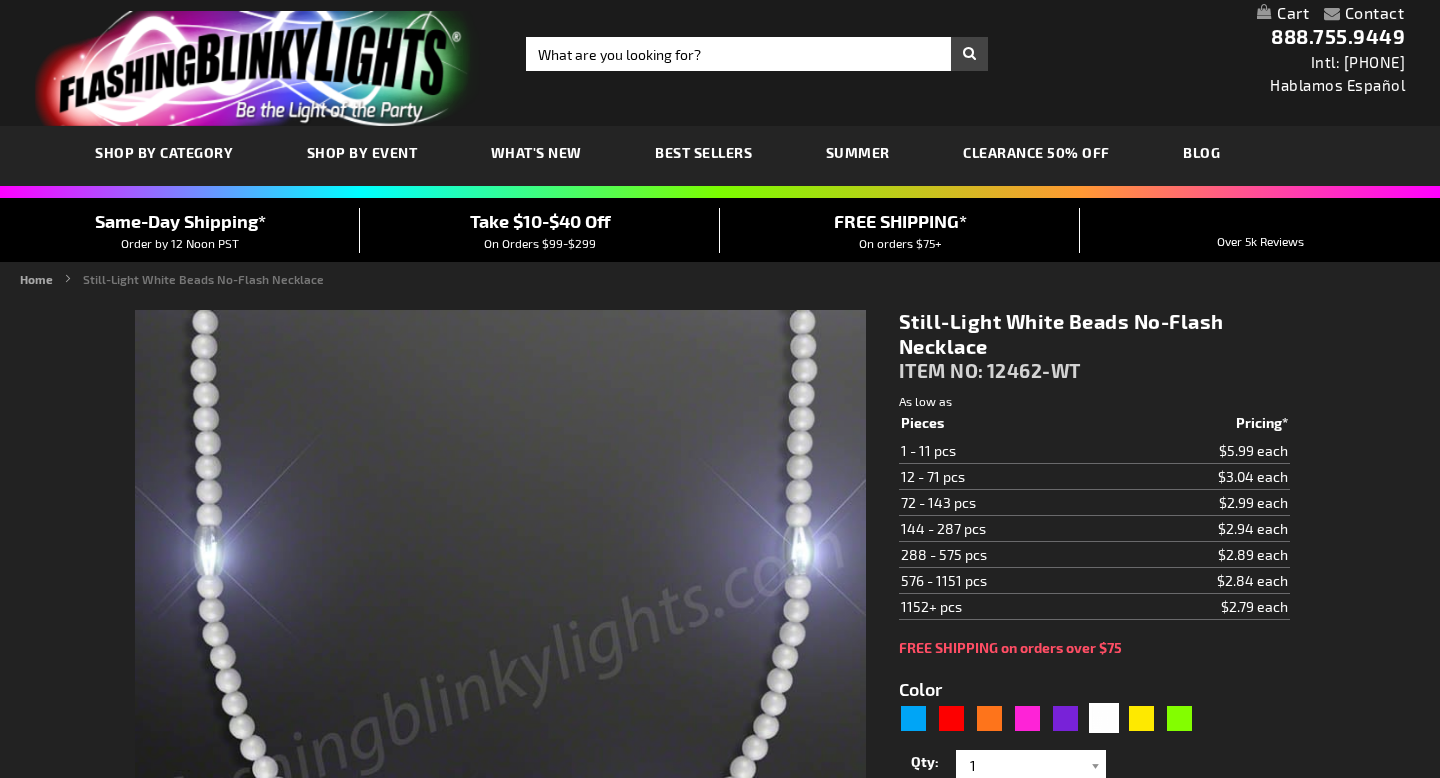 type on "5646" 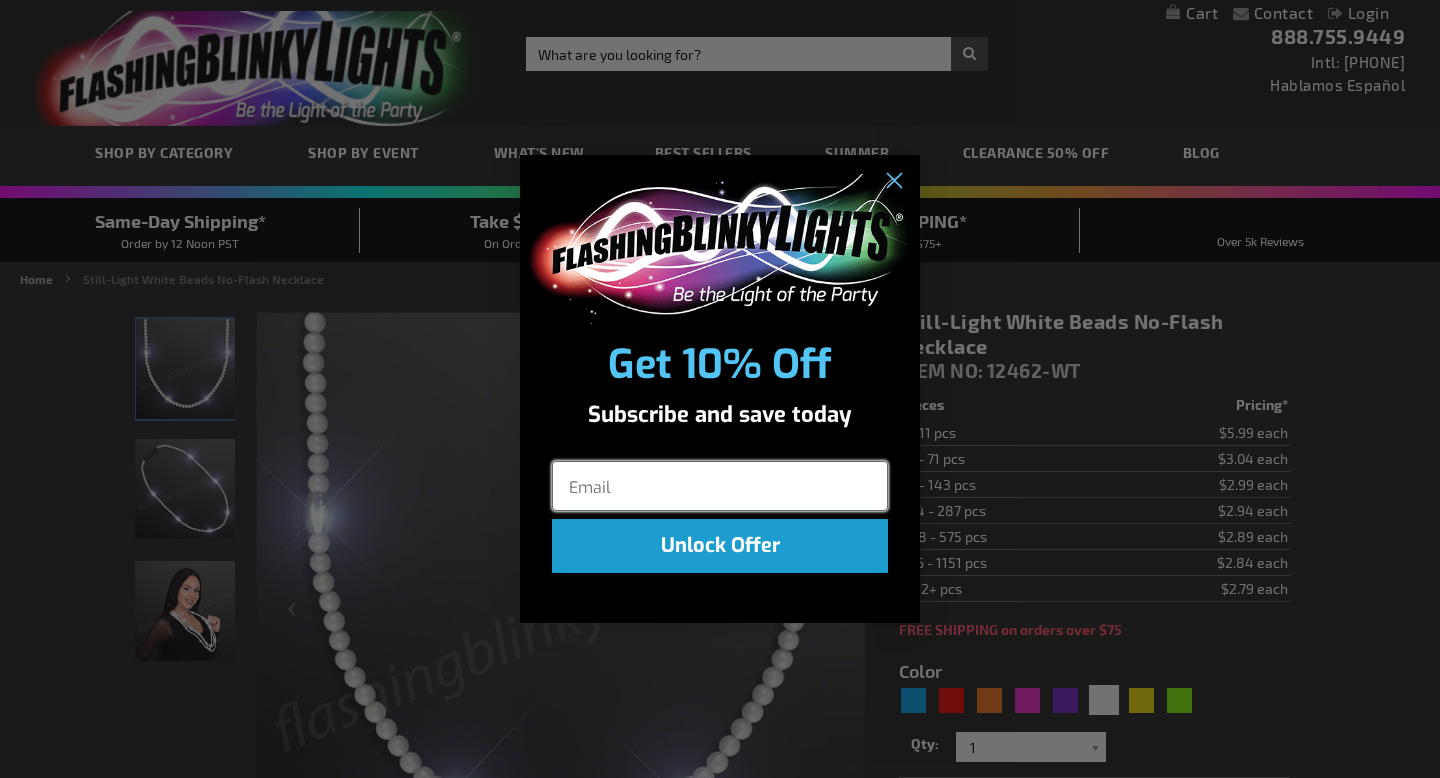 scroll, scrollTop: 0, scrollLeft: 0, axis: both 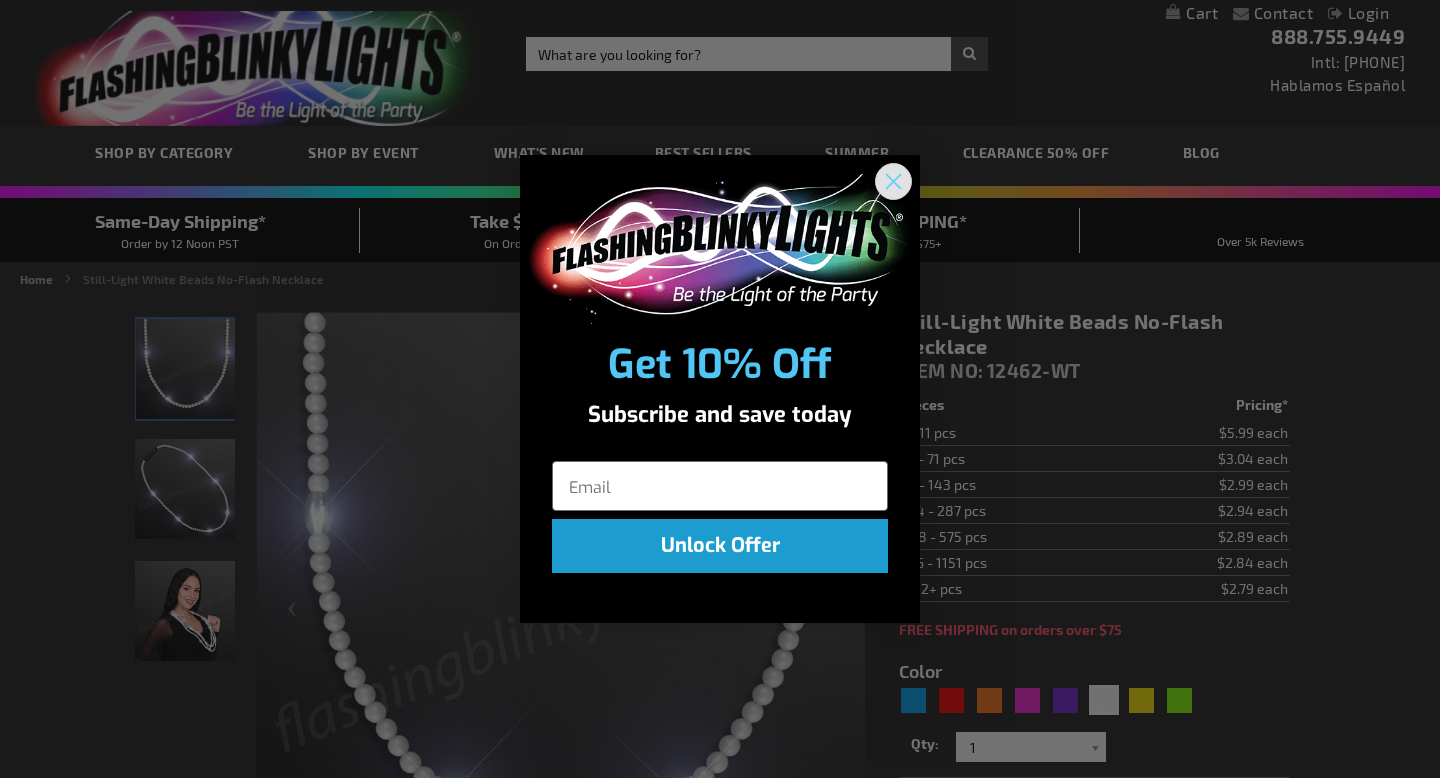 click 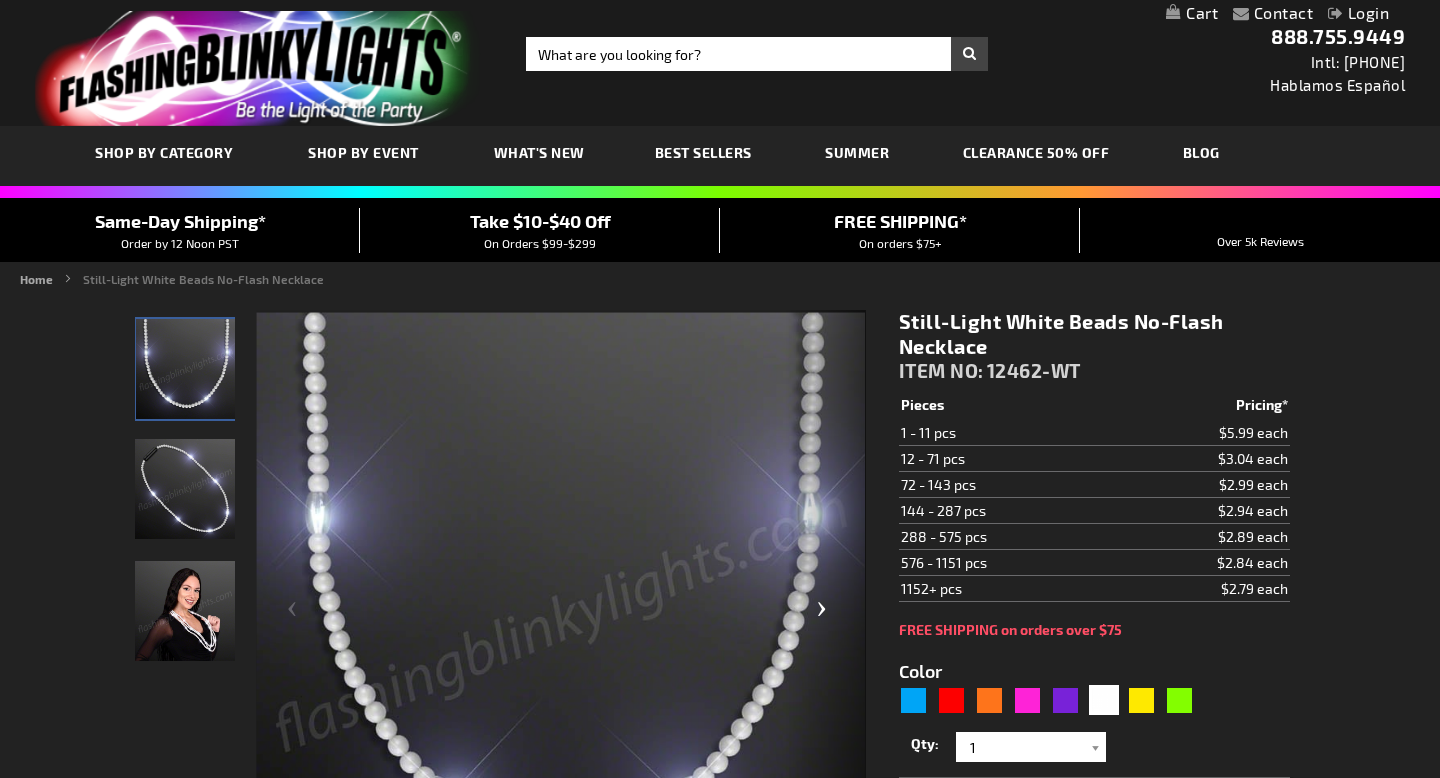 scroll, scrollTop: 59, scrollLeft: 0, axis: vertical 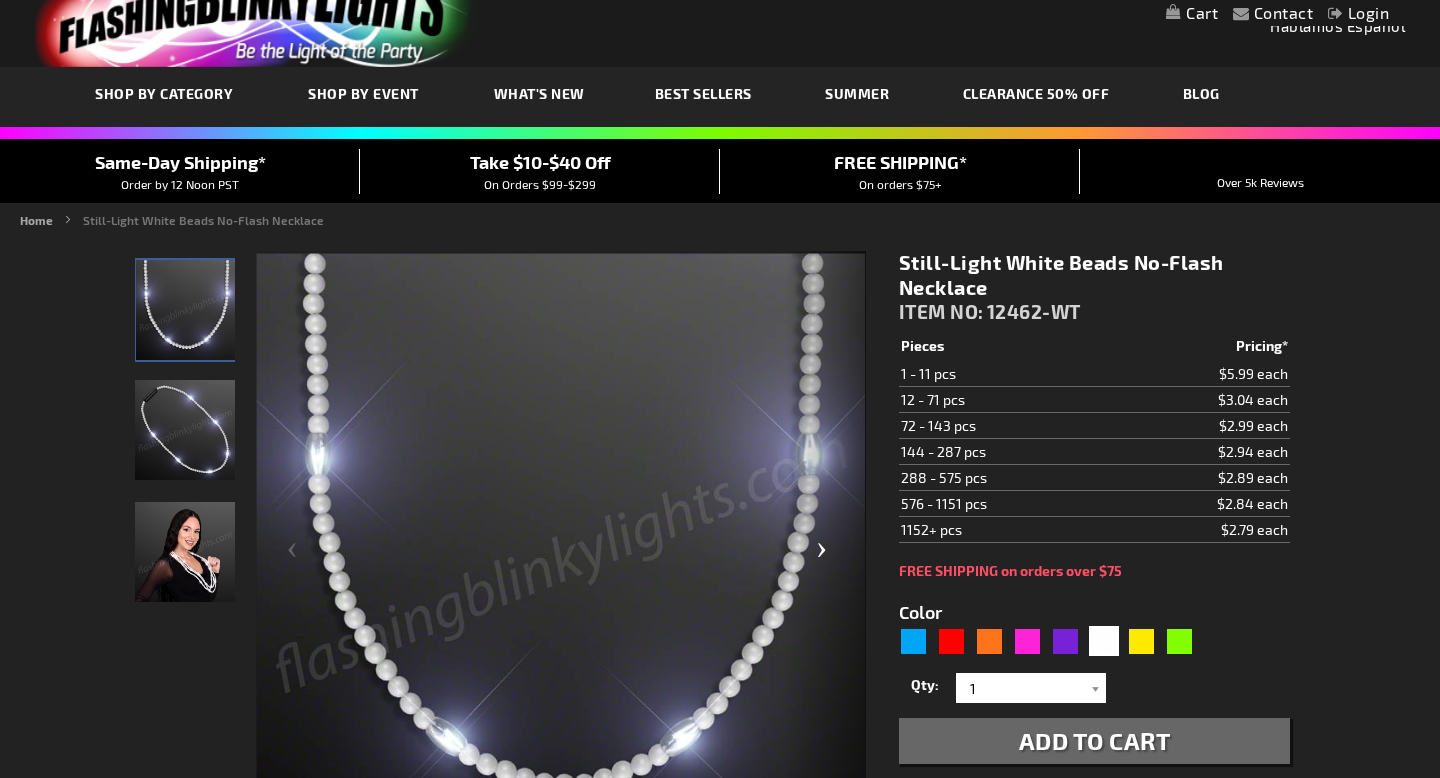 click at bounding box center (826, 558) 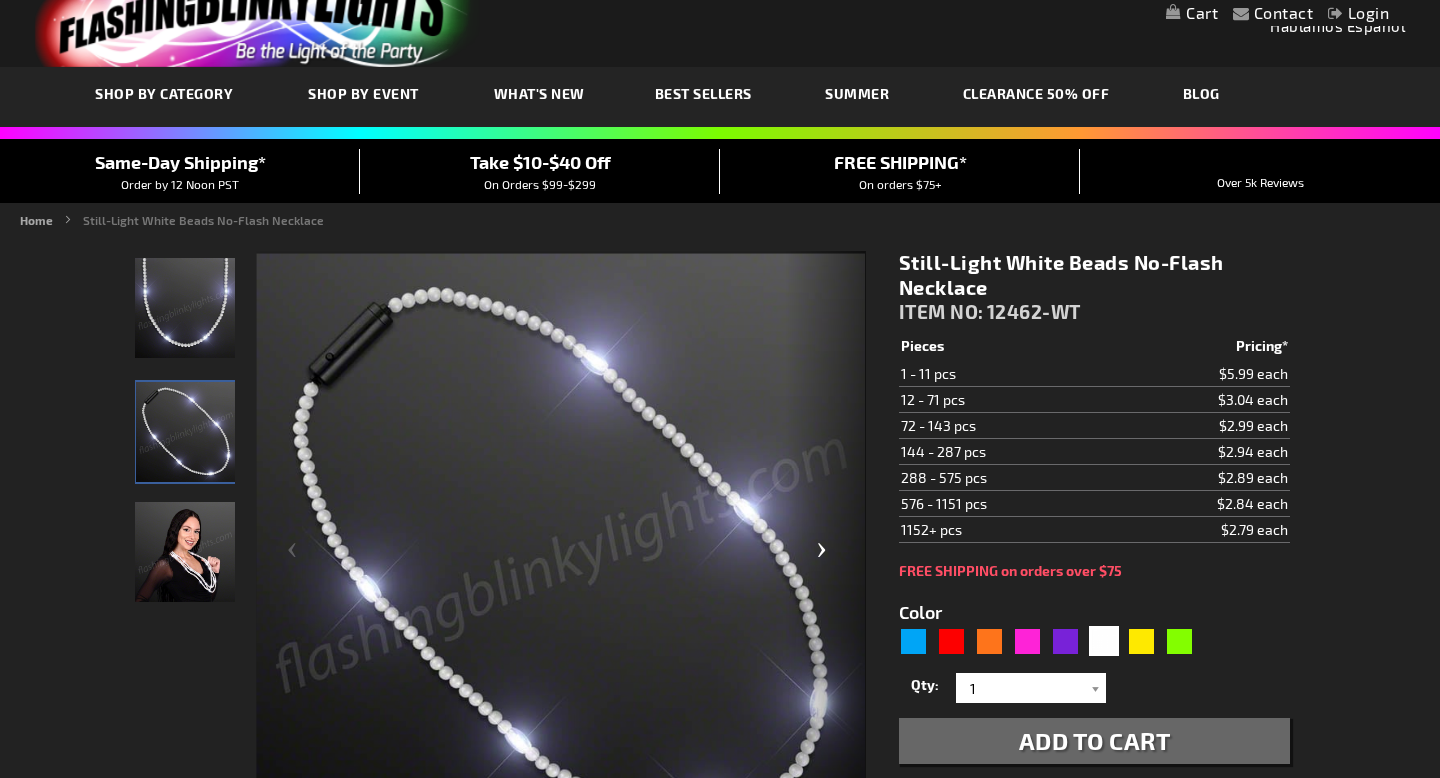 click at bounding box center (826, 558) 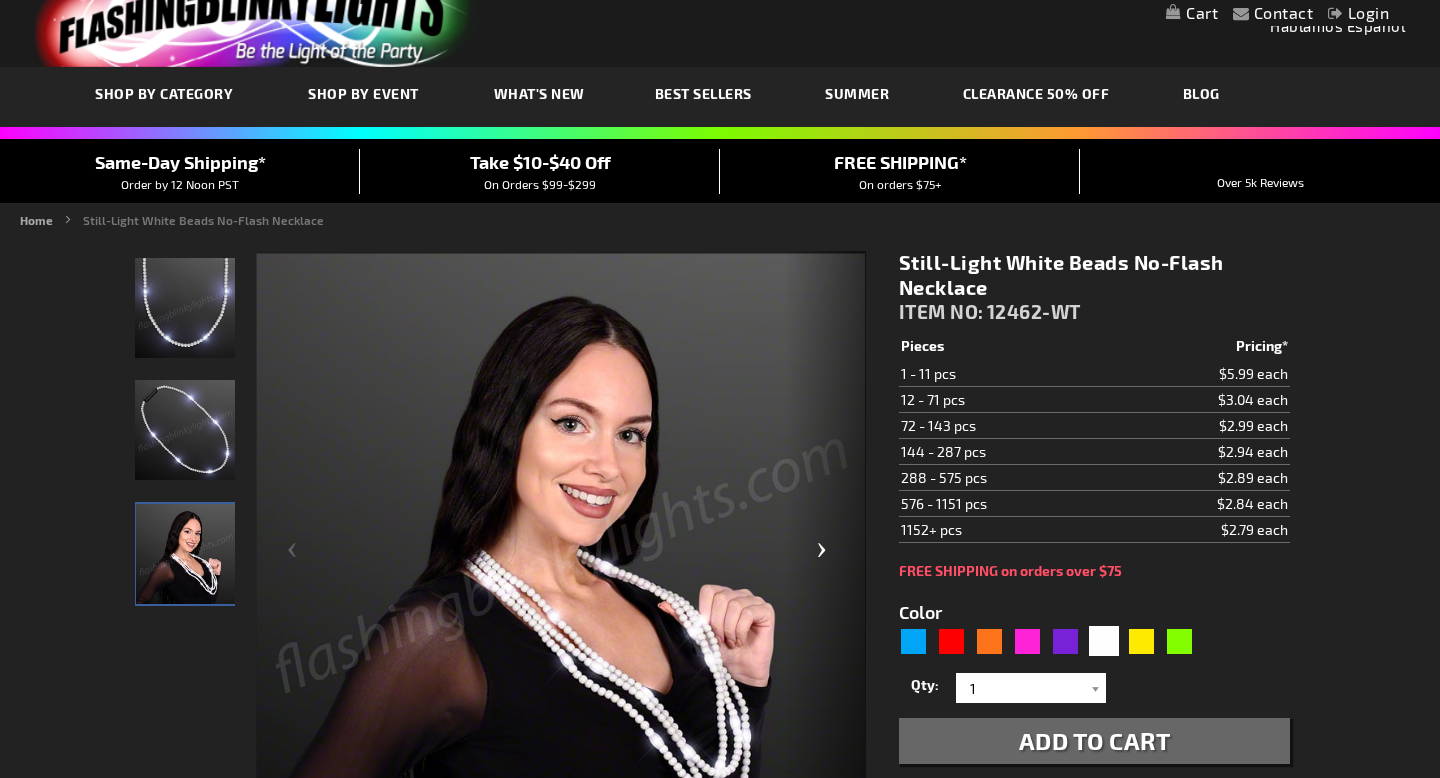 click at bounding box center (826, 558) 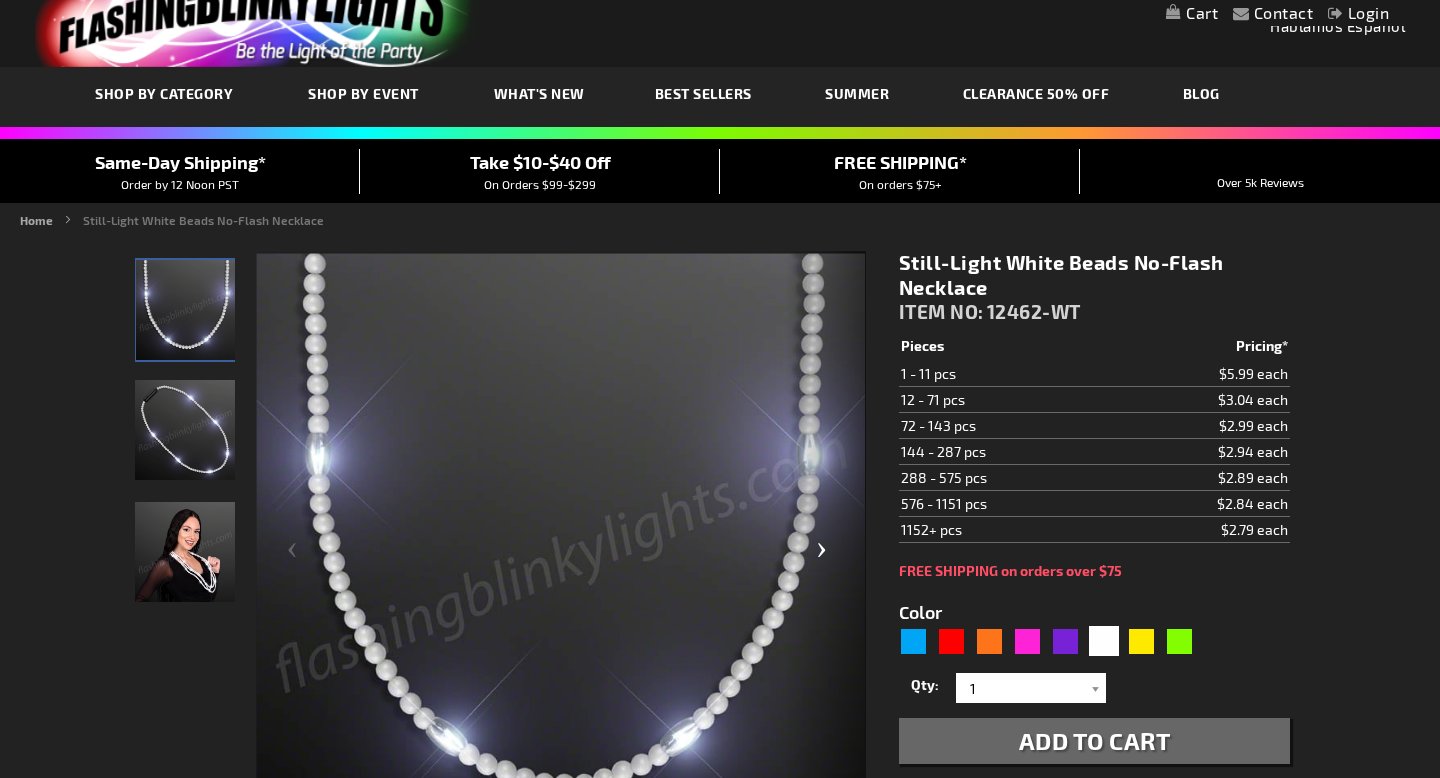 click at bounding box center (826, 558) 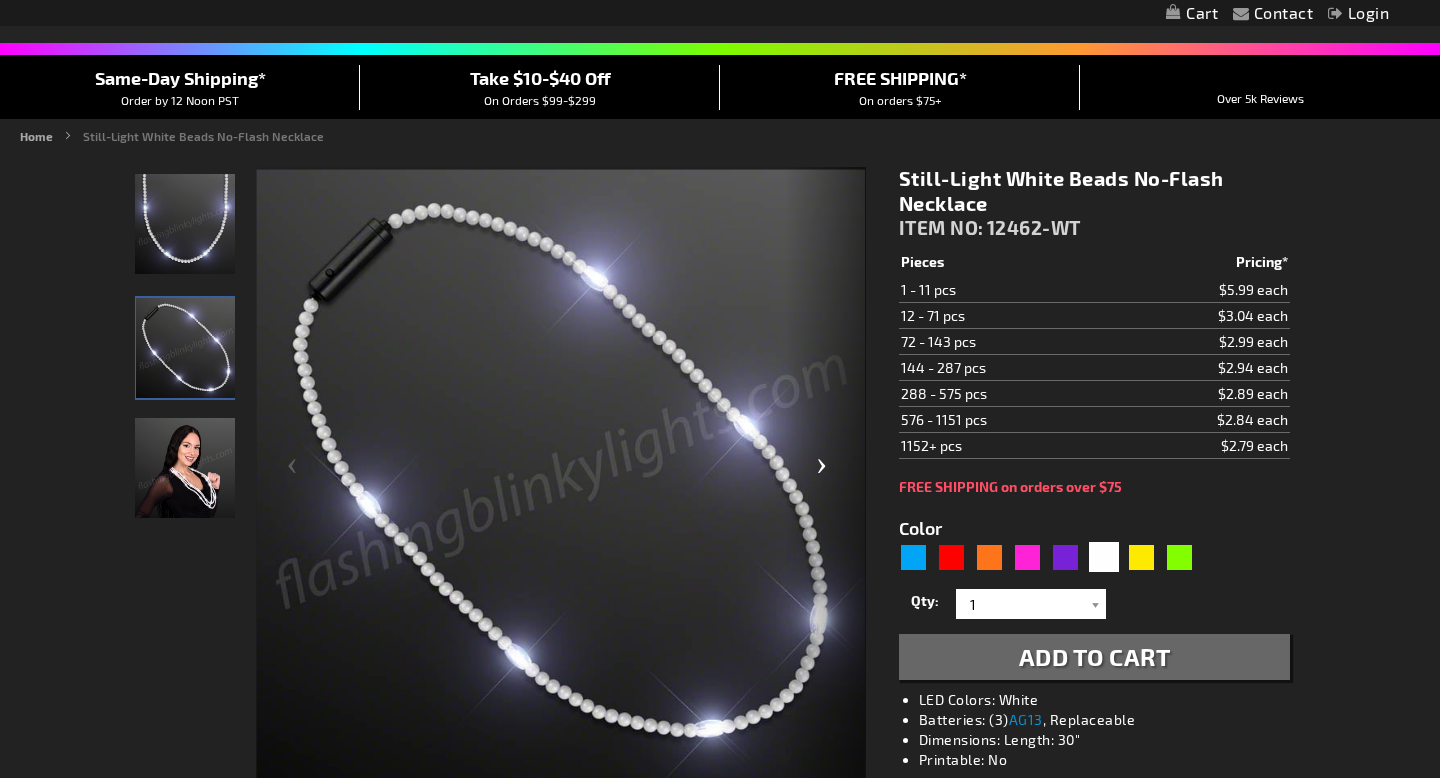scroll, scrollTop: 176, scrollLeft: 0, axis: vertical 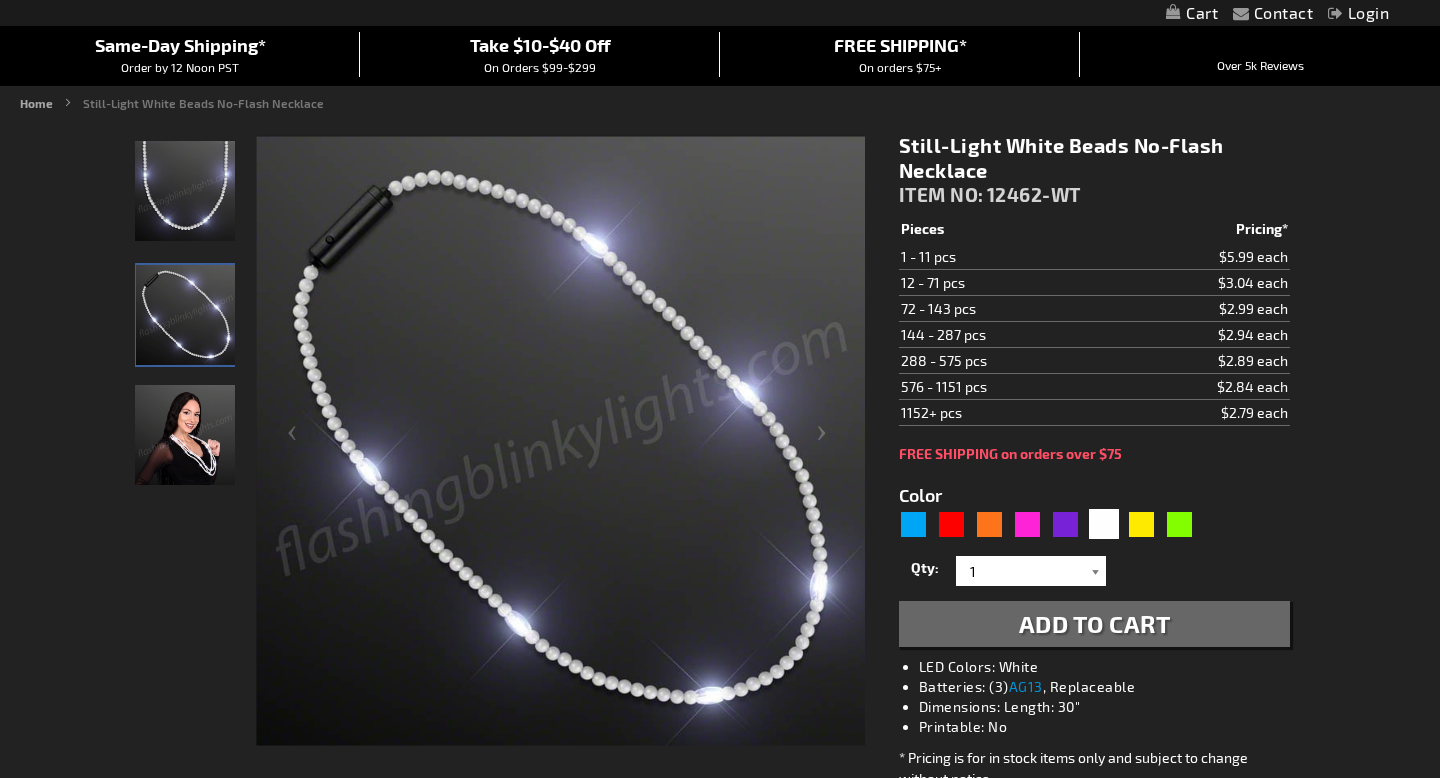 click at bounding box center [1096, 571] 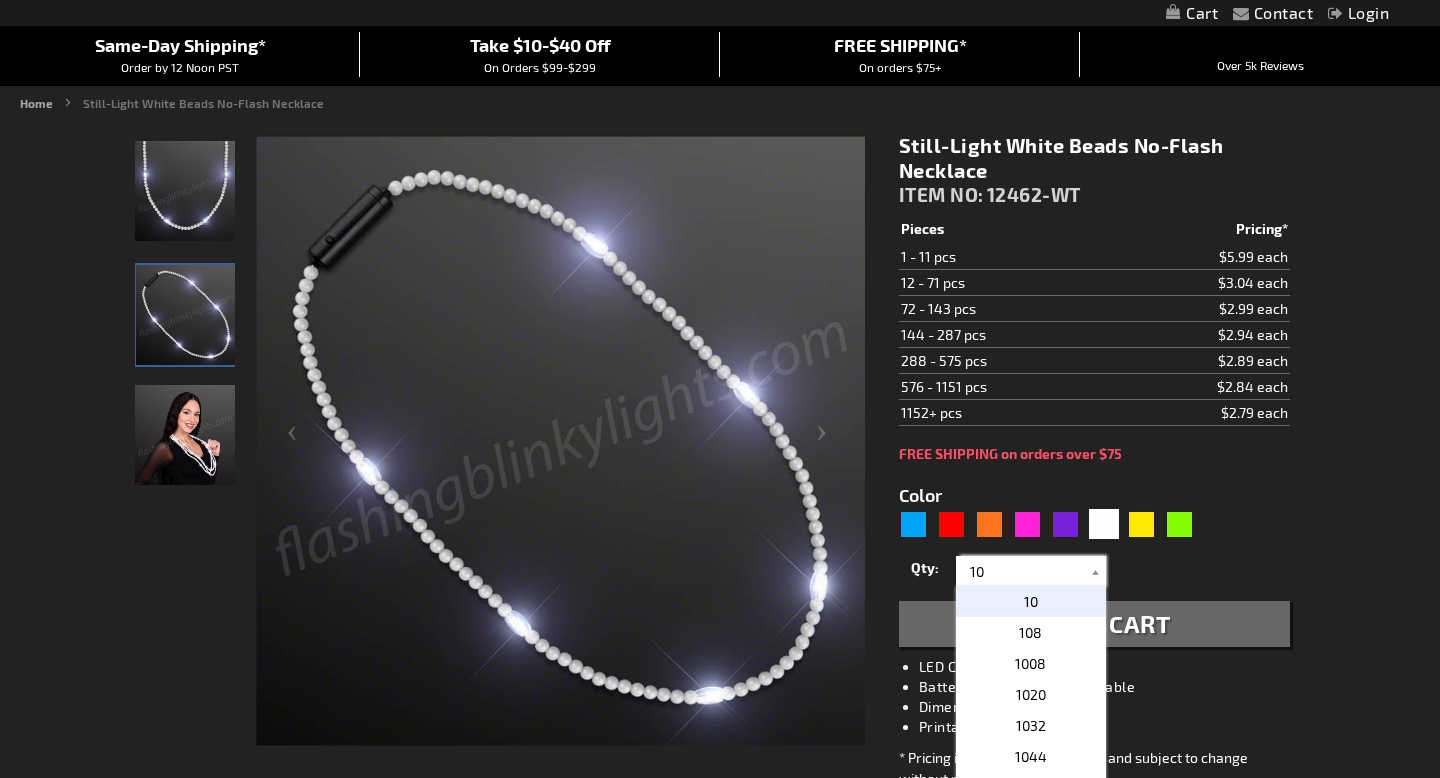 type on "10" 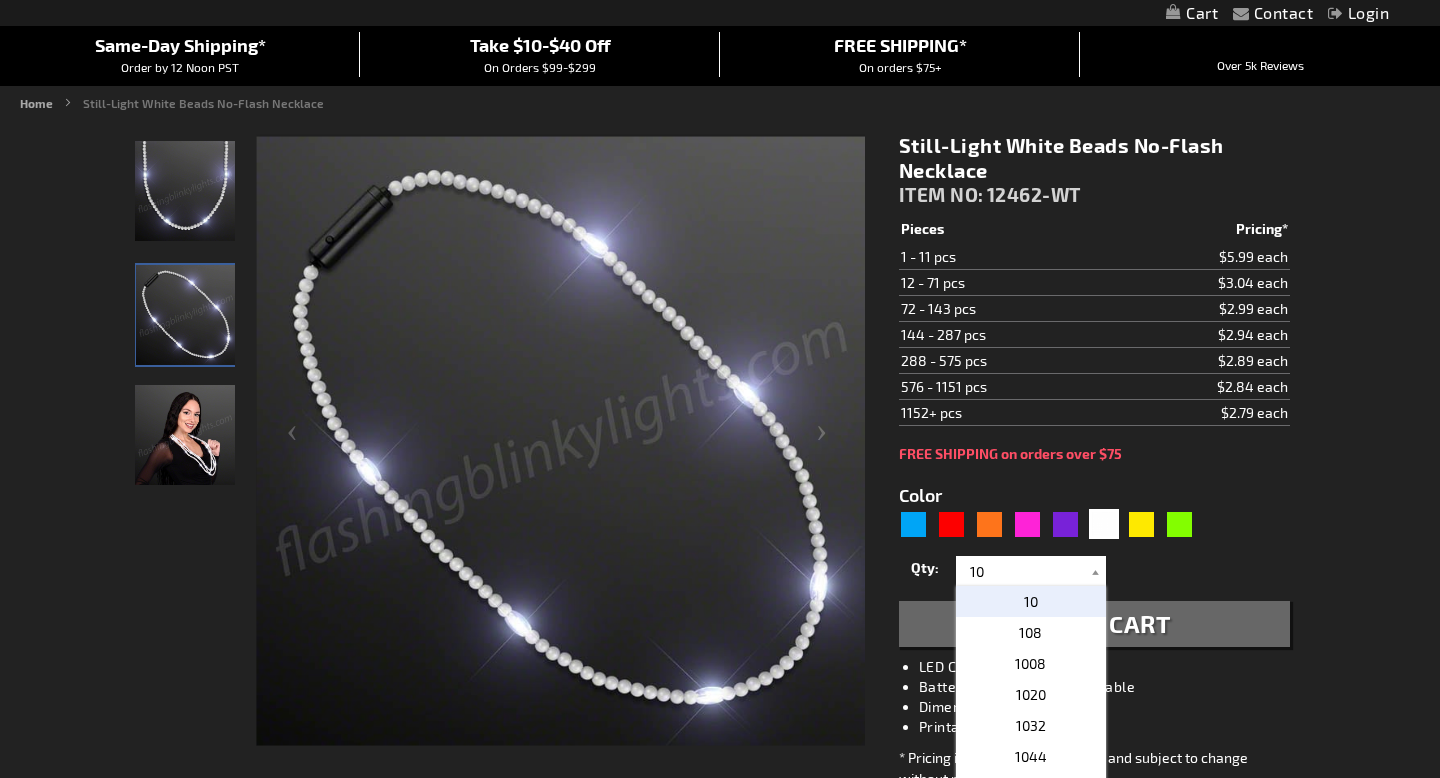 click on "Qty
1
2
3
4
5
6
7
8
9
10
11
12
24
36
48
60
72
84
96
108 120 132 144 156 168" at bounding box center (1094, 571) 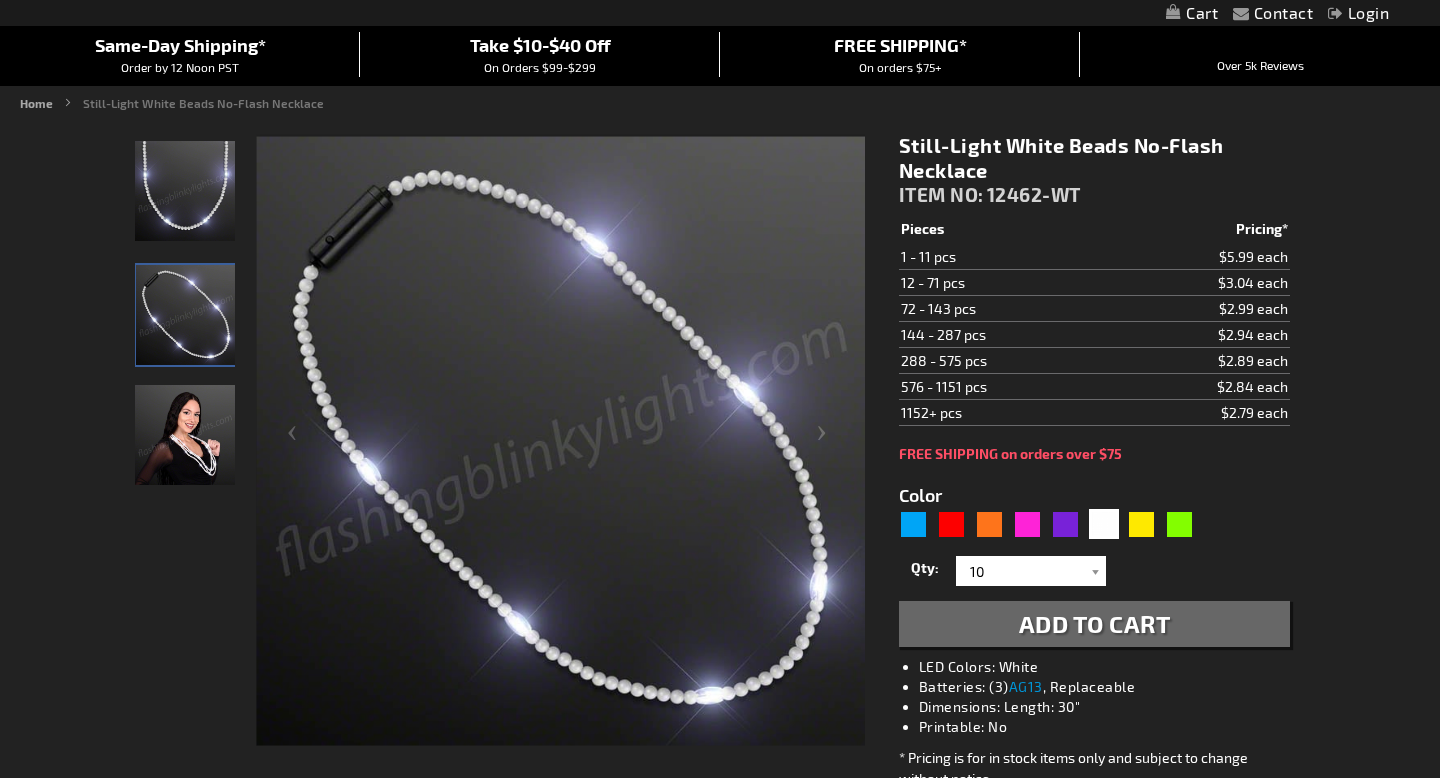 click on "Add to Cart" at bounding box center (1095, 623) 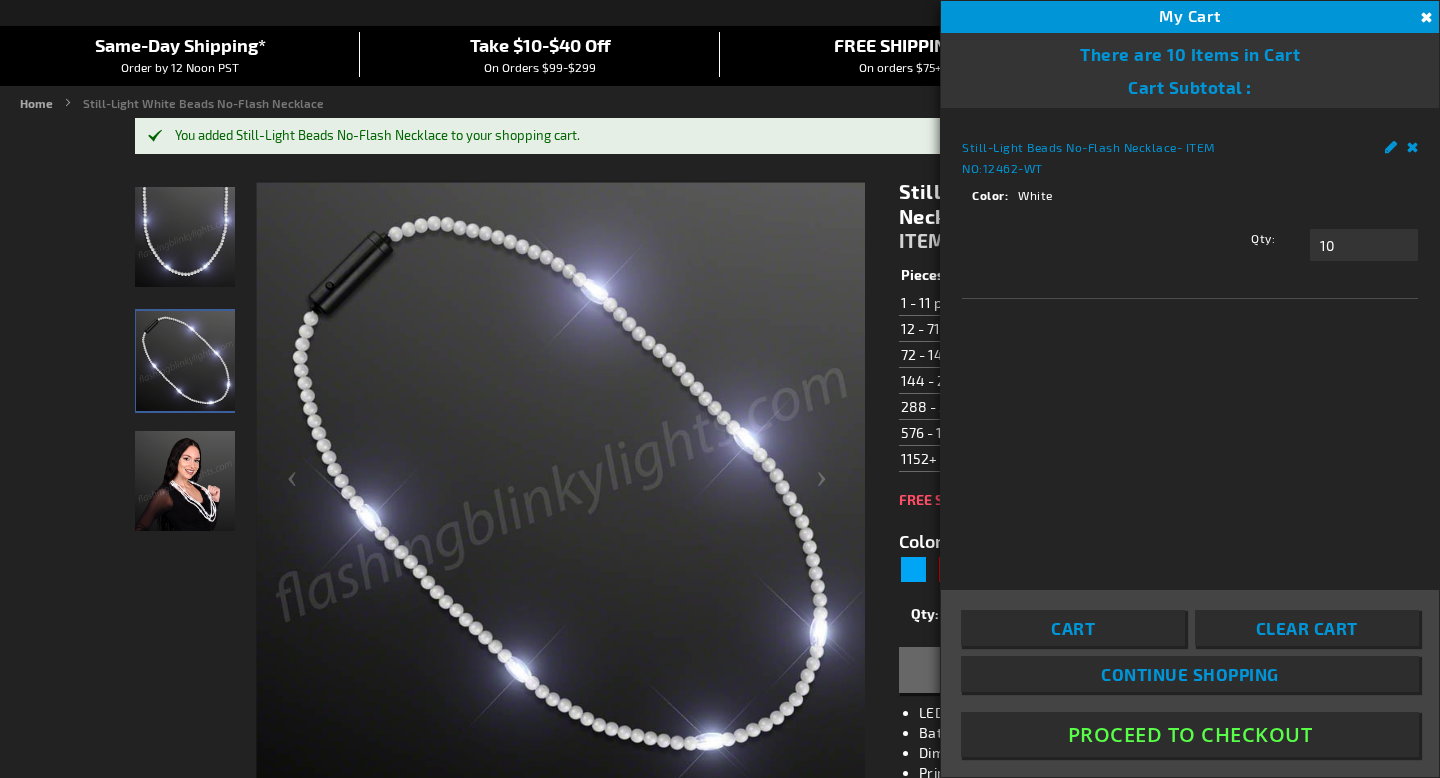 scroll, scrollTop: 6, scrollLeft: 0, axis: vertical 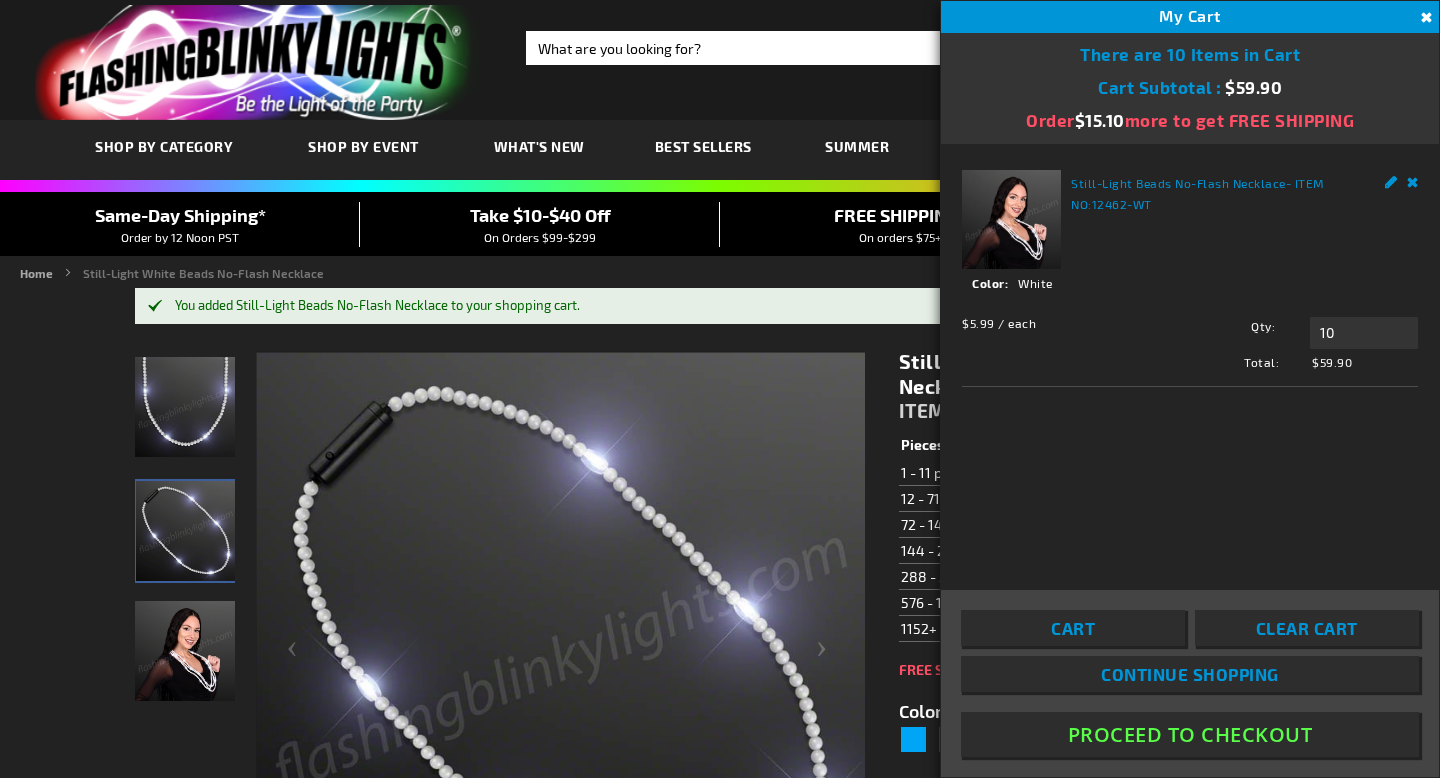 click on "You added Still-Light Beads No-Flash Necklace to your shopping cart." at bounding box center [730, 306] 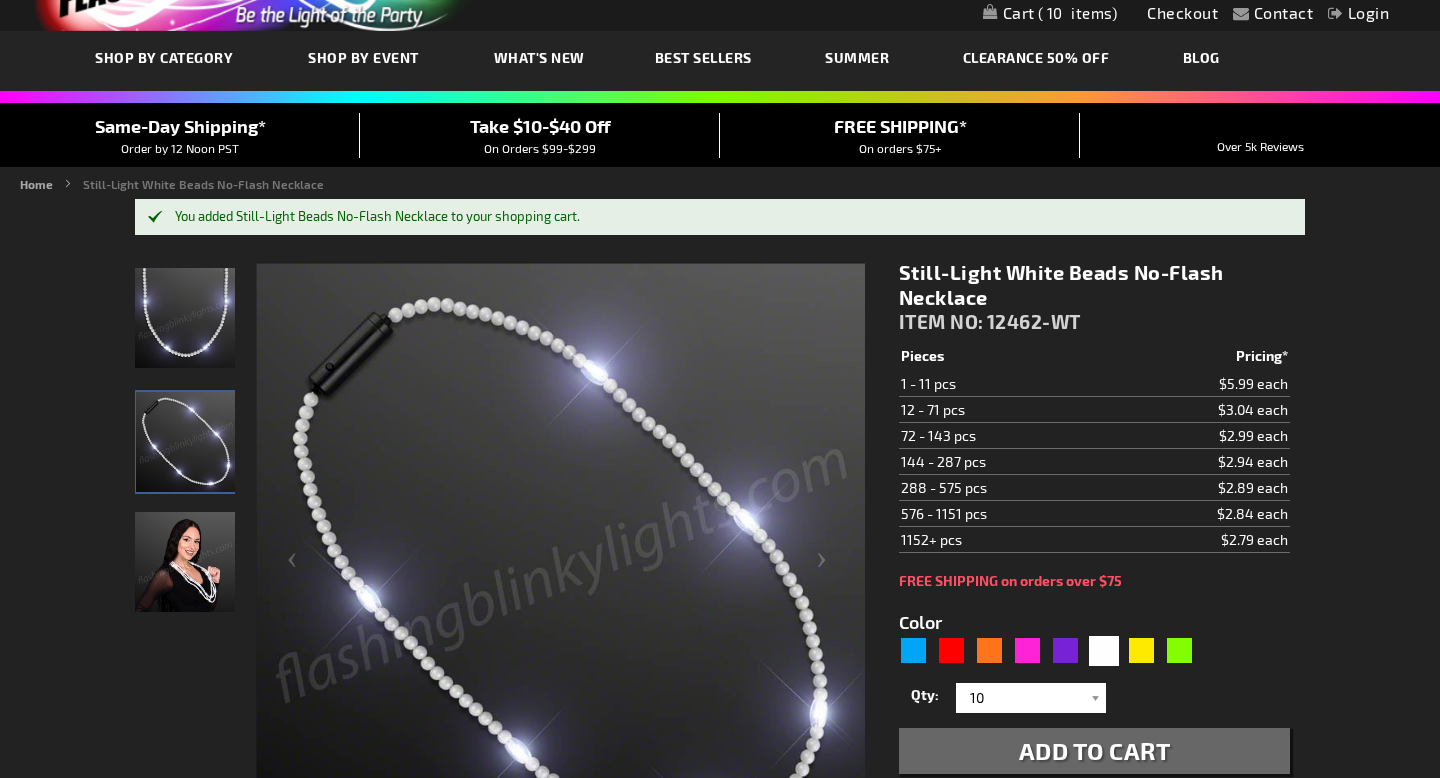 scroll, scrollTop: 0, scrollLeft: 0, axis: both 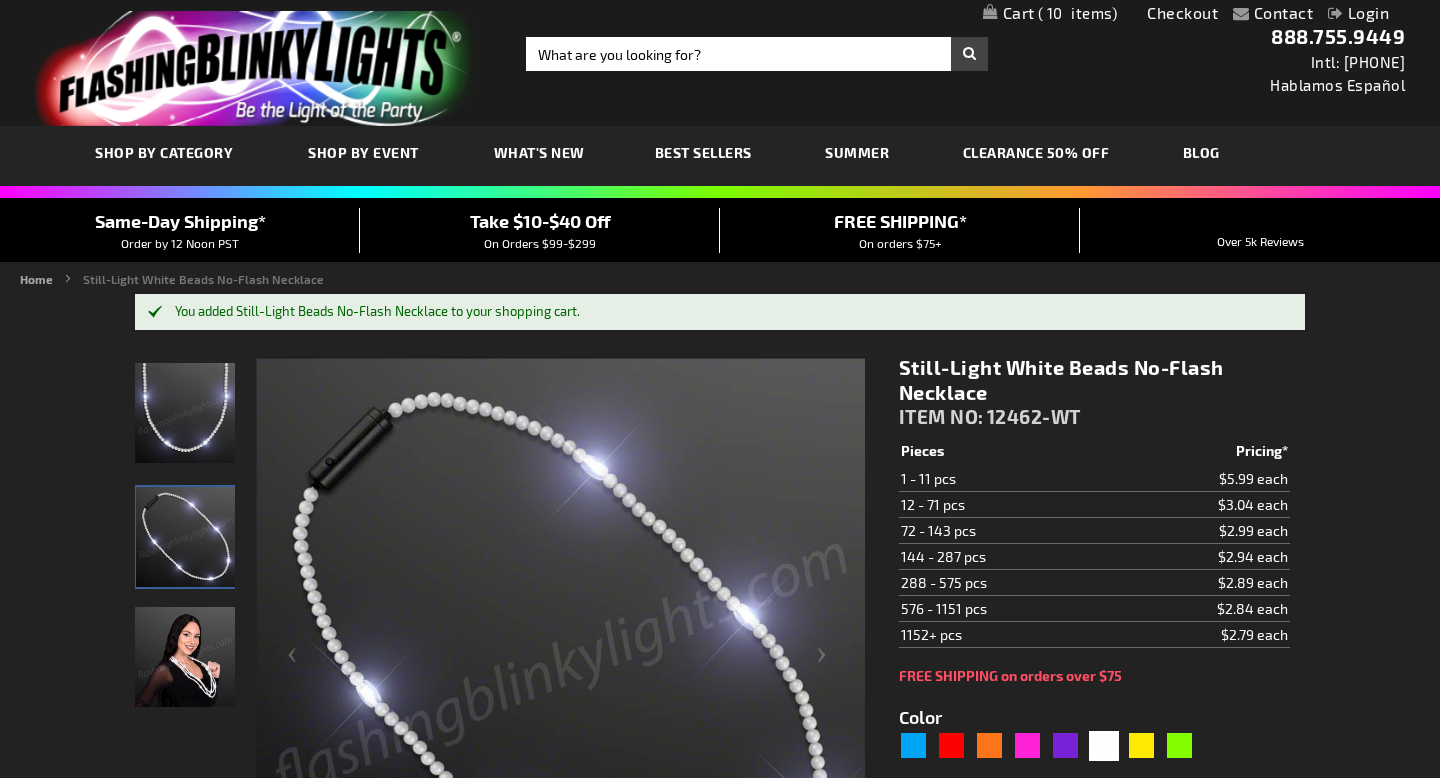 click on "SUMMER" at bounding box center [857, 152] 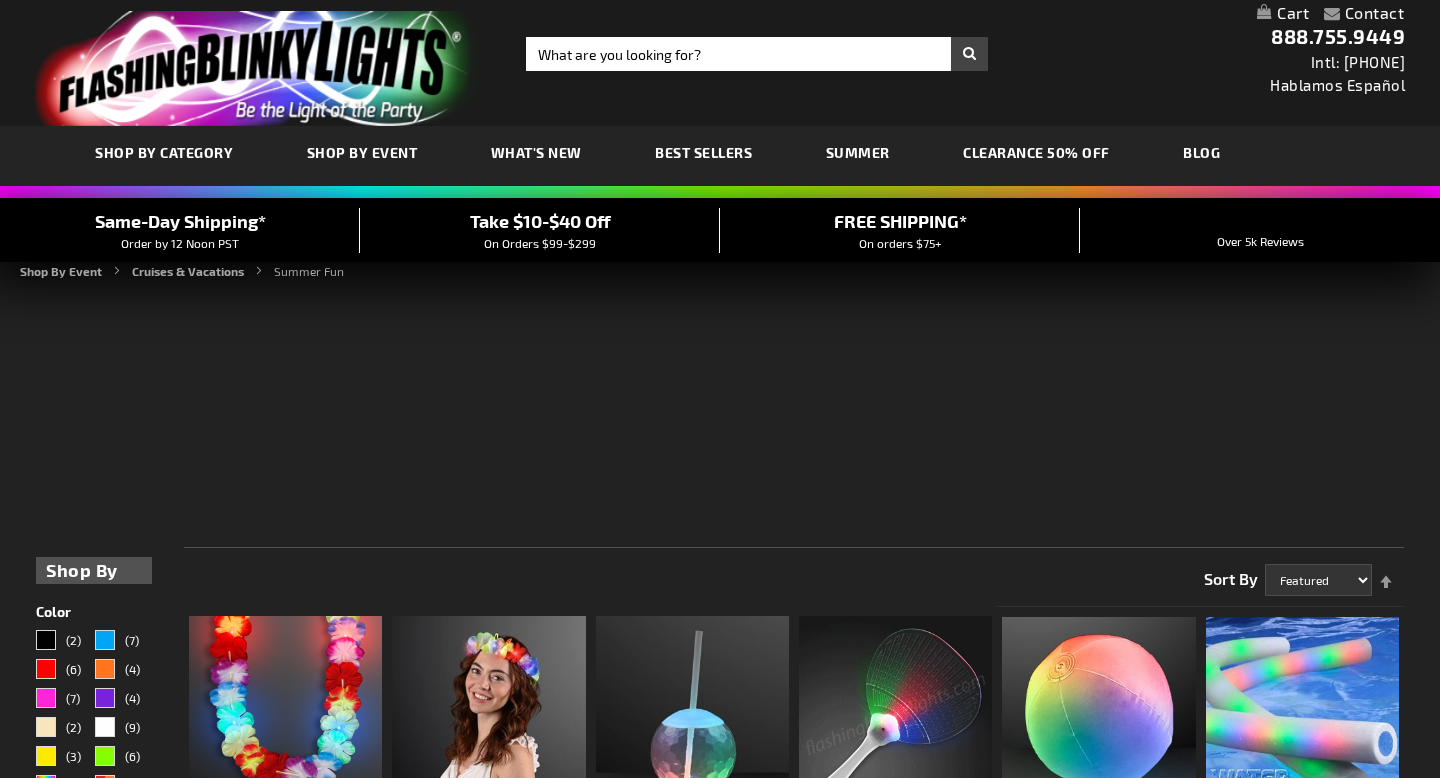 scroll, scrollTop: 380, scrollLeft: 0, axis: vertical 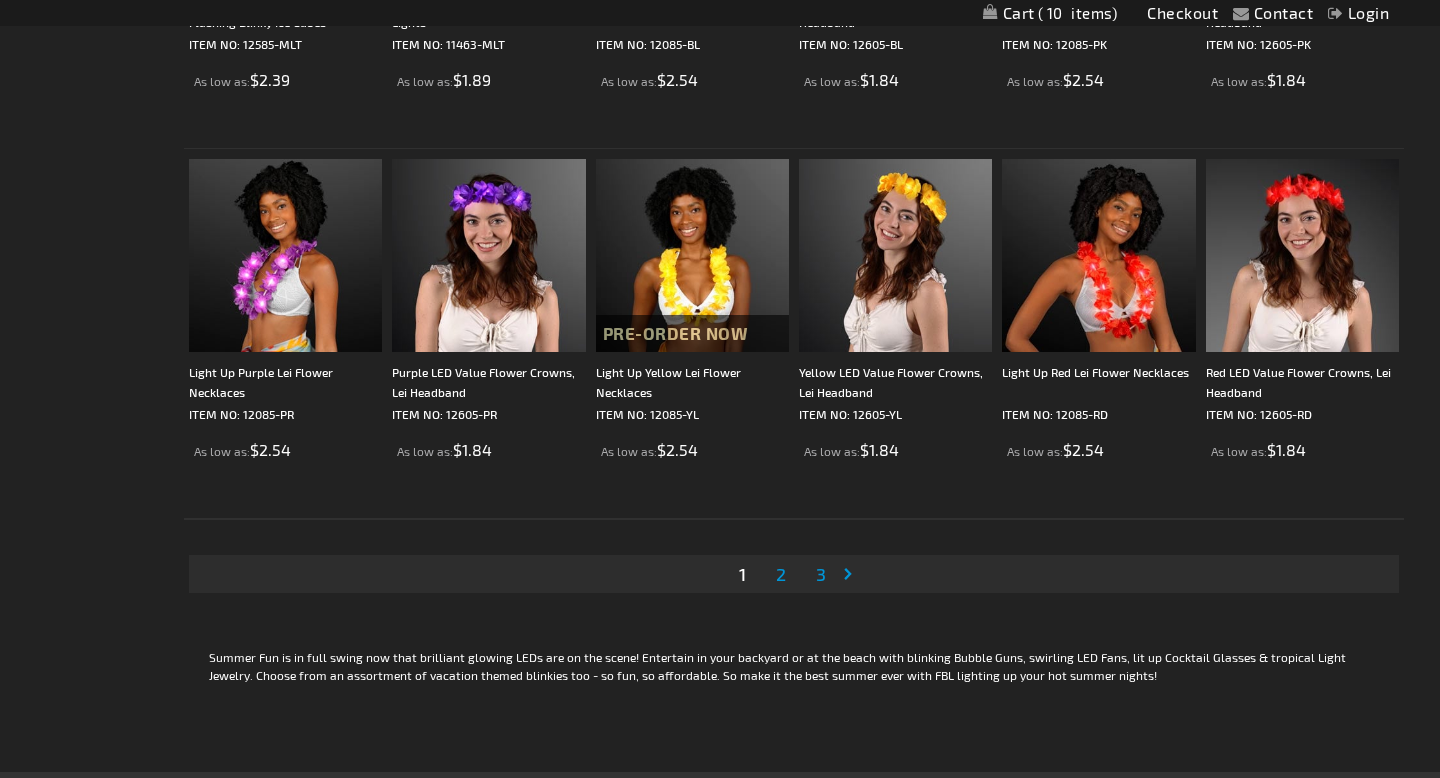 click on "2" at bounding box center [781, 574] 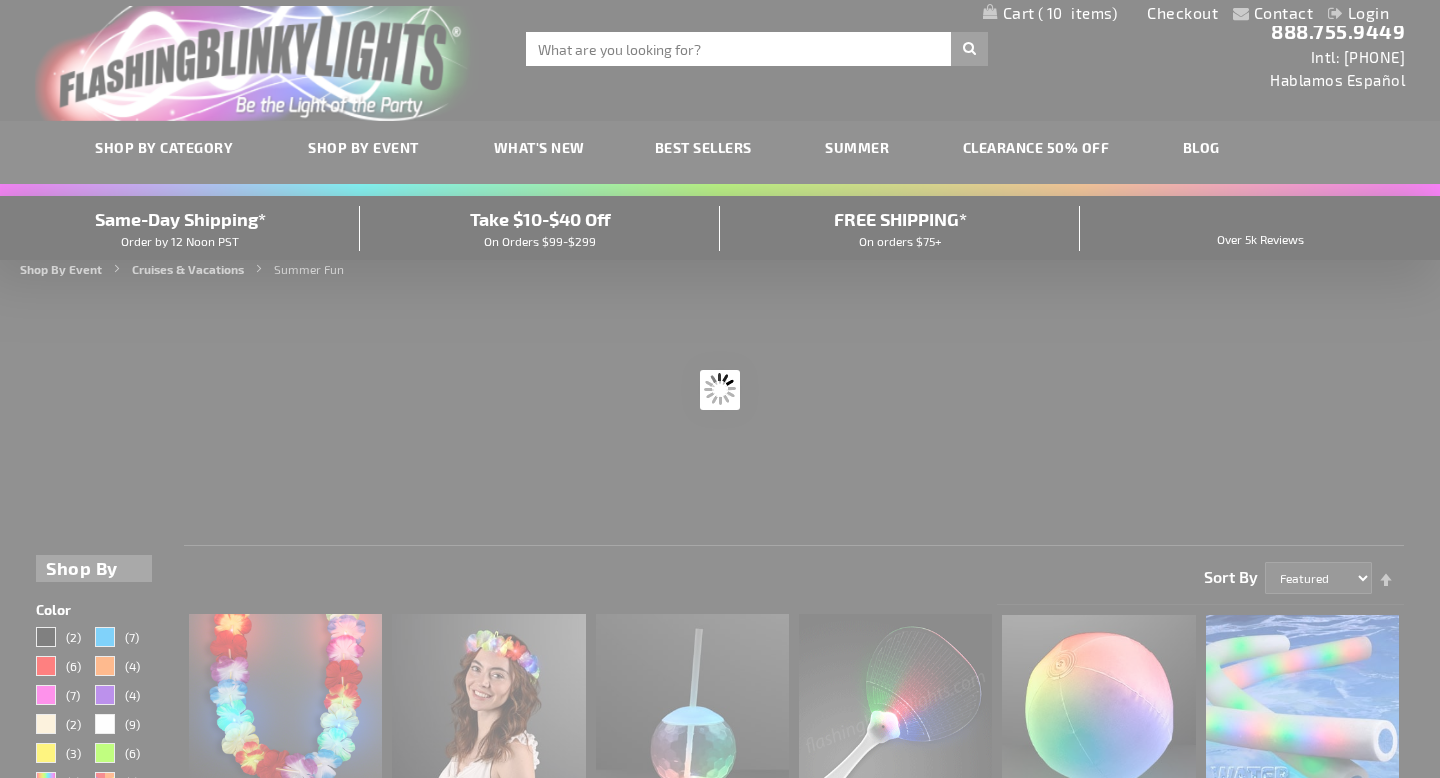 scroll, scrollTop: 0, scrollLeft: 0, axis: both 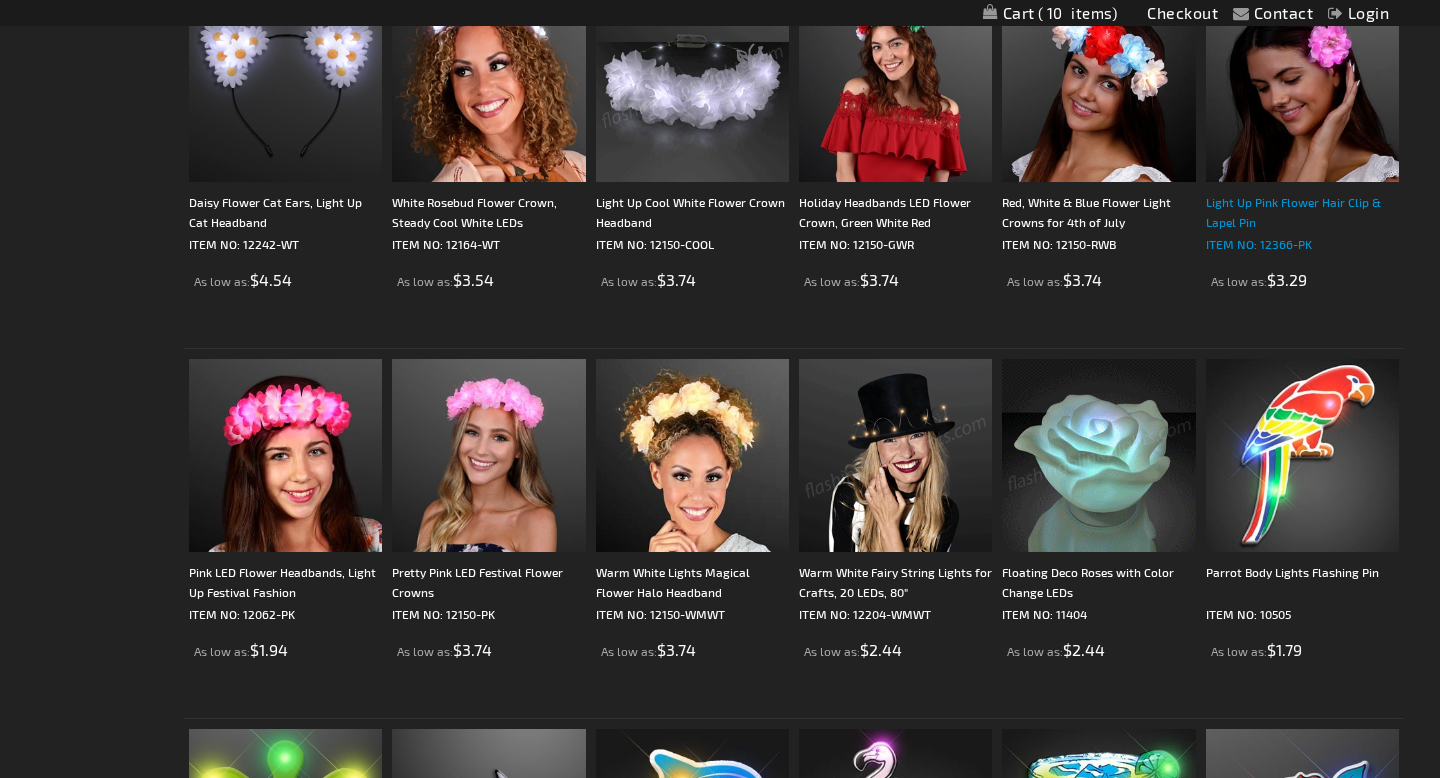 click on "Light Up Pink Flower Hair Clip & Lapel Pin" at bounding box center (1302, 212) 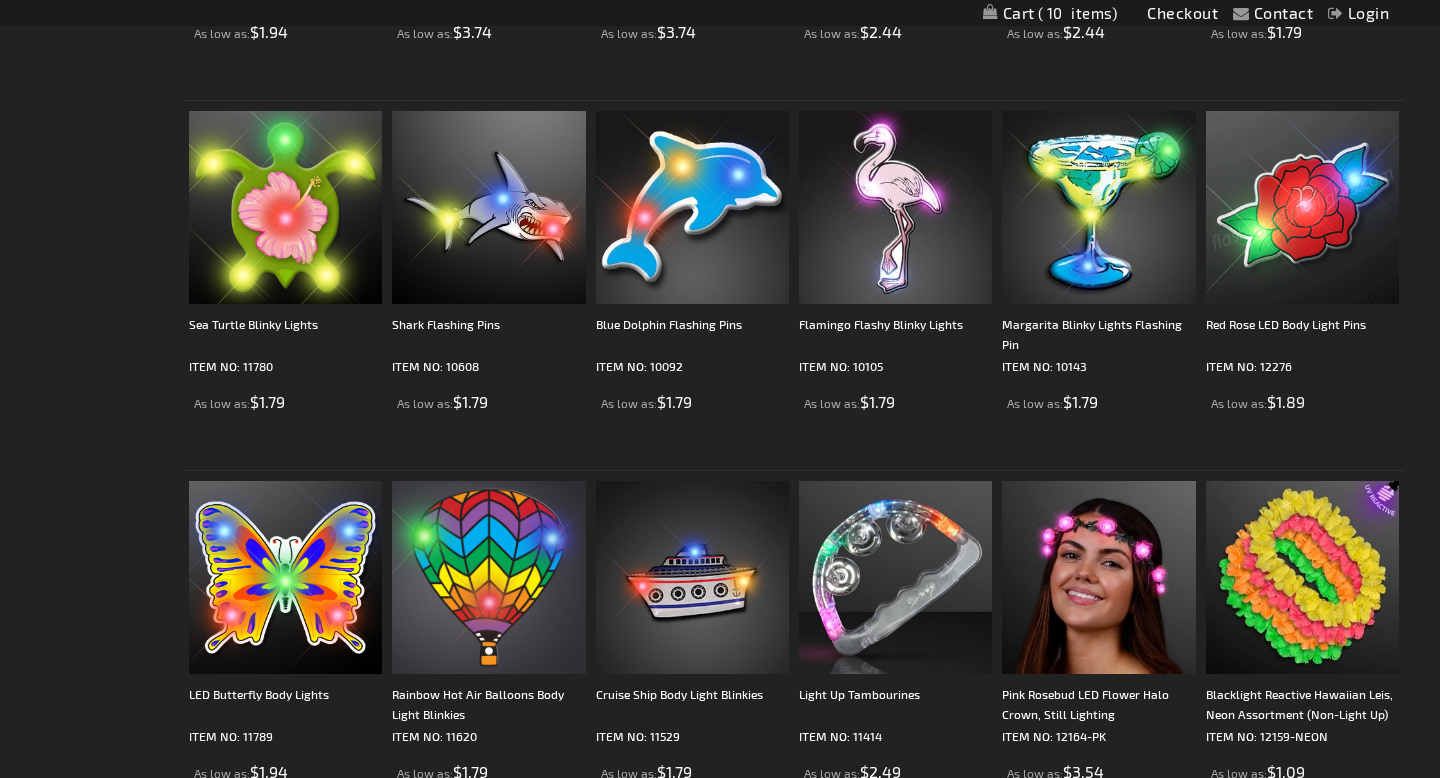 scroll, scrollTop: 2730, scrollLeft: 0, axis: vertical 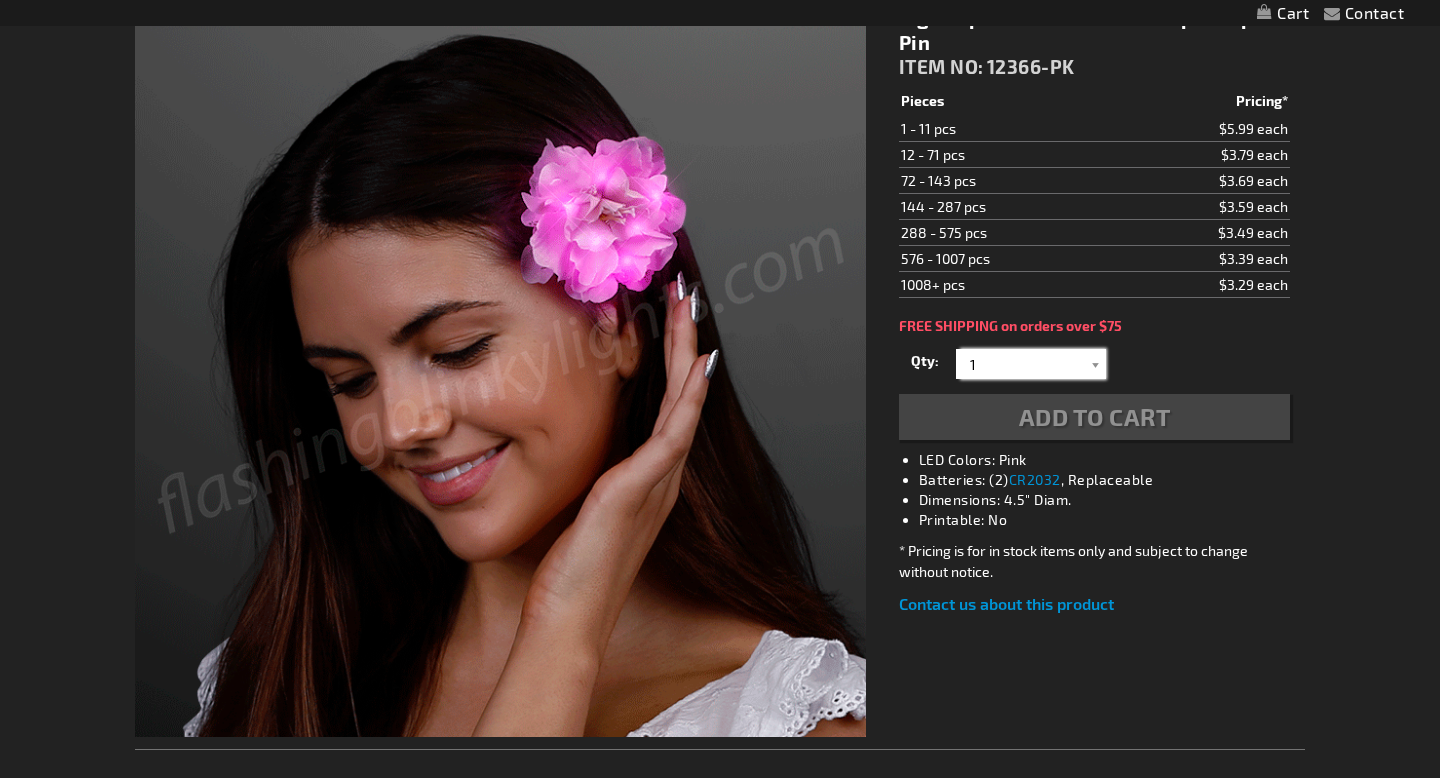 click on "1" at bounding box center (1033, 364) 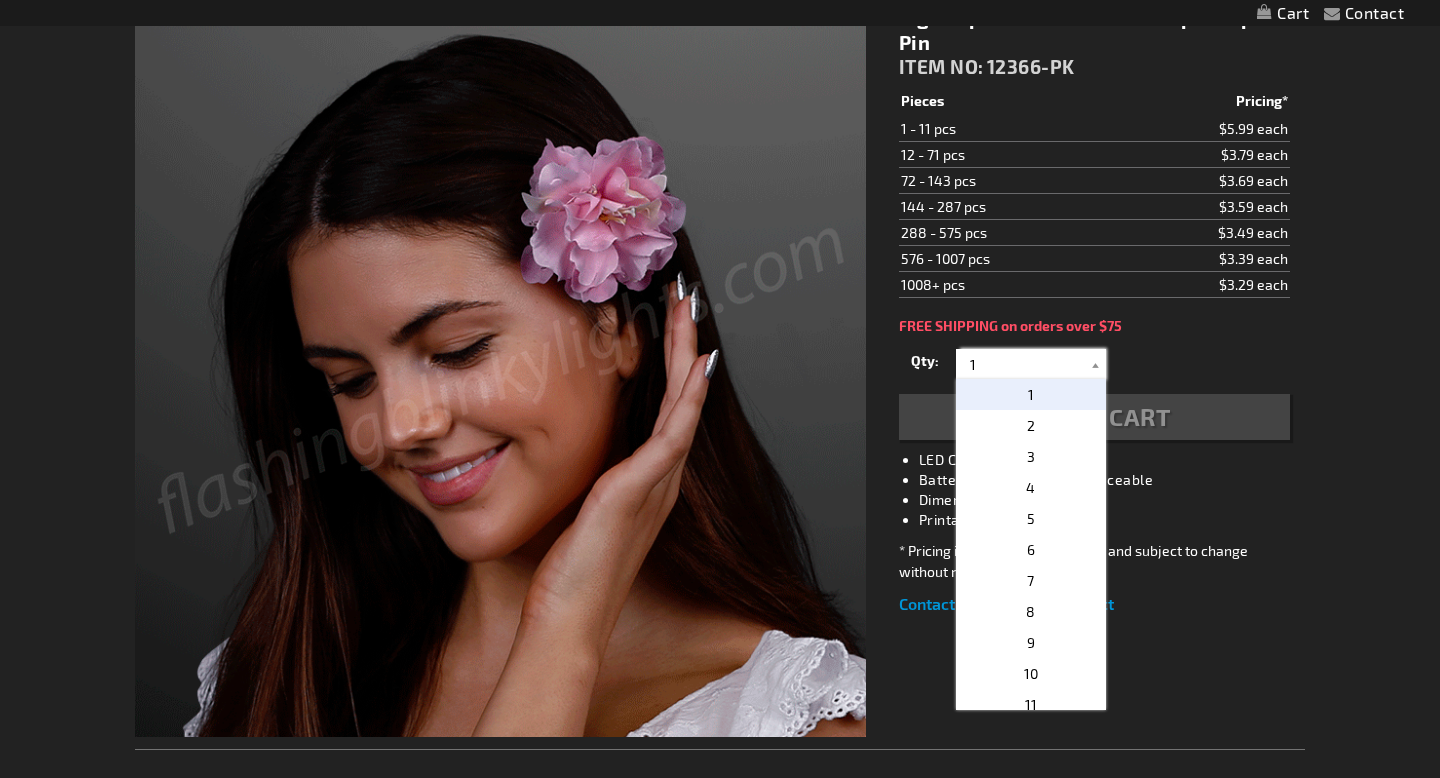 click on "1" at bounding box center (1033, 364) 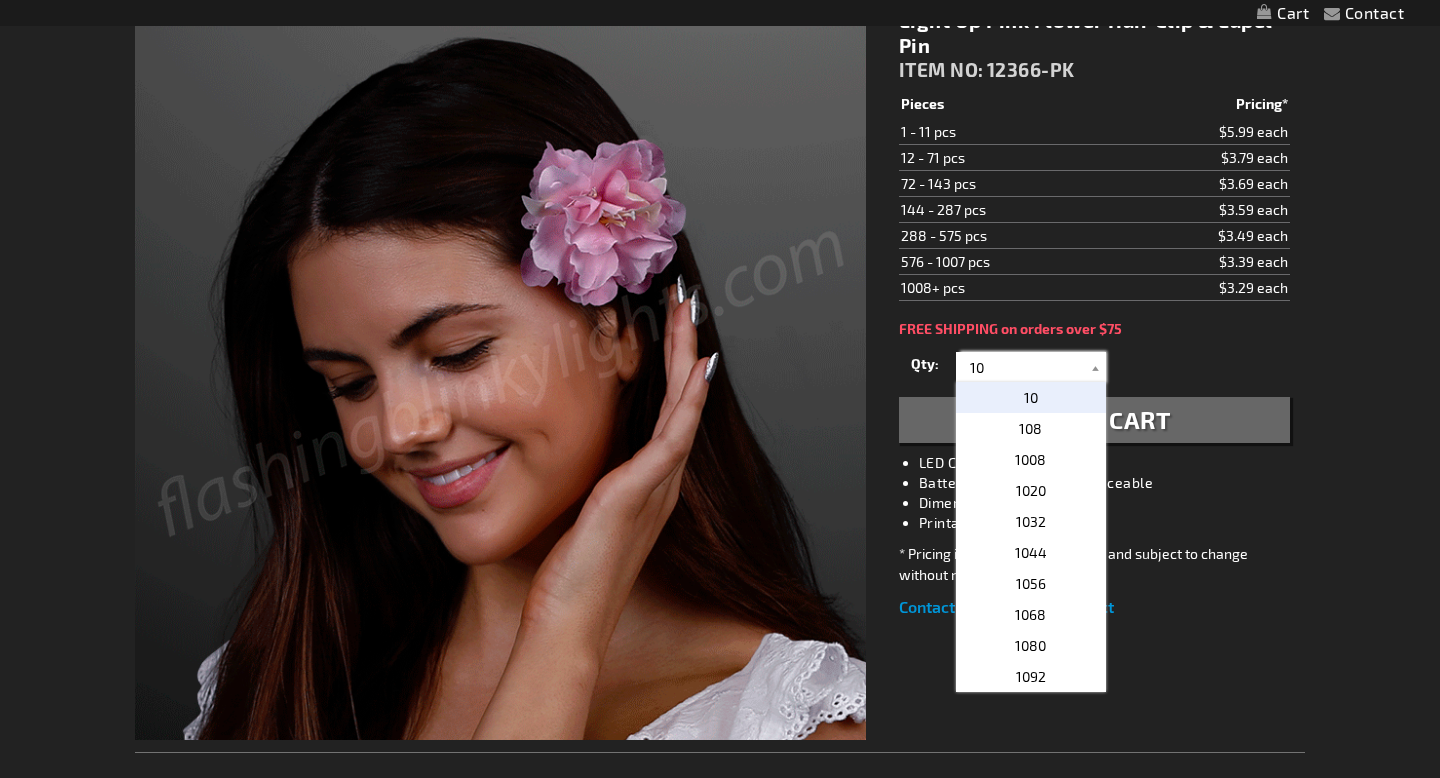 scroll, scrollTop: 307, scrollLeft: 0, axis: vertical 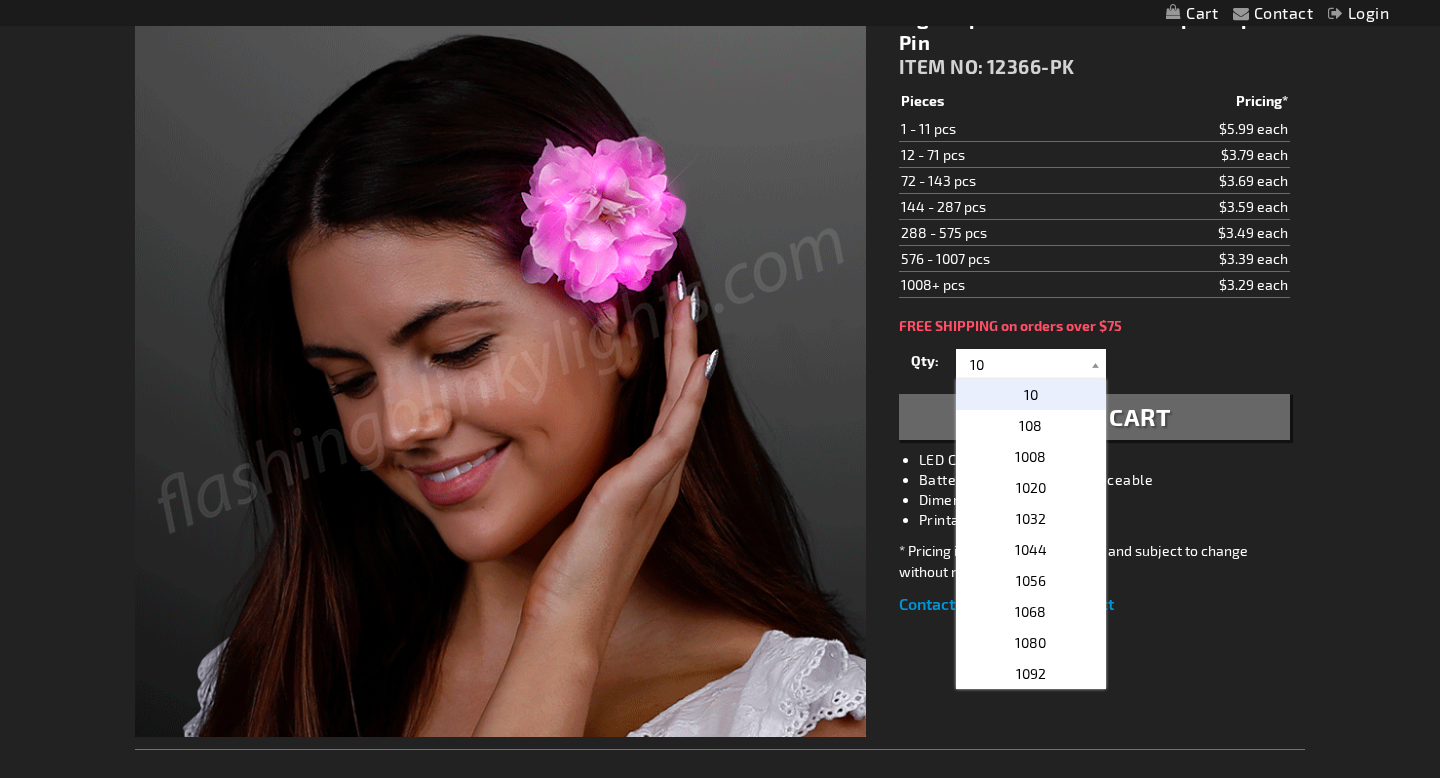 click on "Add to Cart" at bounding box center (1095, 416) 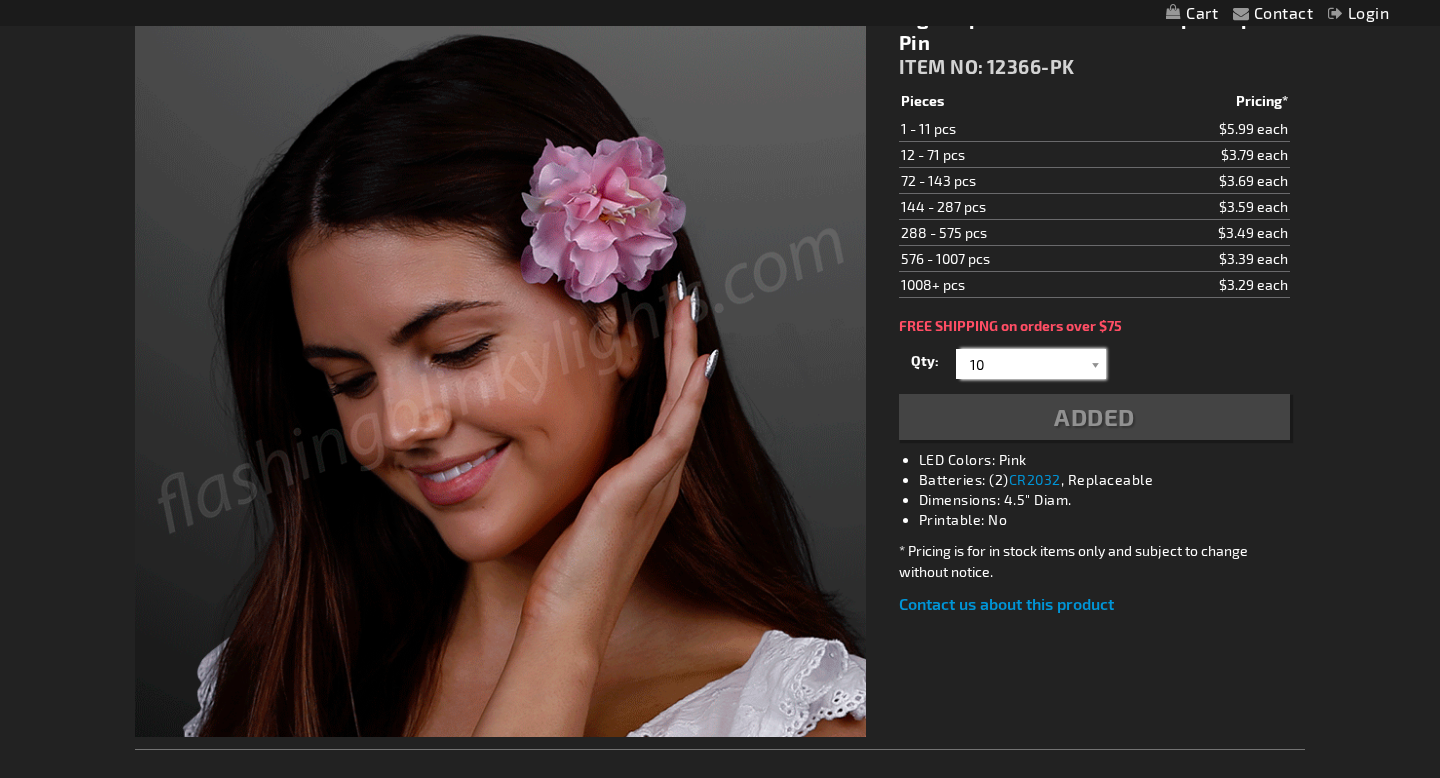 click on "10" at bounding box center [1033, 364] 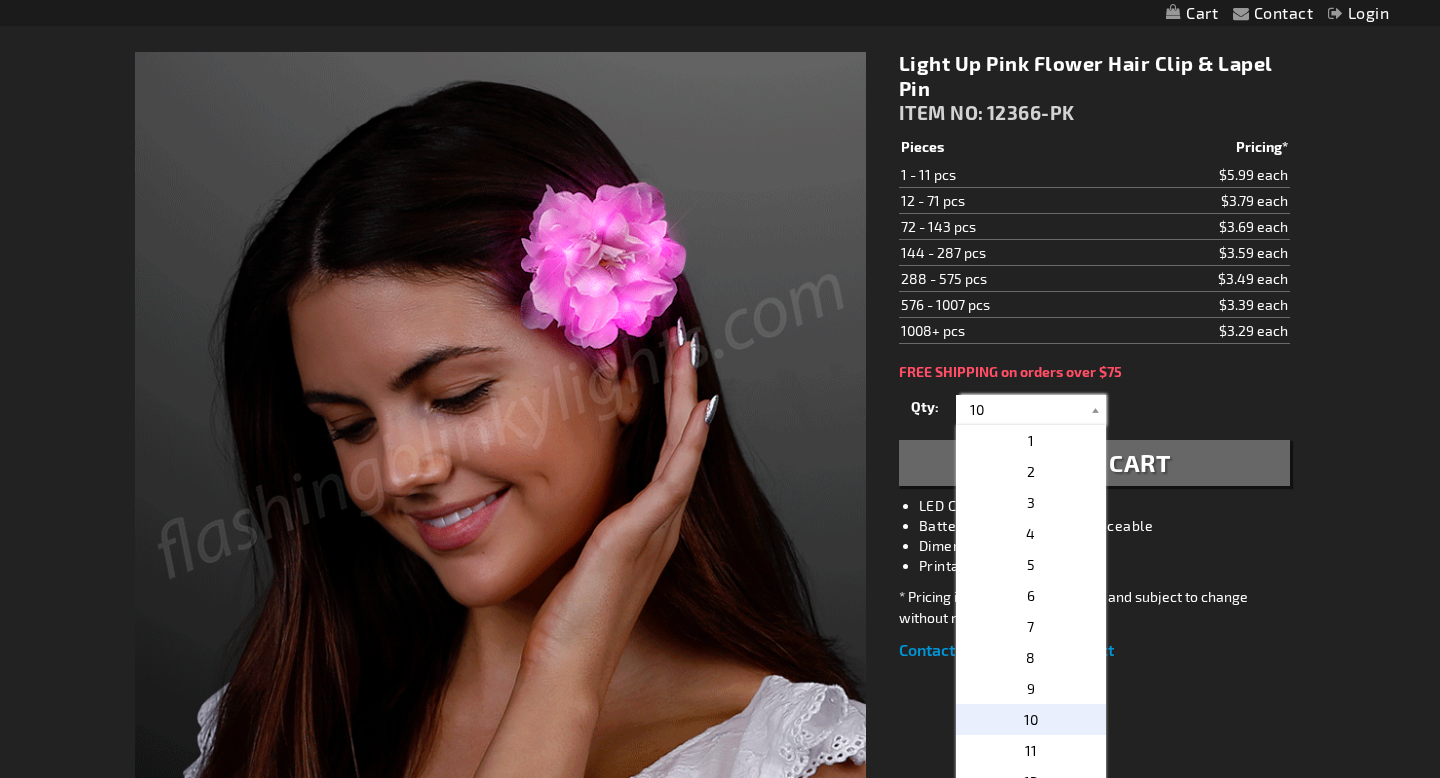 scroll, scrollTop: 352, scrollLeft: 0, axis: vertical 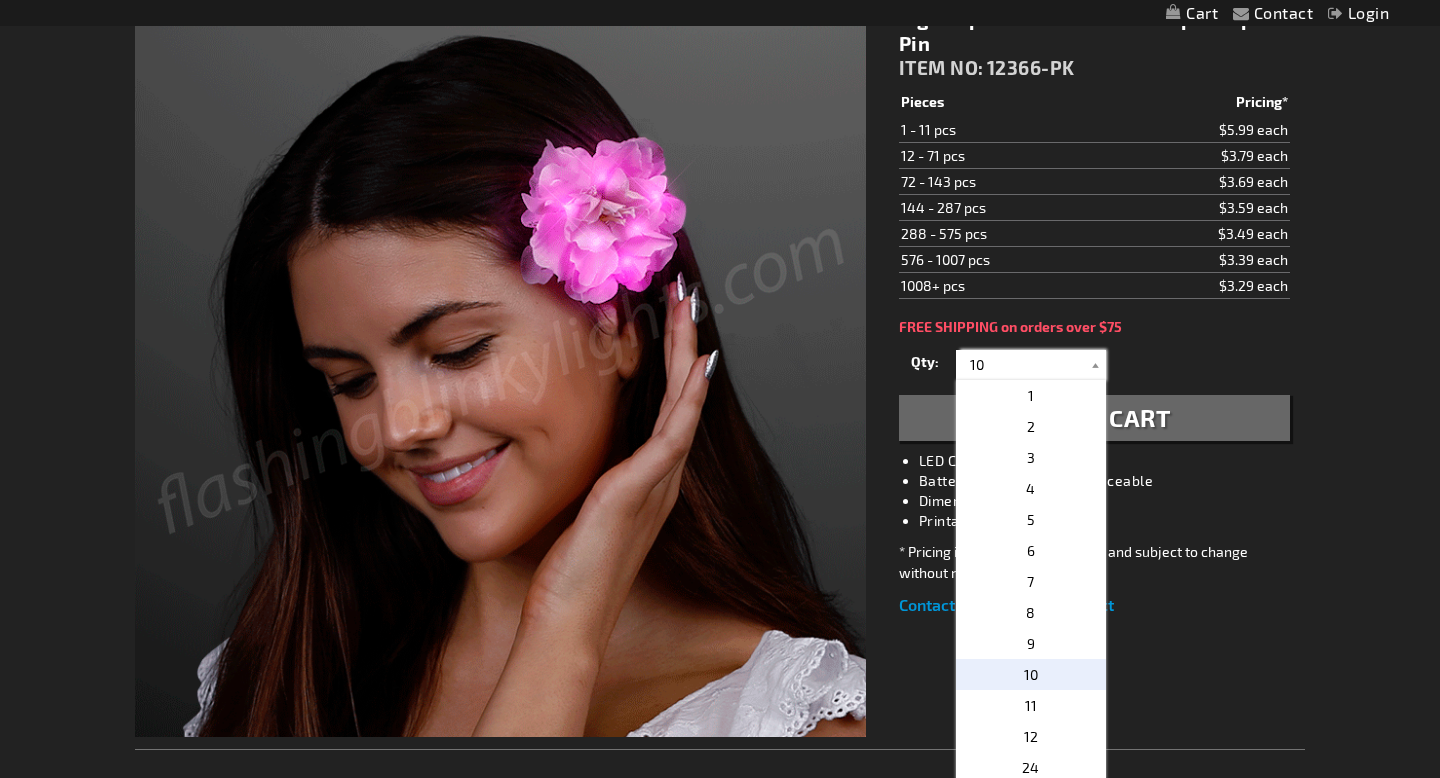 type on "1" 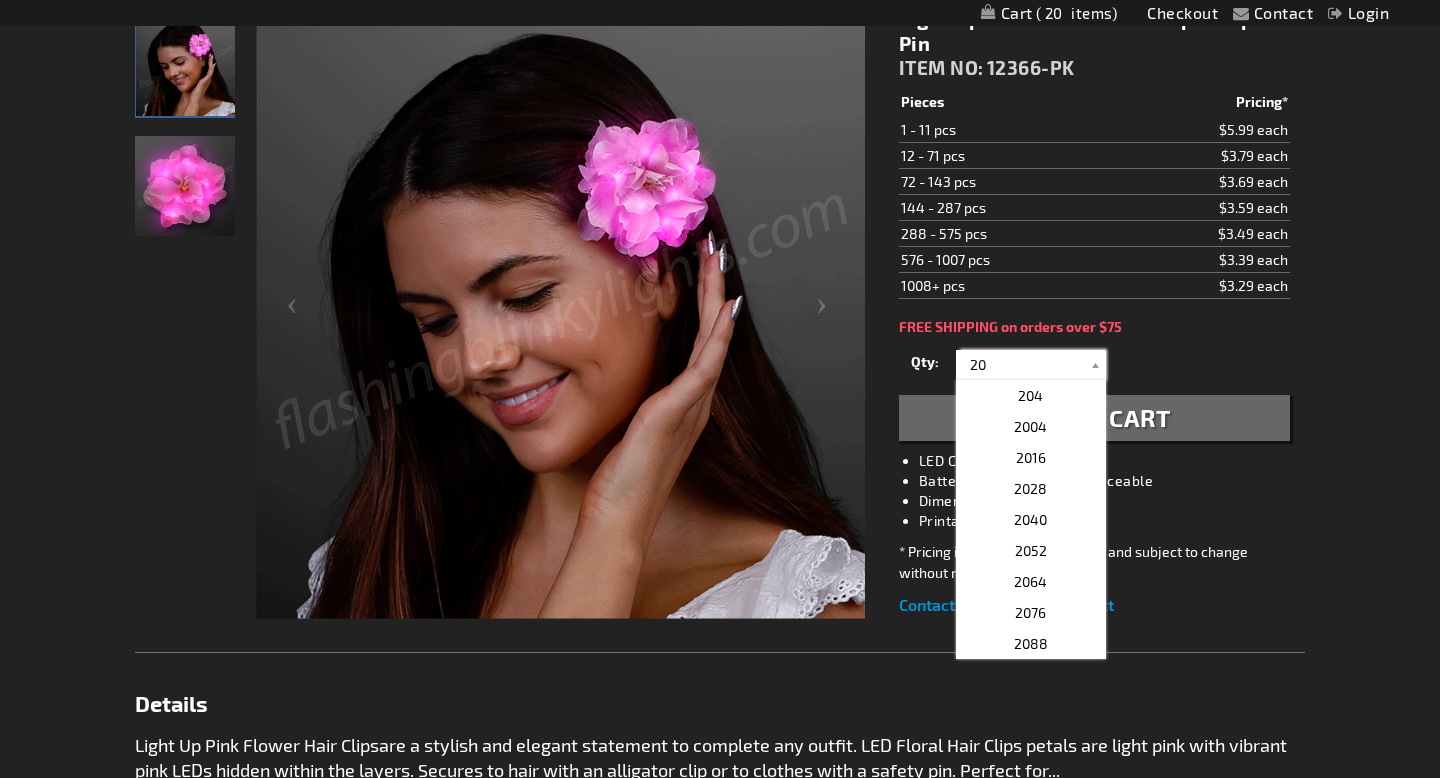 type on "20" 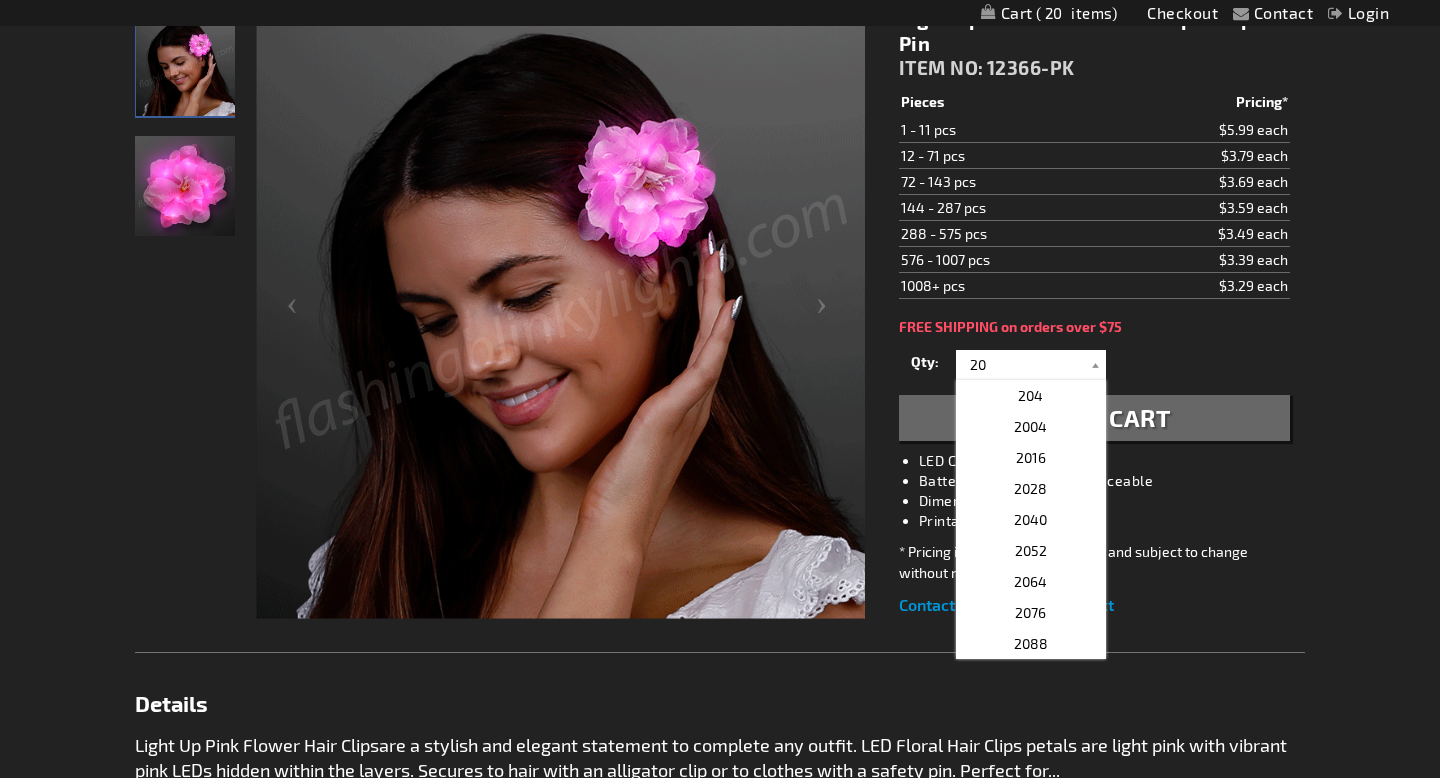 click on "Add to Cart" at bounding box center [1095, 417] 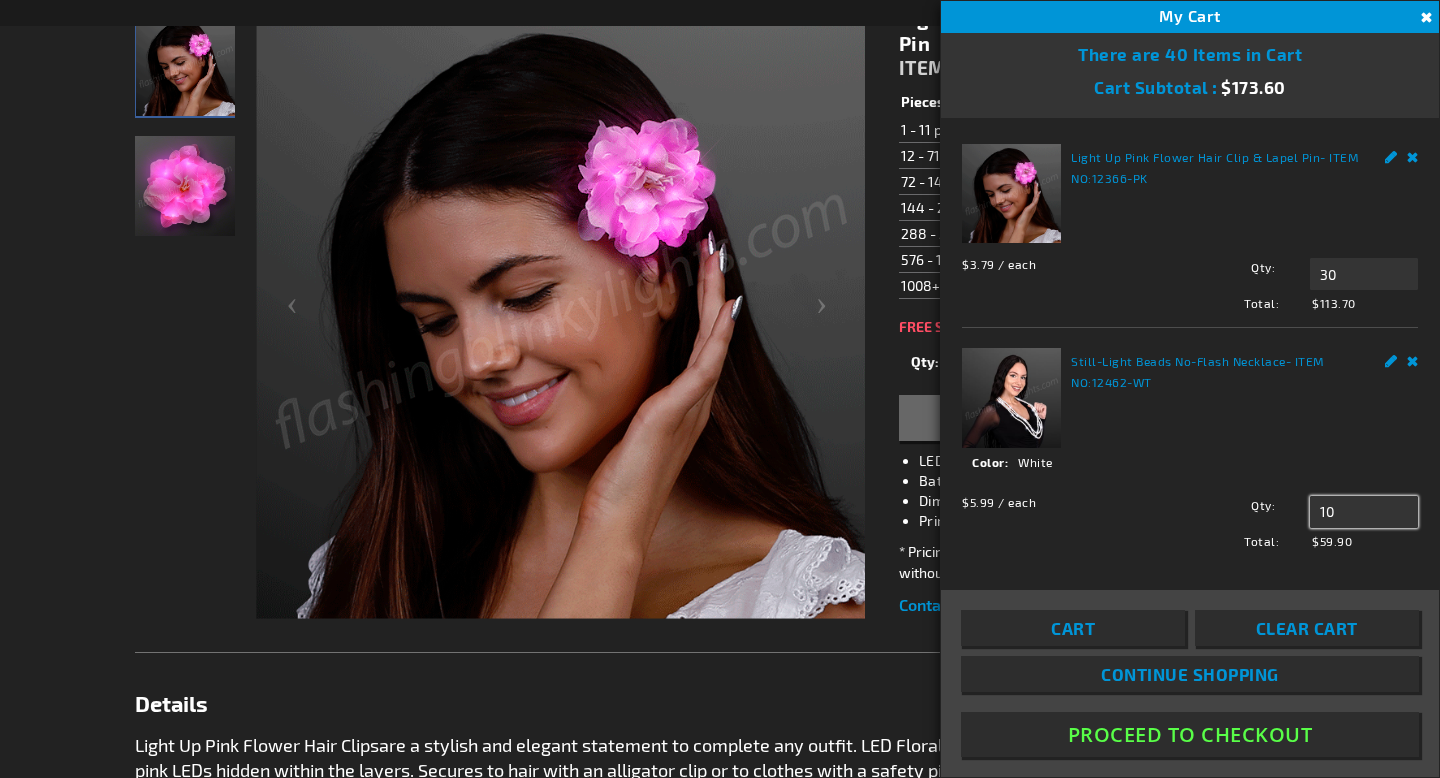 click on "10" at bounding box center (1364, 512) 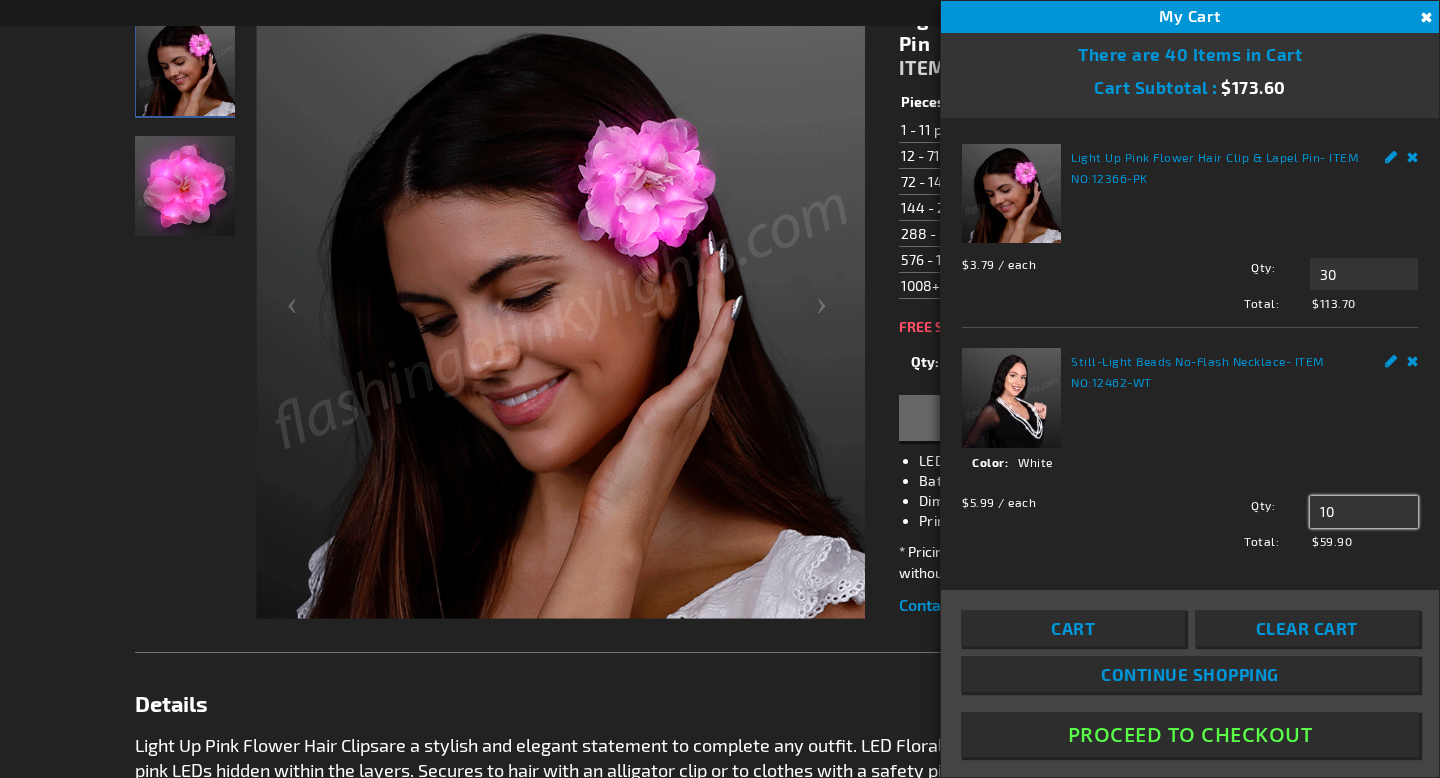 type on "1" 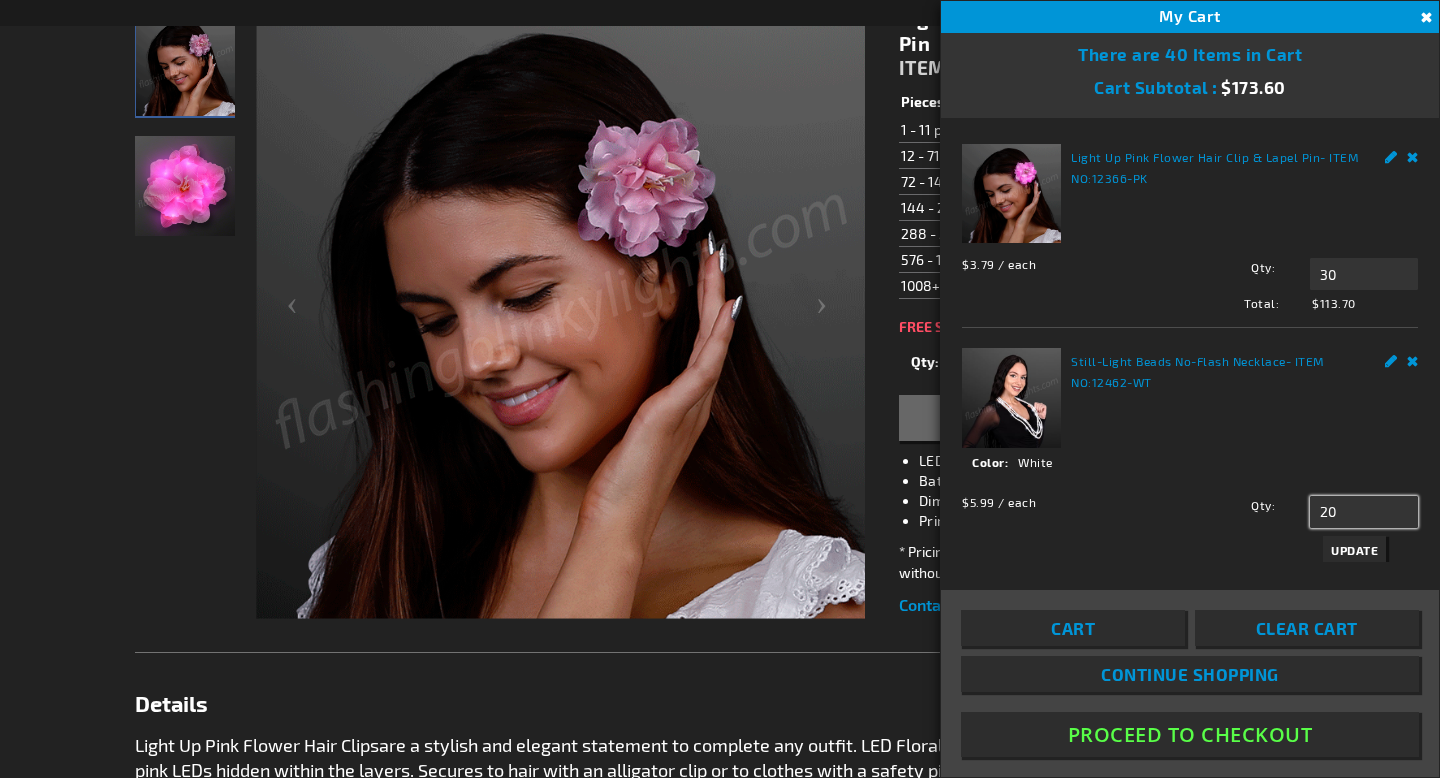 type on "20" 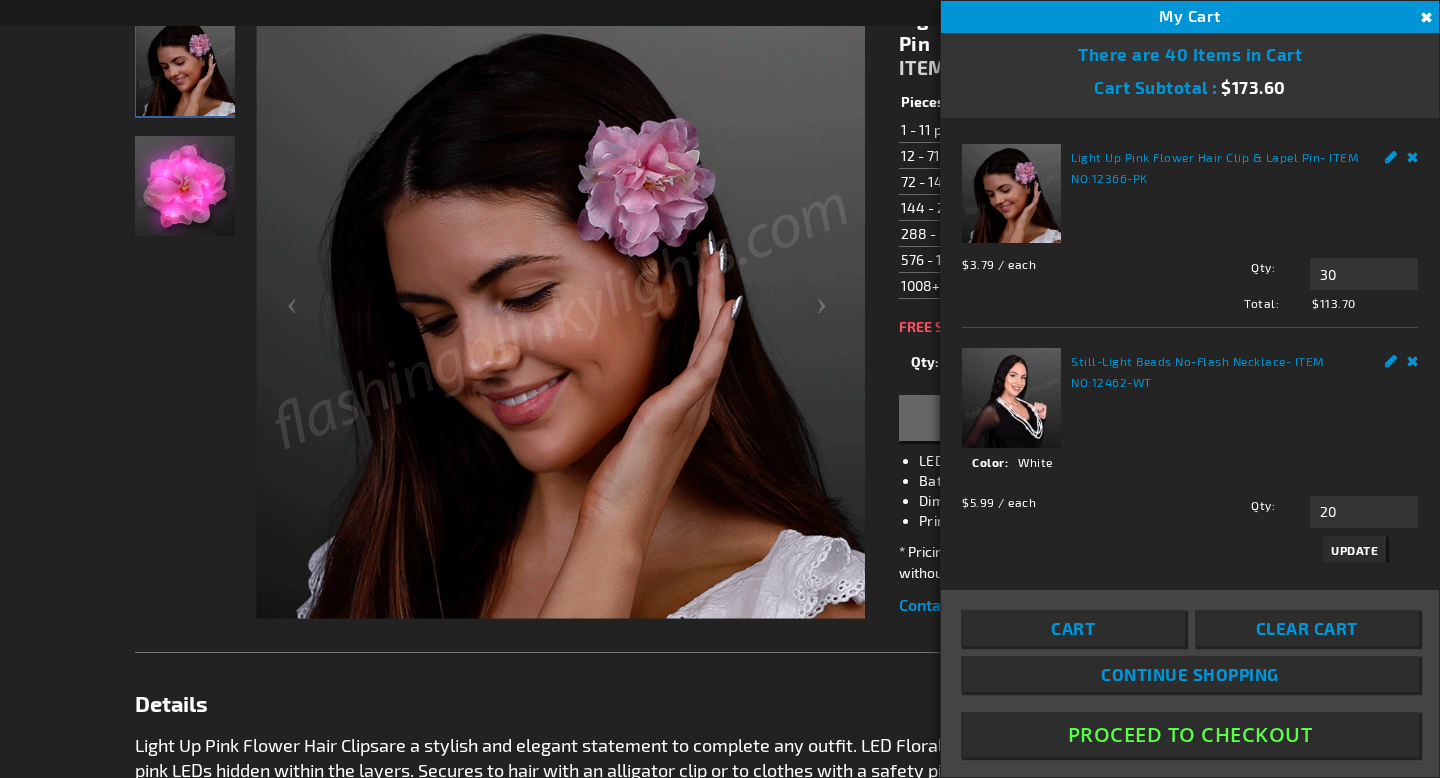 click on "Update" at bounding box center (1354, 550) 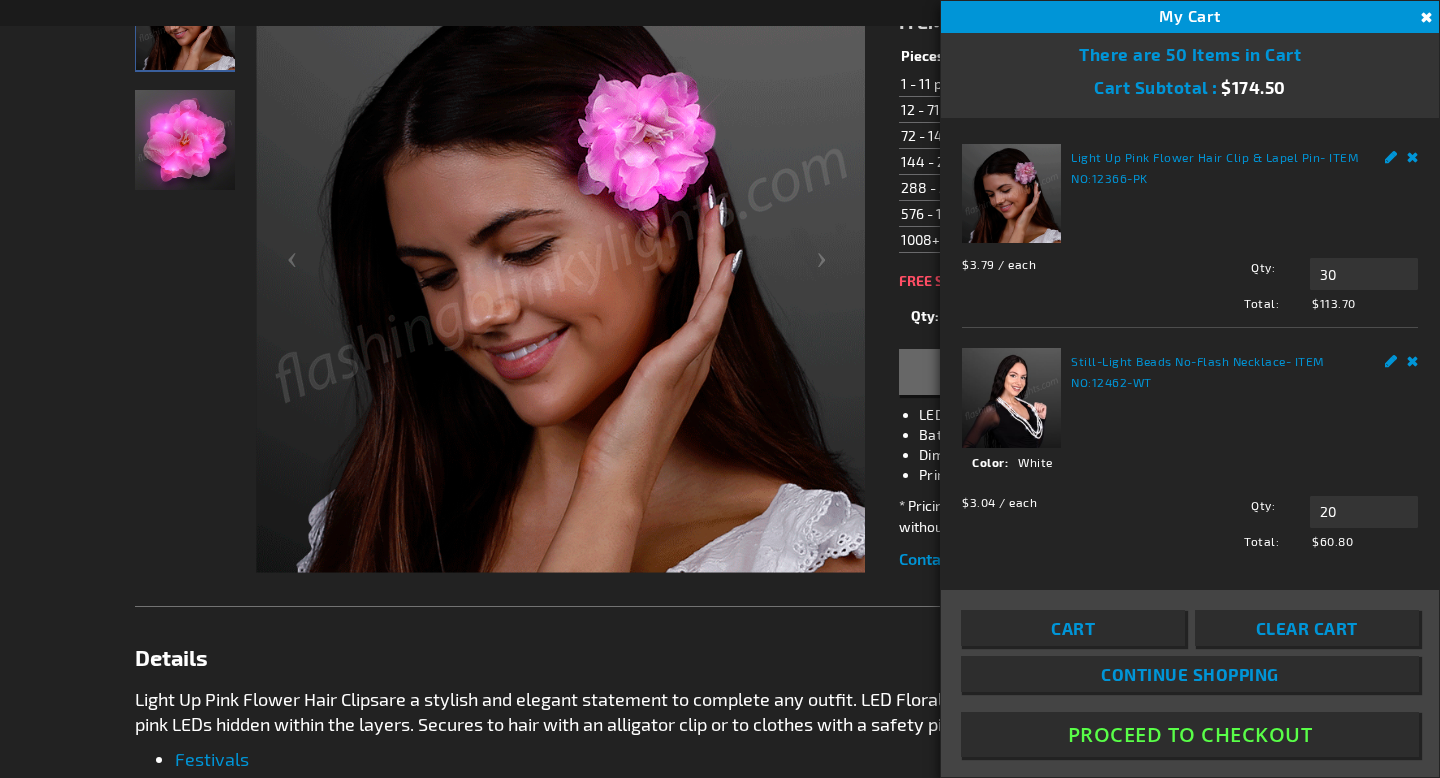 scroll, scrollTop: 307, scrollLeft: 0, axis: vertical 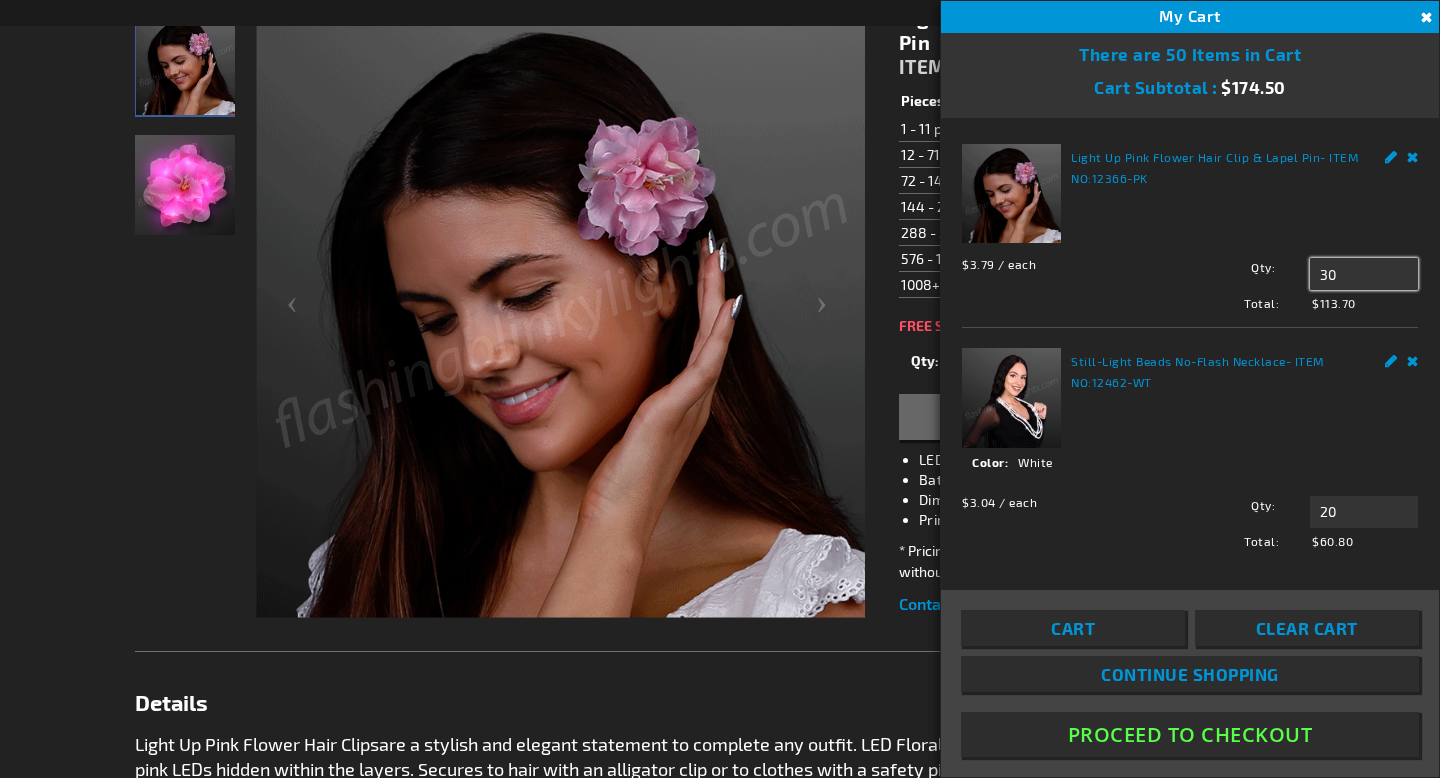 click on "30" at bounding box center (1364, 274) 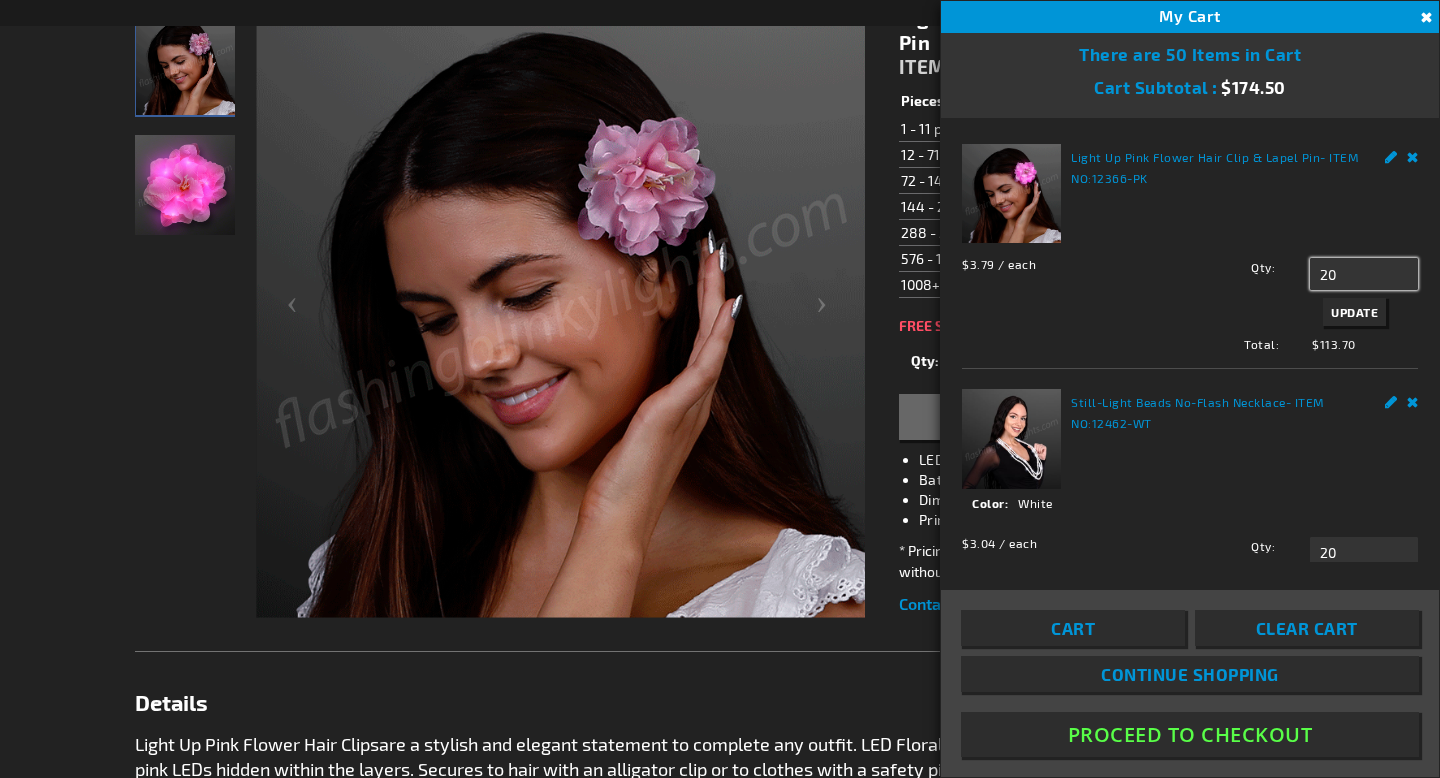 type on "20" 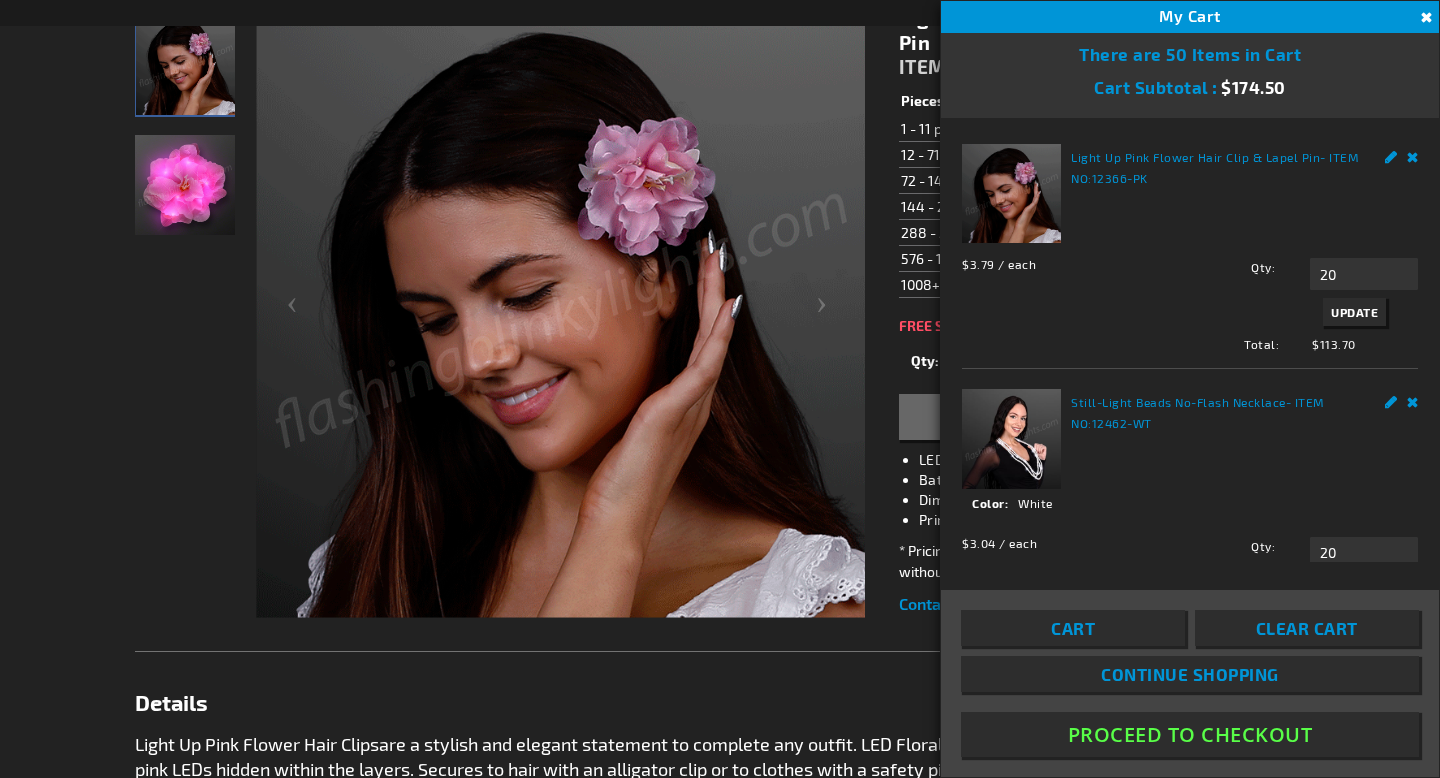 click on "Update" at bounding box center [1354, 312] 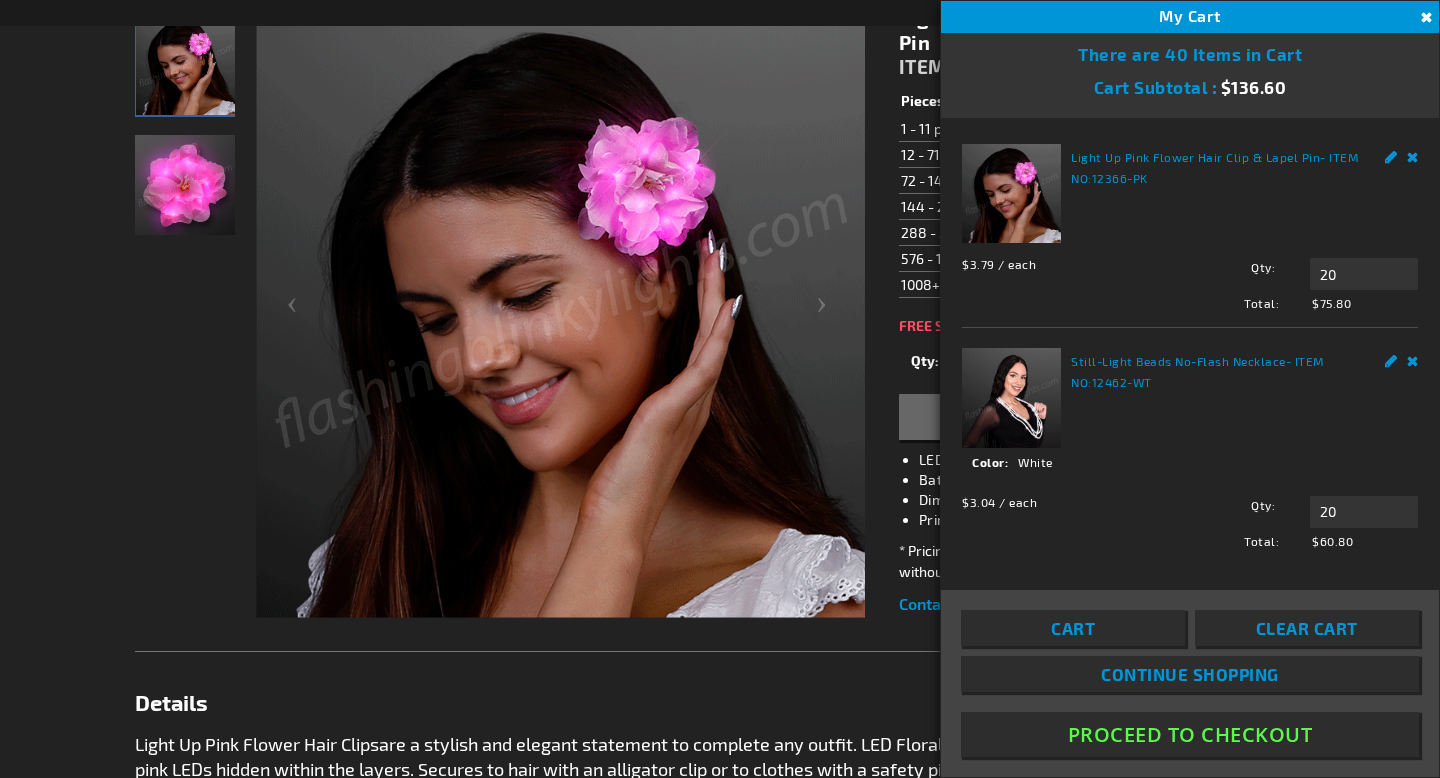 click on "Close" at bounding box center (1424, 18) 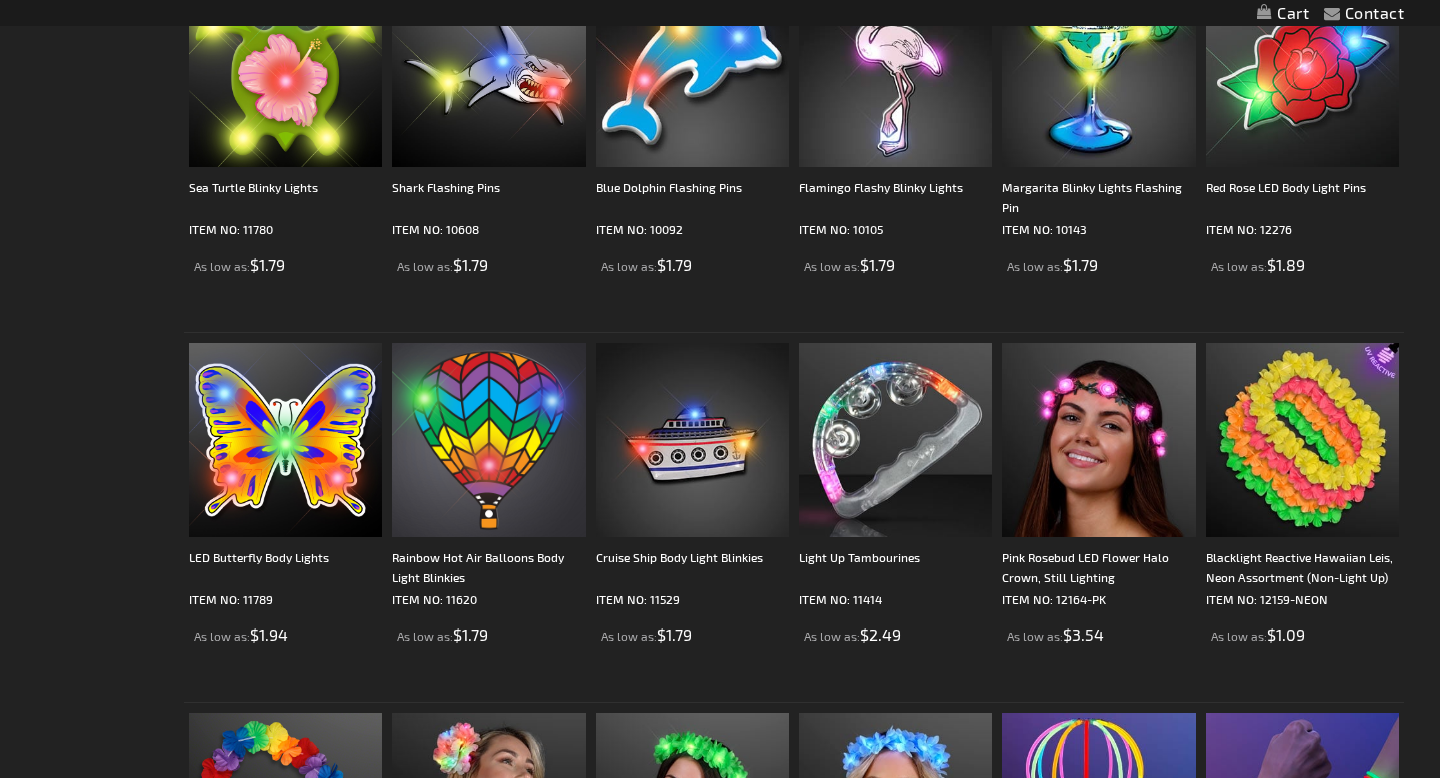 scroll, scrollTop: 2725, scrollLeft: 0, axis: vertical 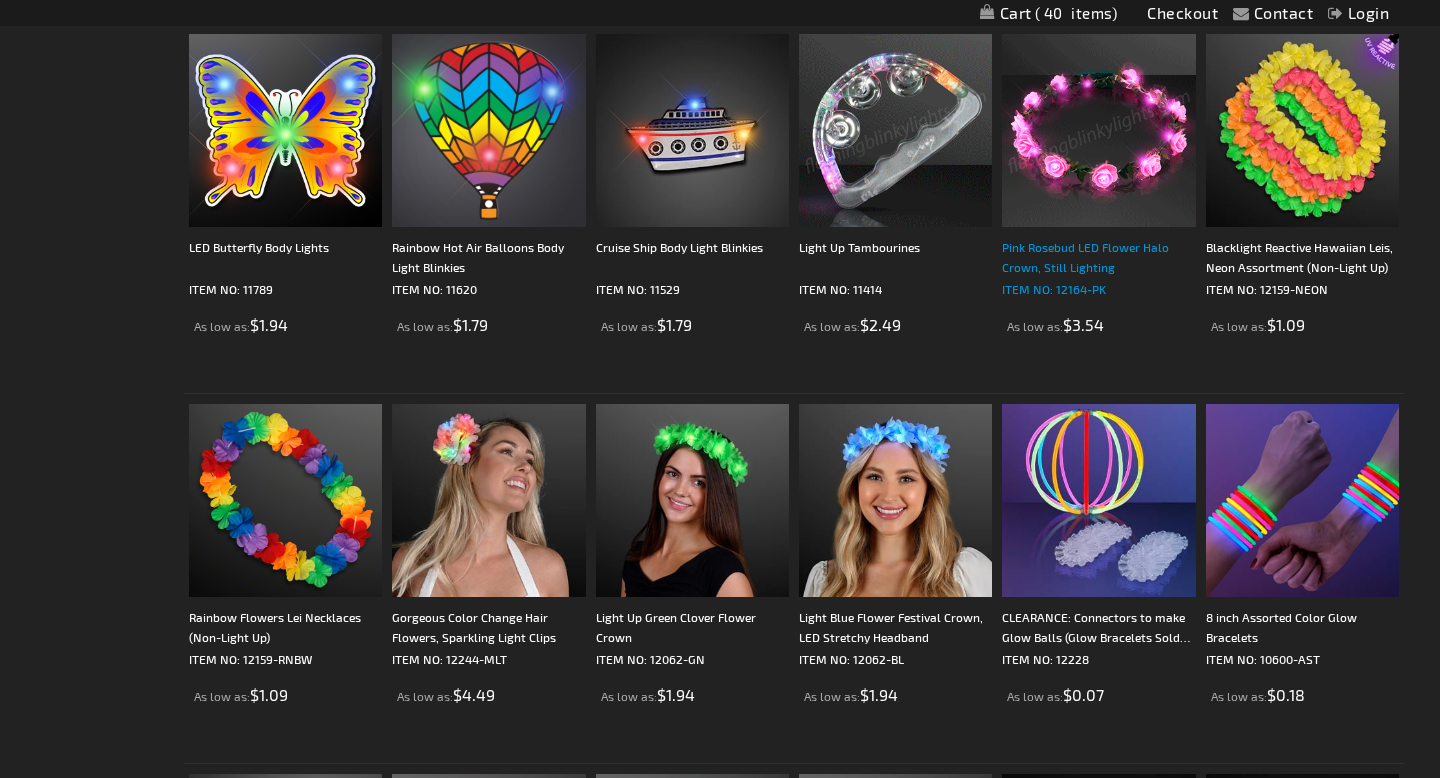 click on "Pink Rosebud LED Flower Halo Crown, Still Lighting" at bounding box center [1098, 257] 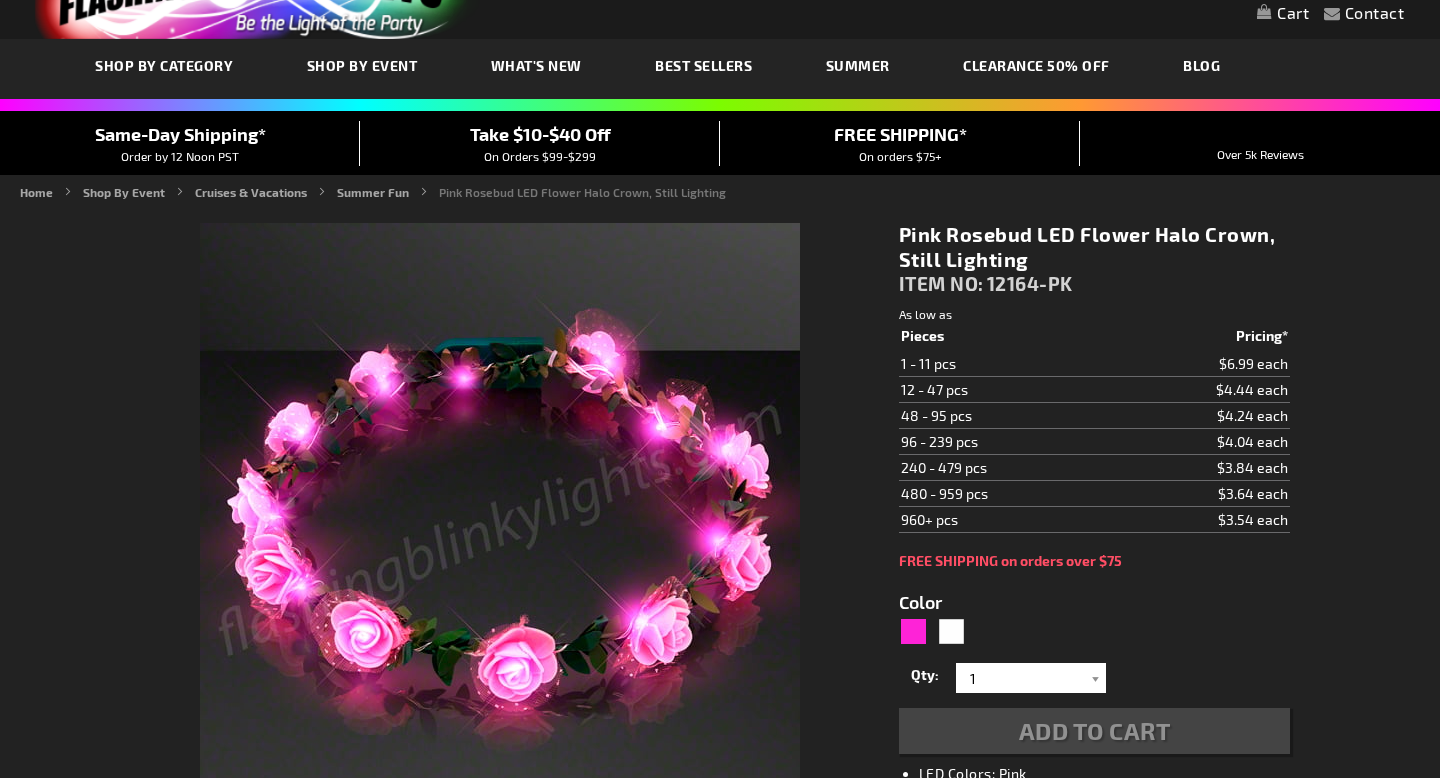 scroll, scrollTop: 119, scrollLeft: 0, axis: vertical 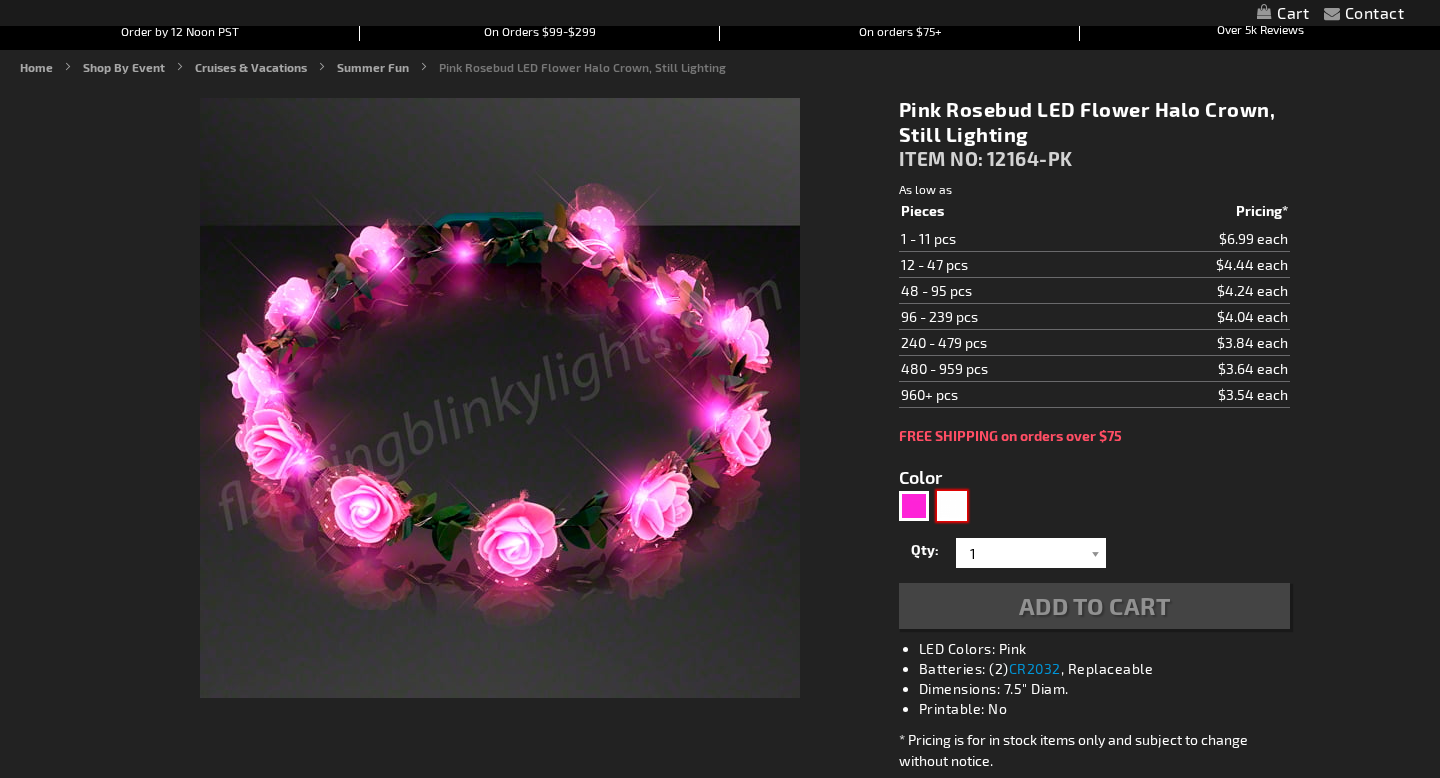 click at bounding box center [952, 506] 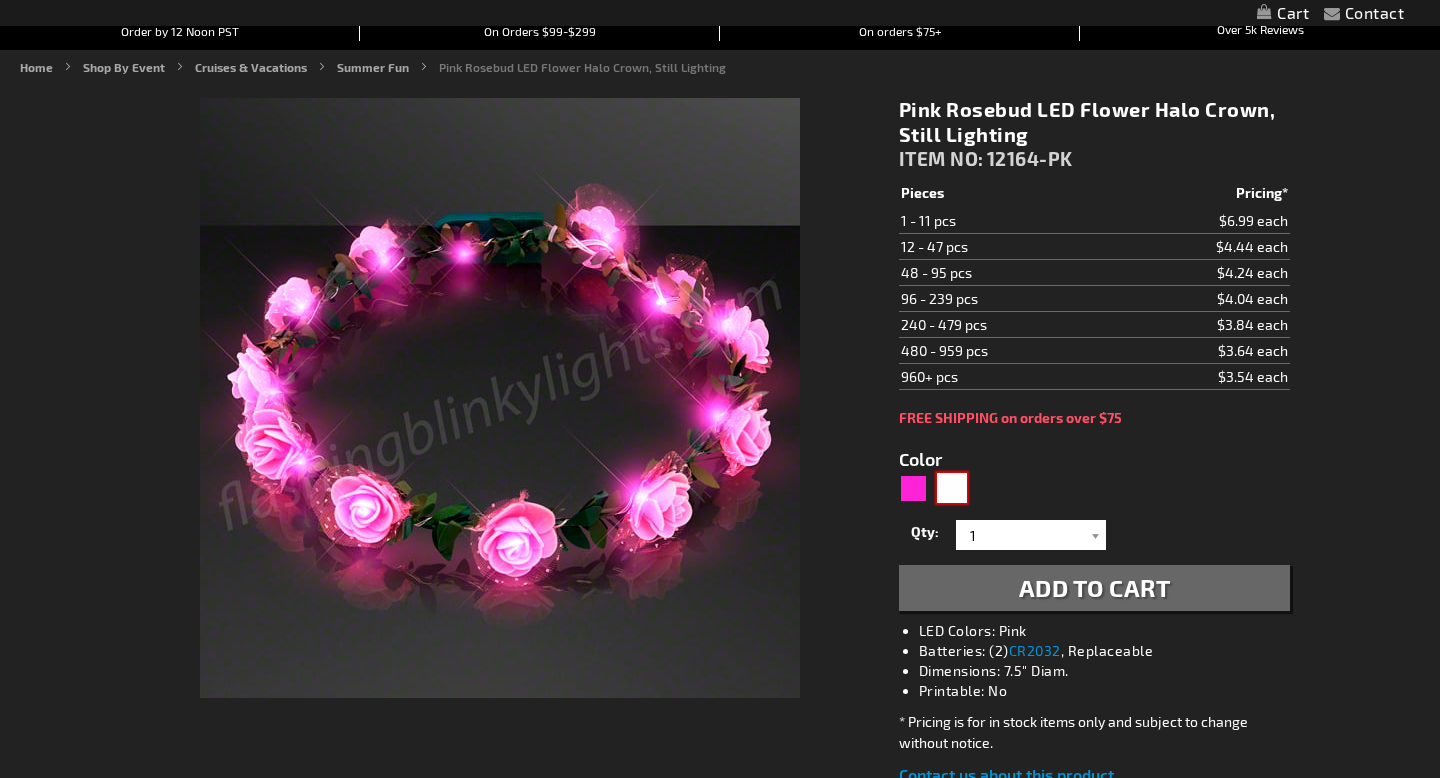 type on "12164-WT" 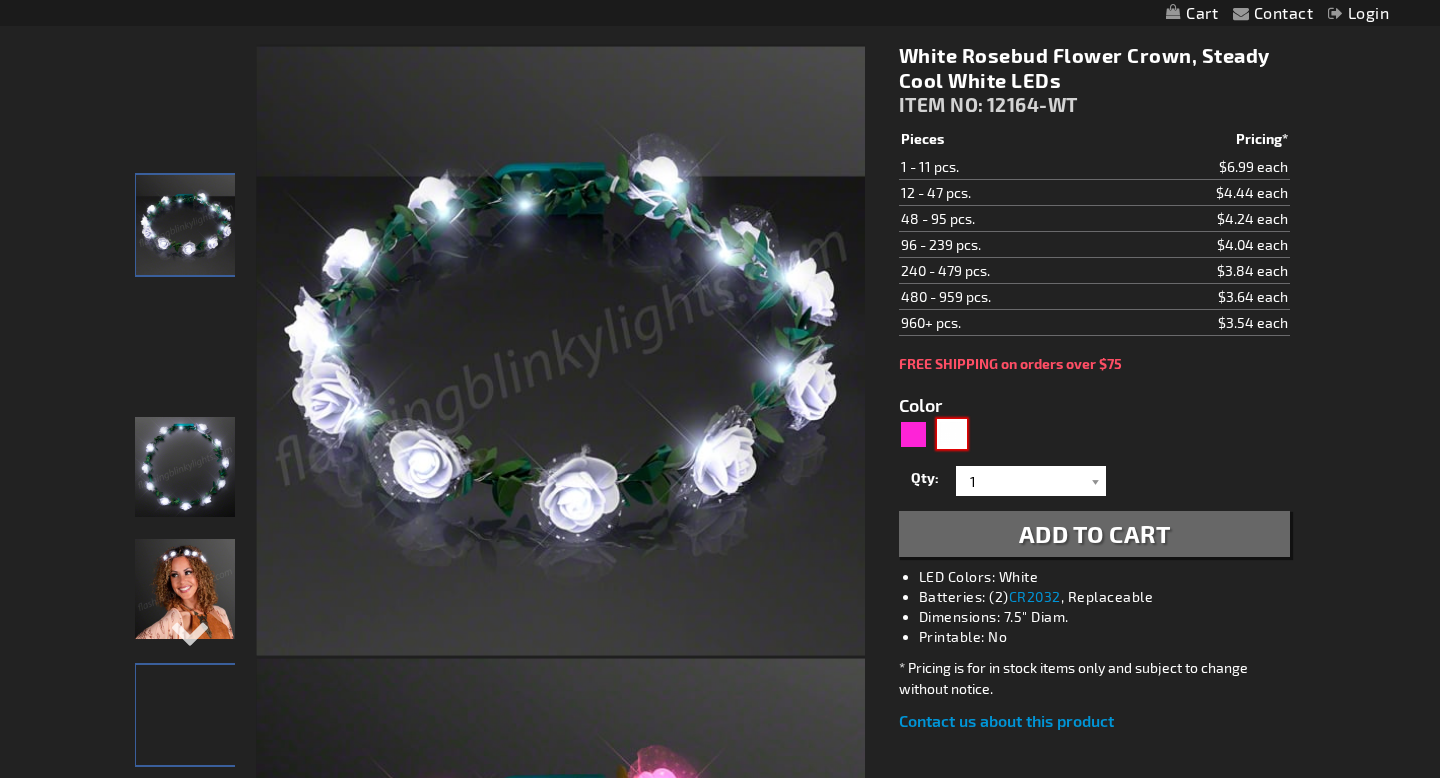 scroll, scrollTop: 380, scrollLeft: 0, axis: vertical 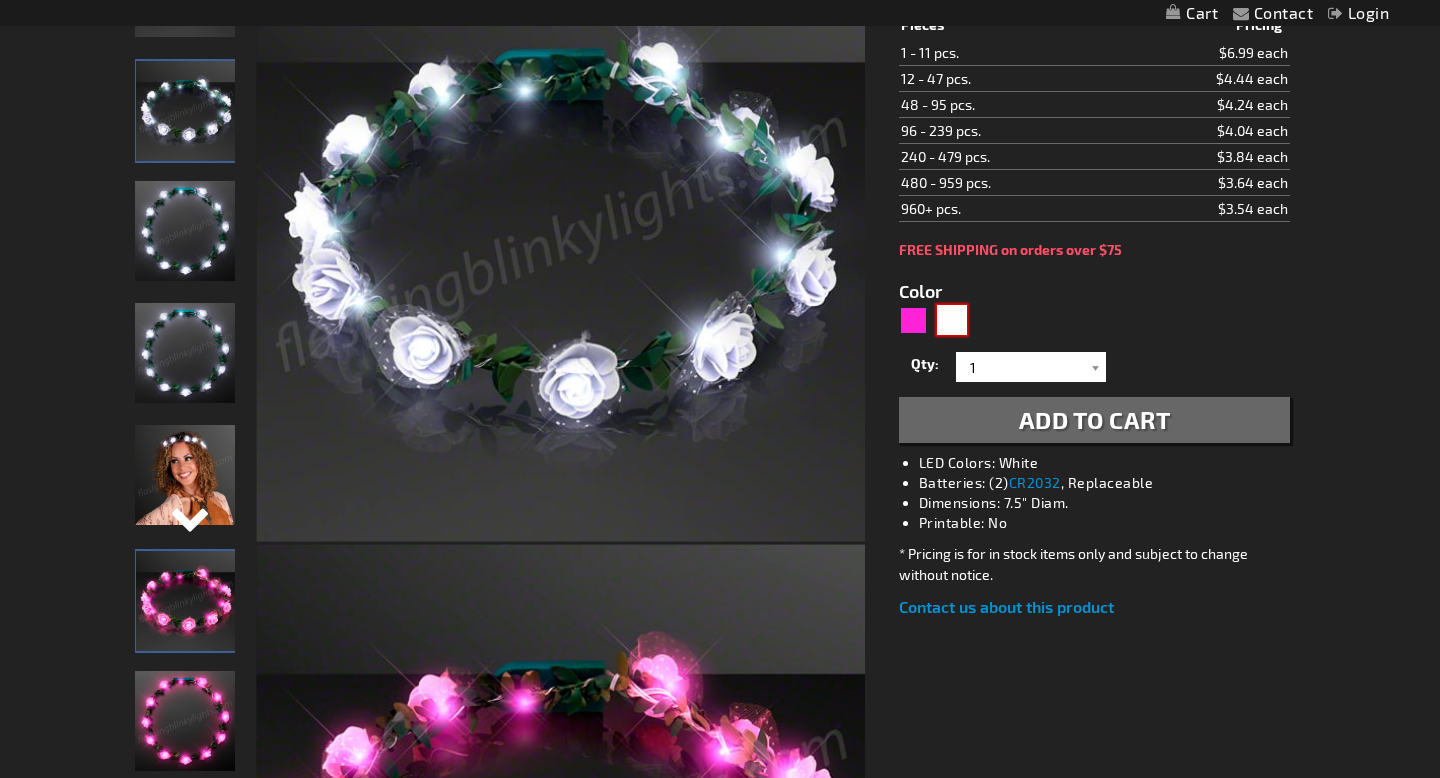 click at bounding box center (185, 534) 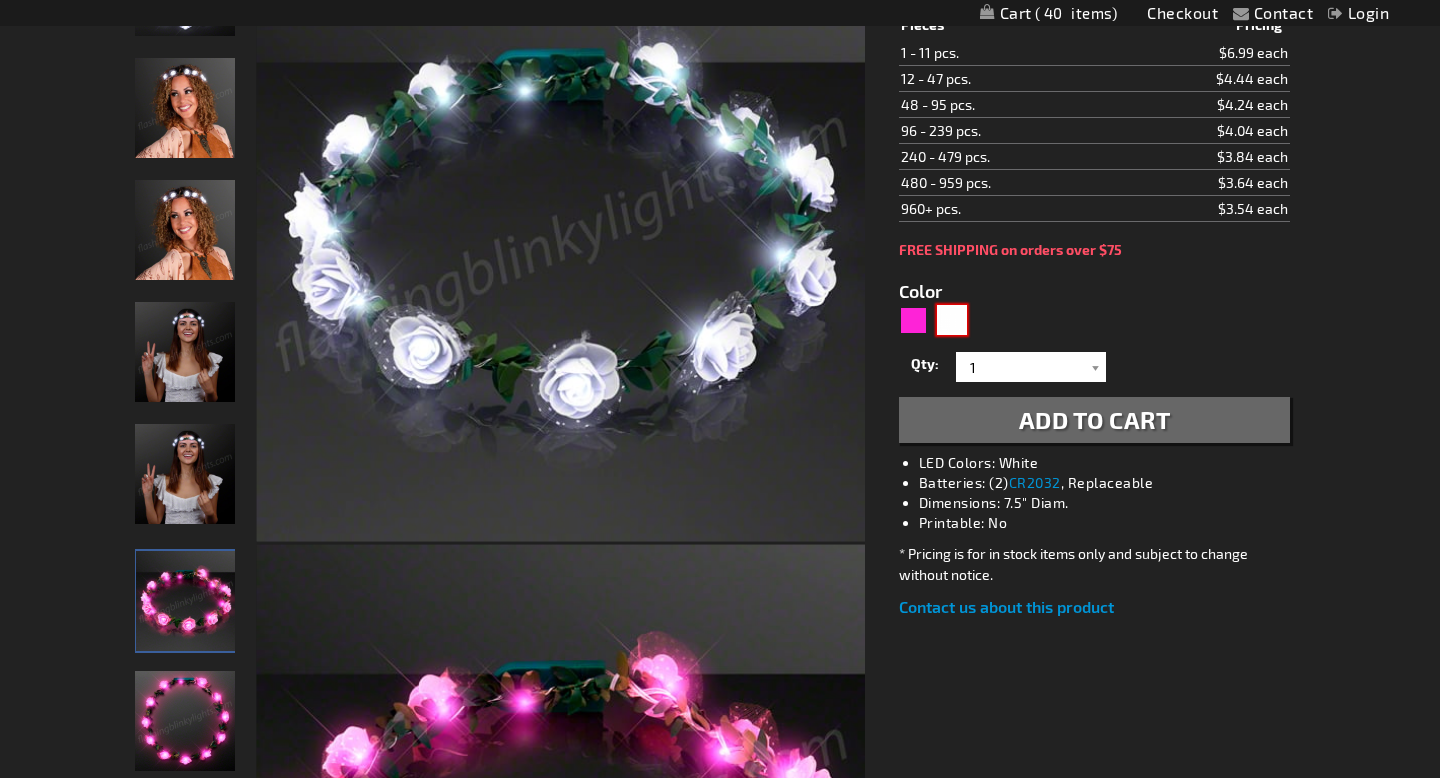 click at bounding box center [185, 230] 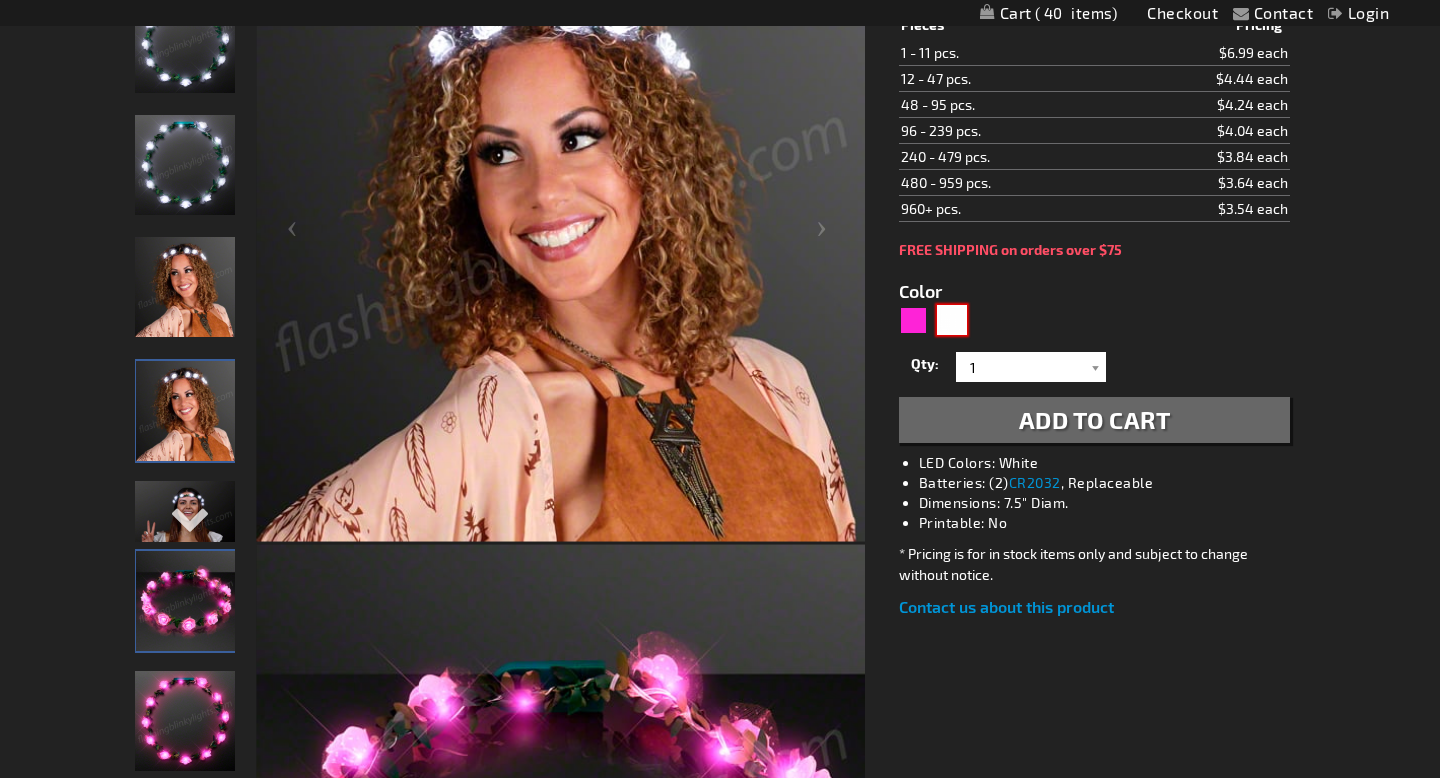 scroll, scrollTop: 279, scrollLeft: 0, axis: vertical 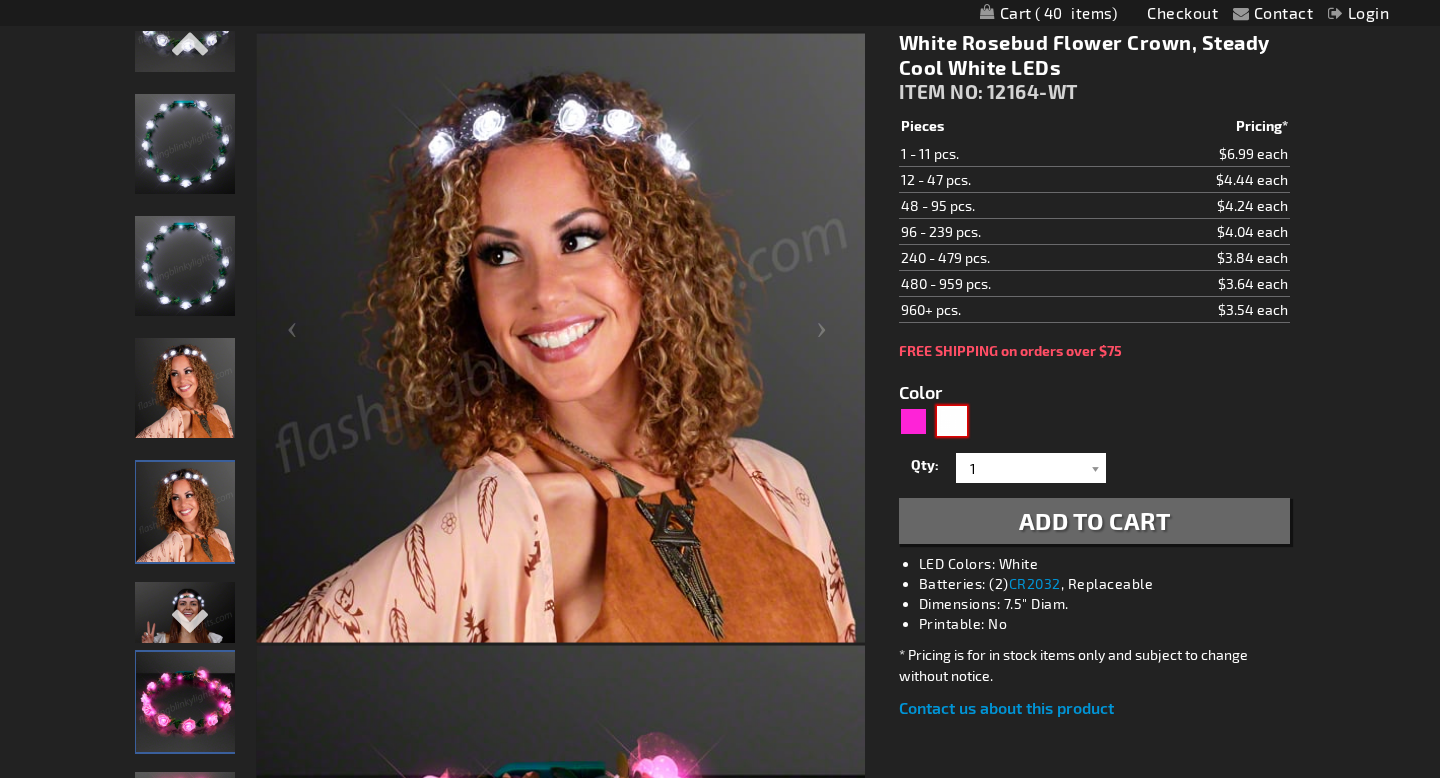 click at bounding box center [185, 388] 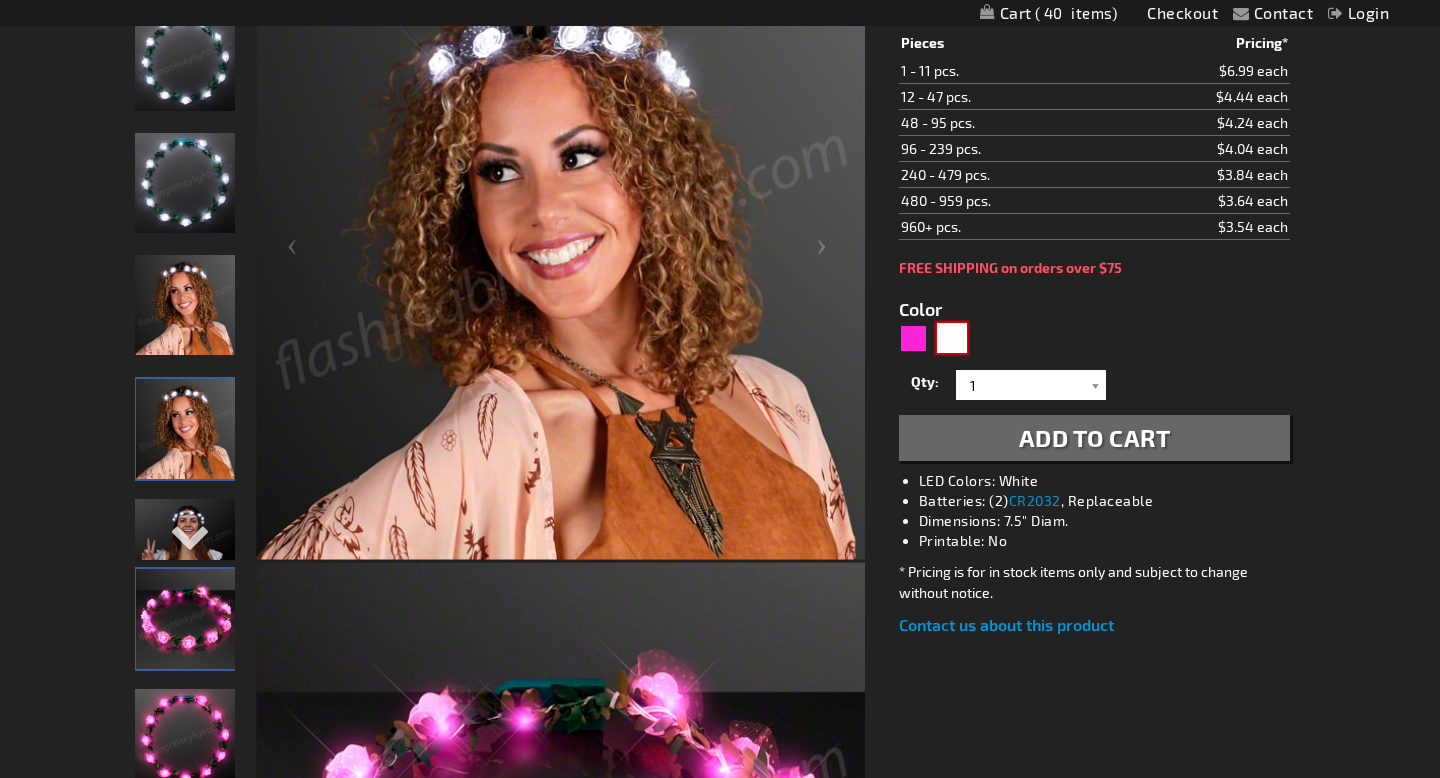 scroll, scrollTop: 365, scrollLeft: 0, axis: vertical 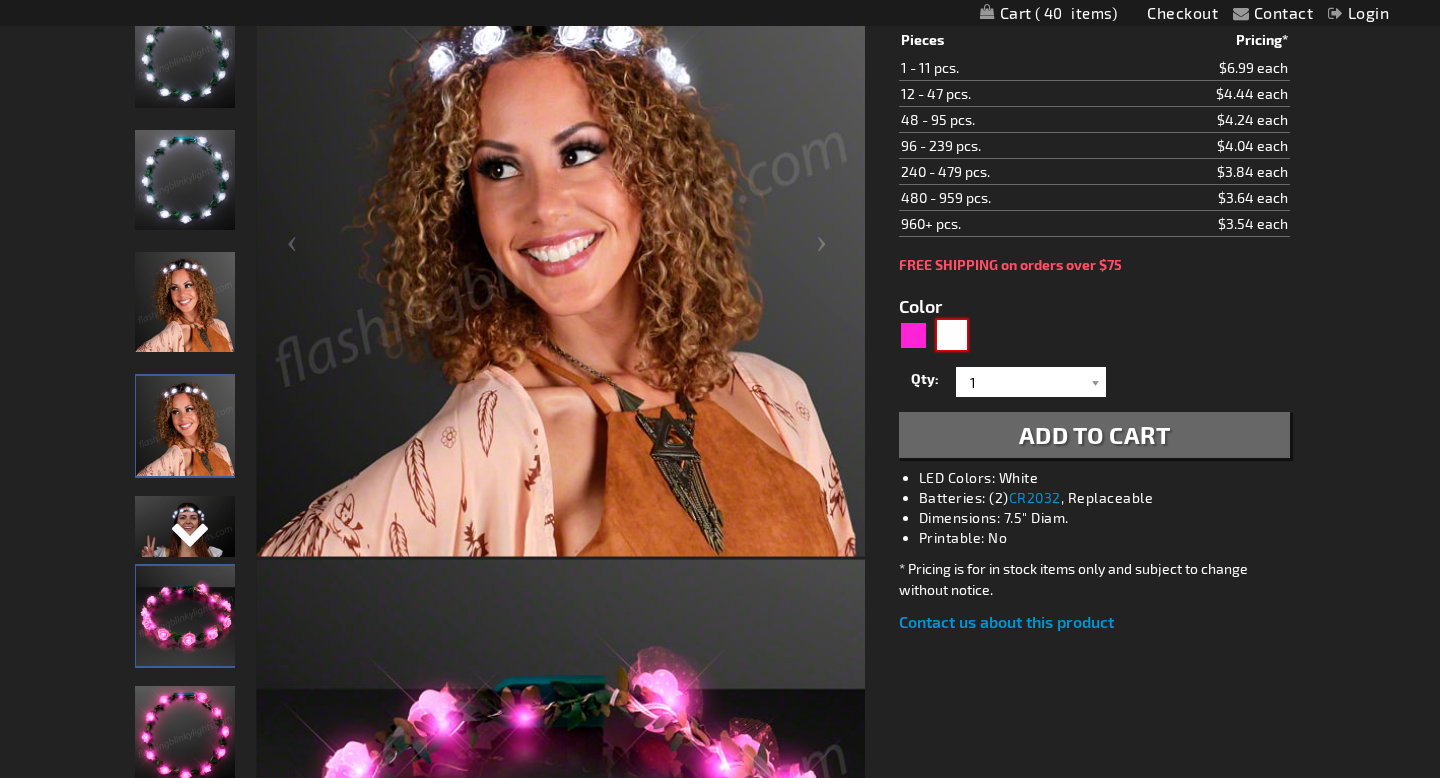 click at bounding box center [185, 549] 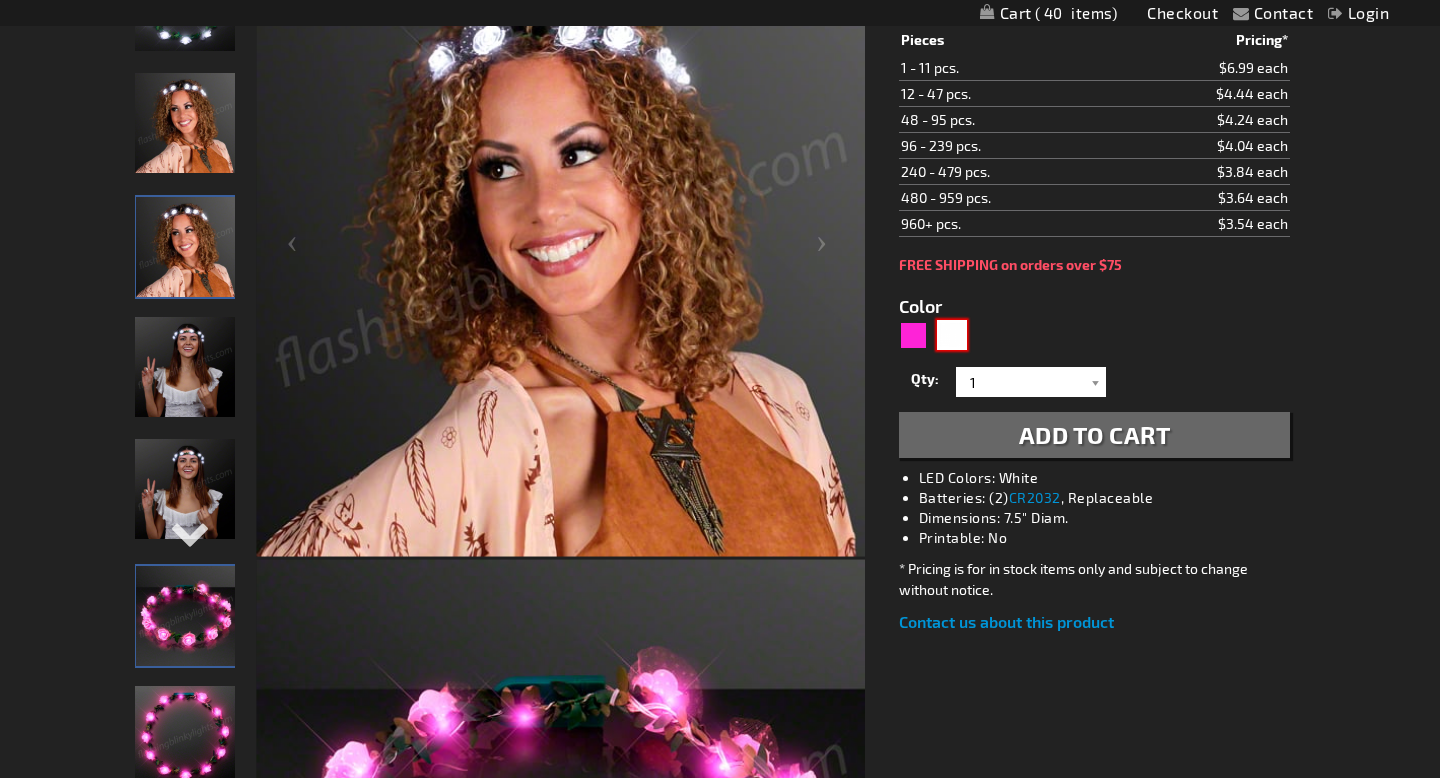 click at bounding box center (185, 367) 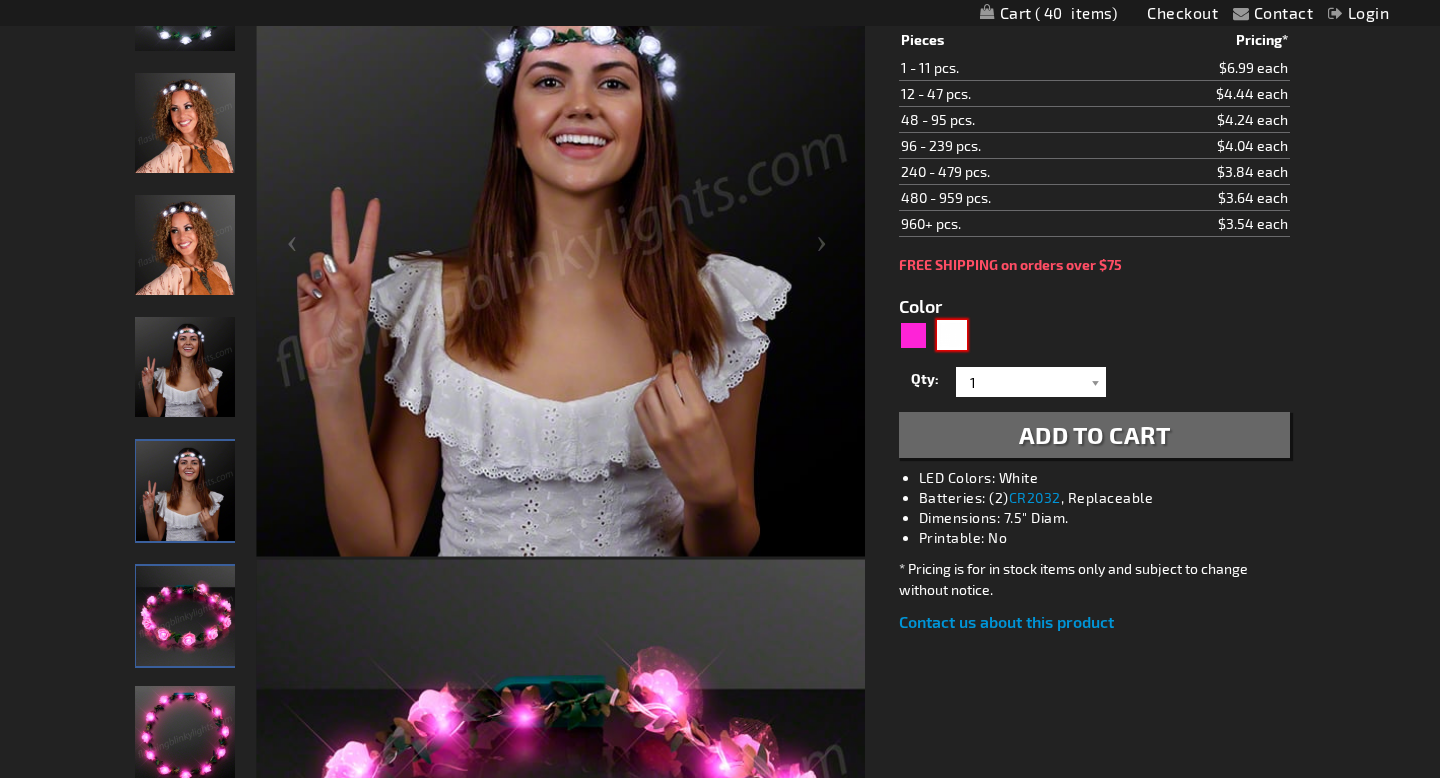 click at bounding box center [186, 491] 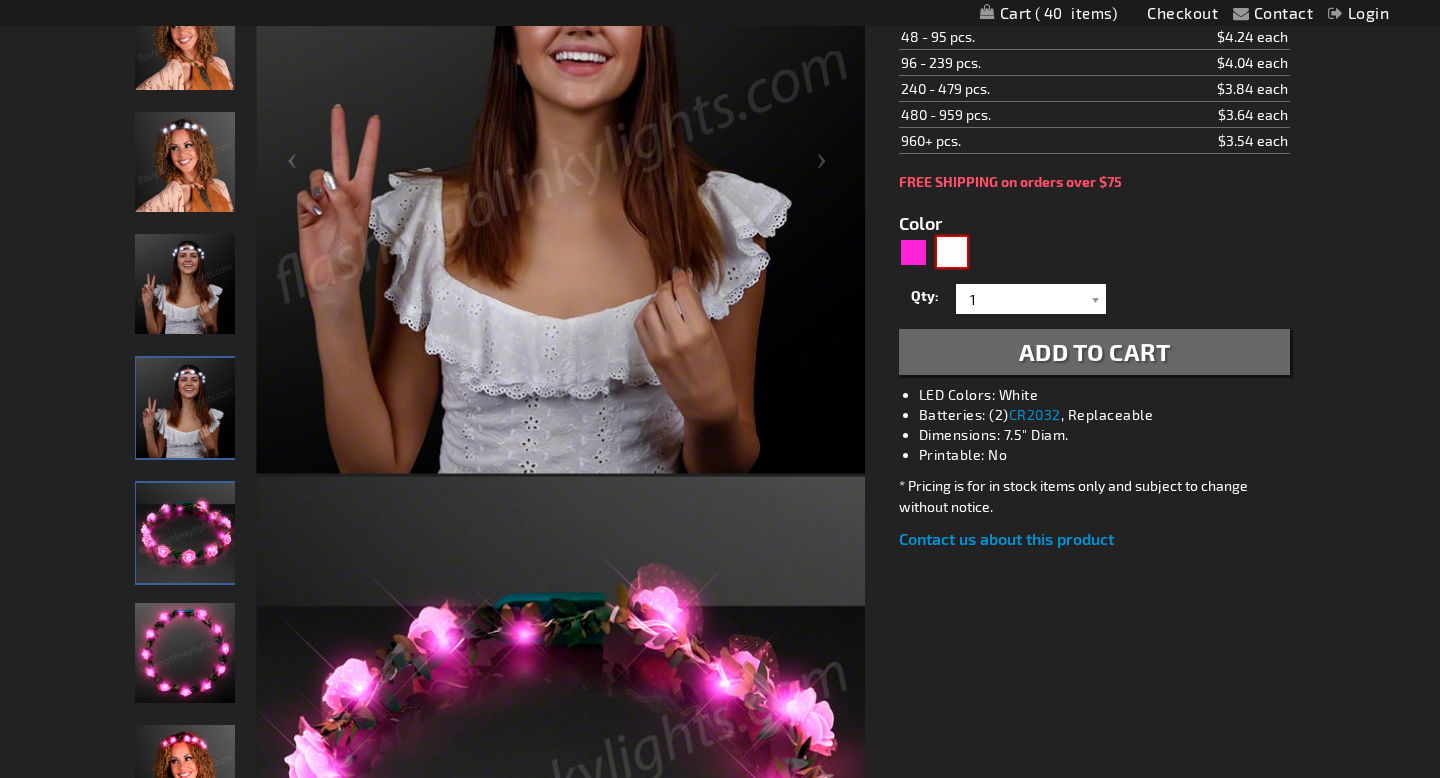 scroll, scrollTop: 452, scrollLeft: 0, axis: vertical 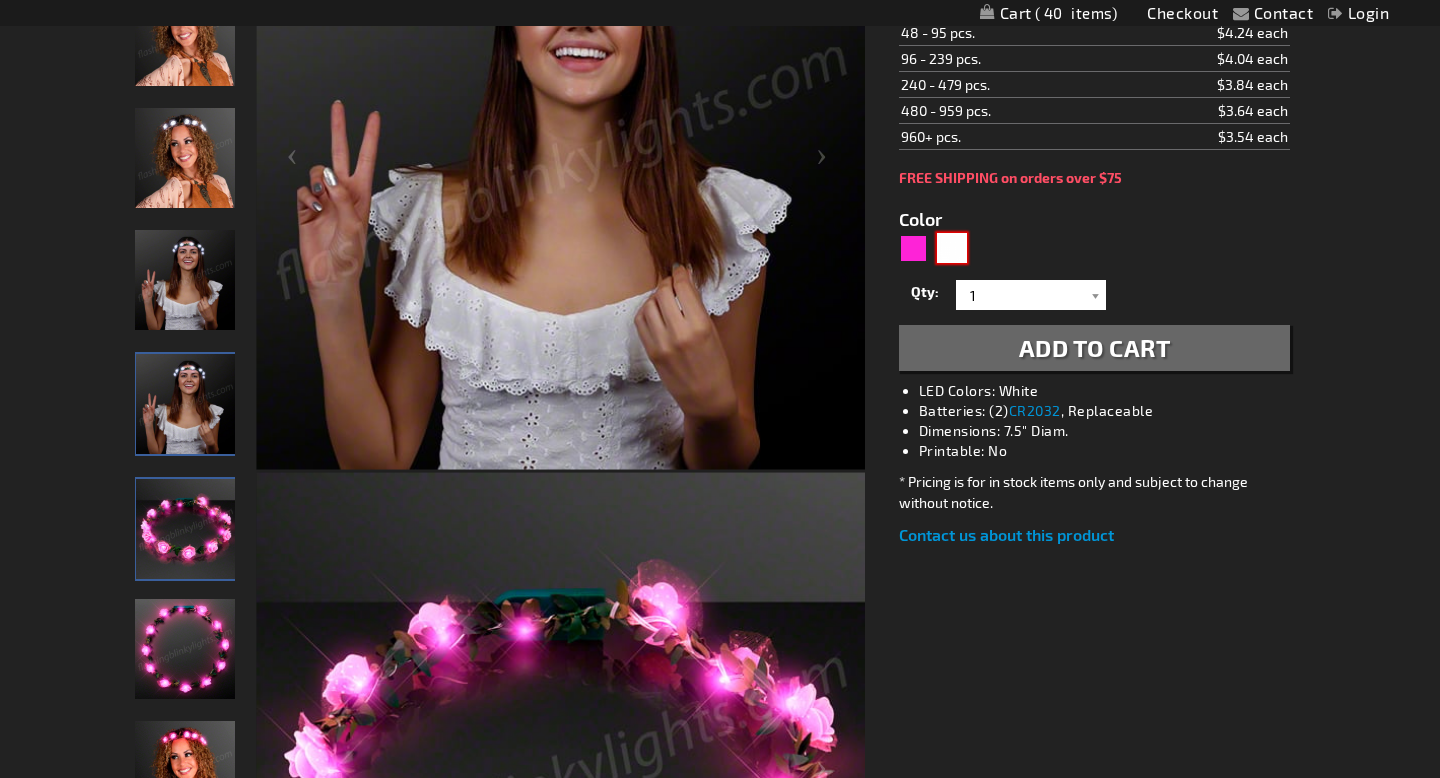 click at bounding box center [186, 529] 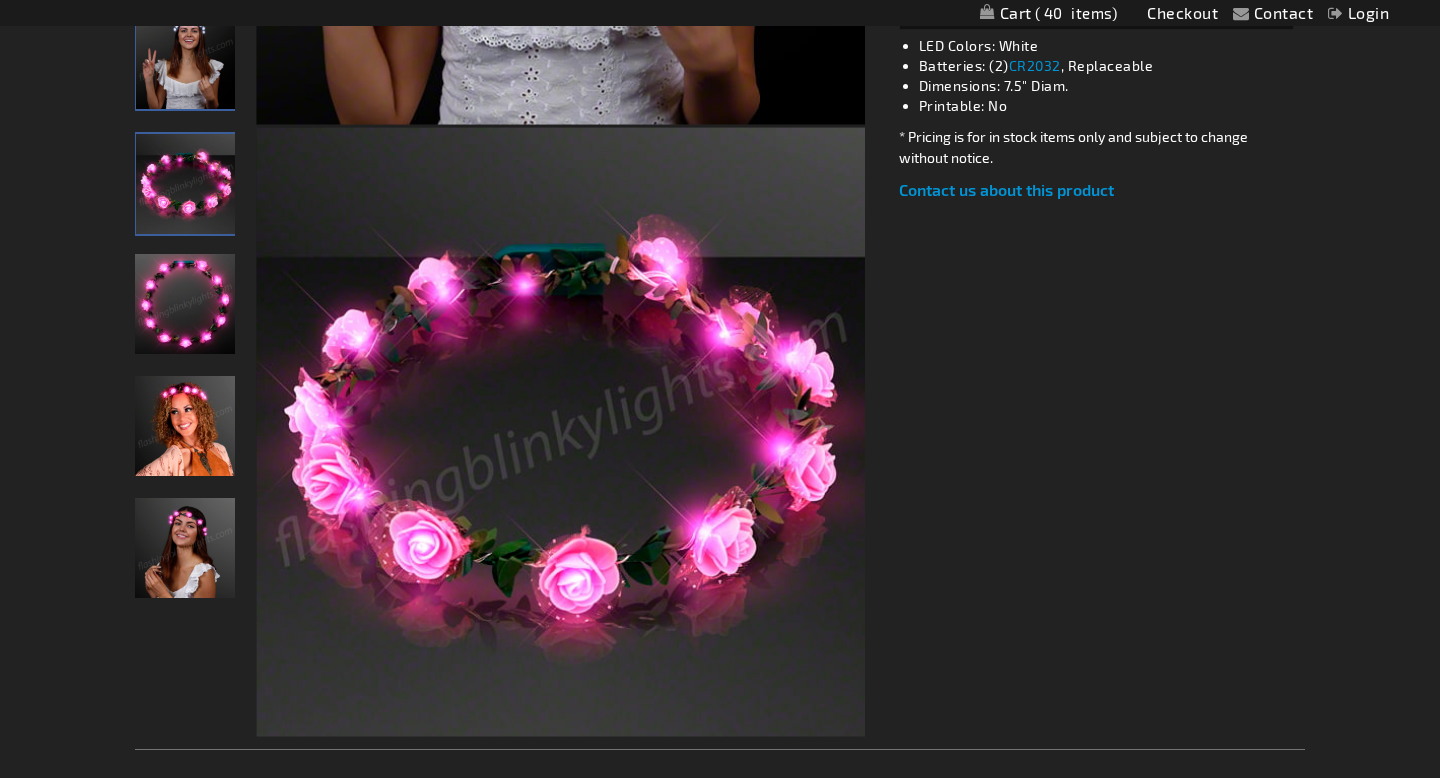 scroll, scrollTop: 801, scrollLeft: 0, axis: vertical 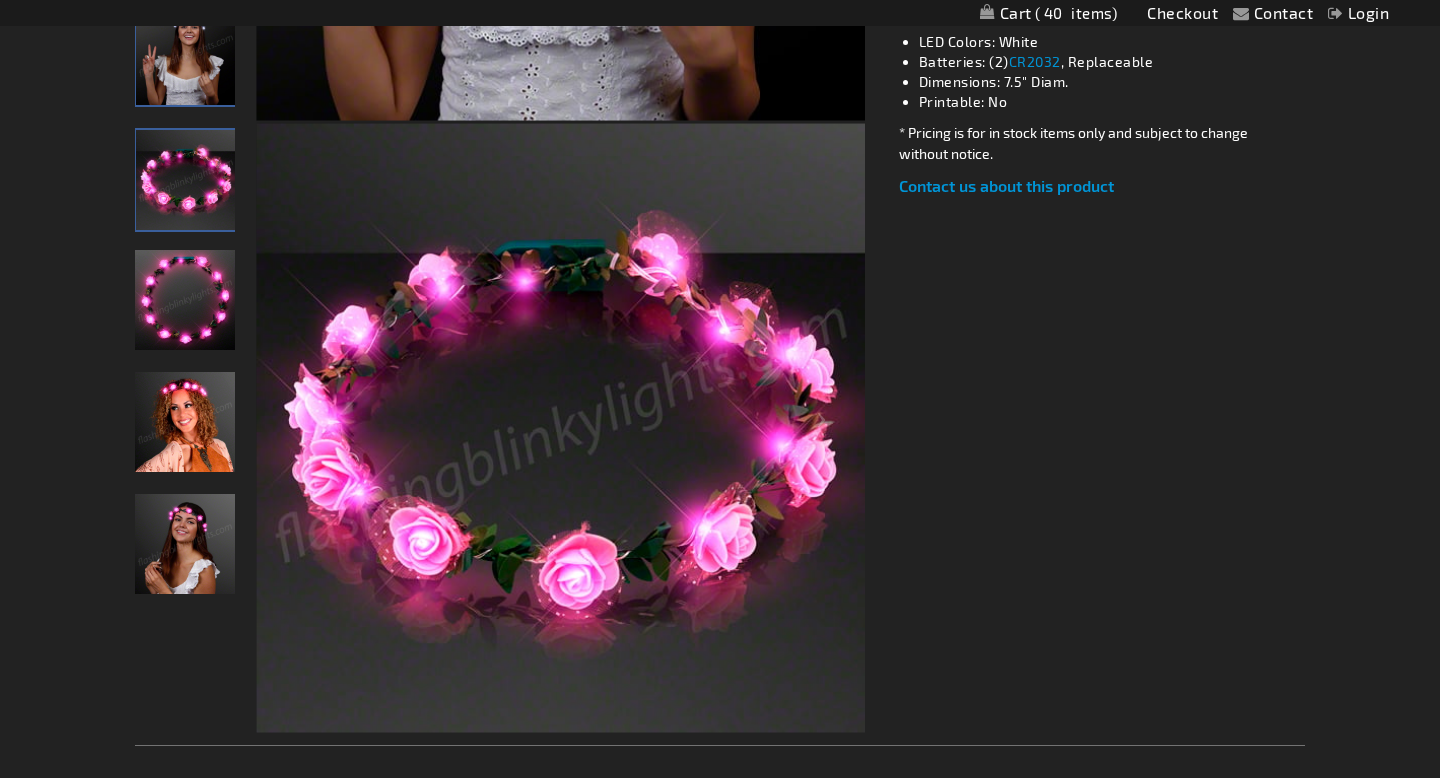click at bounding box center (185, 544) 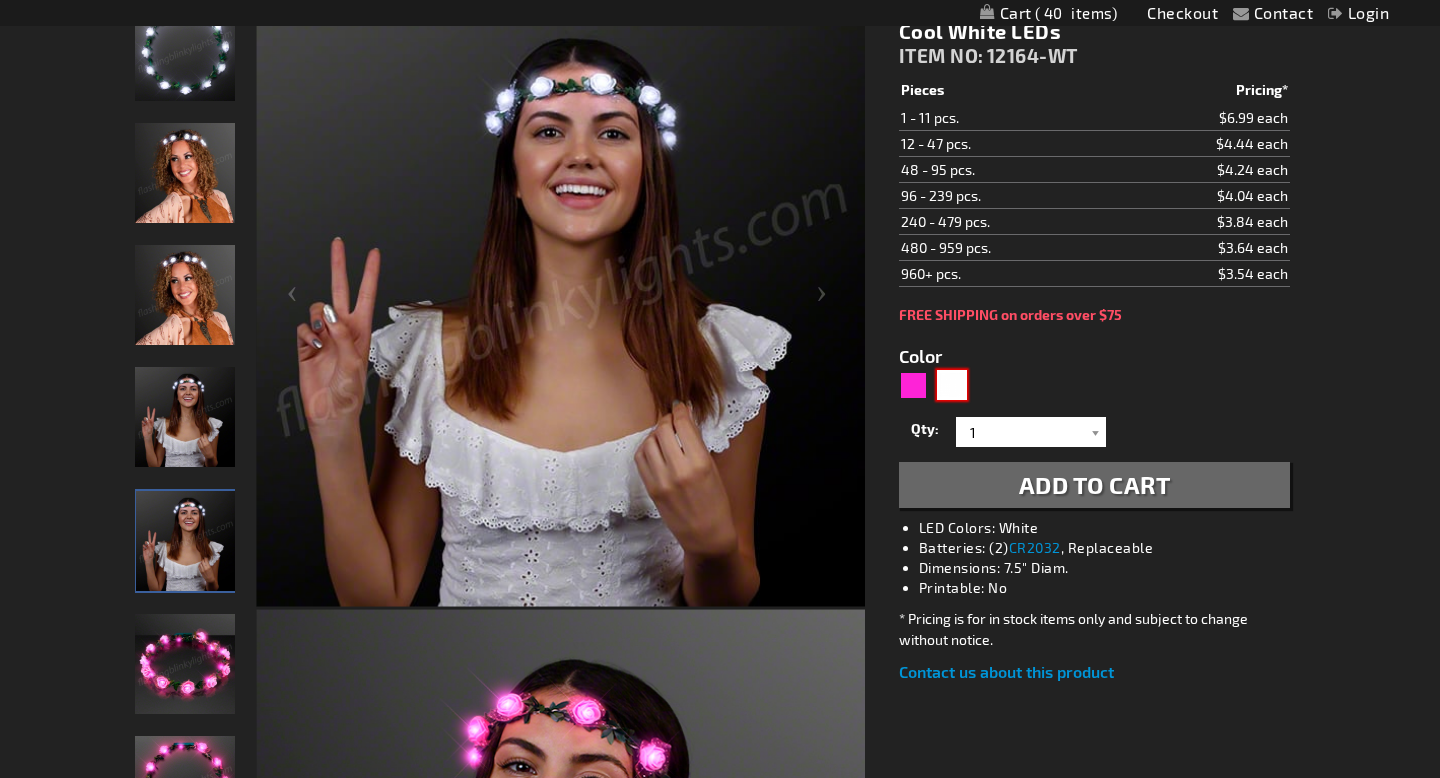 scroll, scrollTop: 243, scrollLeft: 0, axis: vertical 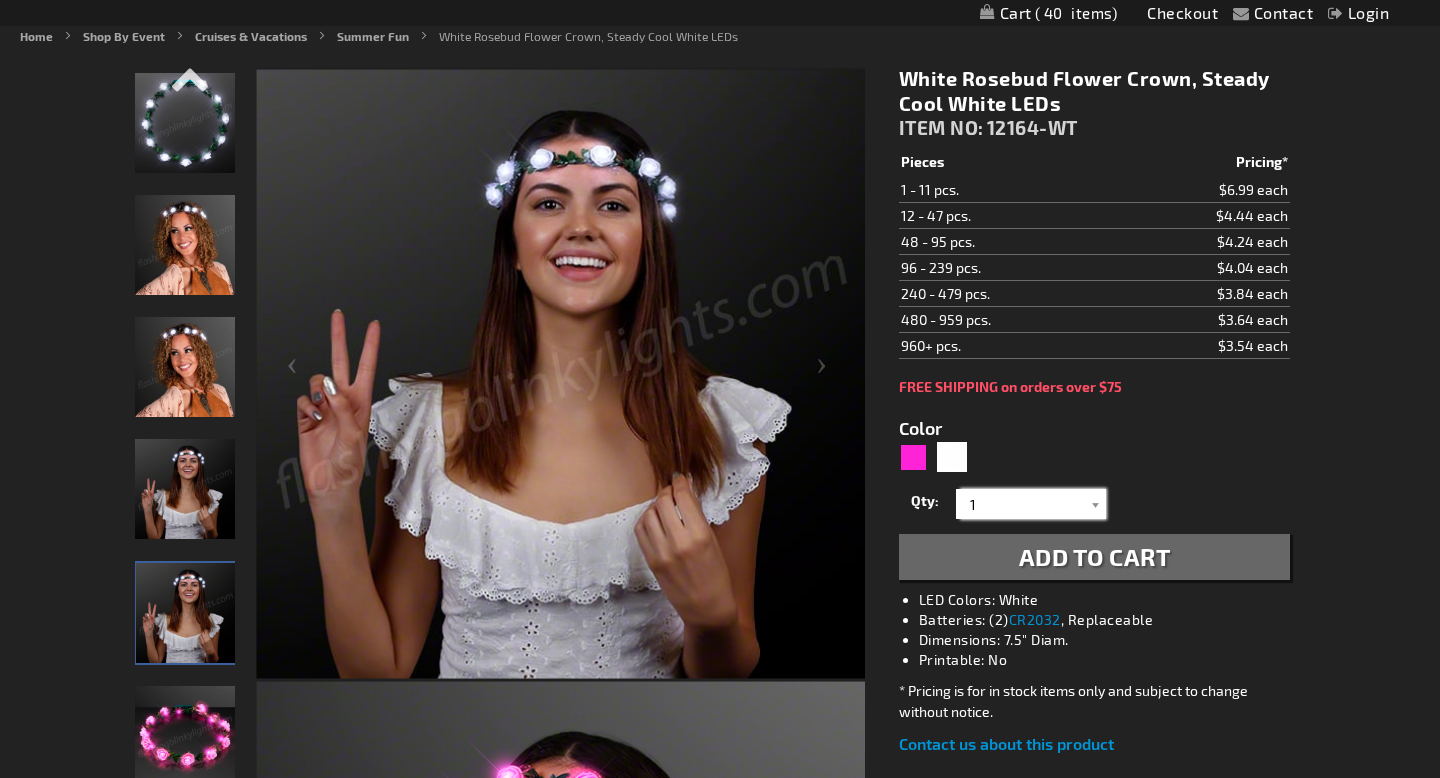 click on "1" at bounding box center [1033, 504] 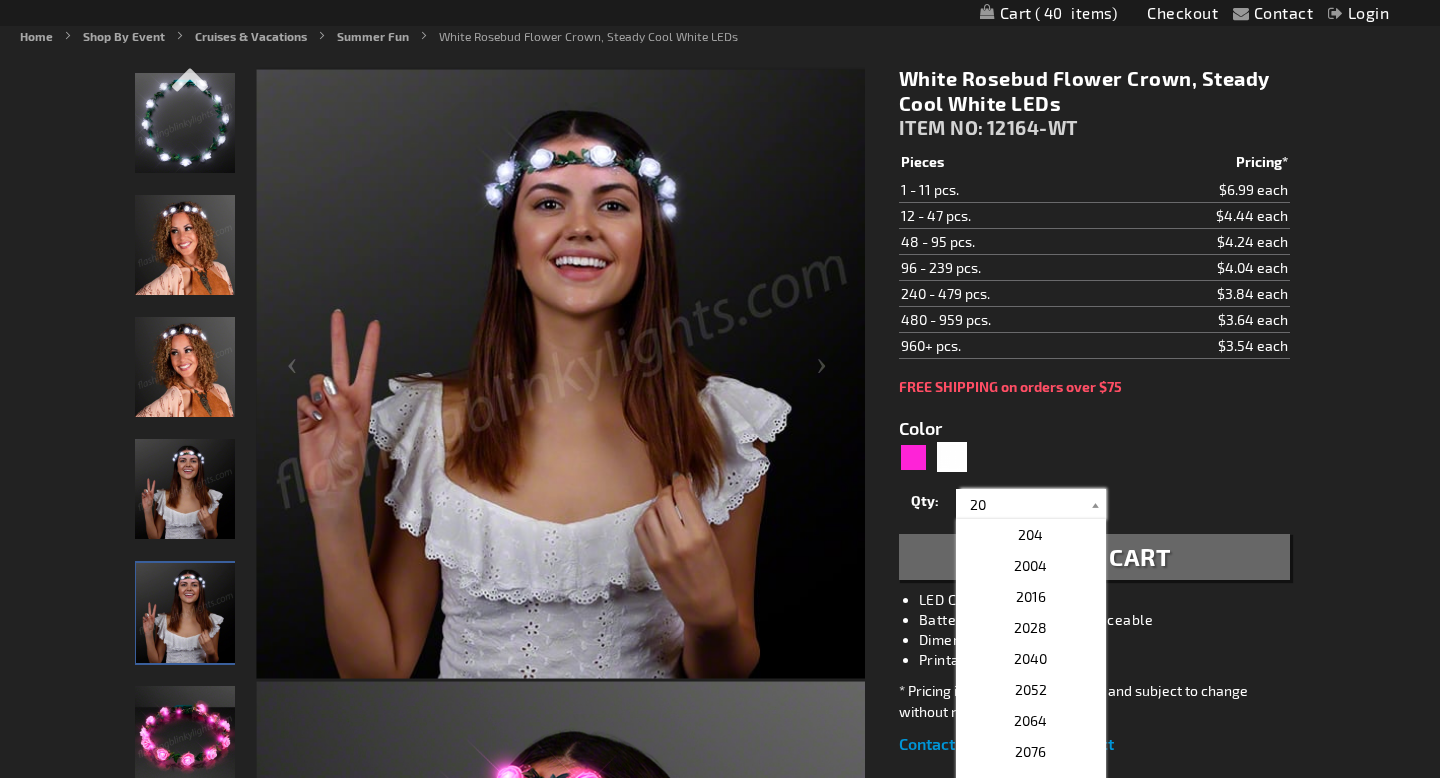 type on "20" 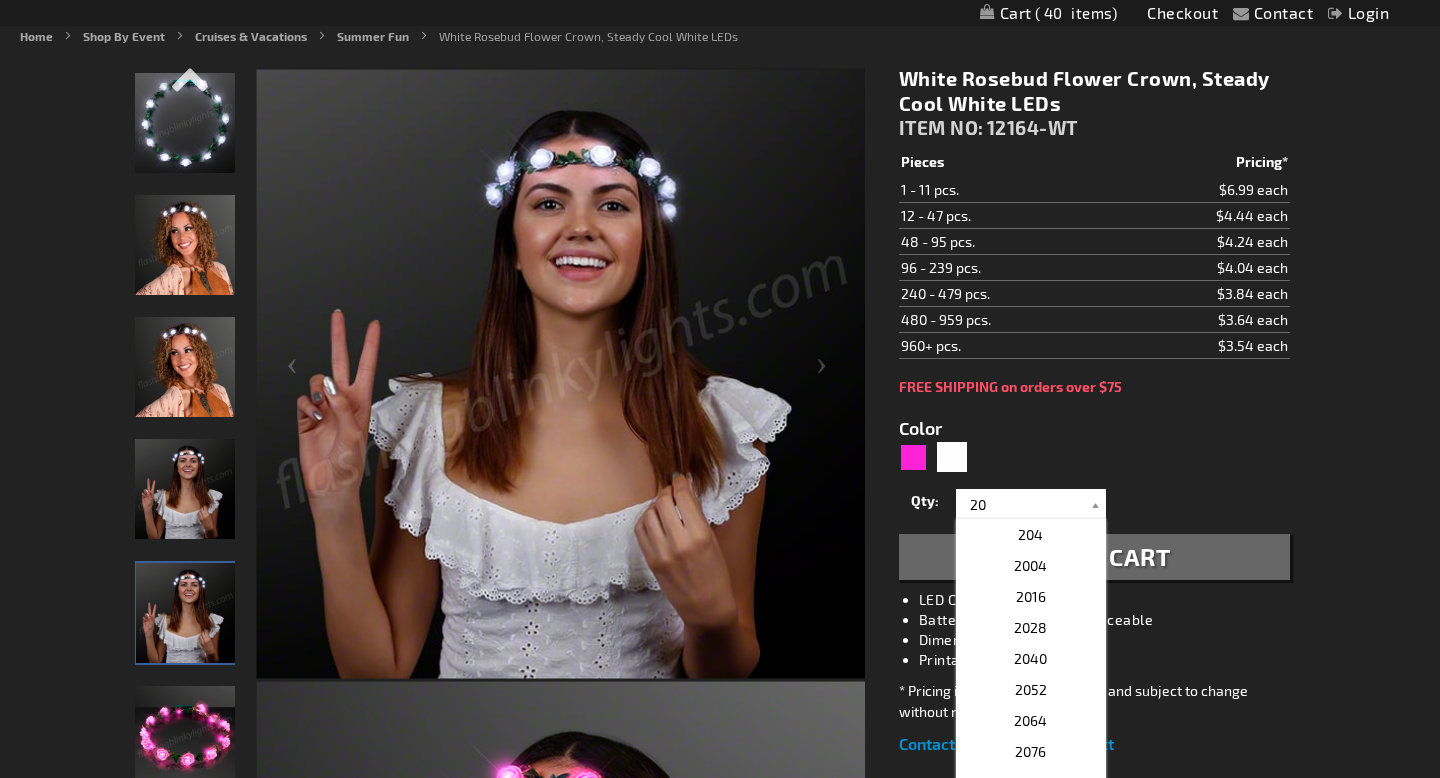 click on "Add to Cart" at bounding box center (1095, 556) 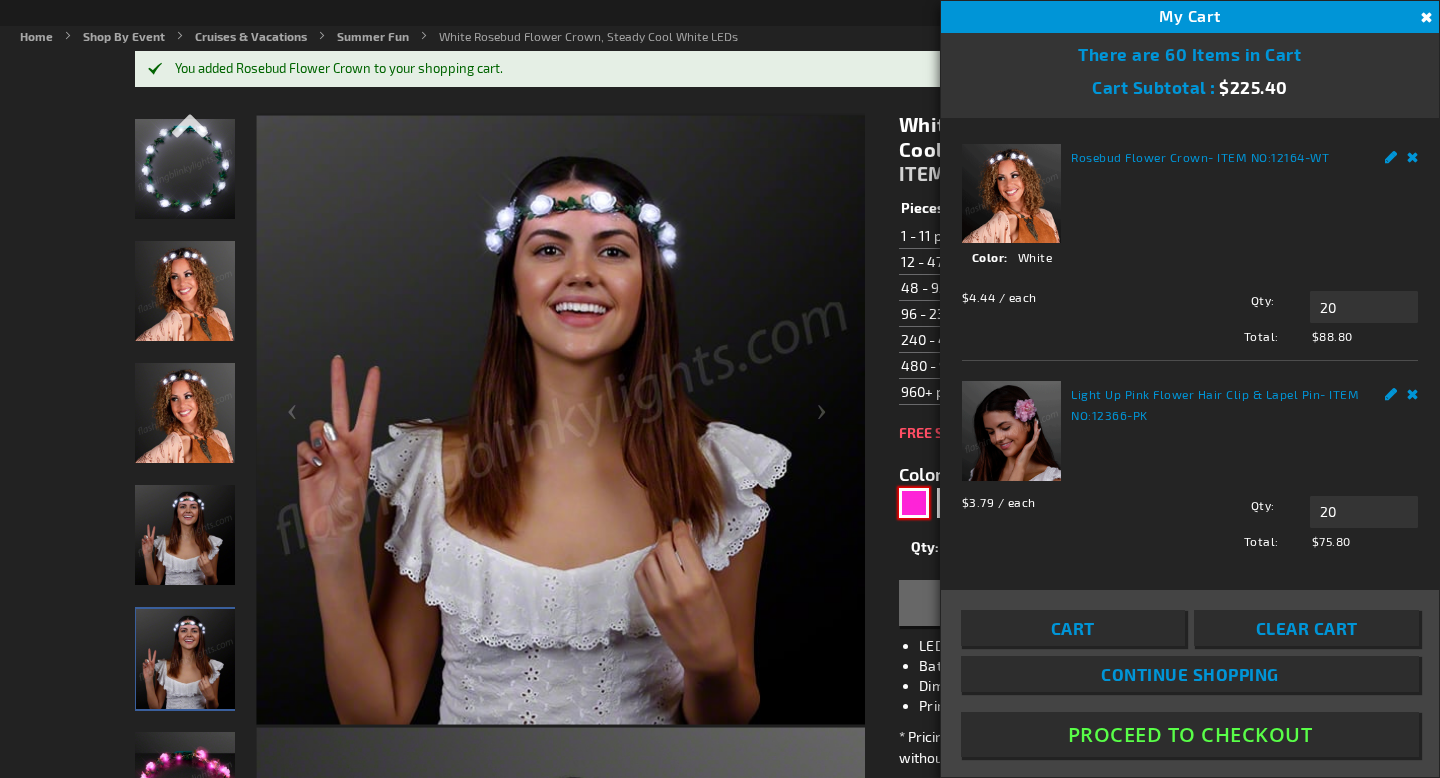 click at bounding box center [914, 503] 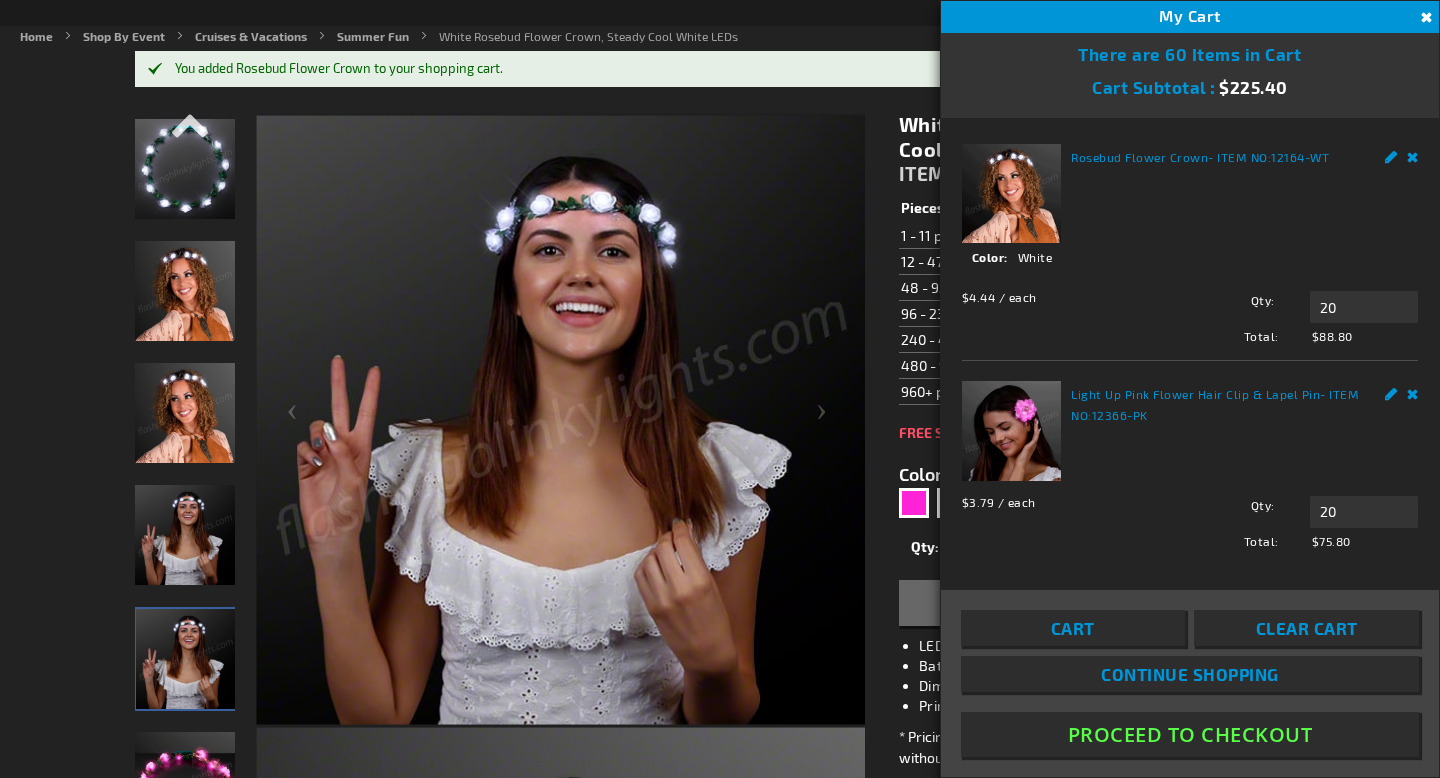 type on "5639" 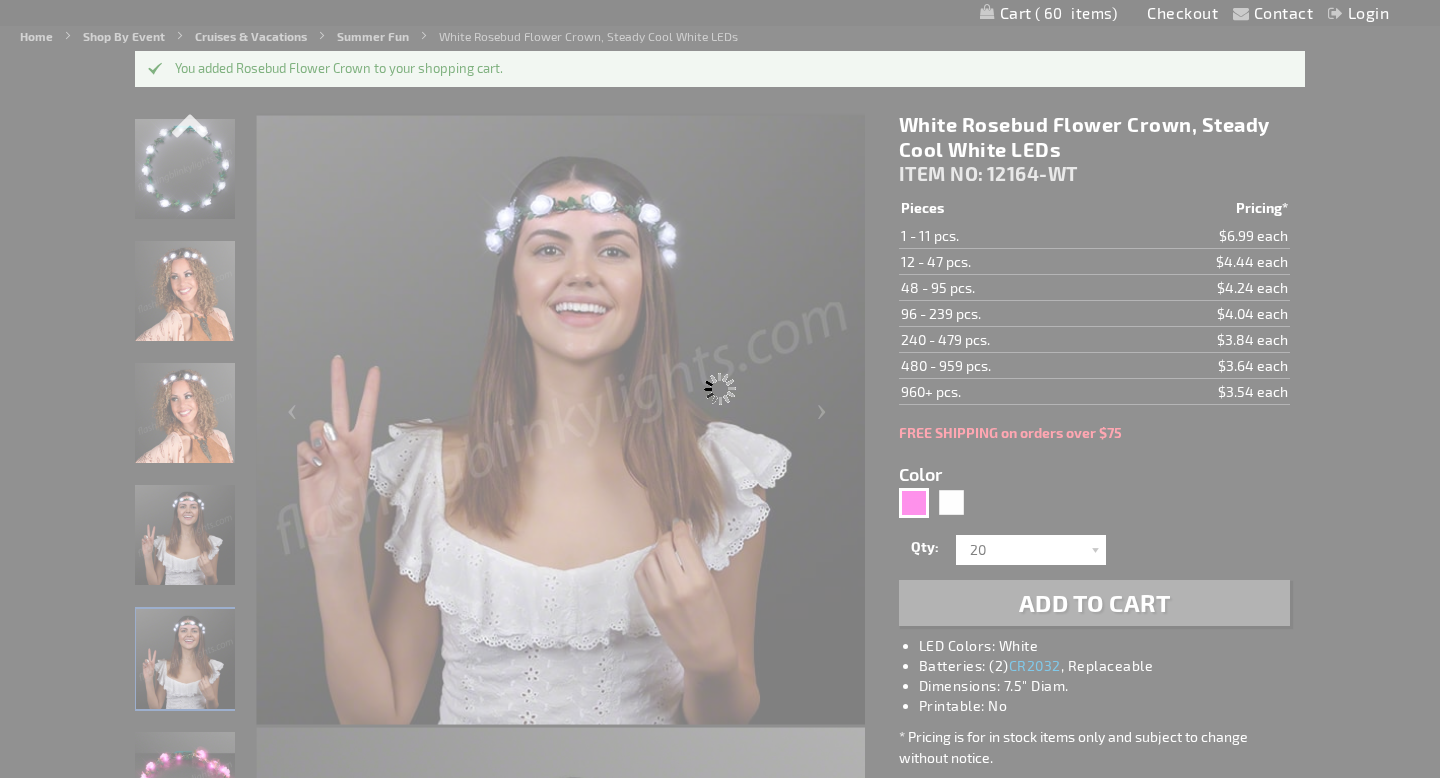 type on "12164-PK" 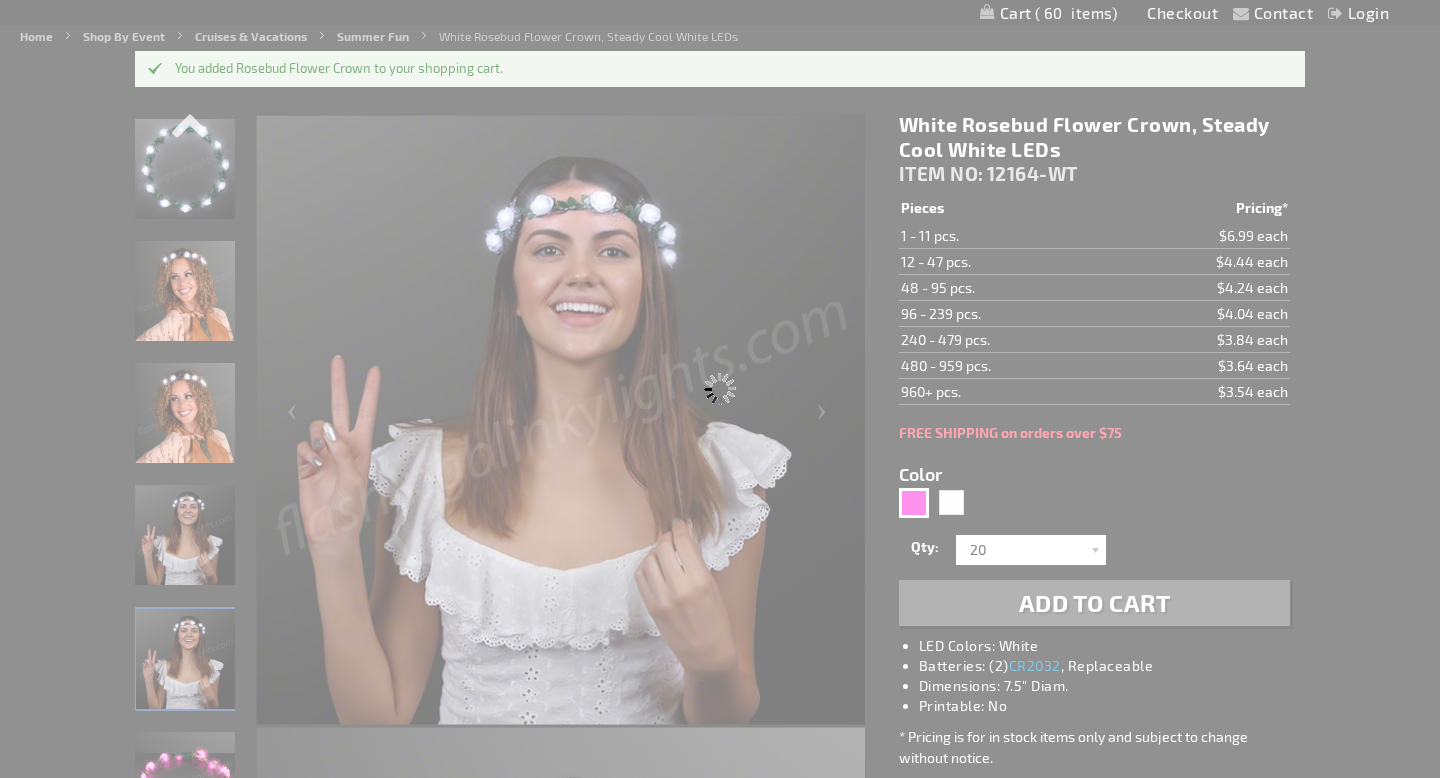 type on "Customize - Pink Rosebud LED Flower Halo Crown, Still Lighting - ITEM NO: 12164-PK" 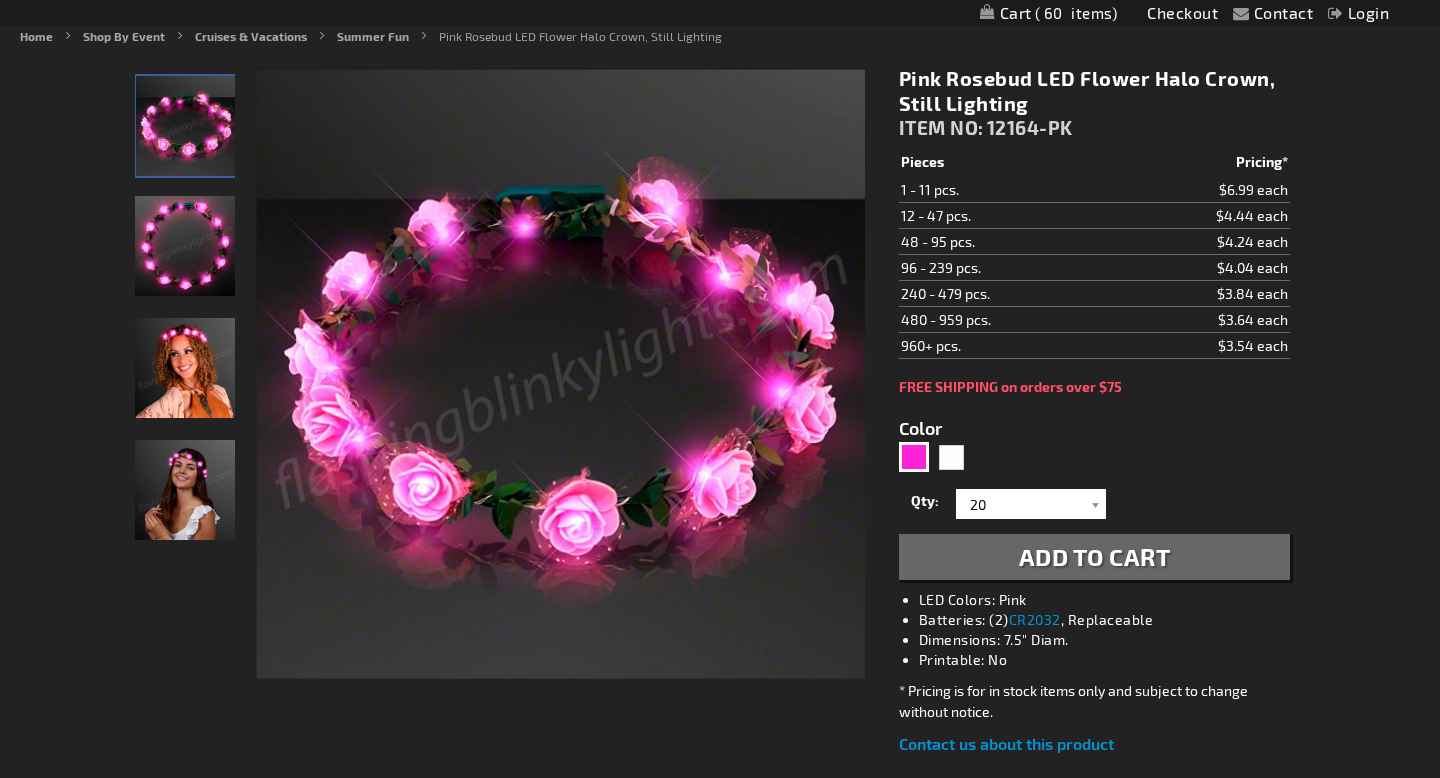 click on "Add to Cart" at bounding box center [1095, 556] 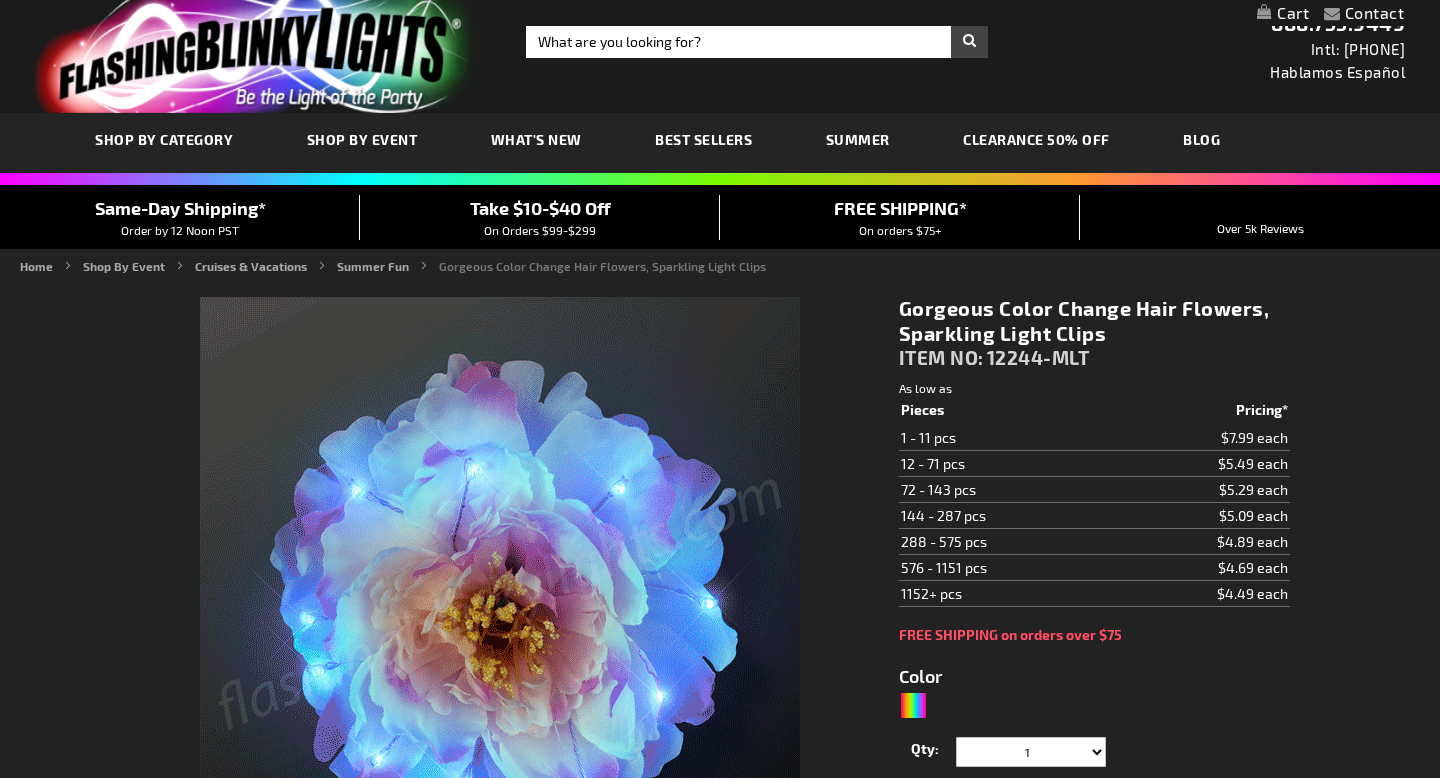 scroll, scrollTop: 186, scrollLeft: 0, axis: vertical 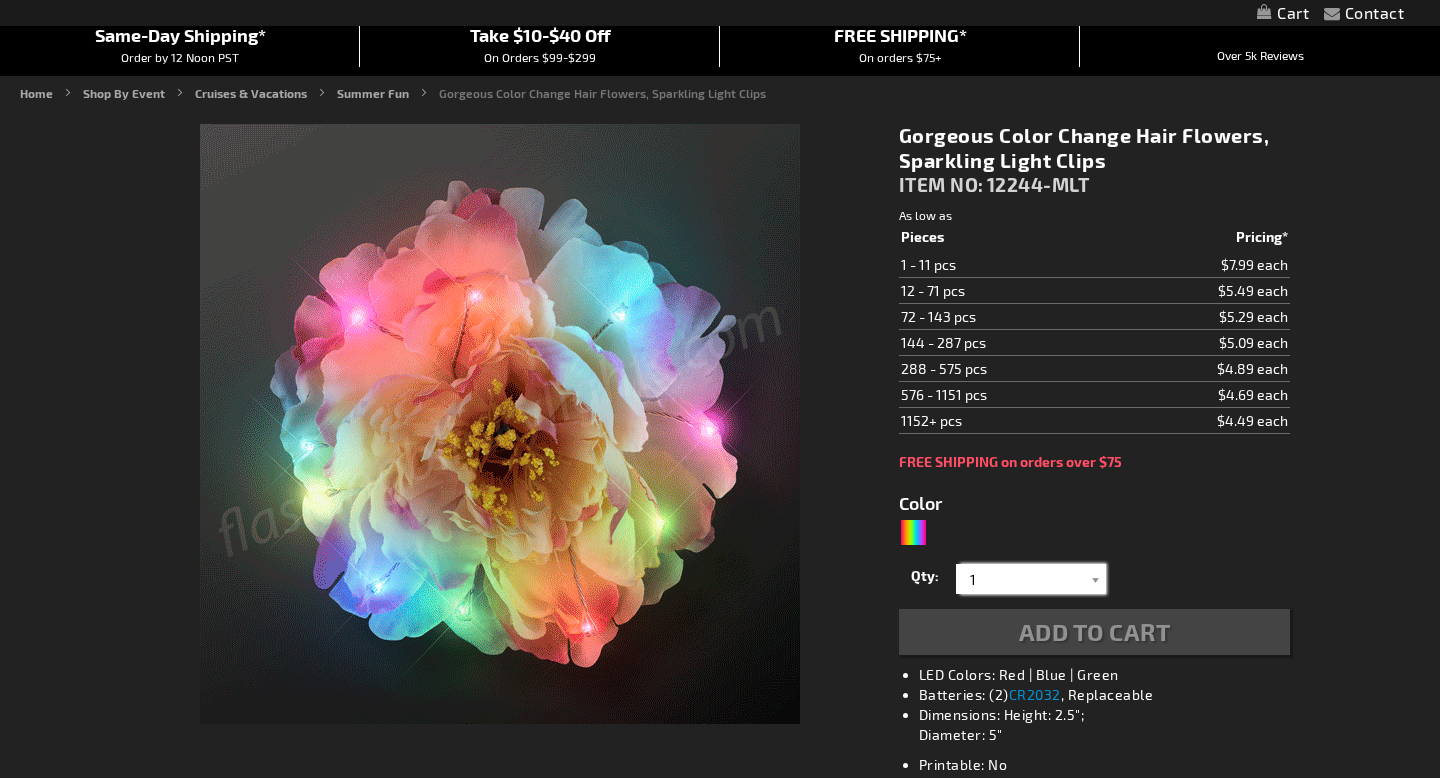 click on "1" at bounding box center [1033, 579] 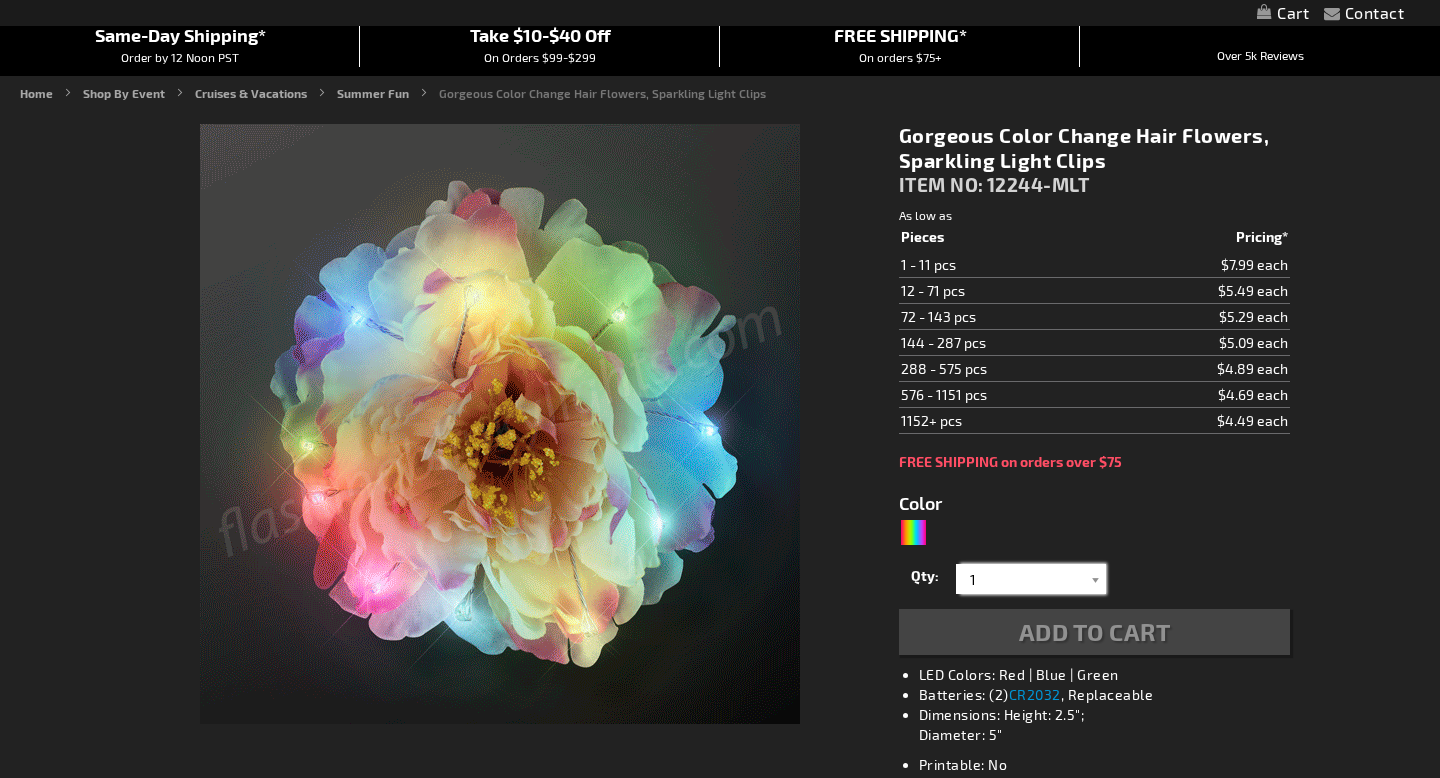 scroll, scrollTop: 0, scrollLeft: 0, axis: both 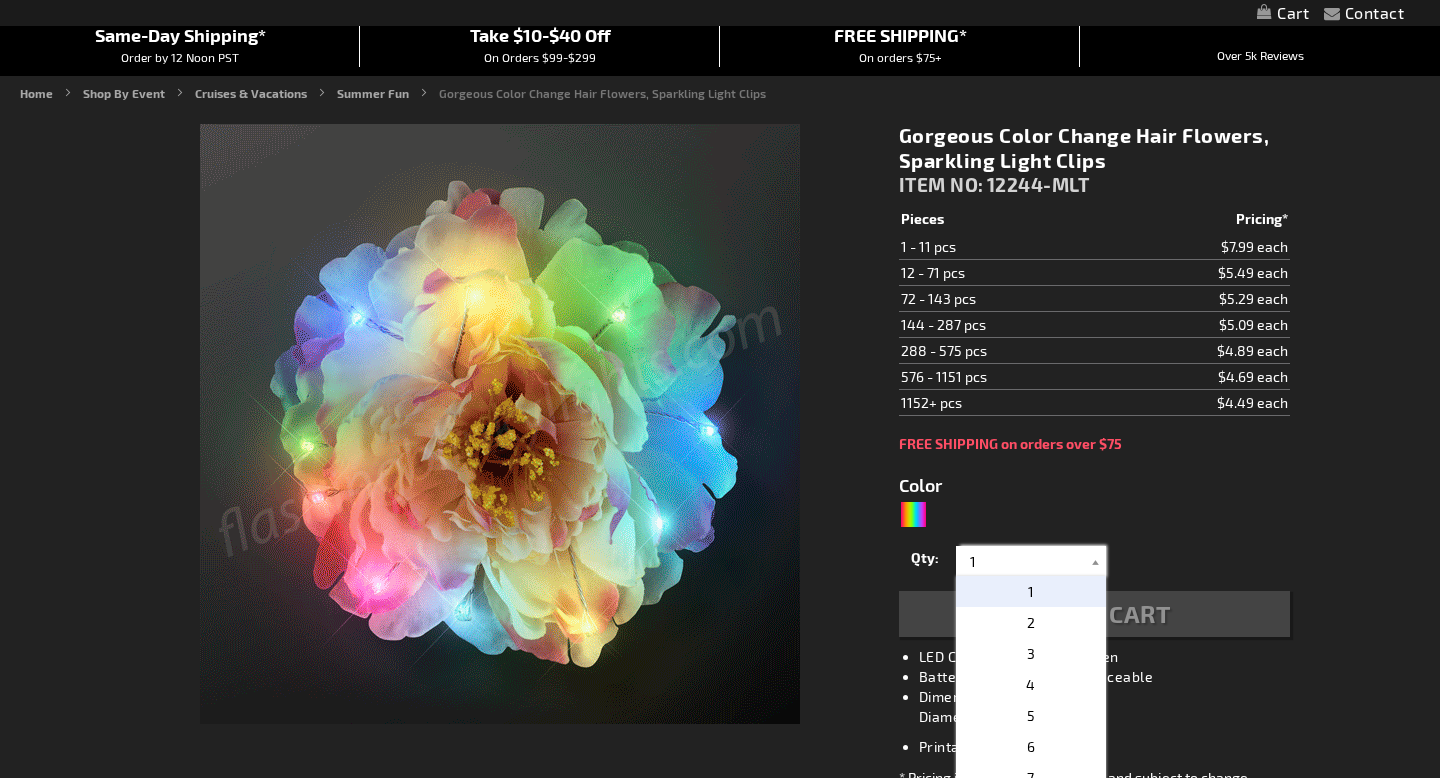type 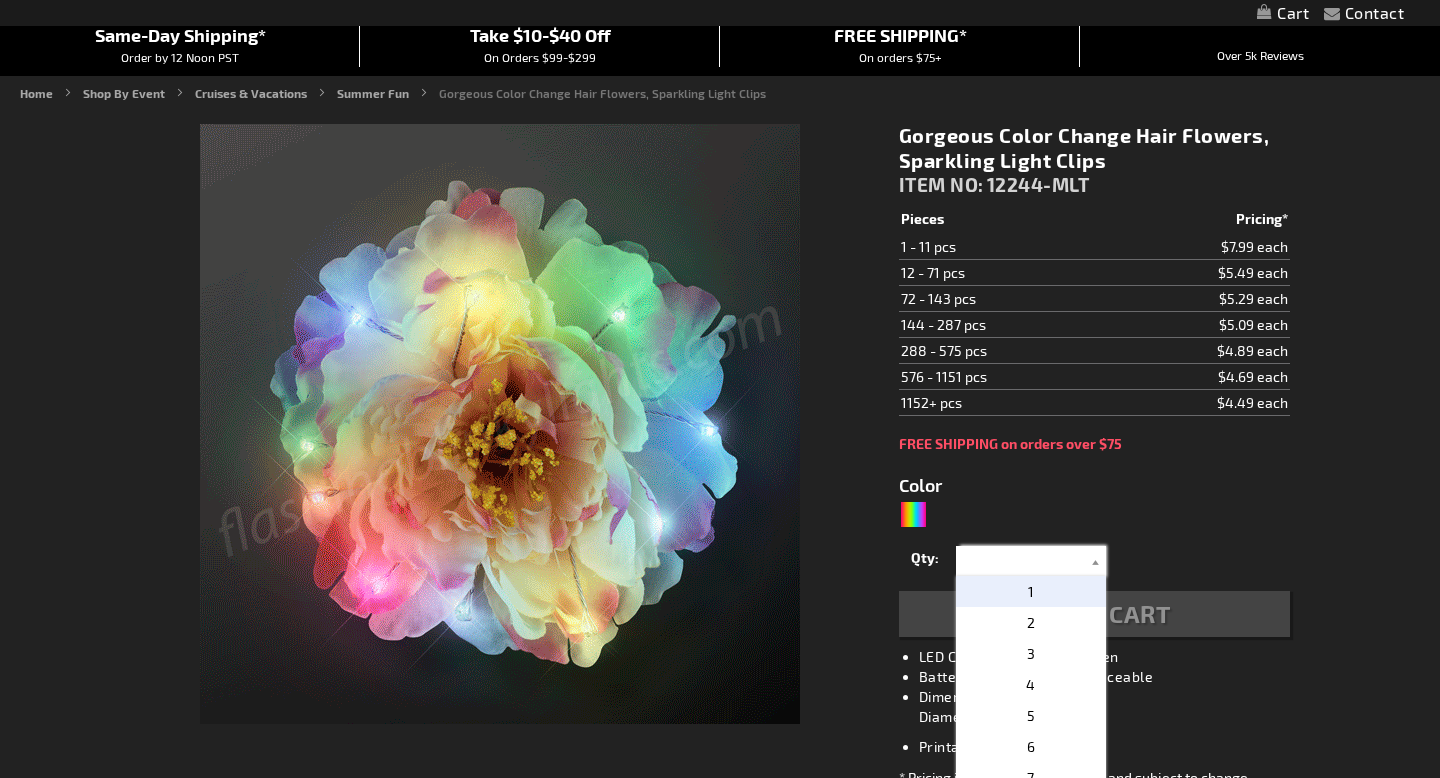 type on "5659" 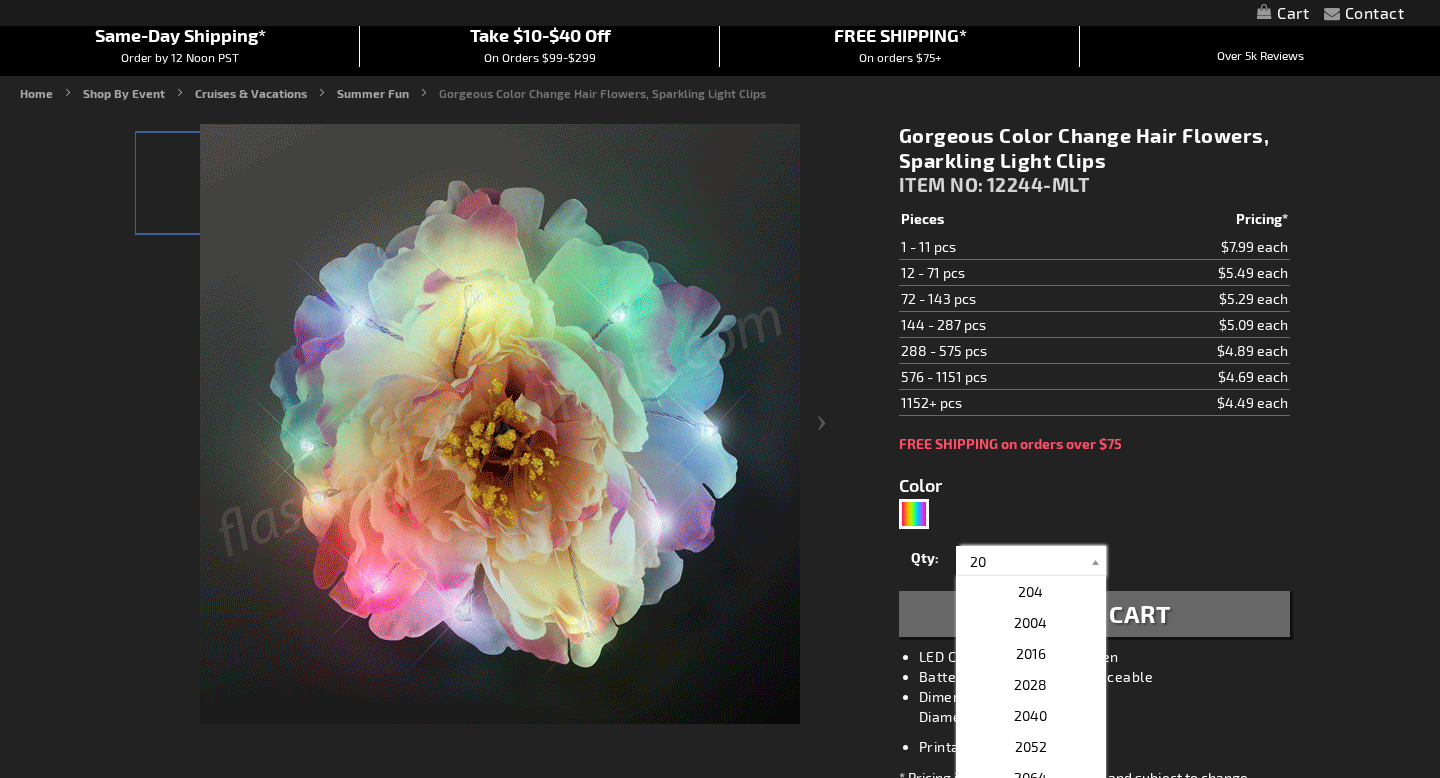 type on "20" 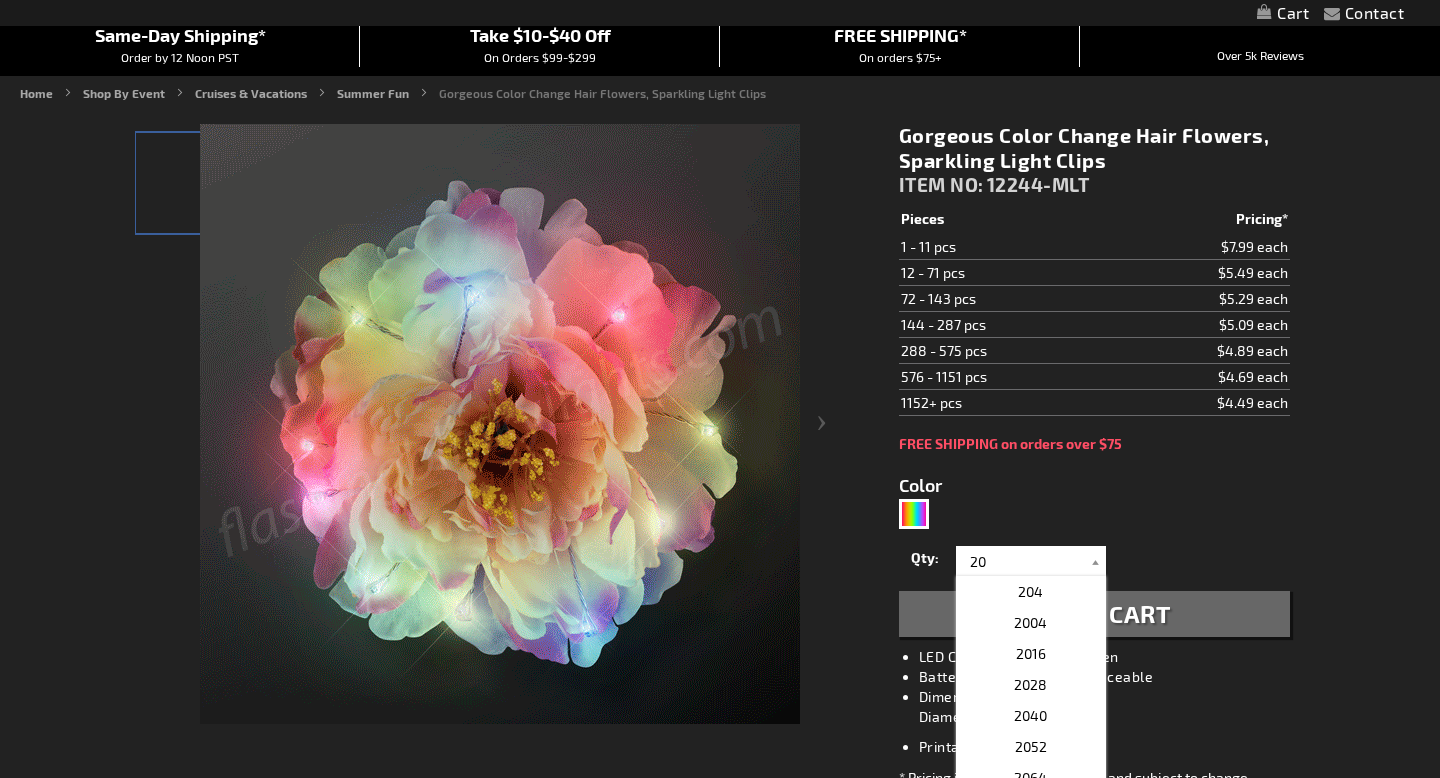 click on "Add to Cart" at bounding box center [1095, 613] 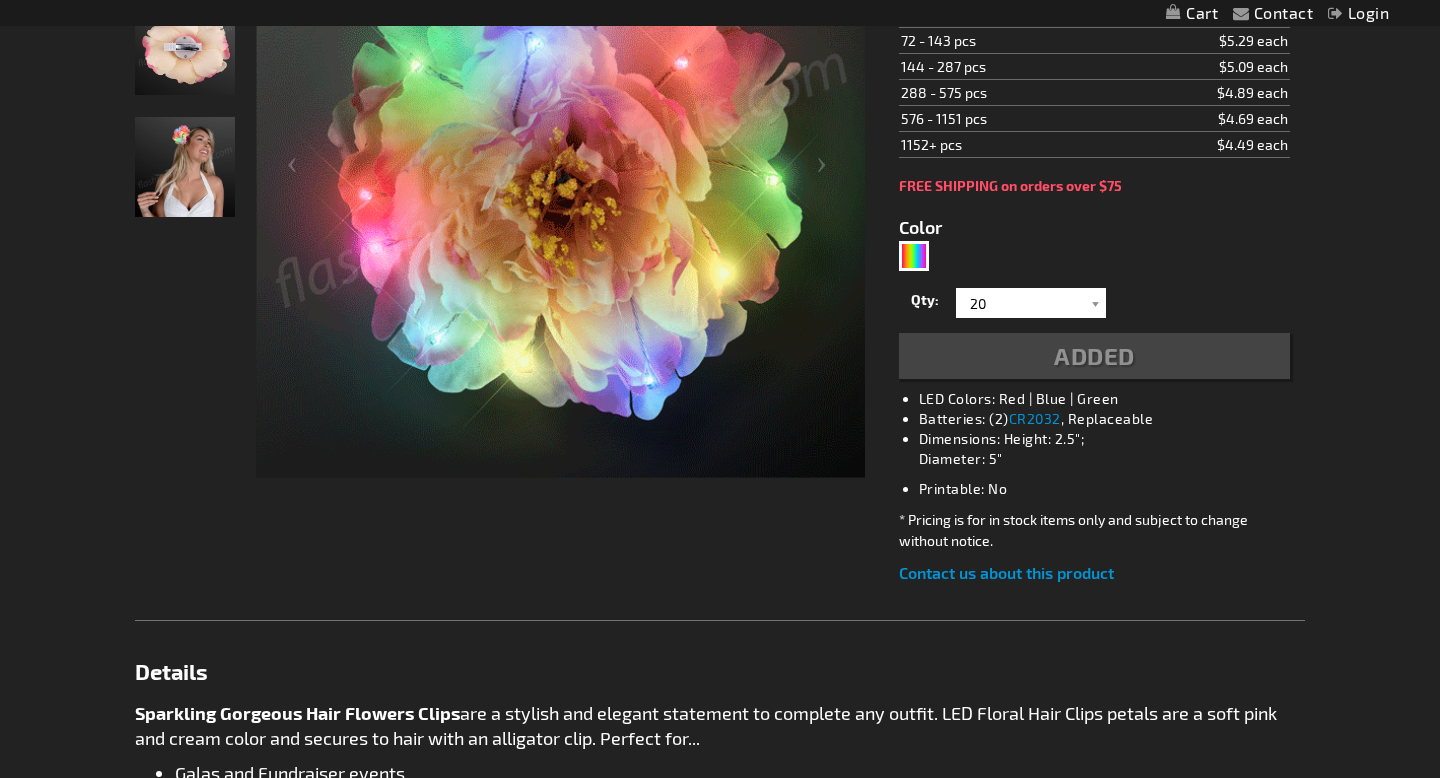 scroll, scrollTop: 324, scrollLeft: 0, axis: vertical 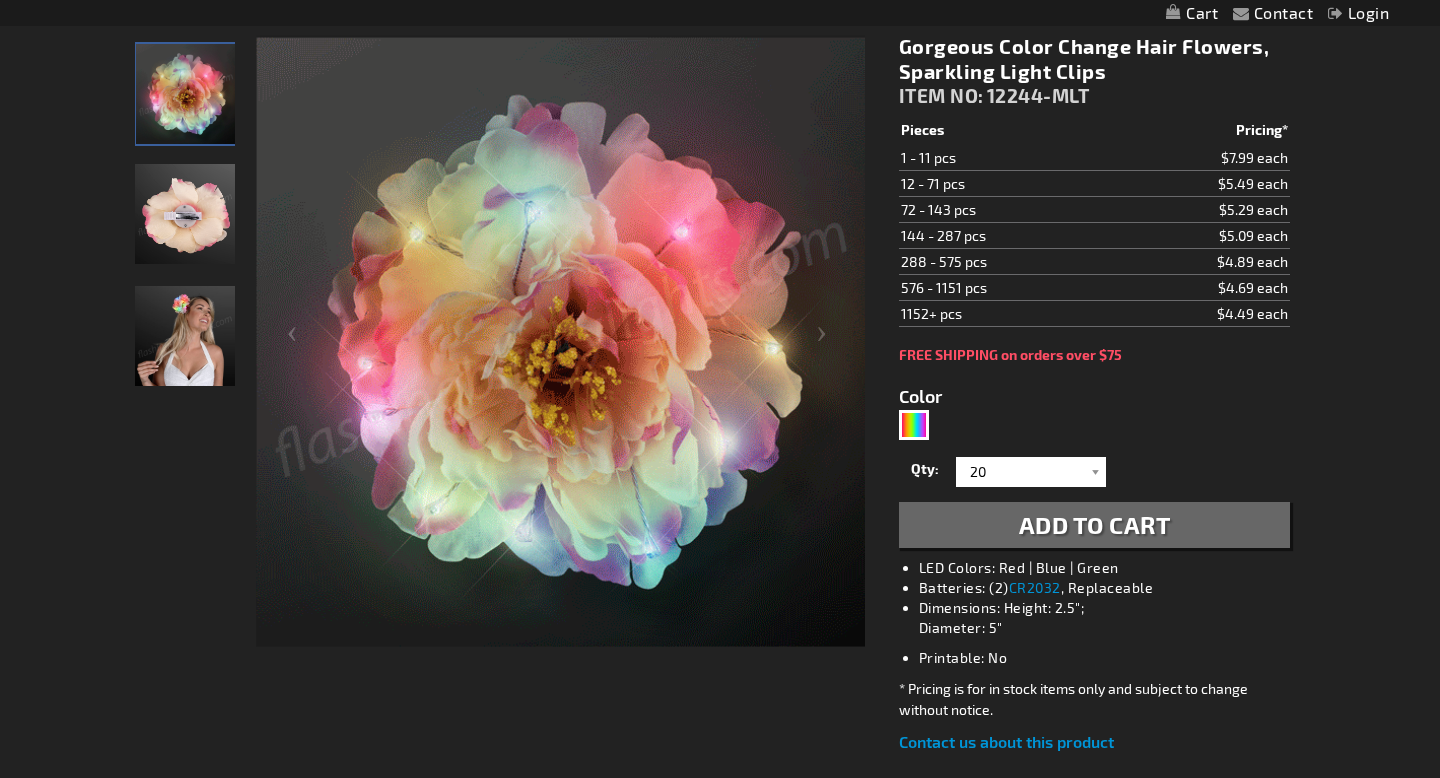 click at bounding box center [185, 214] 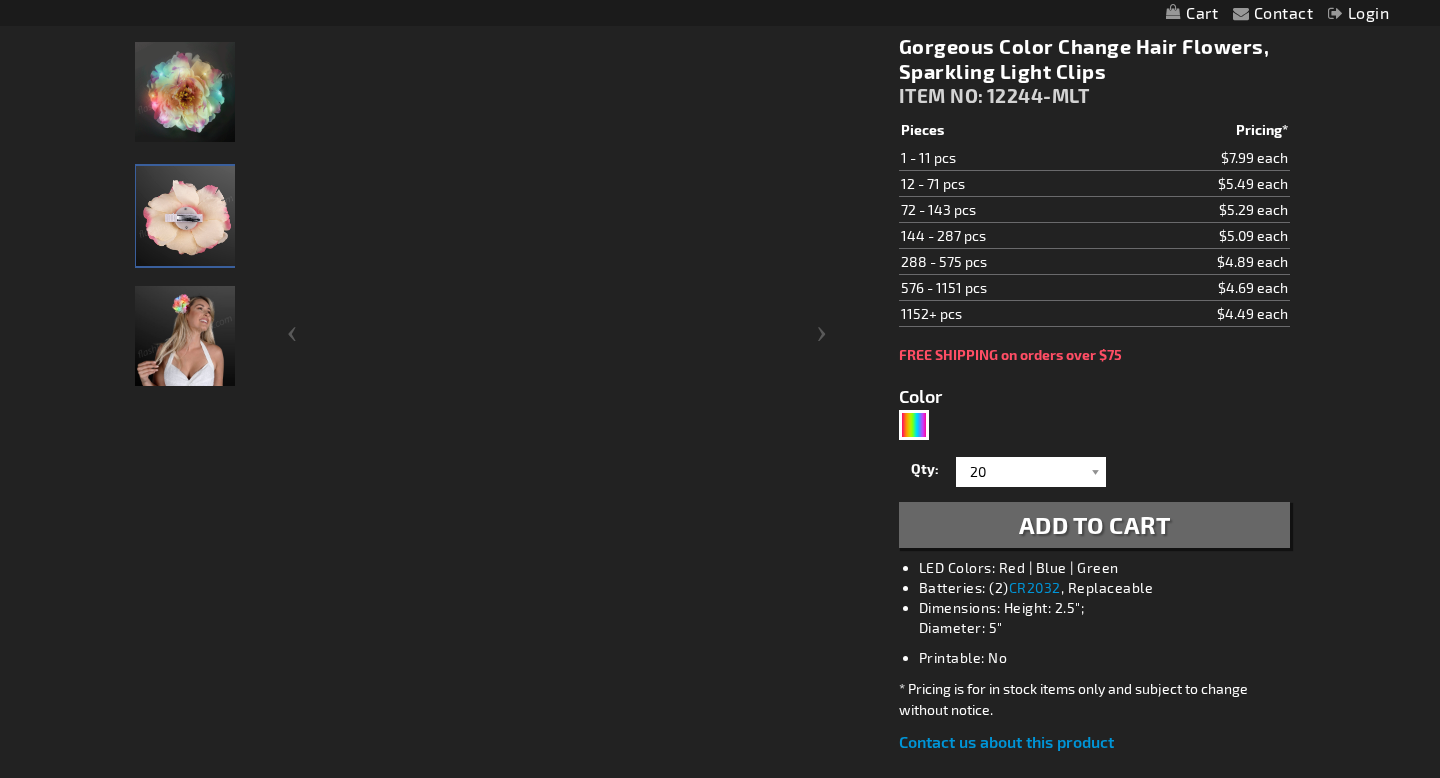 scroll, scrollTop: 261, scrollLeft: 0, axis: vertical 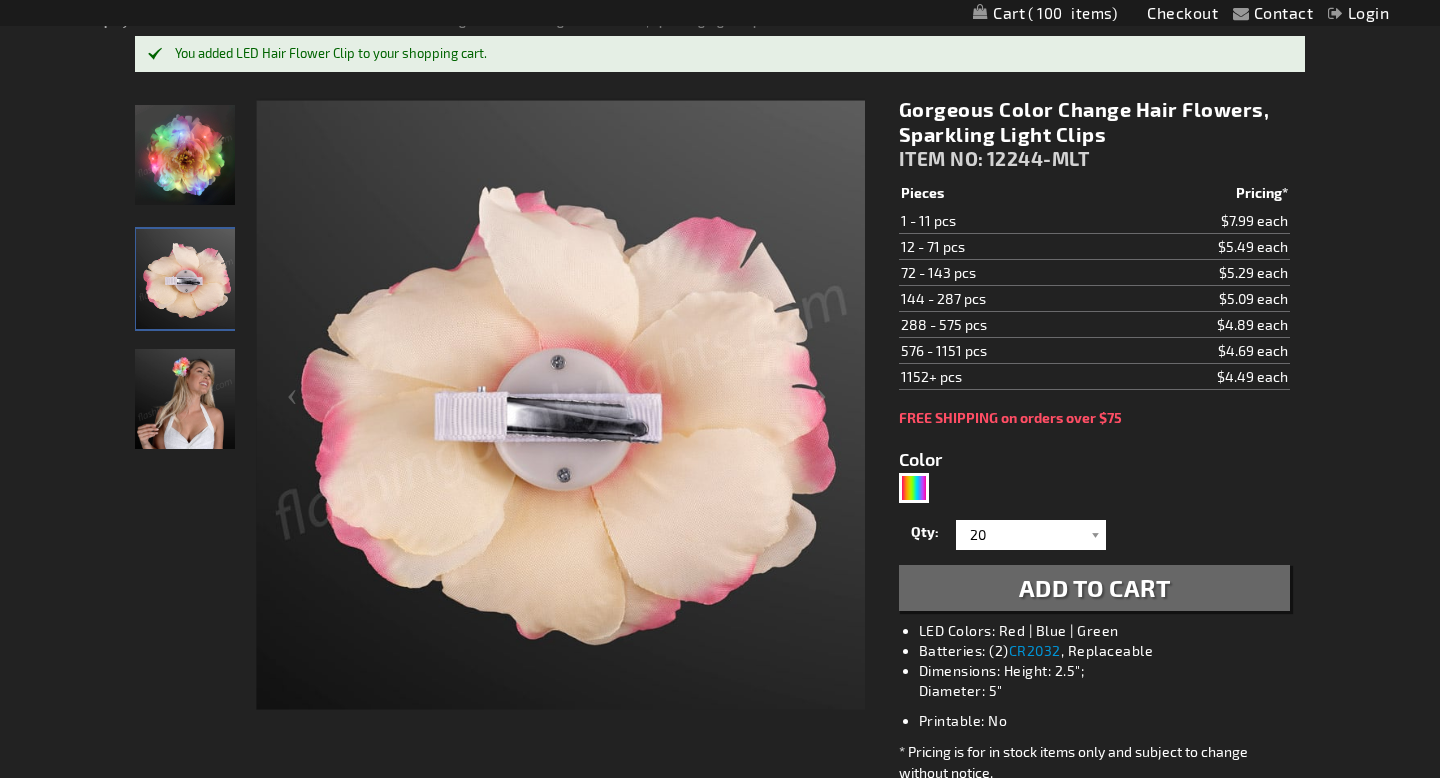 click at bounding box center [185, 399] 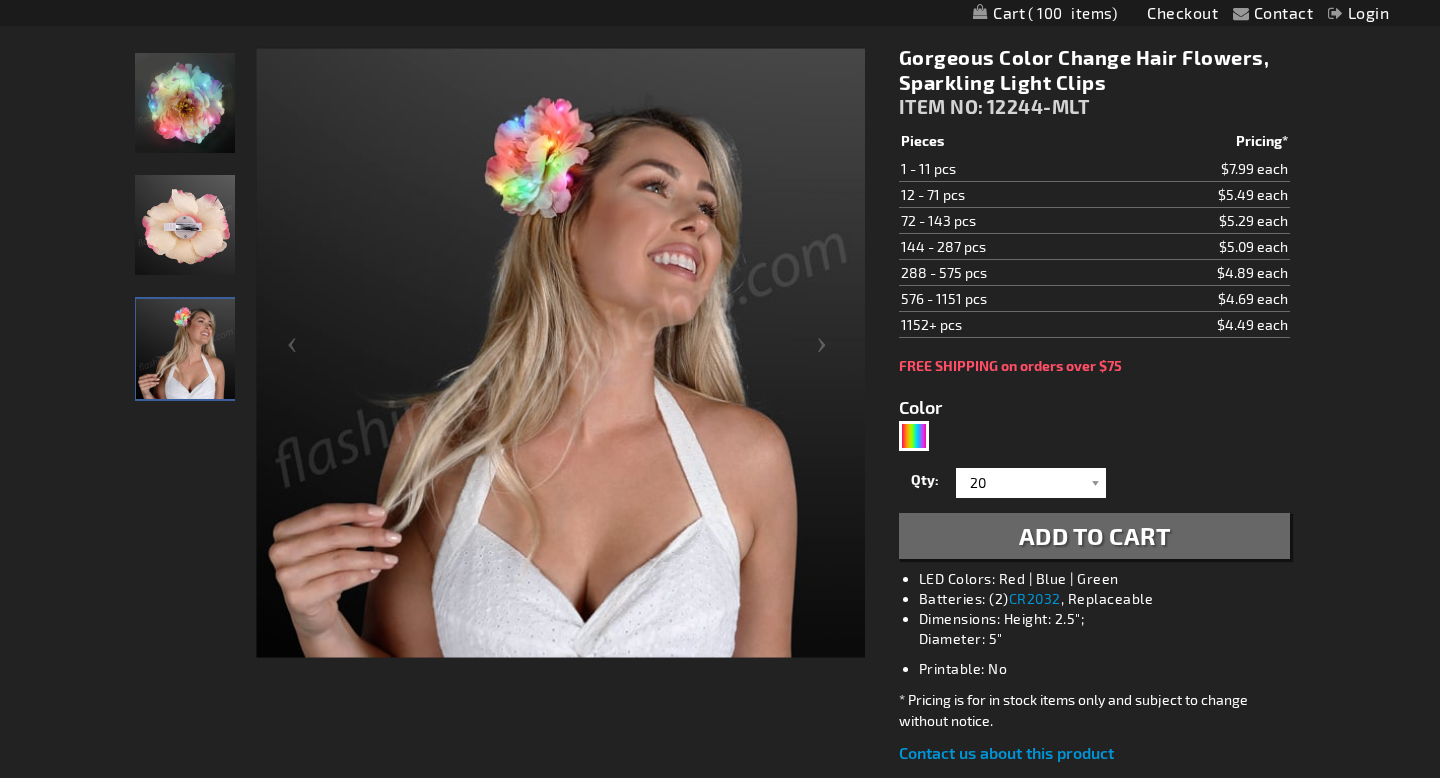 scroll, scrollTop: 325, scrollLeft: 0, axis: vertical 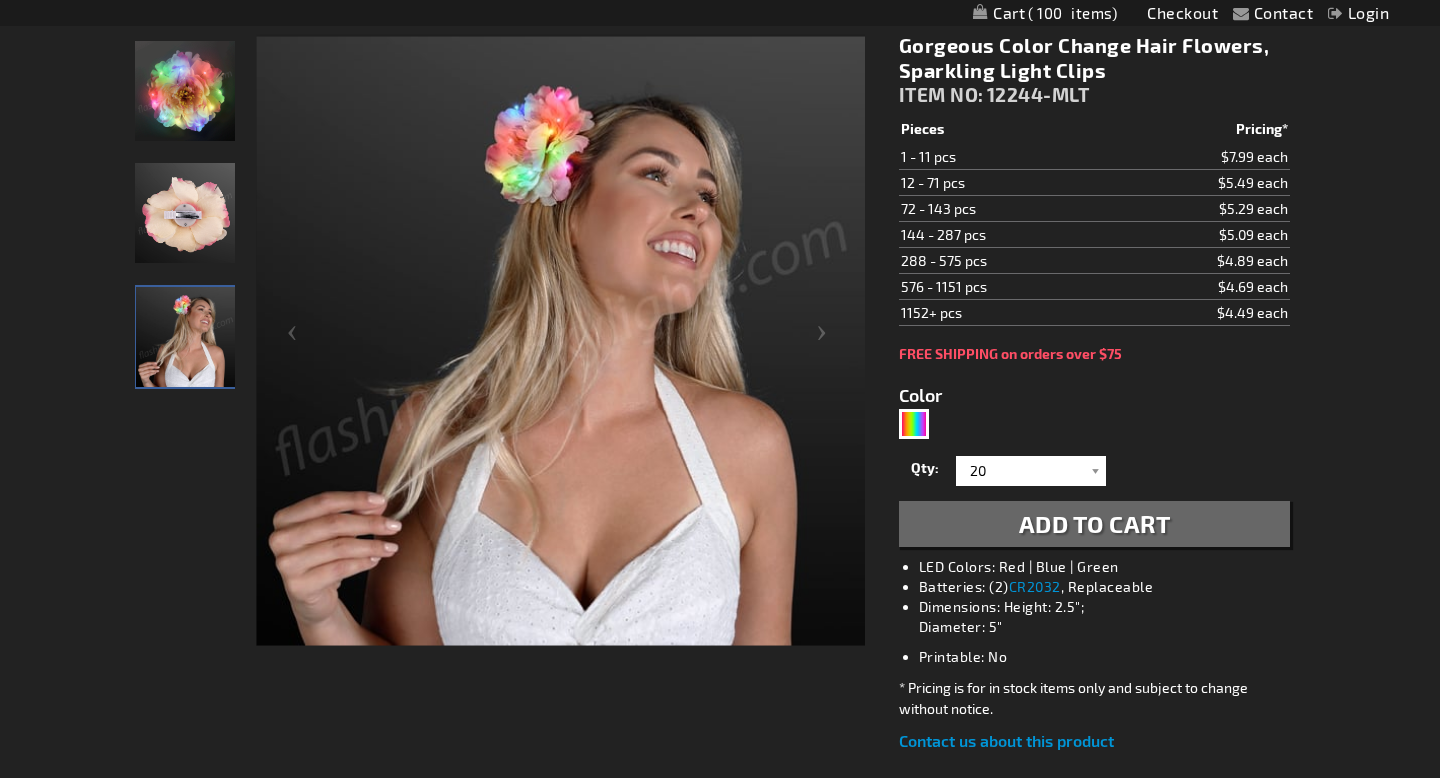 click on "Add to Cart" at bounding box center (1094, 524) 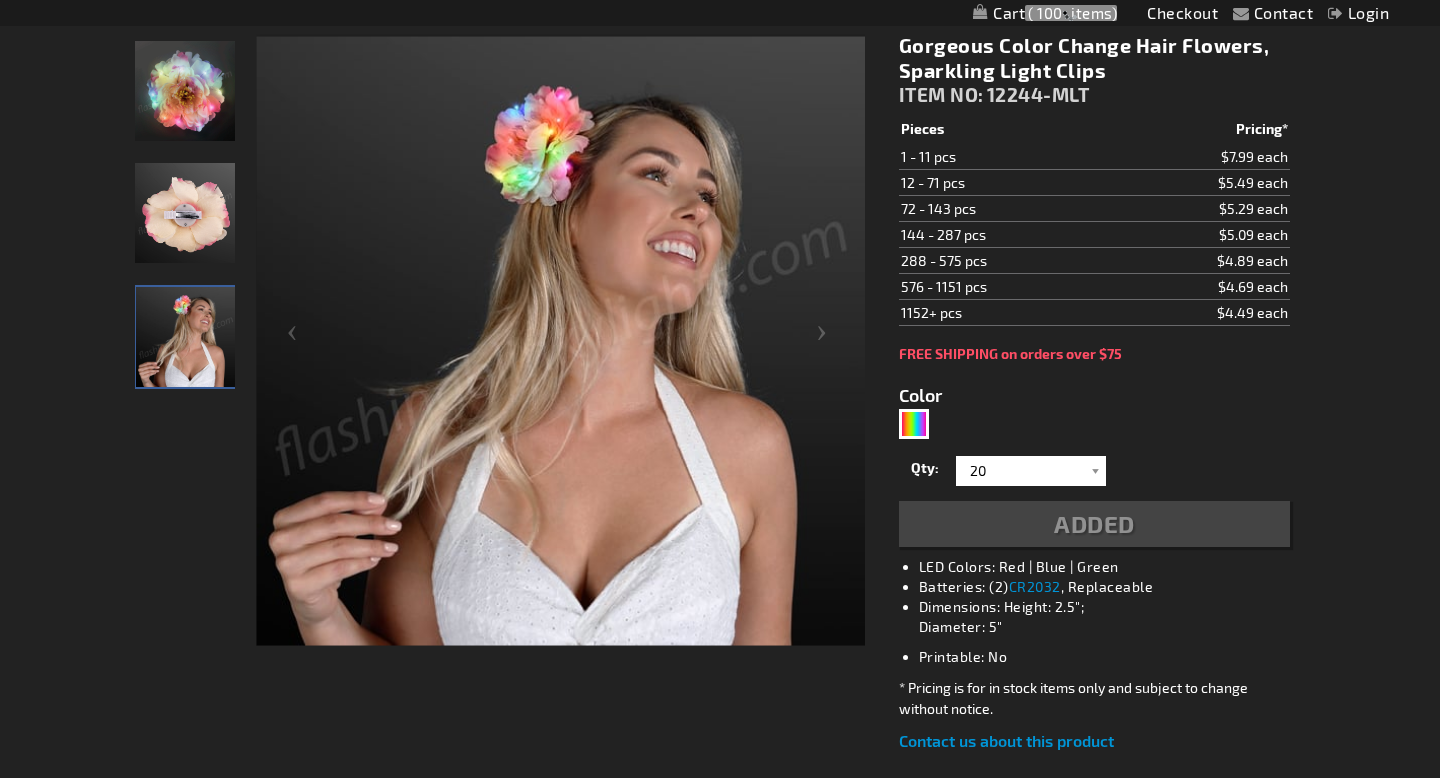 scroll, scrollTop: 510, scrollLeft: 0, axis: vertical 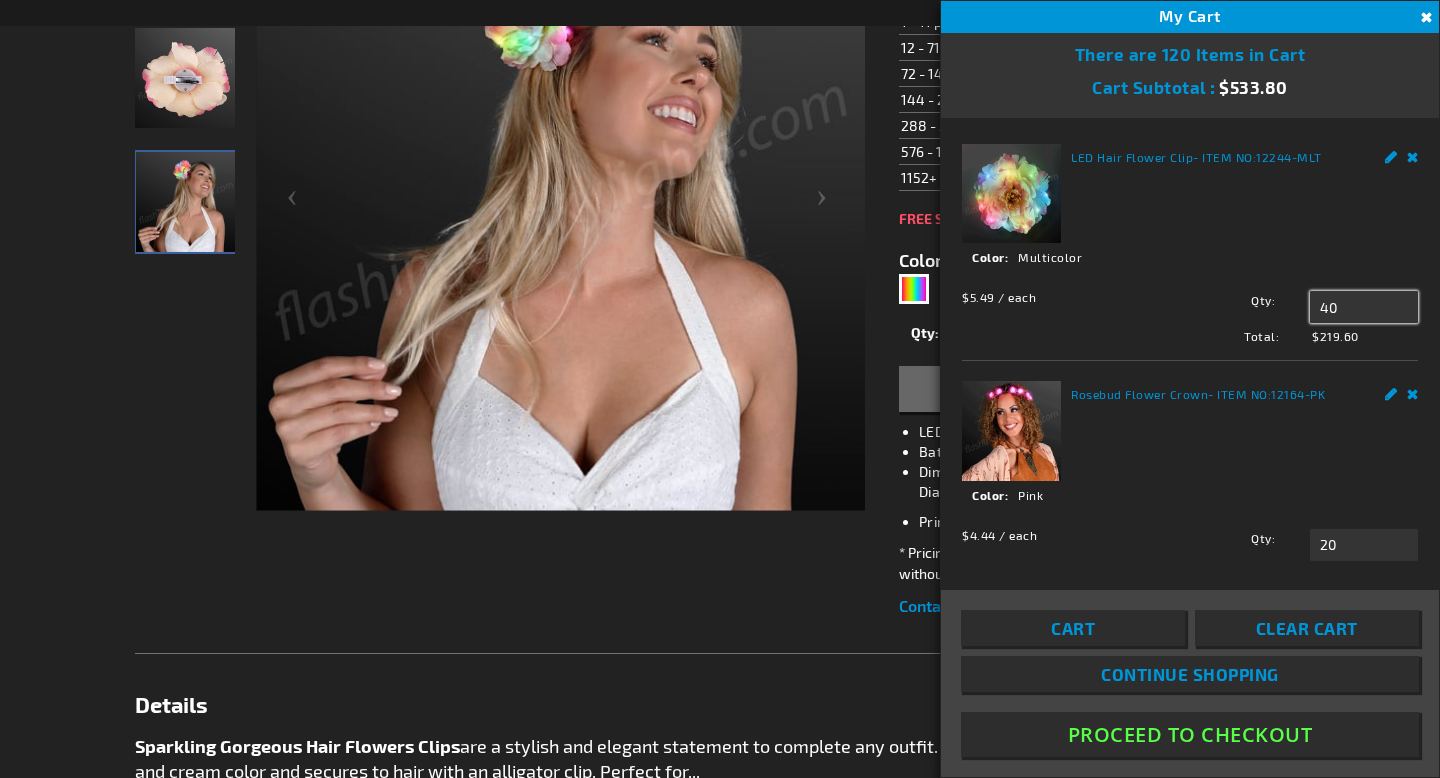 drag, startPoint x: 1356, startPoint y: 306, endPoint x: 1330, endPoint y: 310, distance: 26.305893 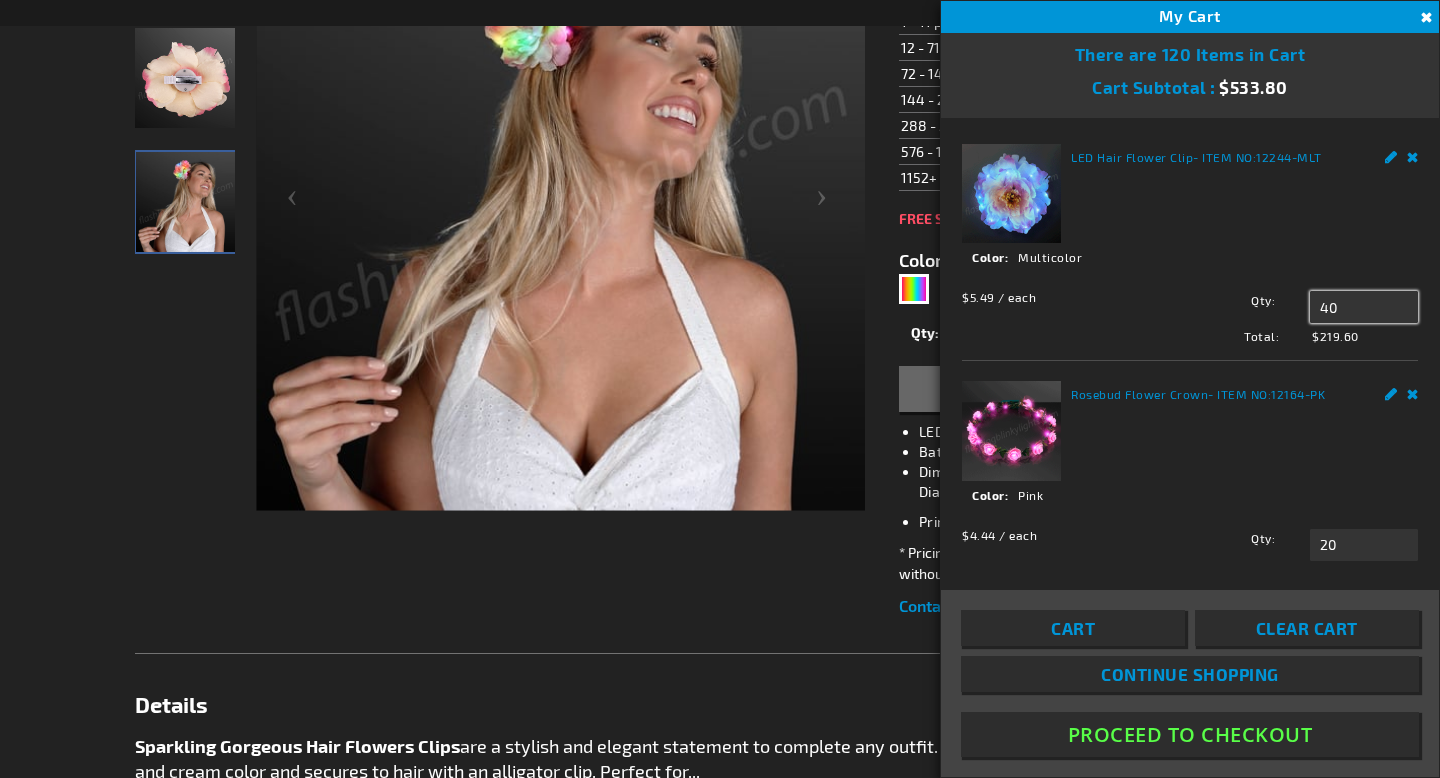 click on "40" at bounding box center [1364, 307] 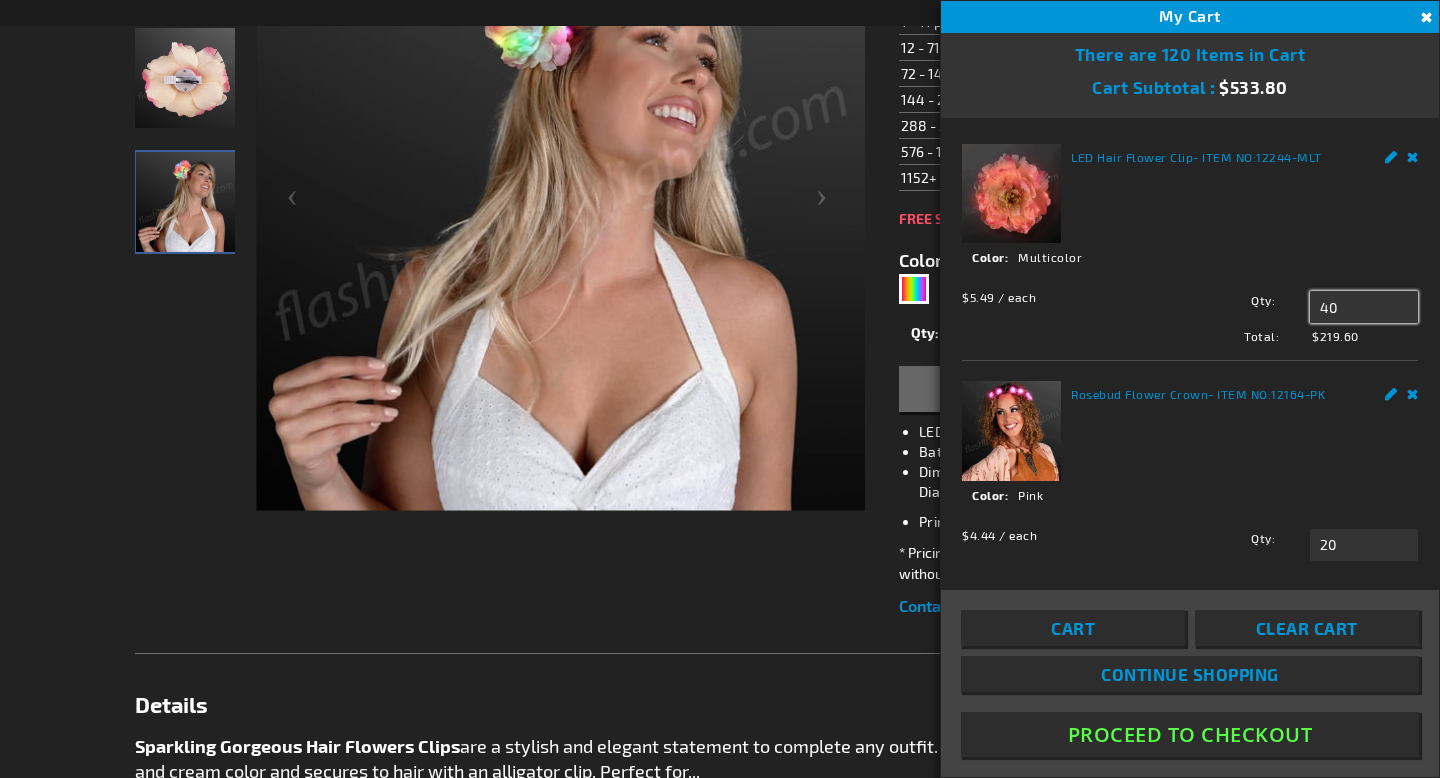 click on "40" at bounding box center (1364, 307) 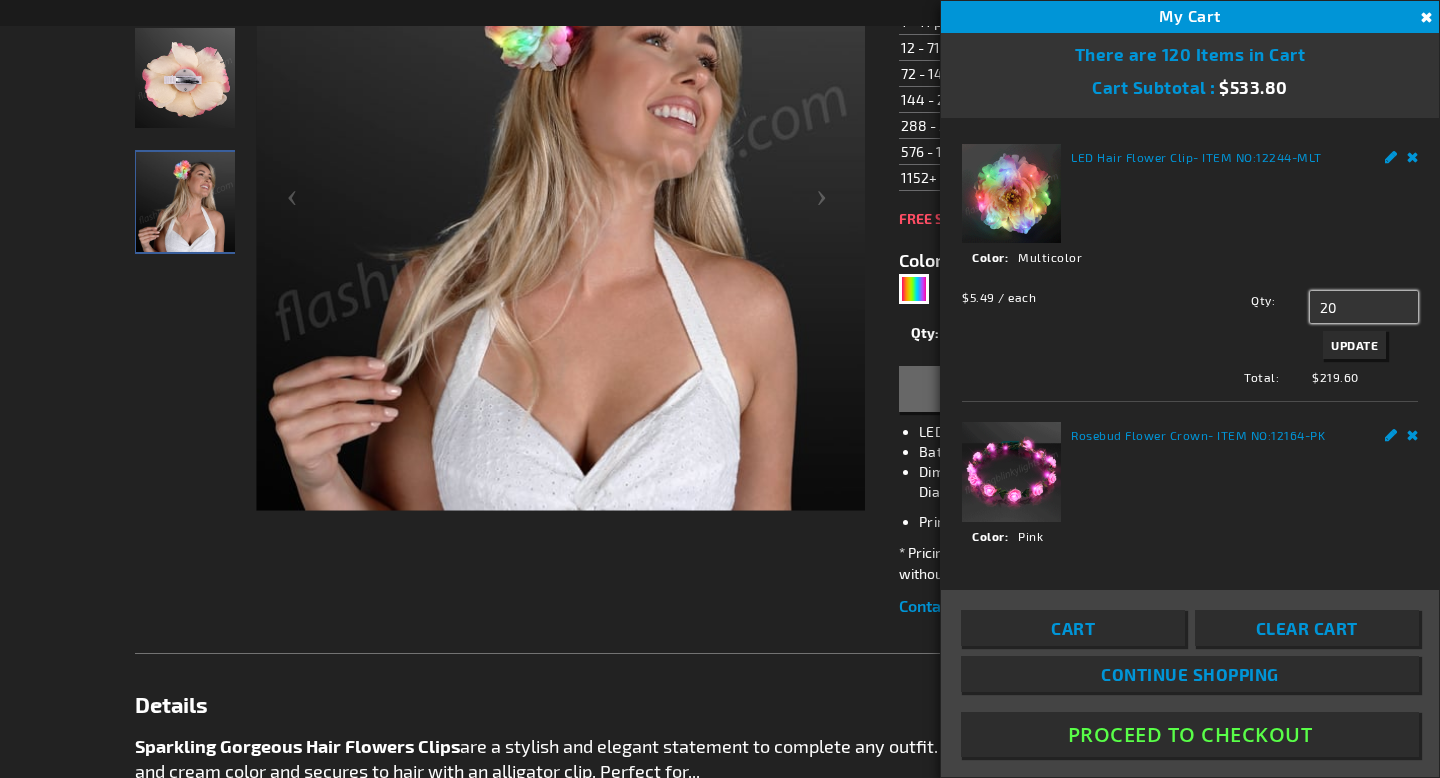 type on "20" 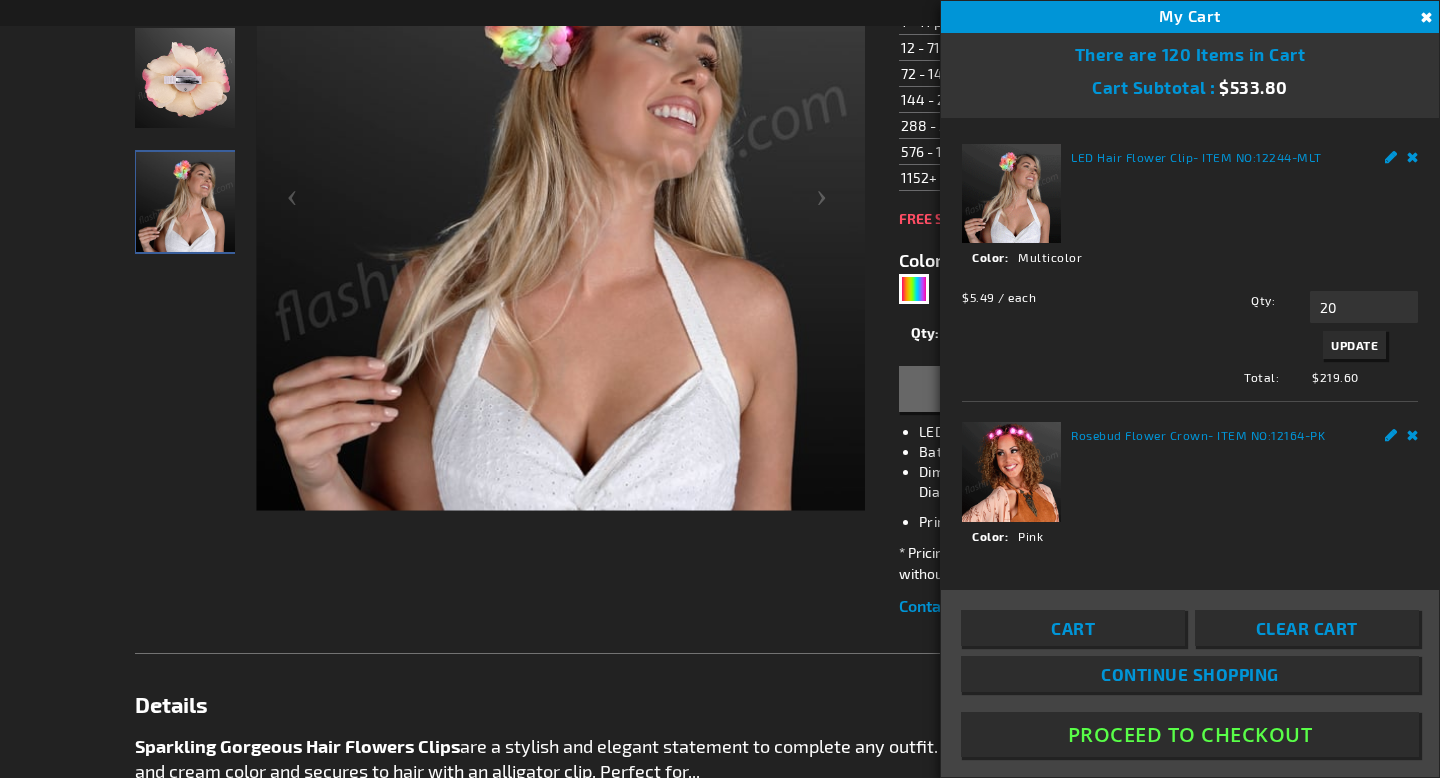 click on "Update" at bounding box center (1354, 345) 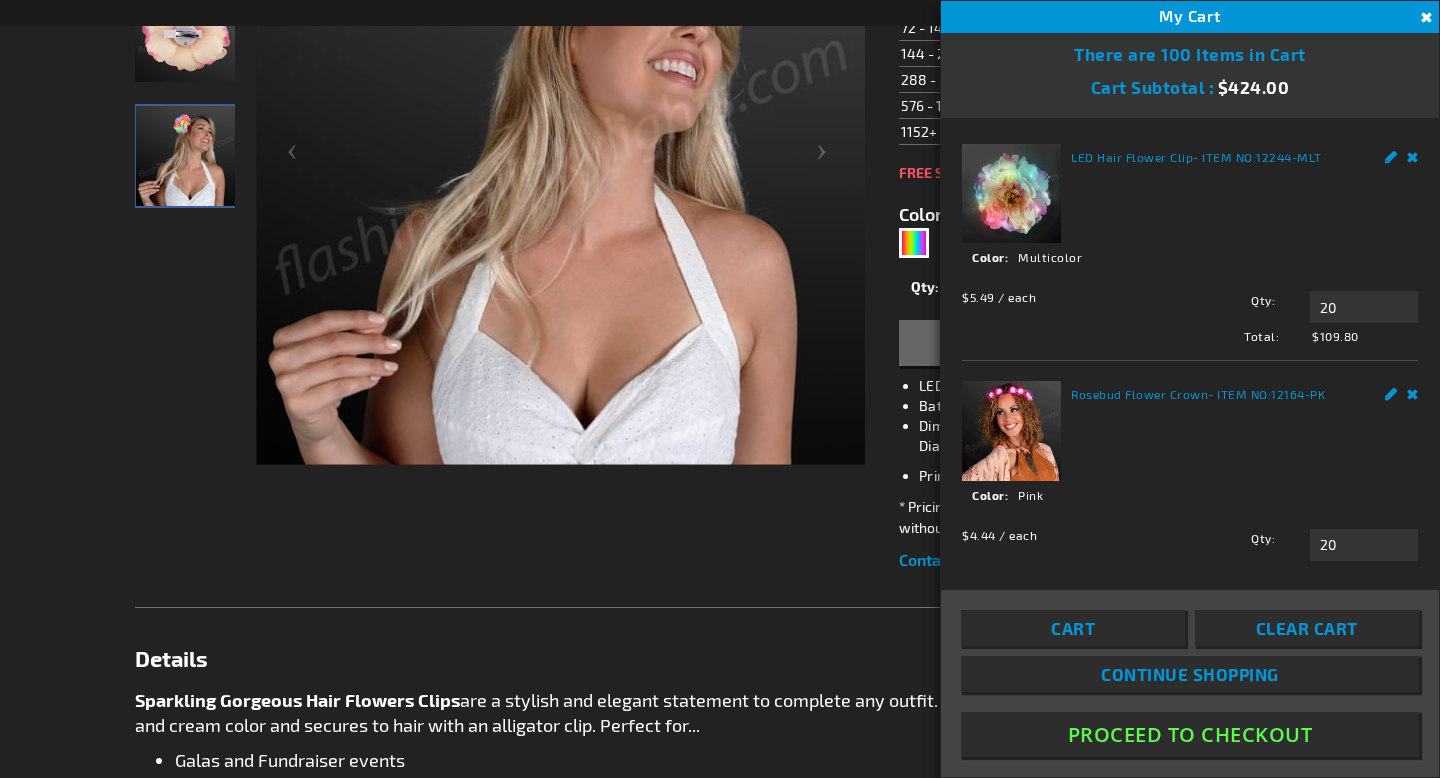 scroll, scrollTop: 414, scrollLeft: 0, axis: vertical 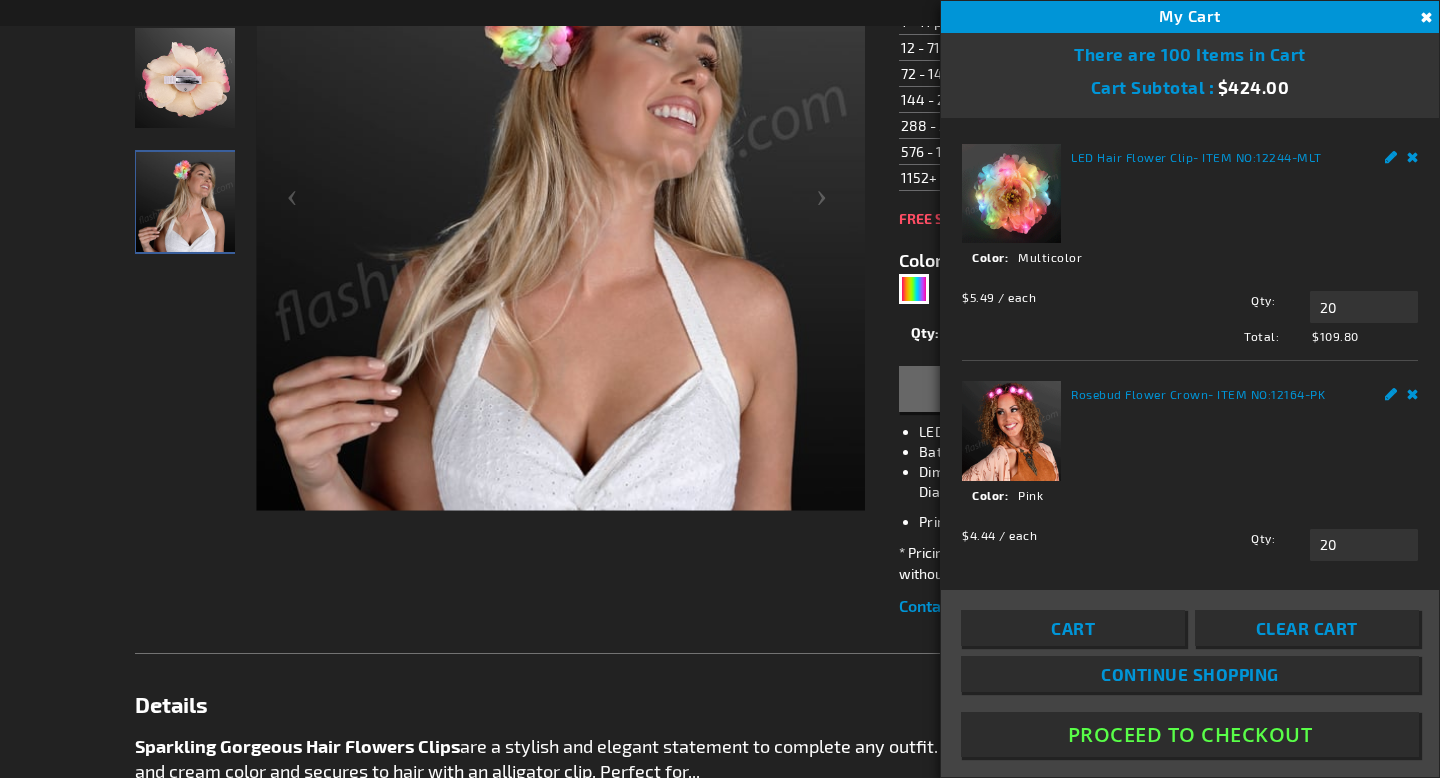 click on "Close" at bounding box center [1424, 18] 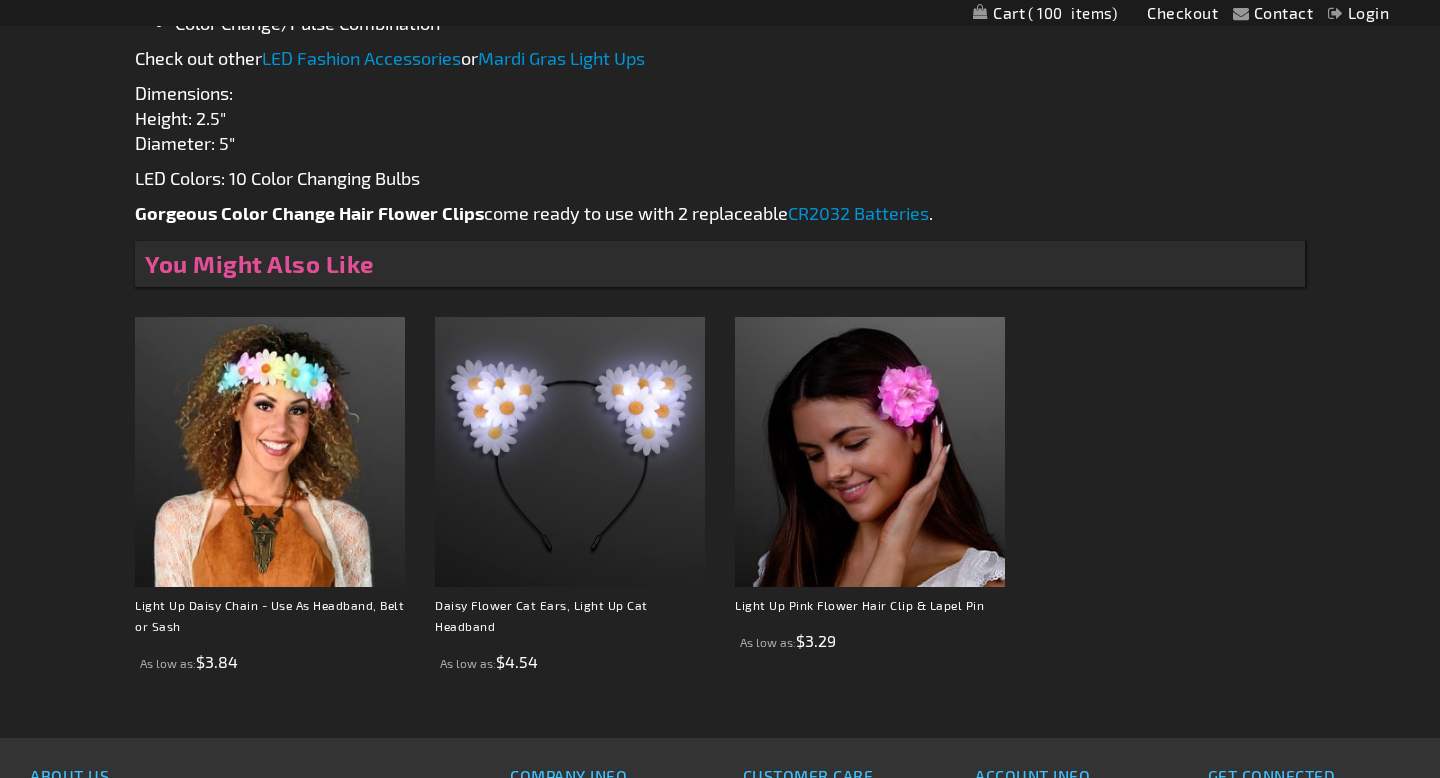 scroll, scrollTop: 1584, scrollLeft: 0, axis: vertical 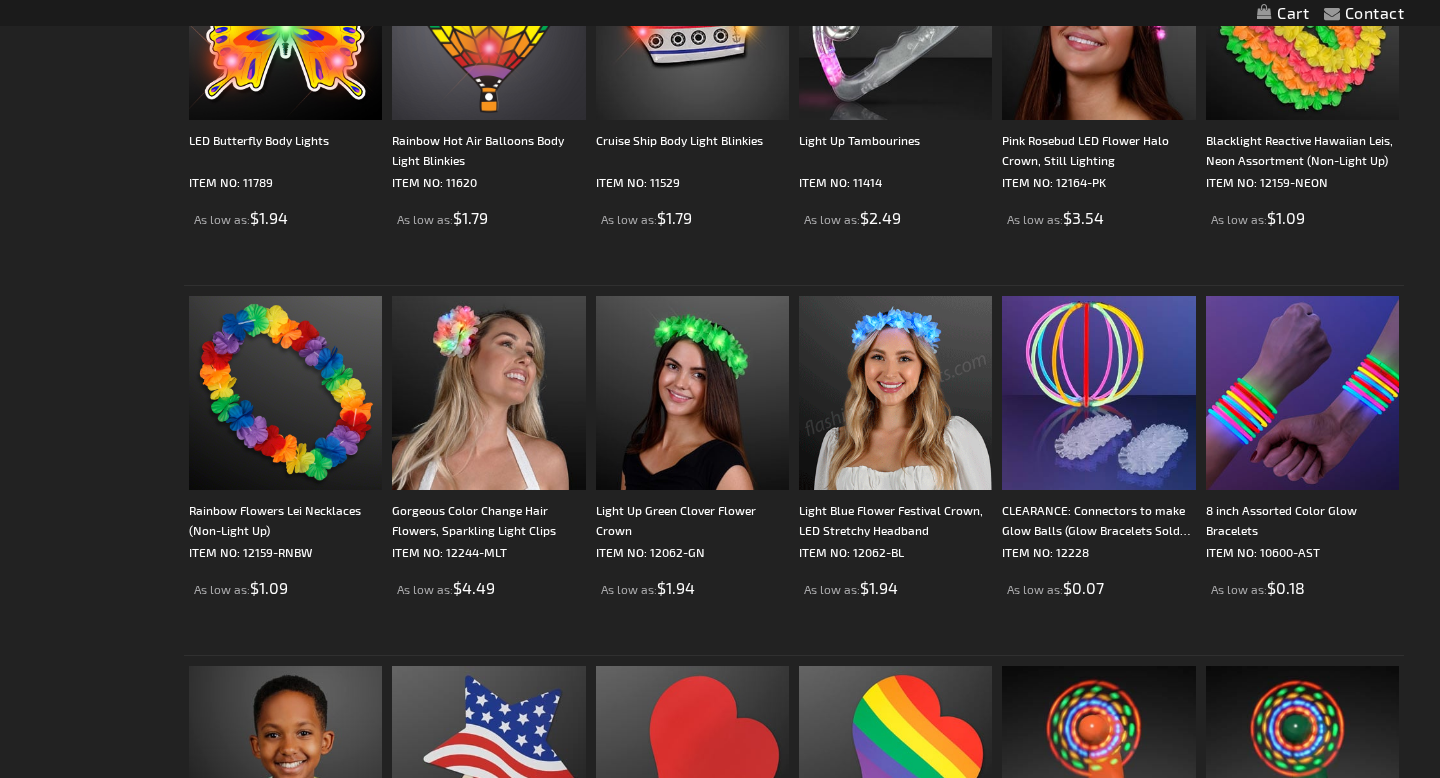 click at bounding box center (895, 392) 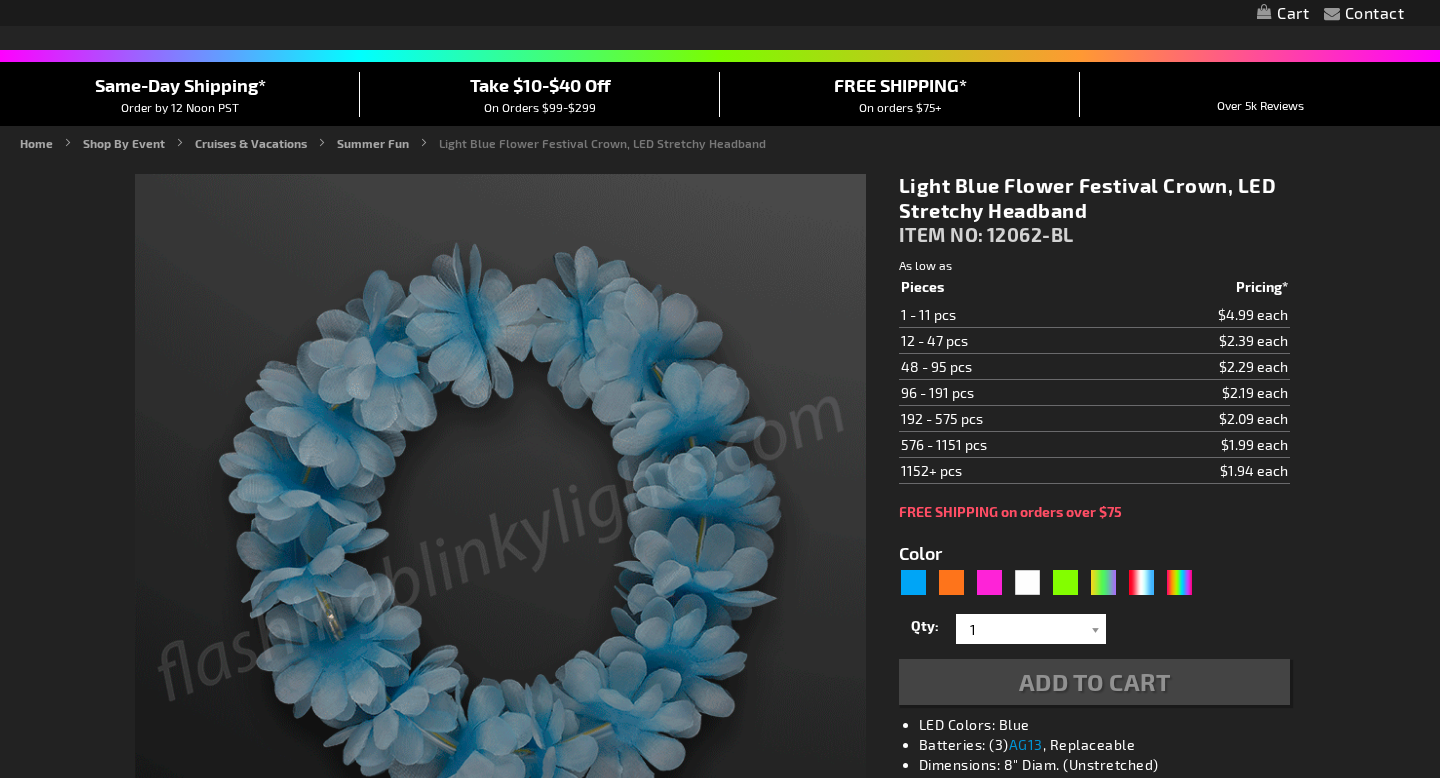 scroll, scrollTop: 300, scrollLeft: 0, axis: vertical 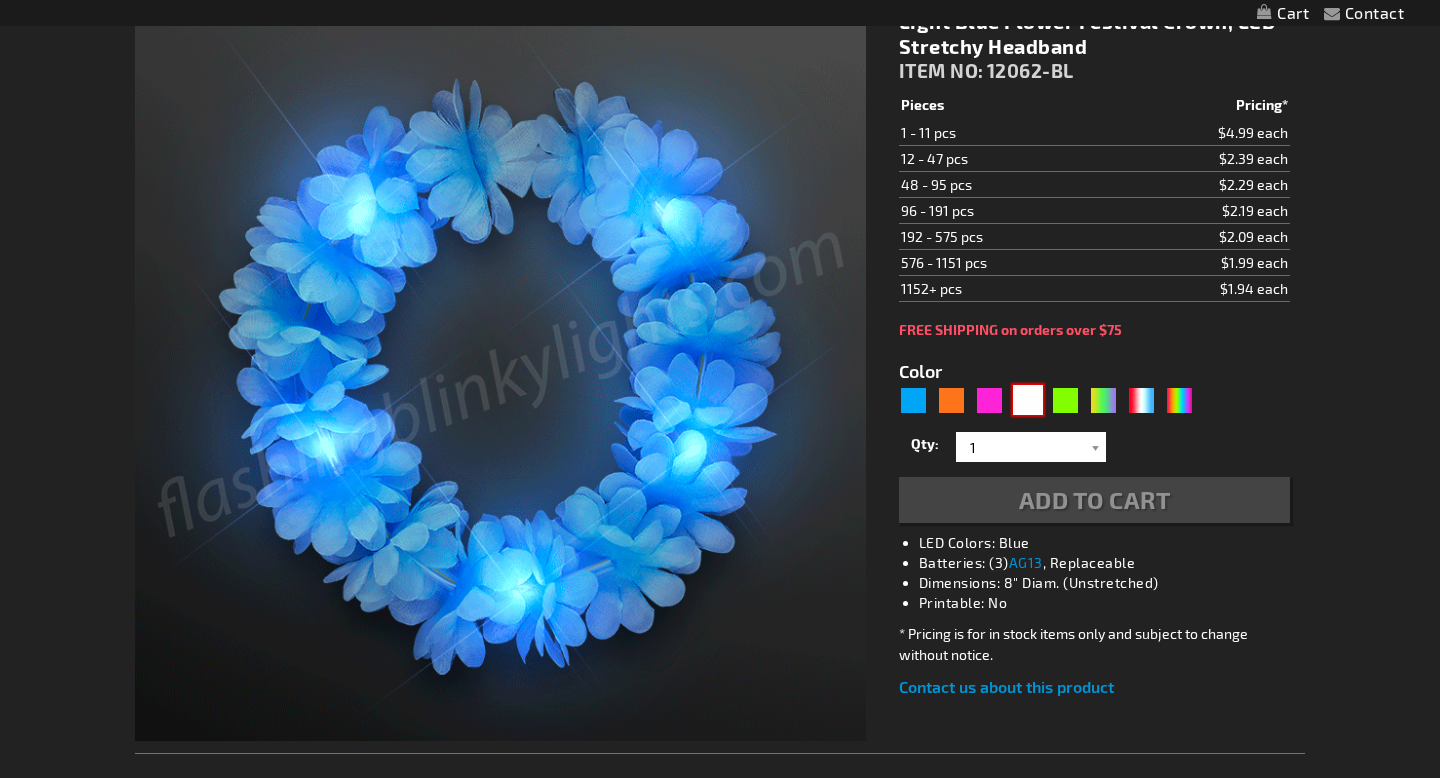click at bounding box center [1028, 400] 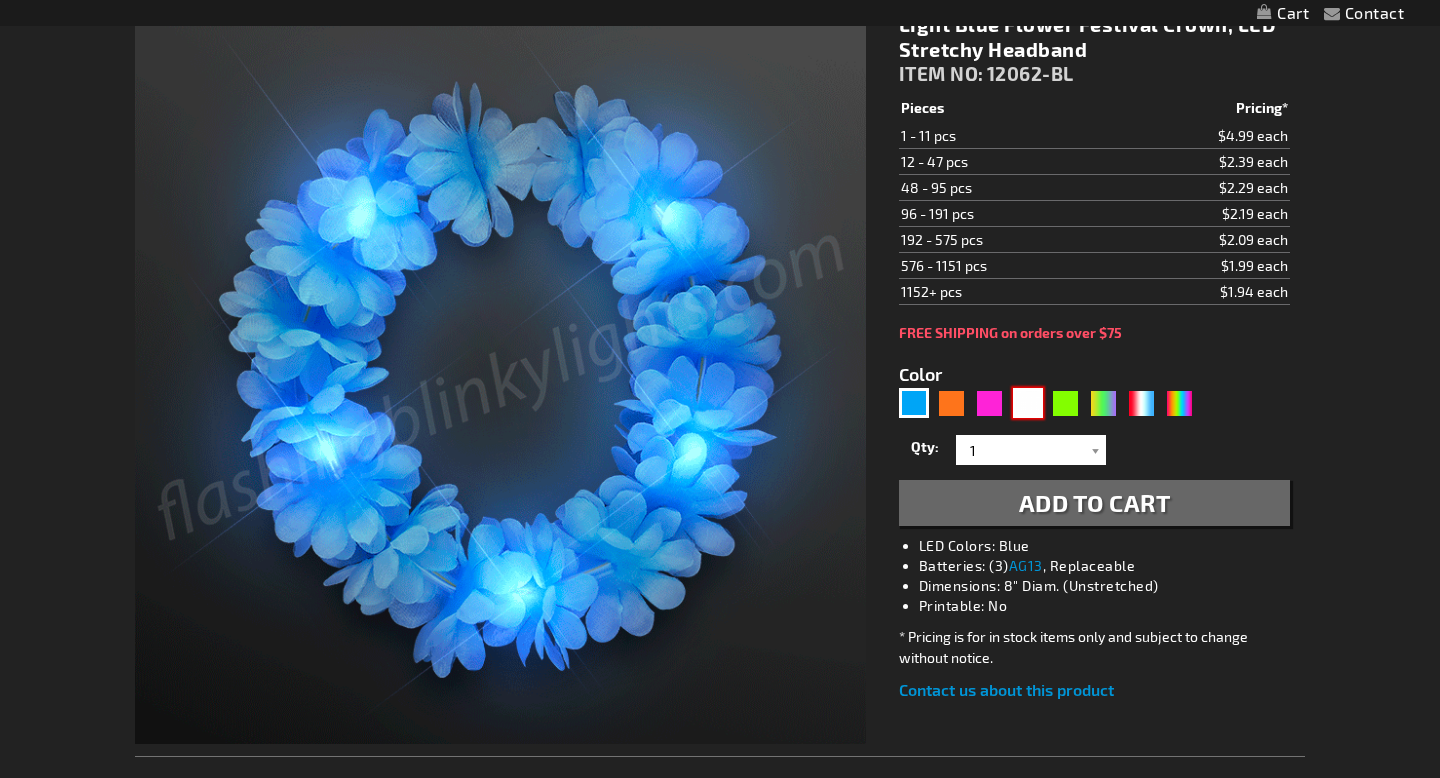 scroll, scrollTop: 303, scrollLeft: 0, axis: vertical 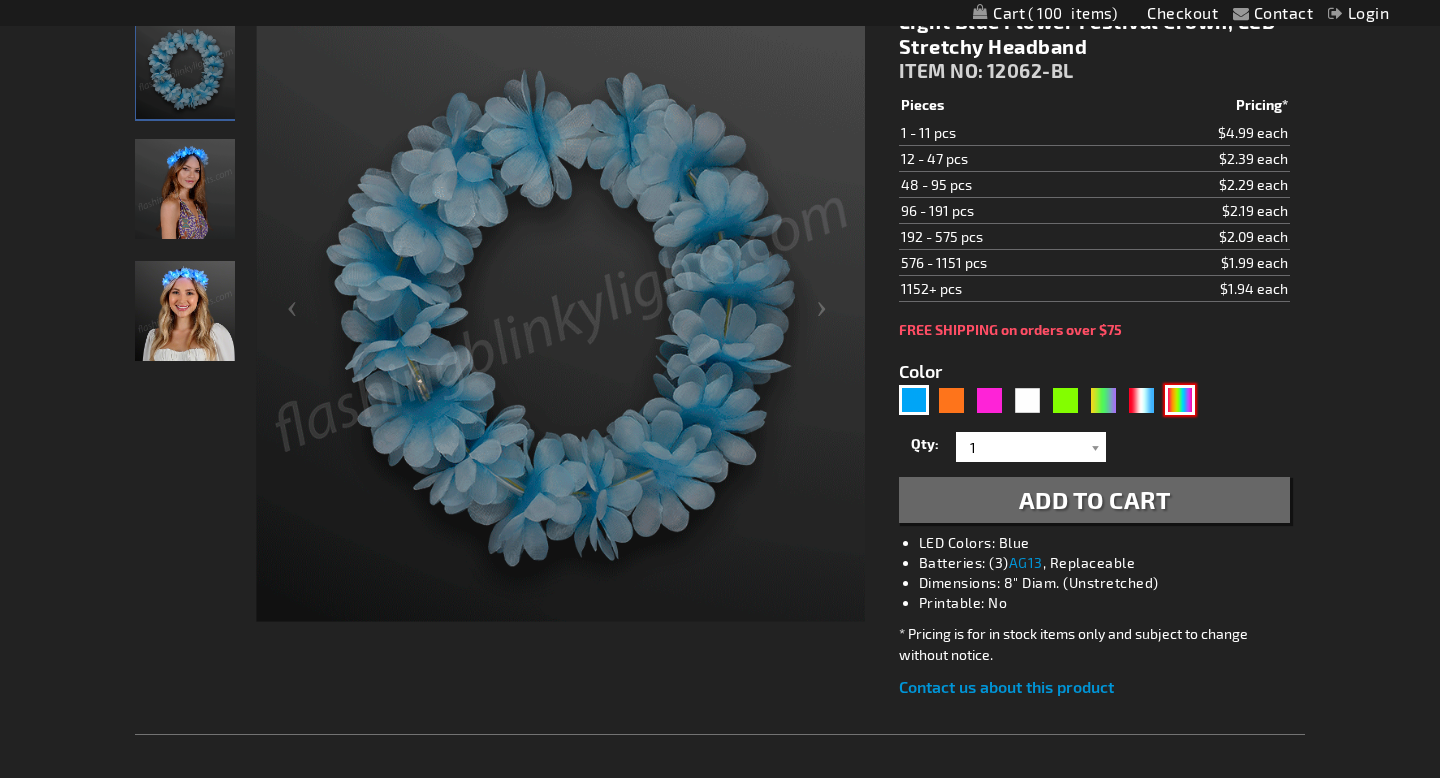 click at bounding box center [1180, 400] 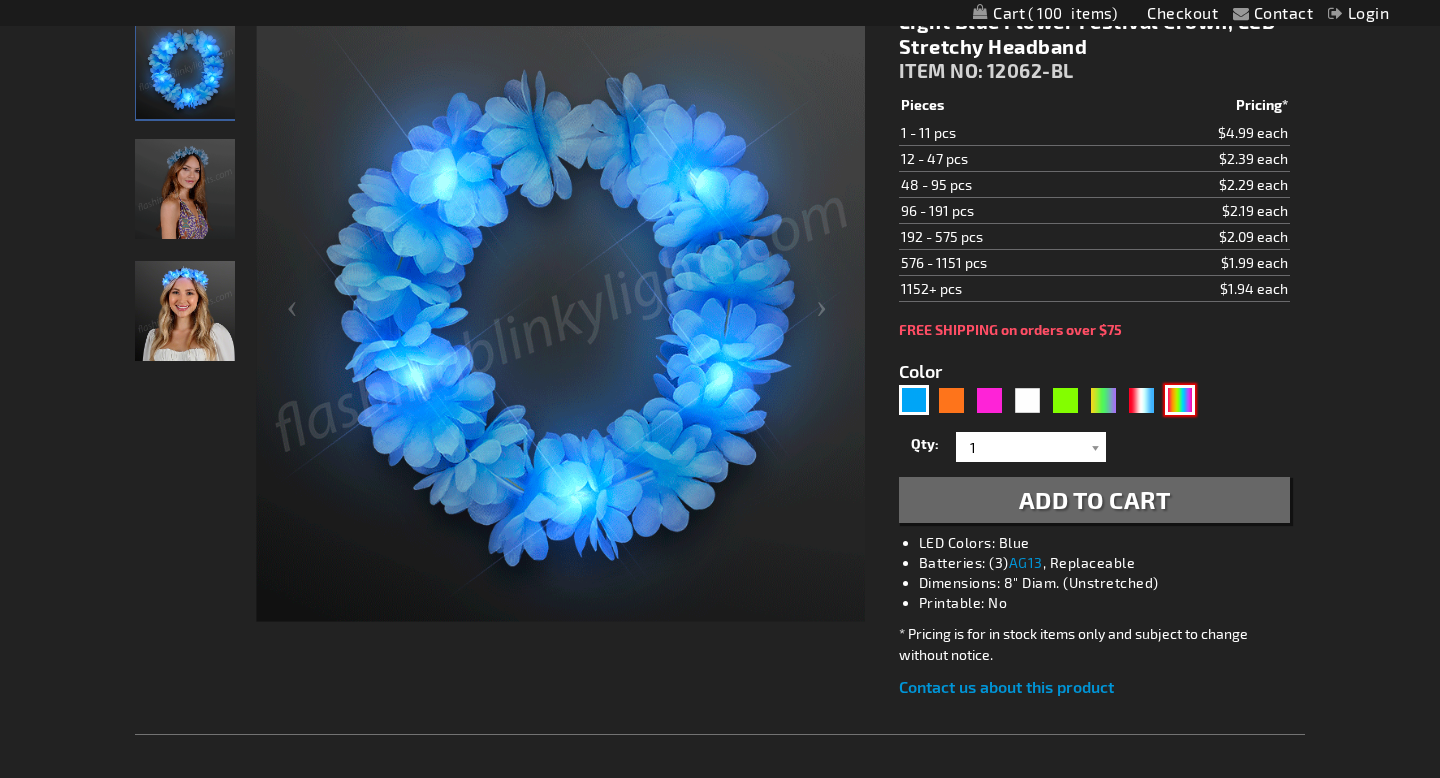 type on "5659" 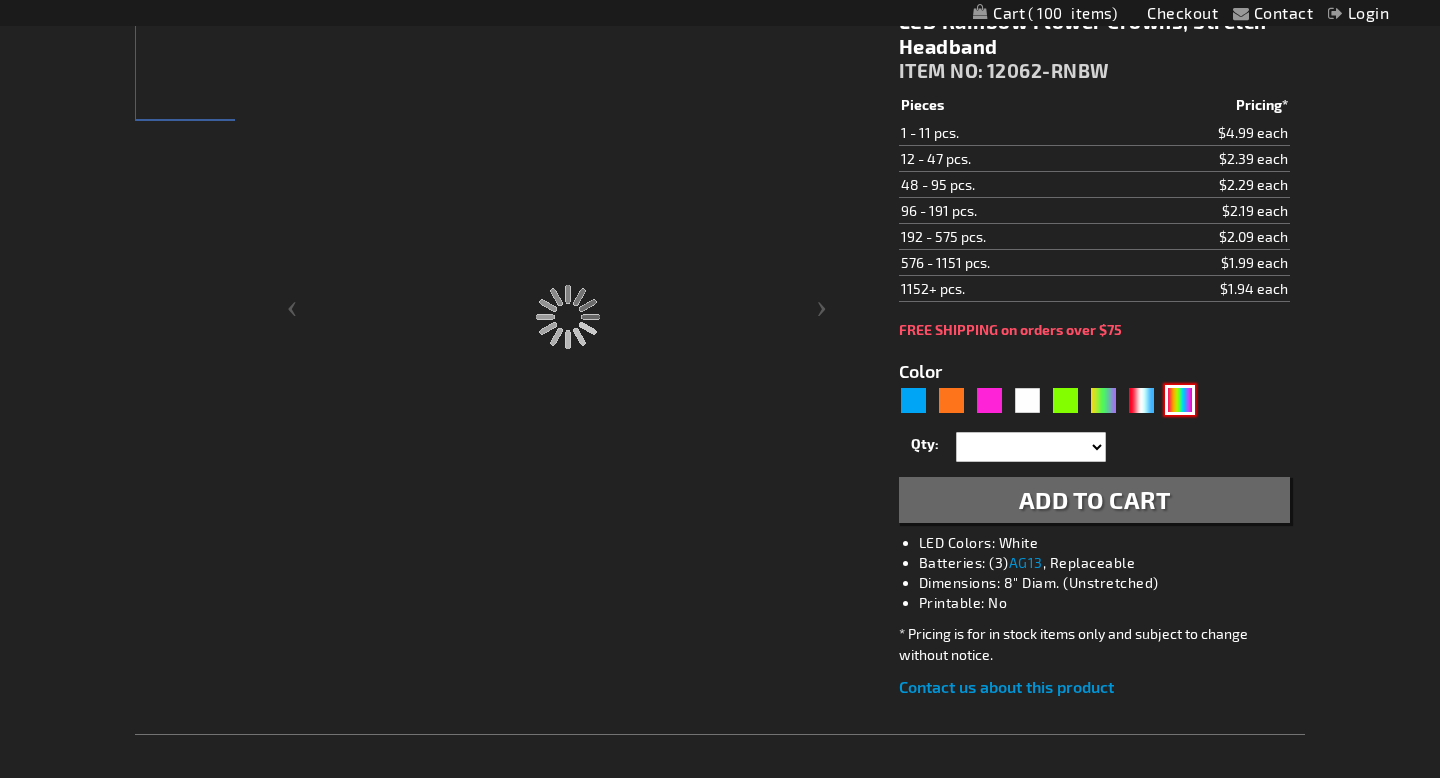 type on "12062-RNBW" 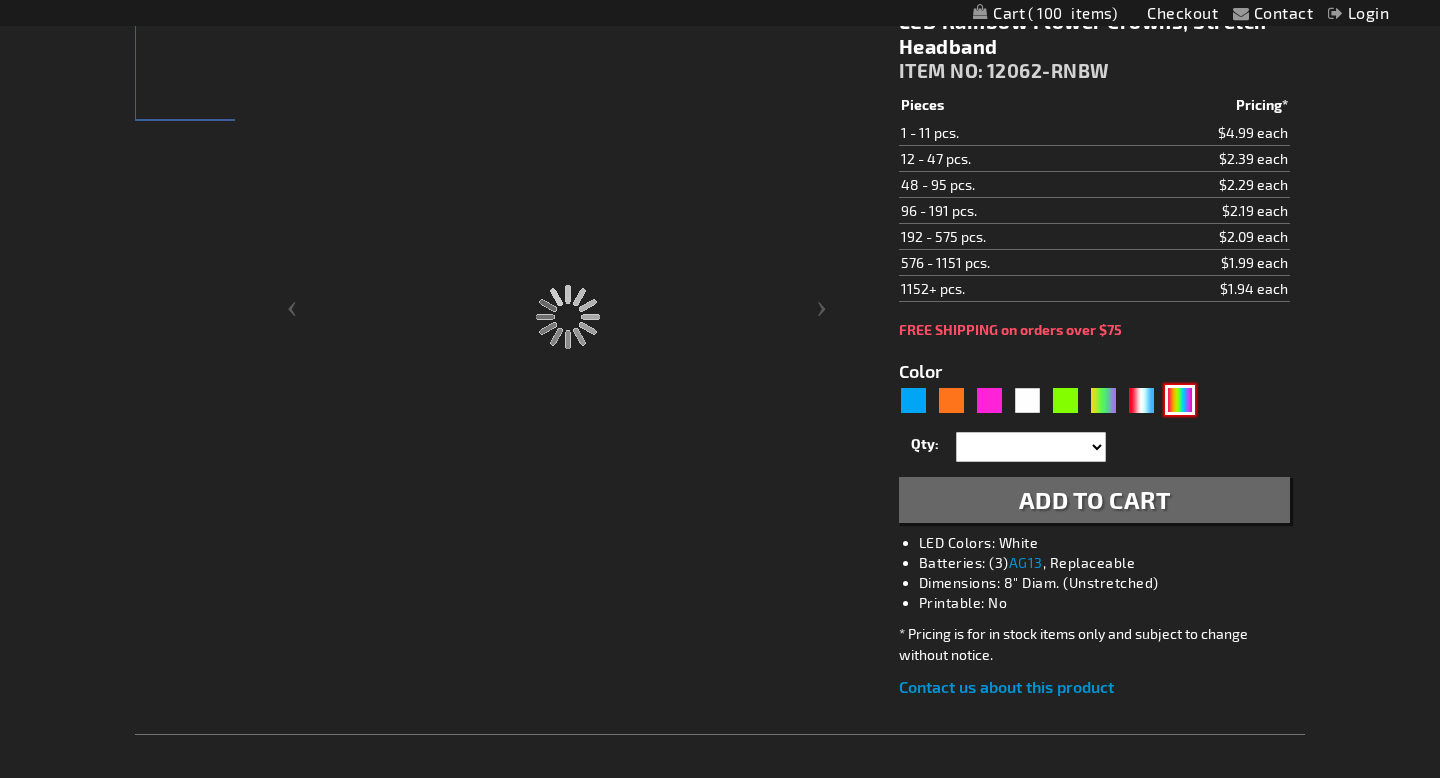 type on "Customize - LED Rainbow Flower Crowns, Stretch Headband - ITEM NO: 12062-RNBW" 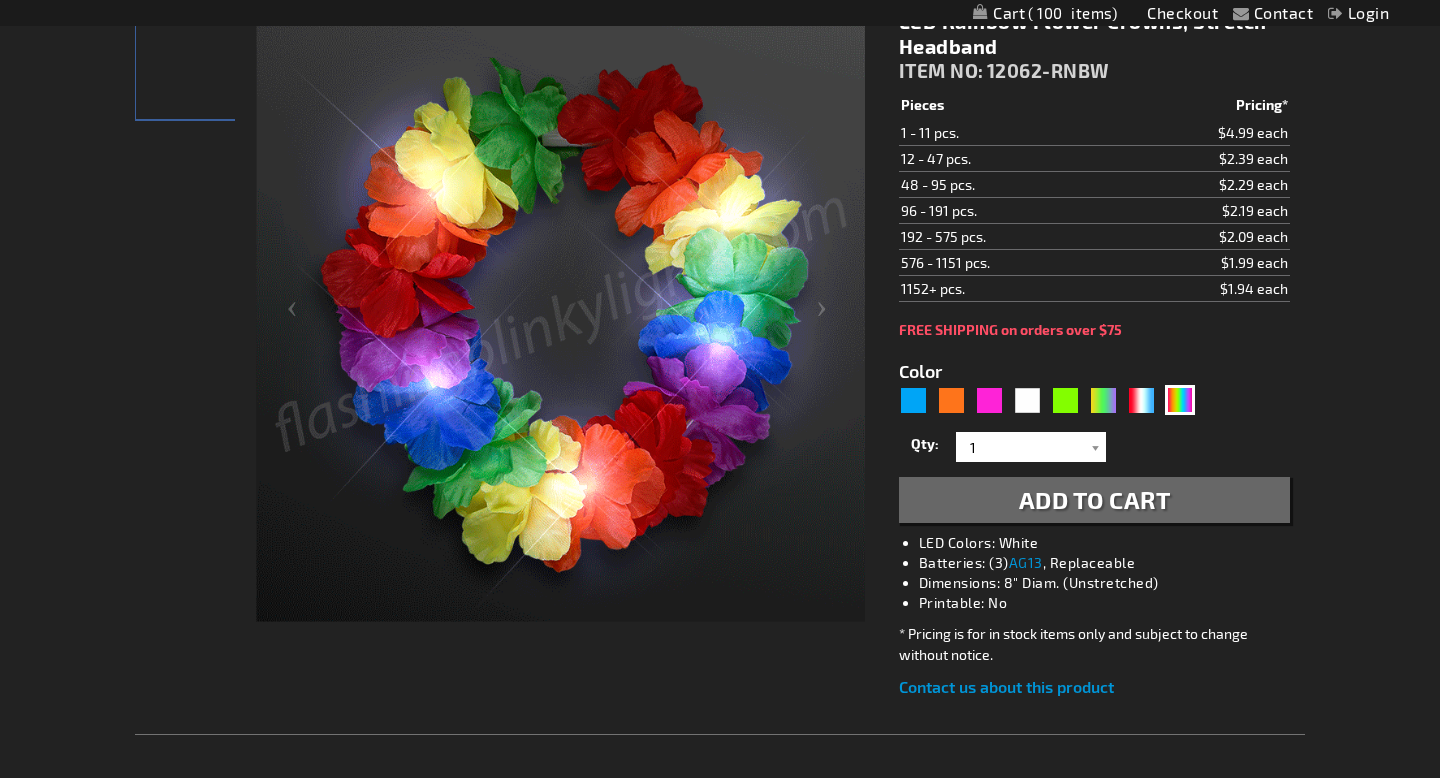 click on "5659" at bounding box center [1051, 401] 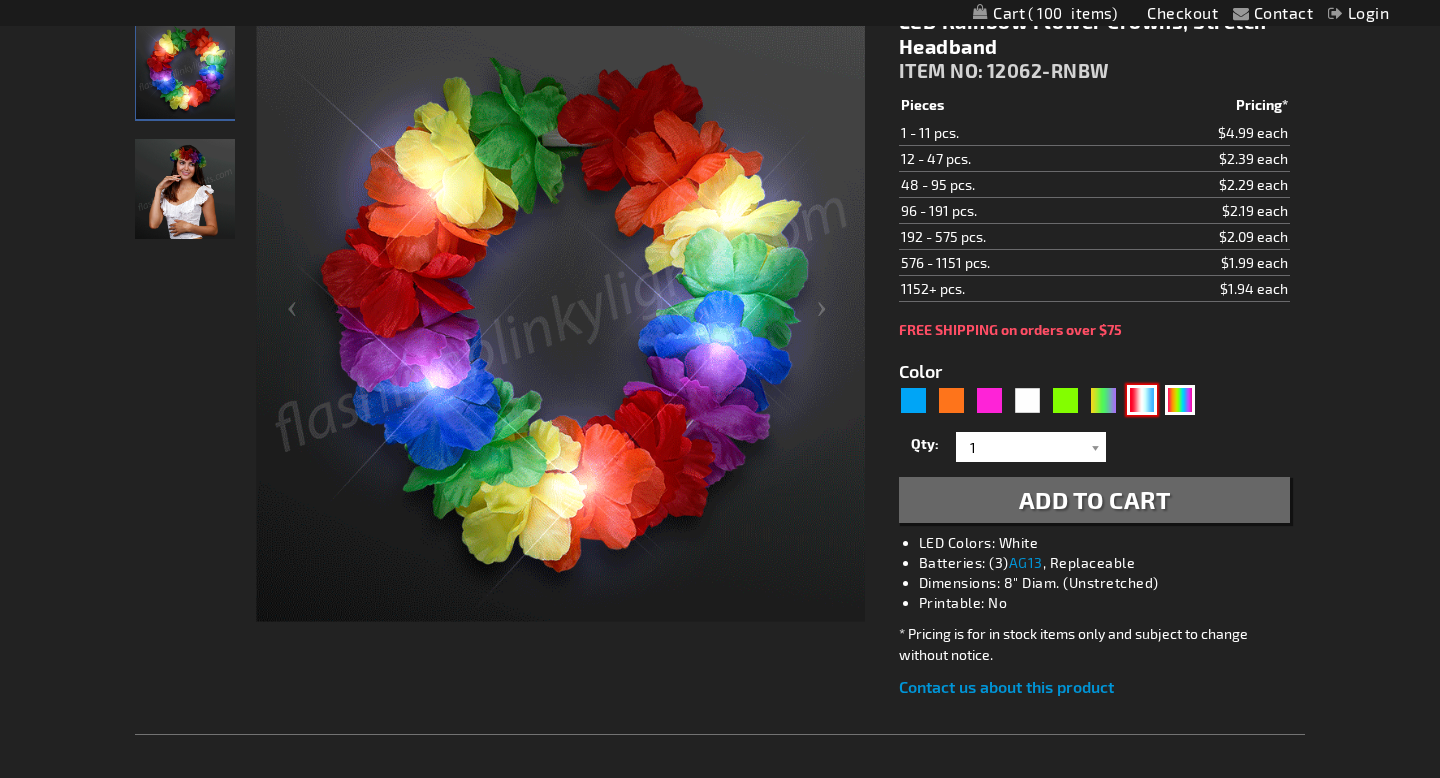 click at bounding box center (1142, 400) 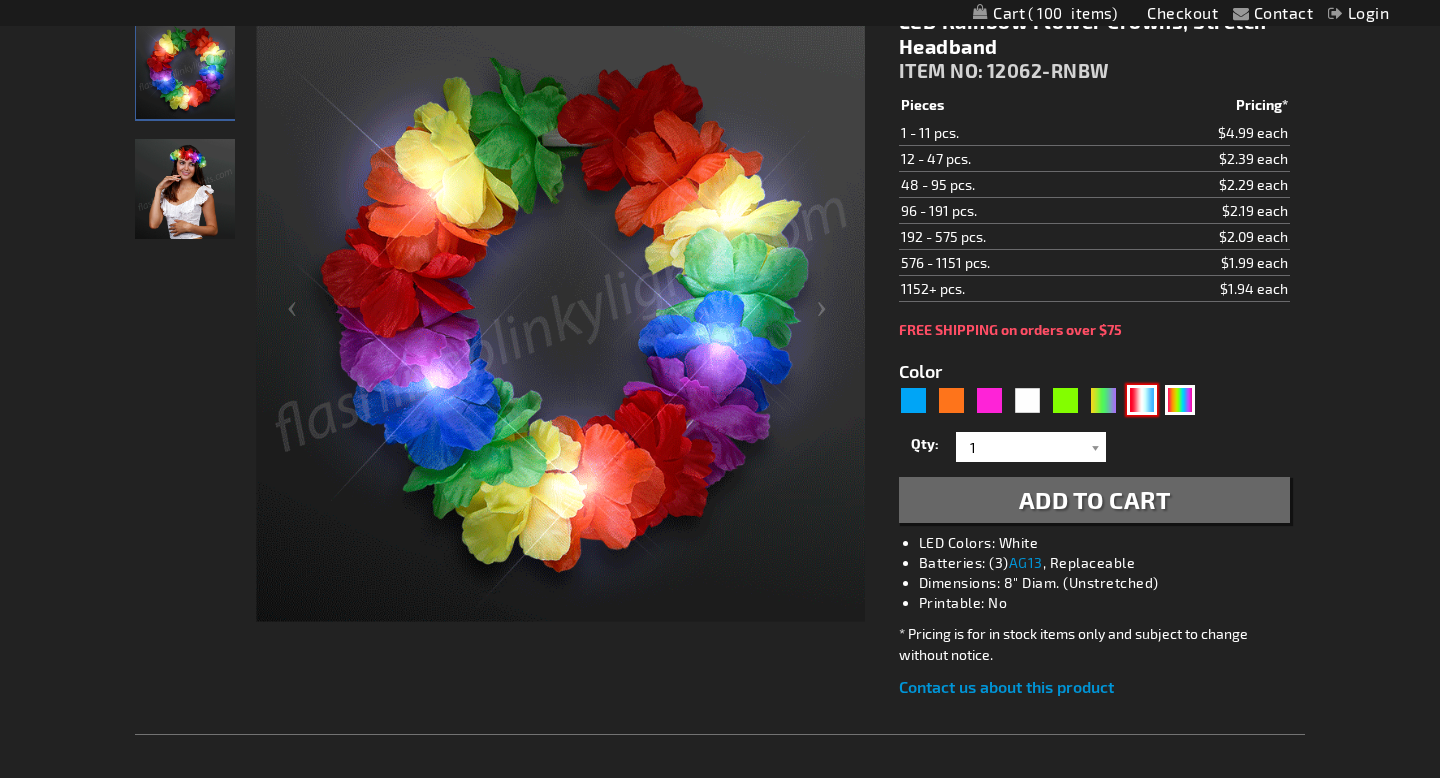 type on "5643" 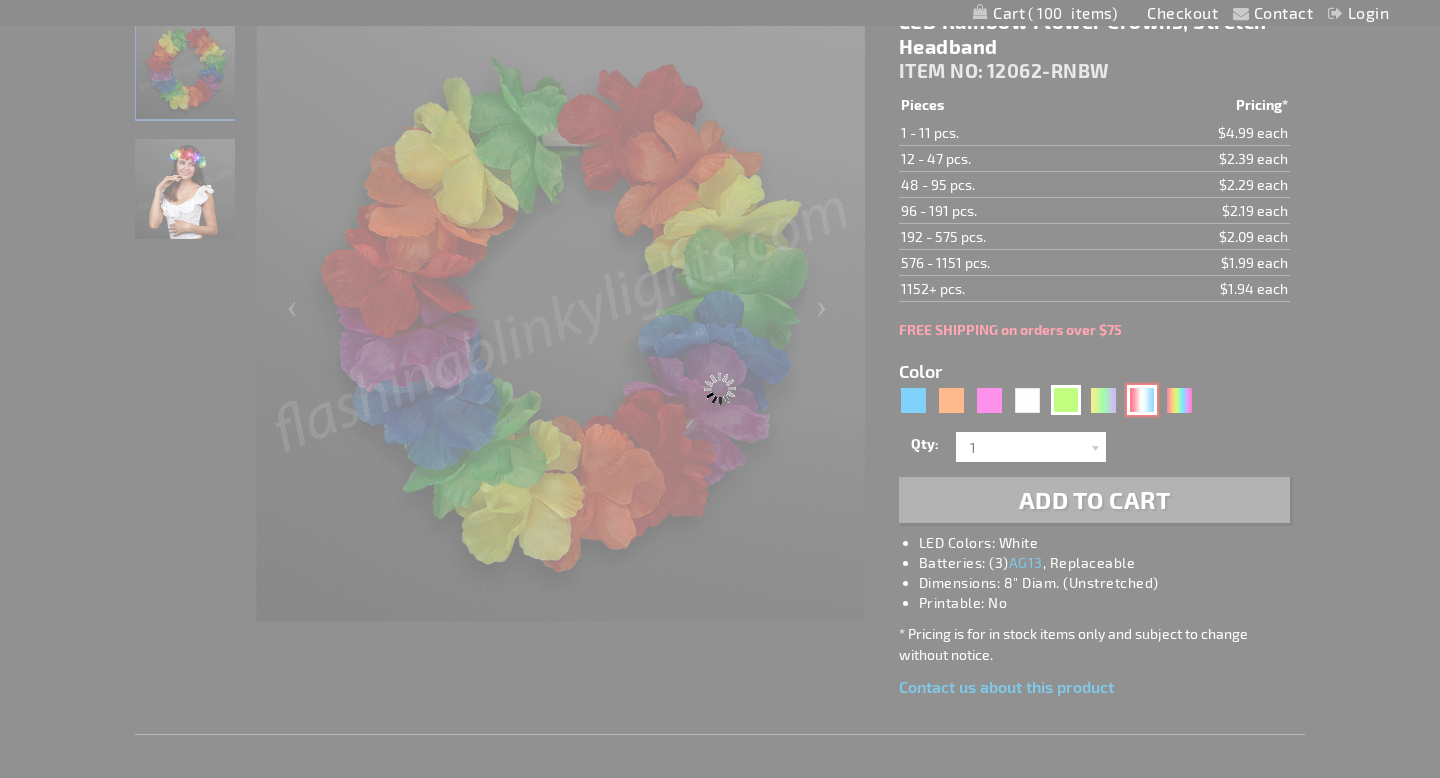 type on "12062-RWB" 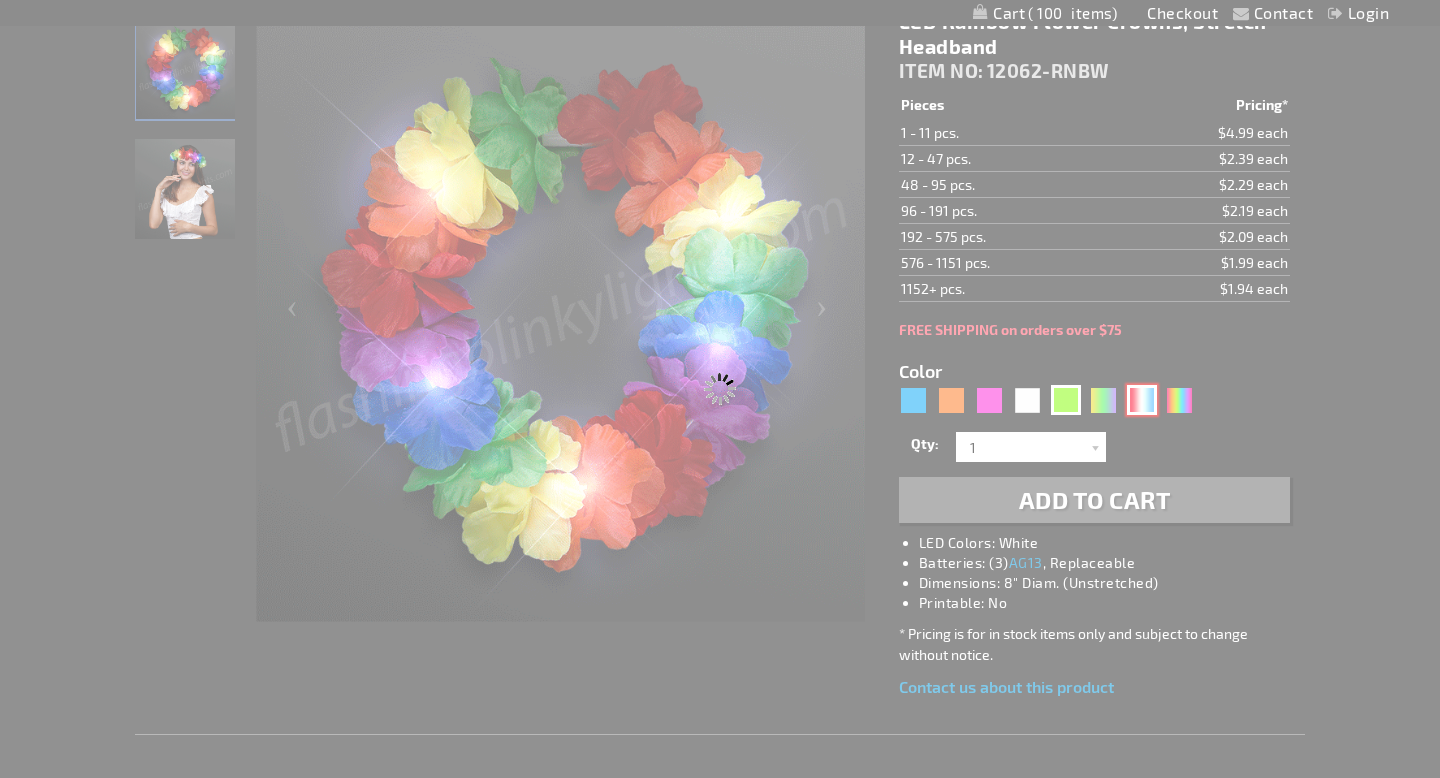type on "Customize - Light Up Red White &amp; Blue Stretch Flower Crown - ITEM NO: 12062-RWB" 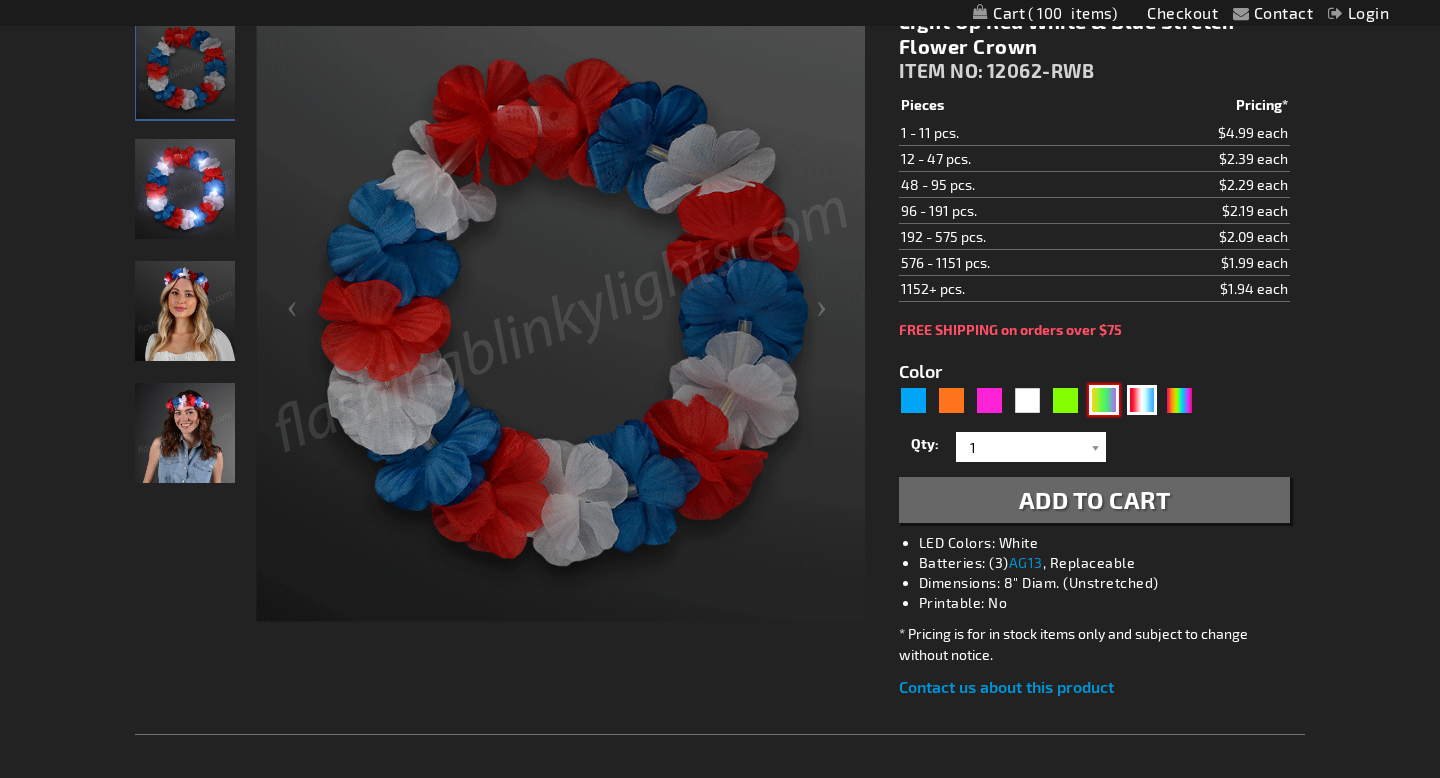 click at bounding box center [1104, 400] 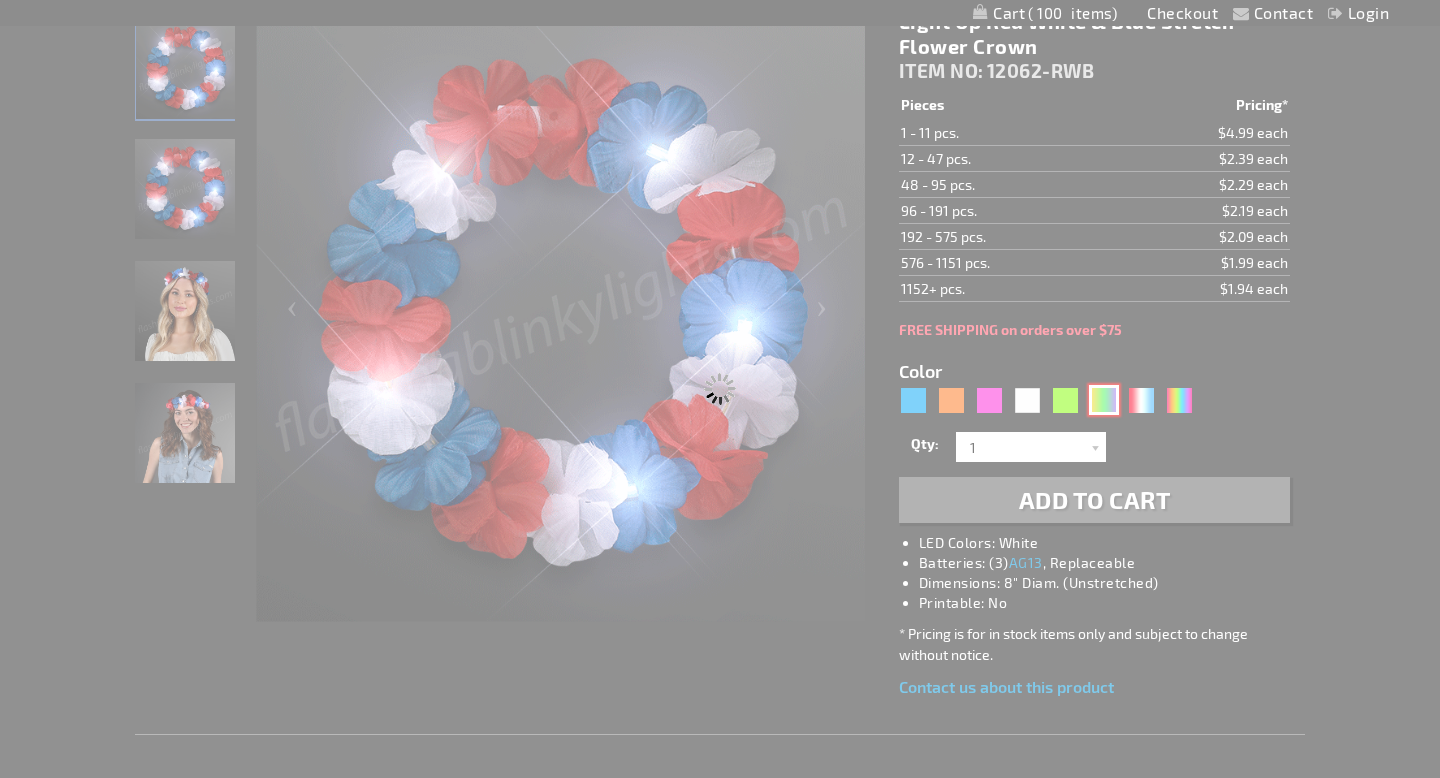 type on "5638" 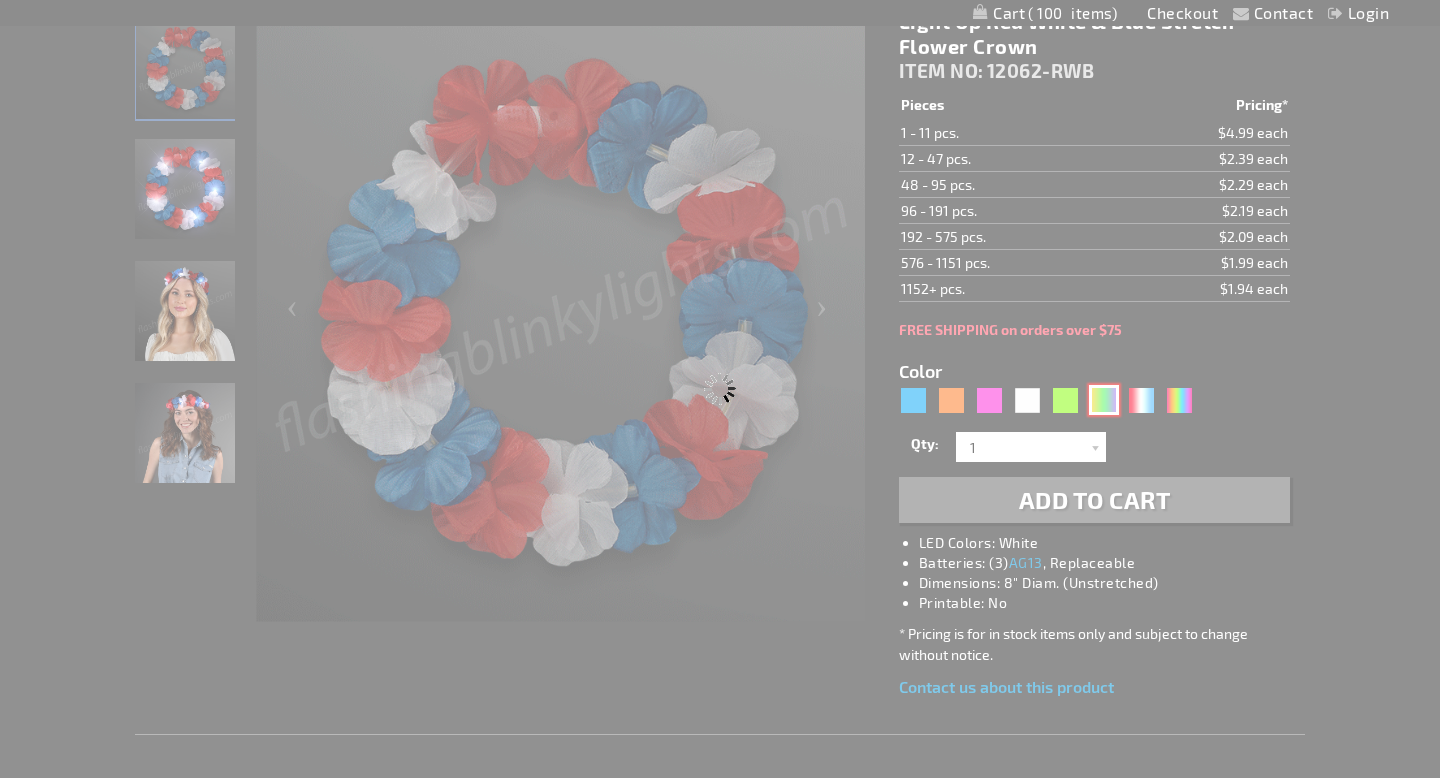 type on "12062-PGG" 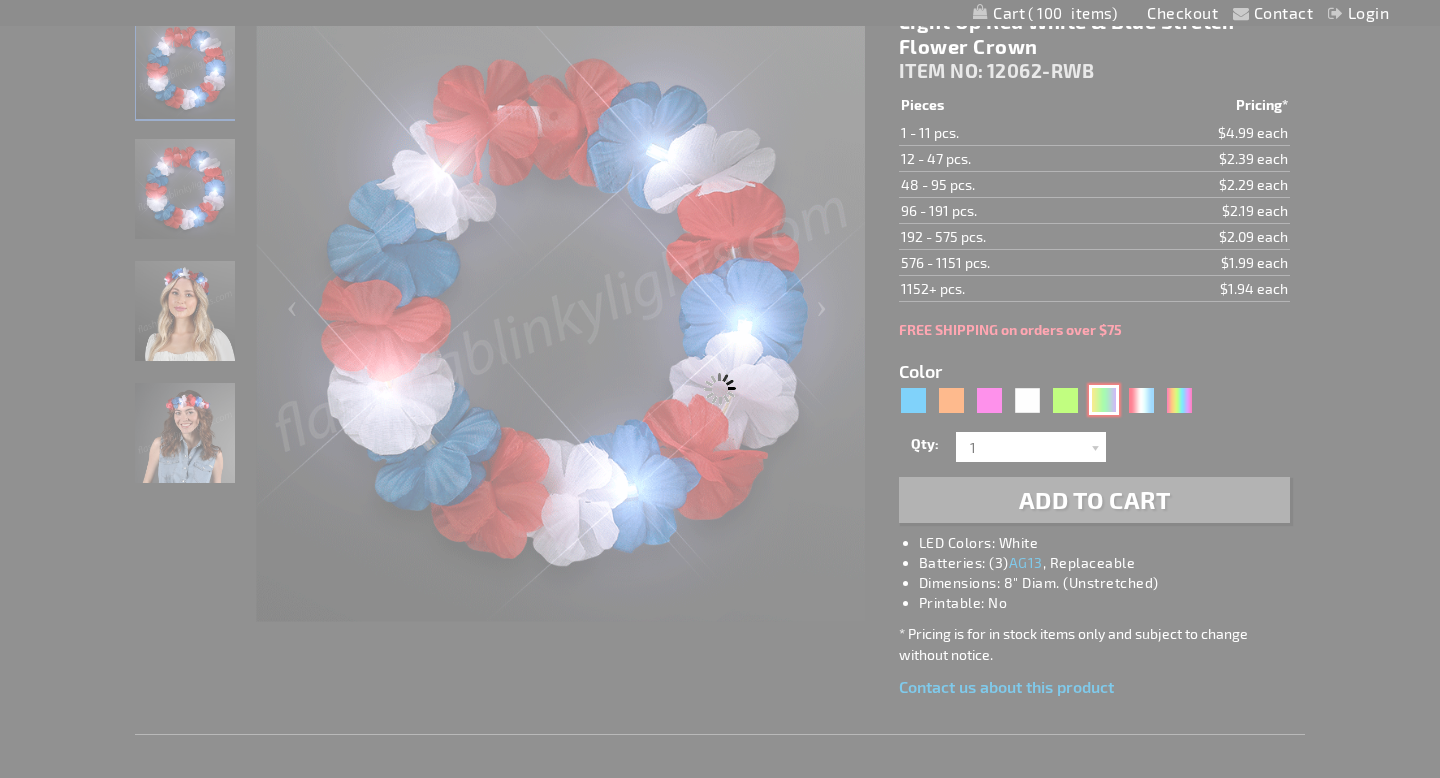 type on "Customize - CLEARANCE: LED Mardi Gras Value Flower Crown - All Sales Final! - ITEM NO: 12062-PGG" 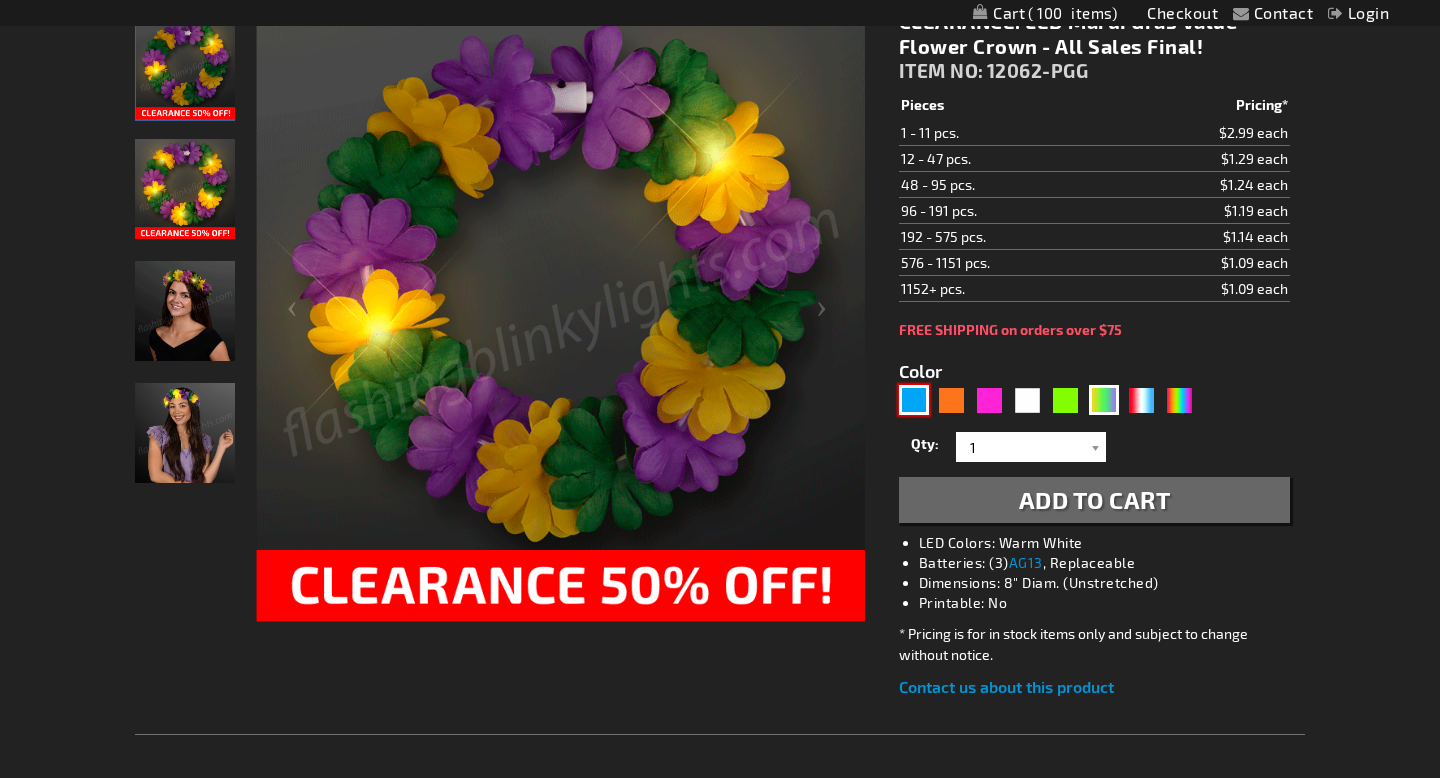 click at bounding box center [914, 400] 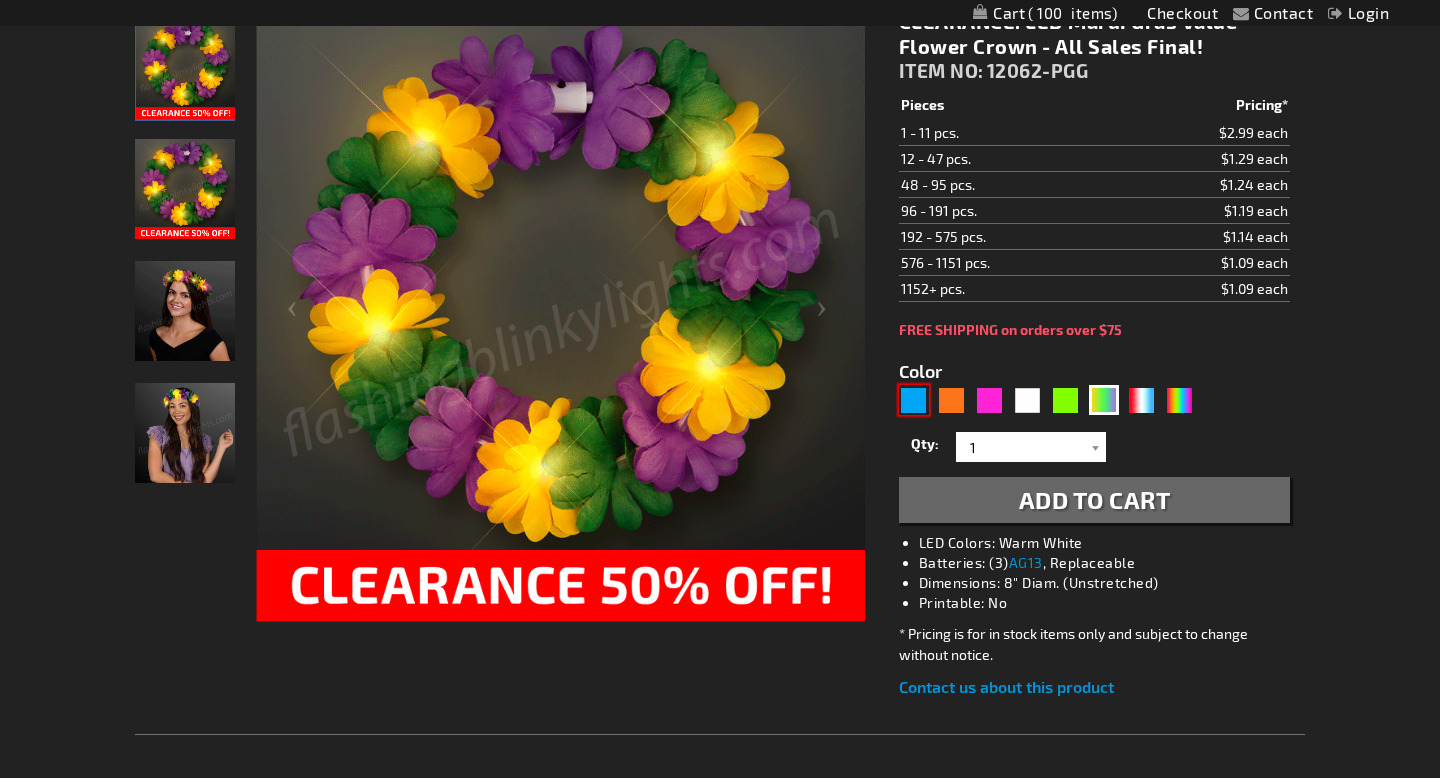 type on "5629" 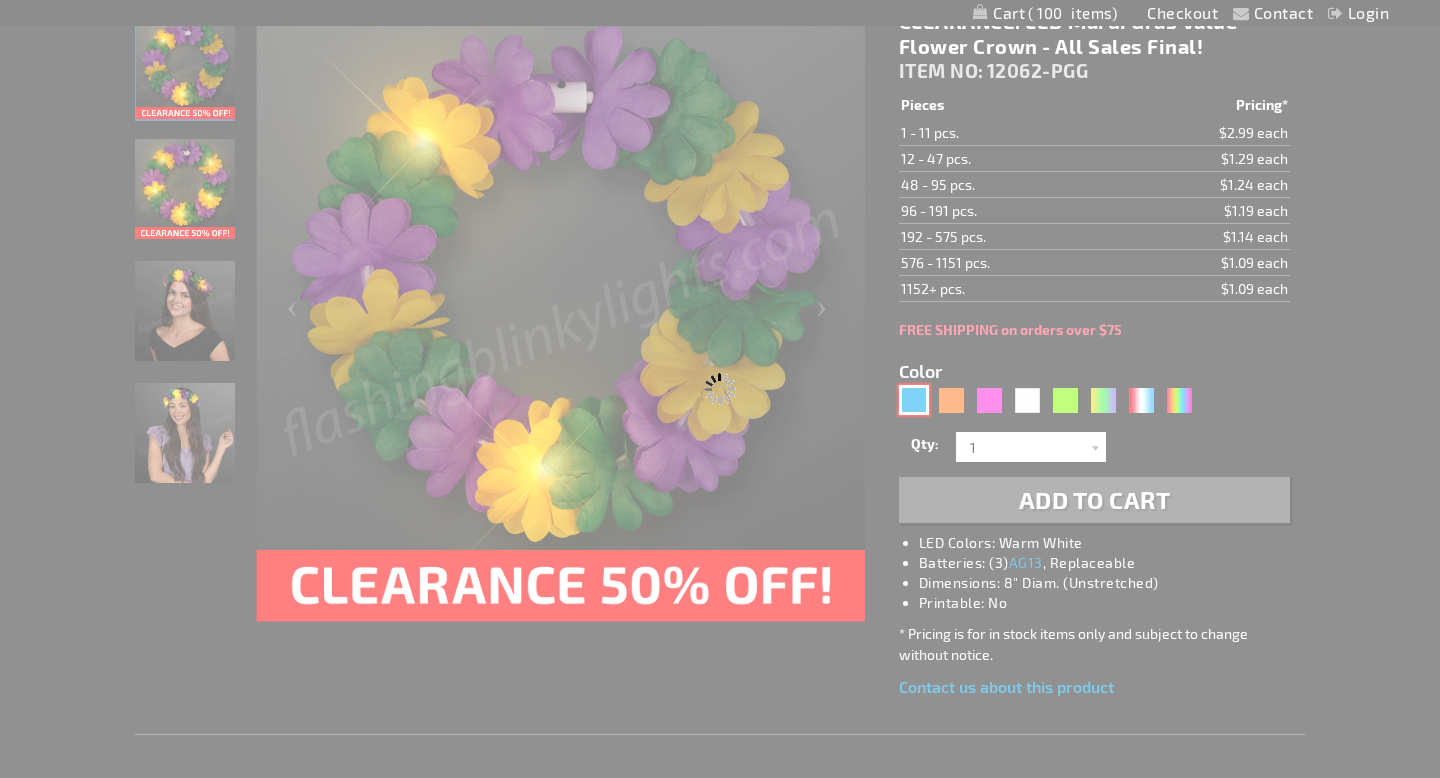 type on "12062-BL" 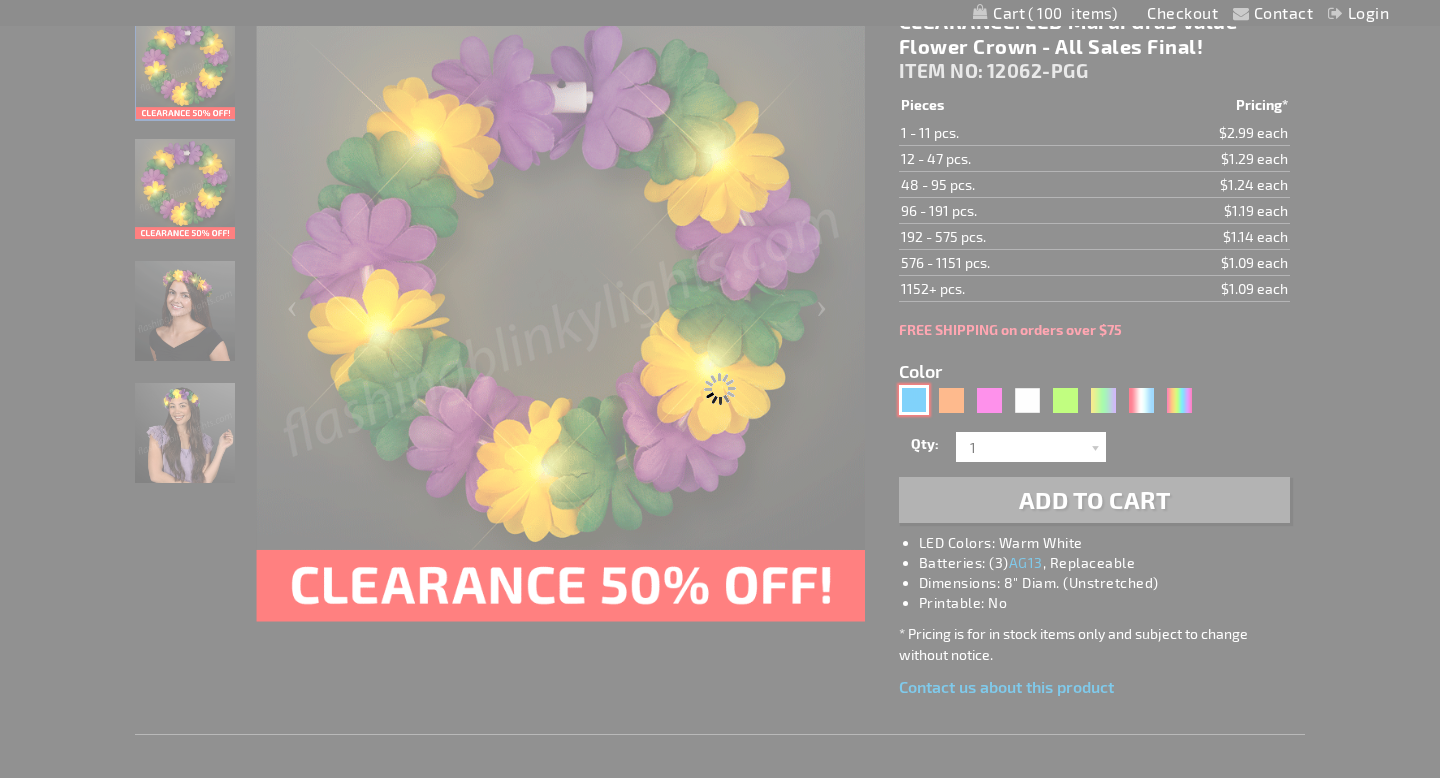 type on "Customize - Light Blue Flower Festival Crown, LED Stretchy Headband - ITEM NO: 12062-BL" 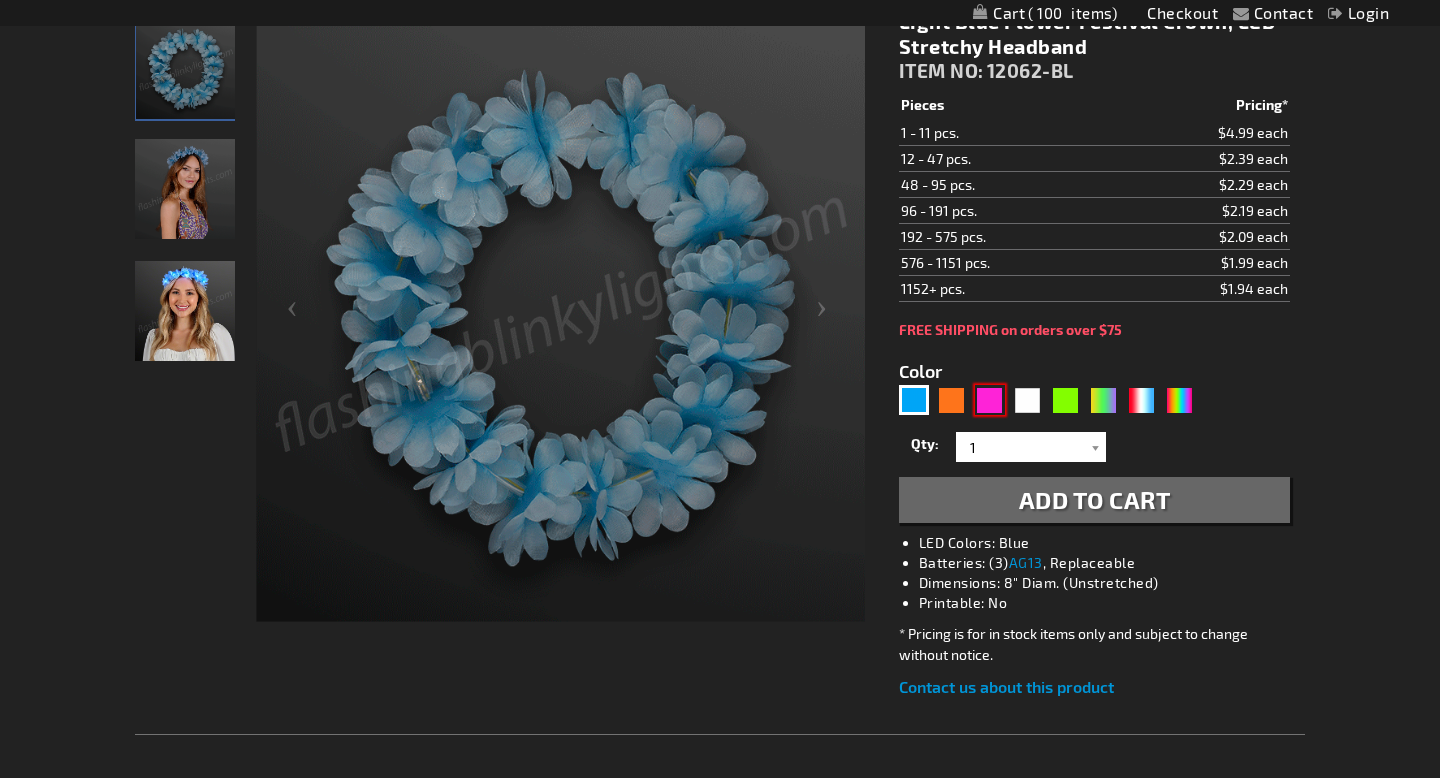 click at bounding box center [990, 400] 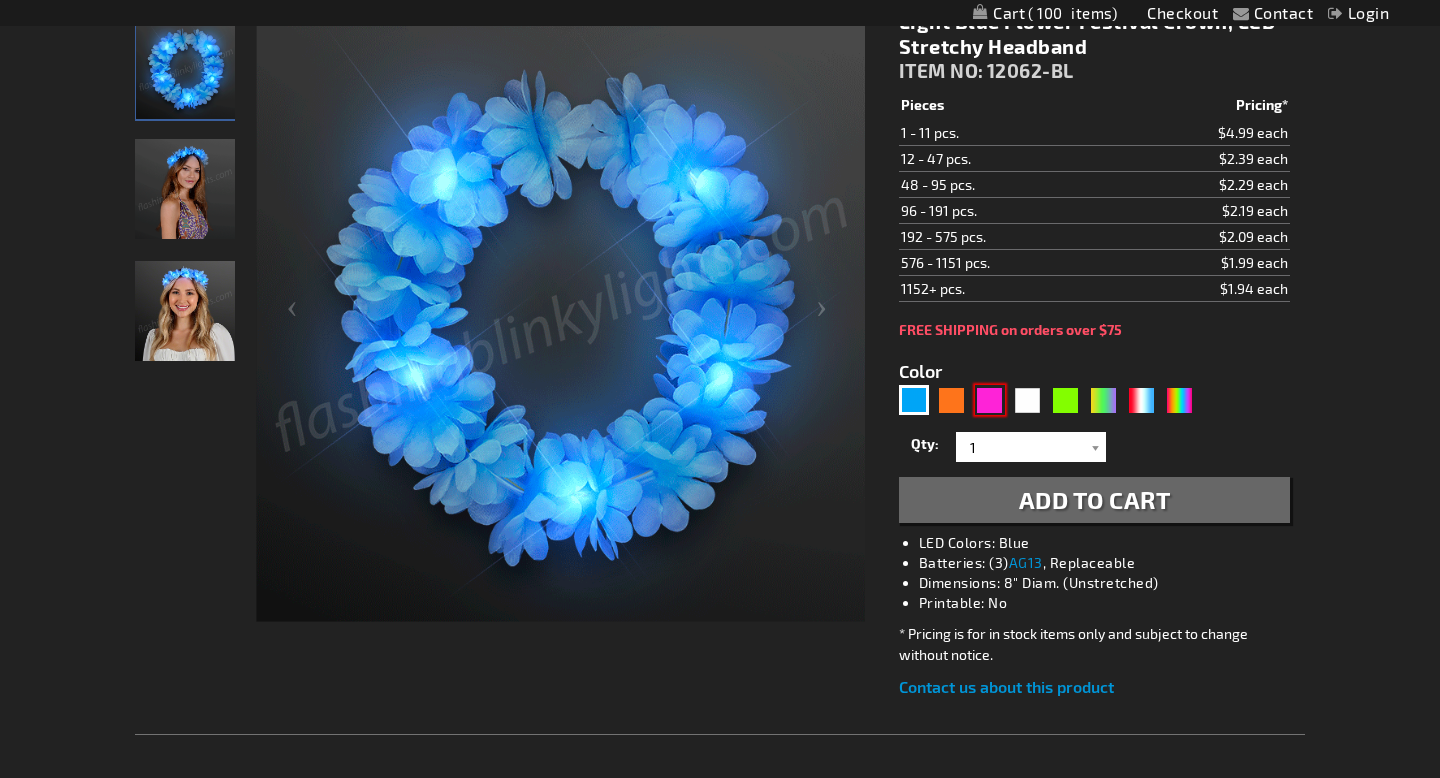type on "5639" 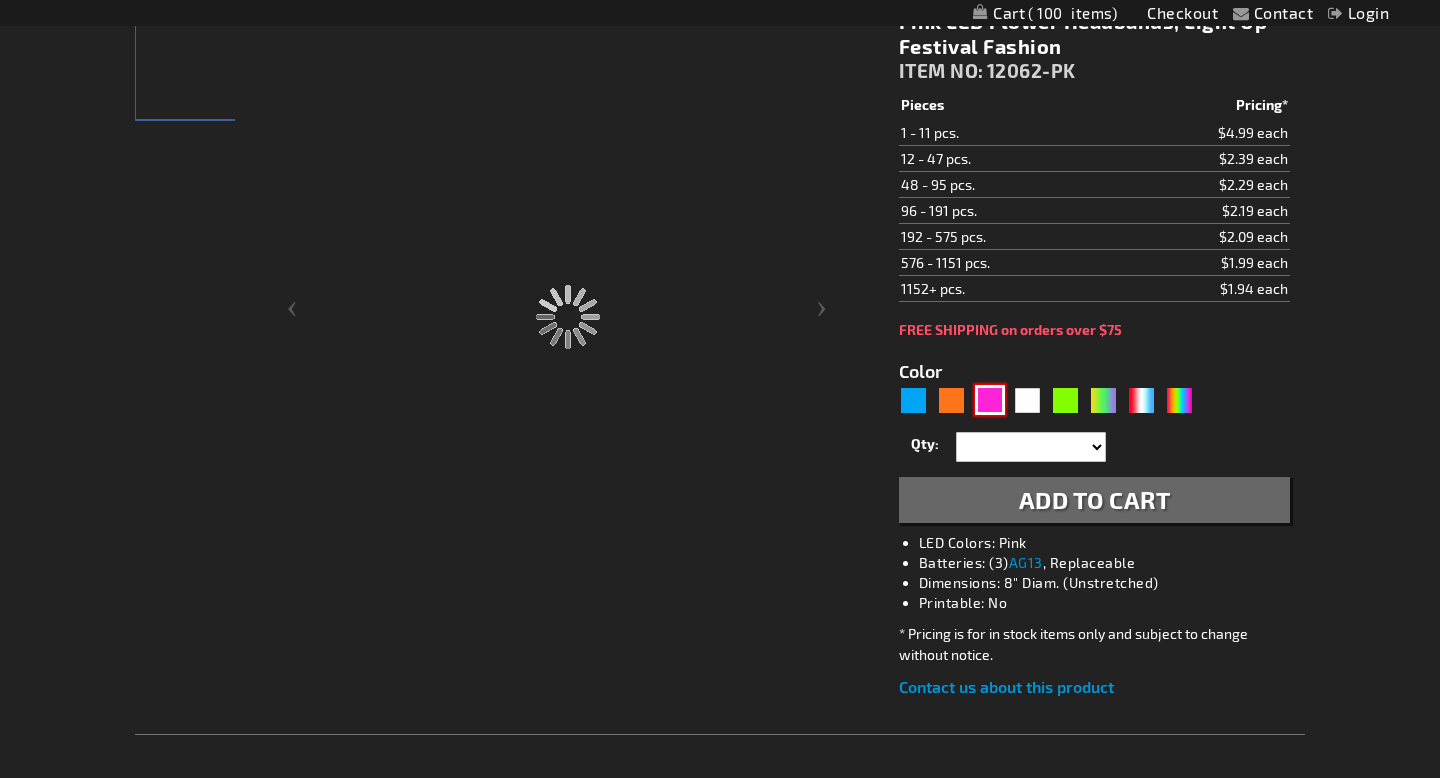 type on "12062-PK" 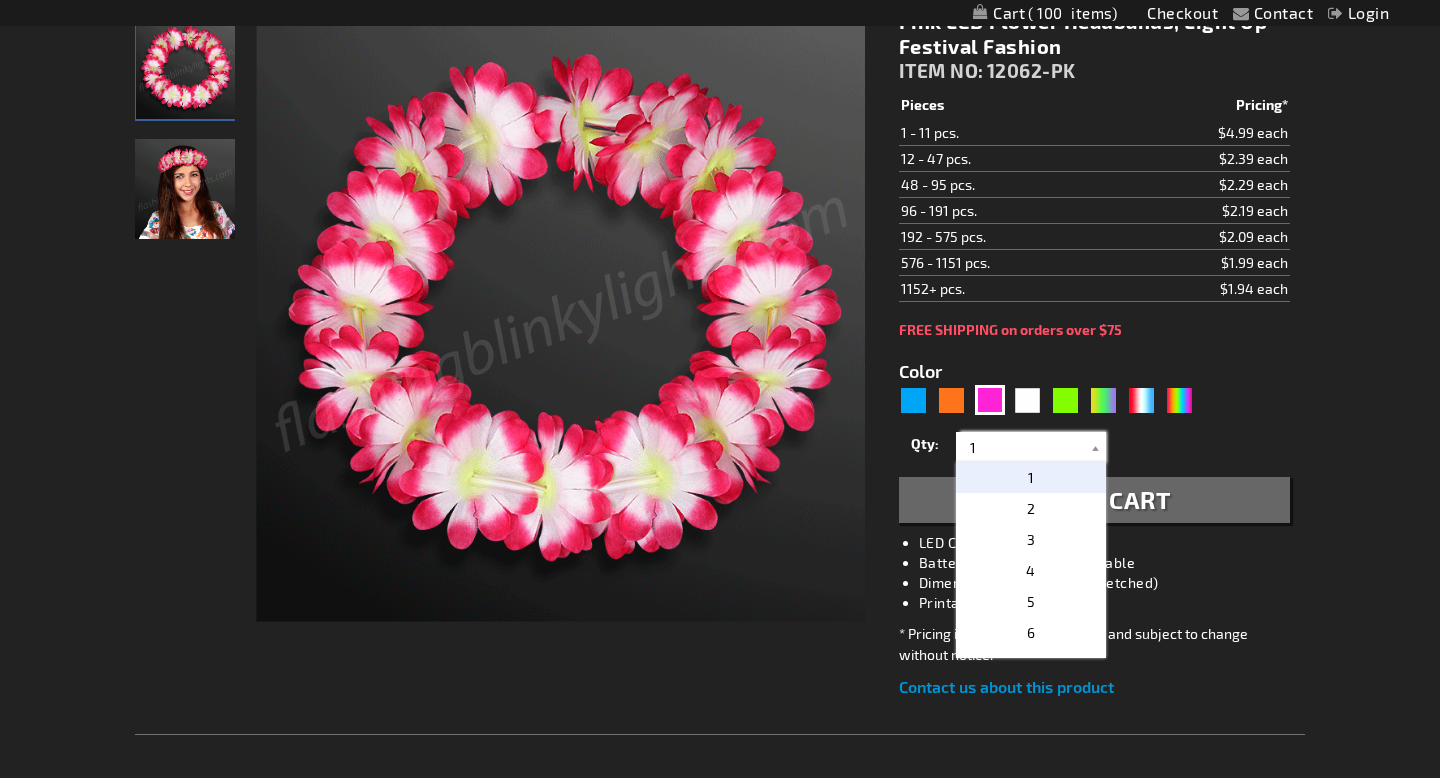 click on "1" at bounding box center (1033, 447) 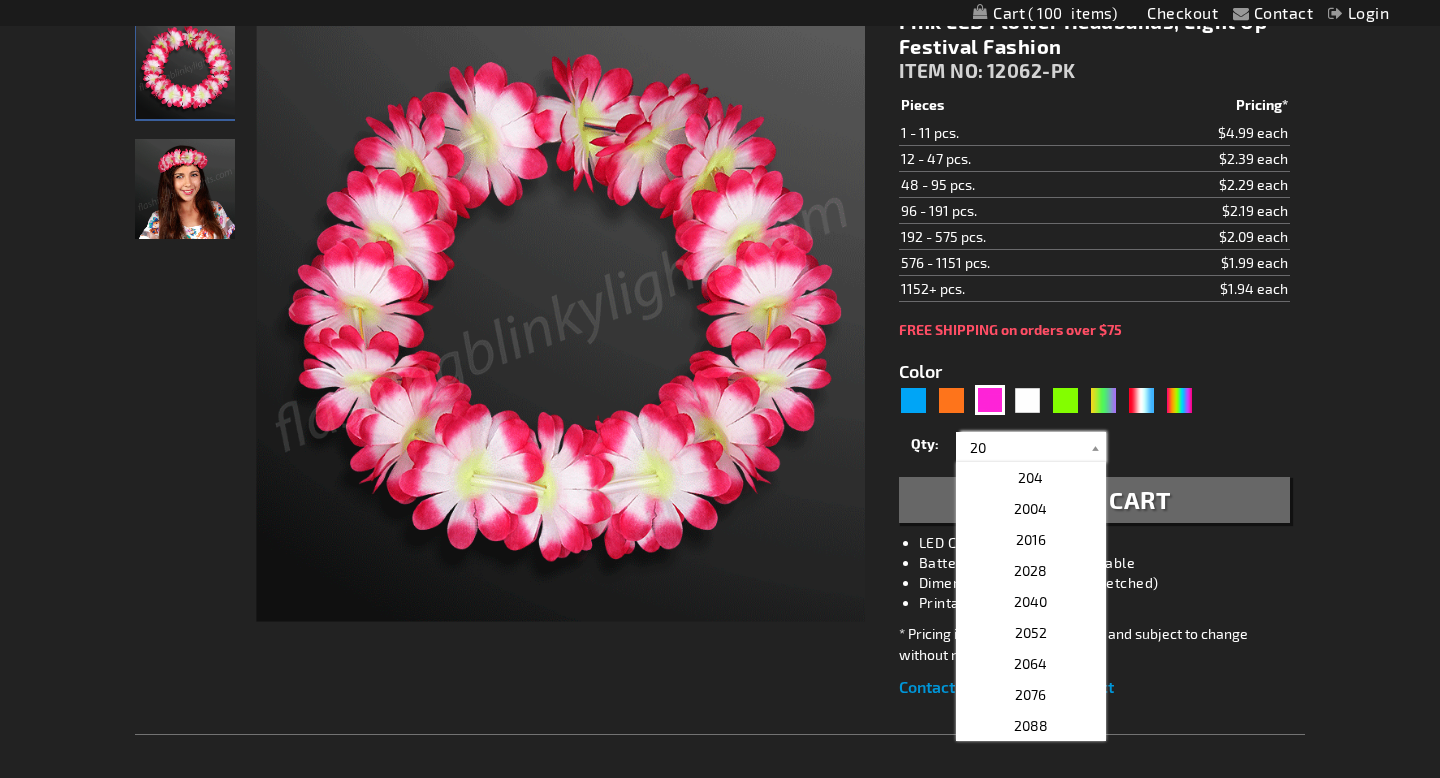 type on "20" 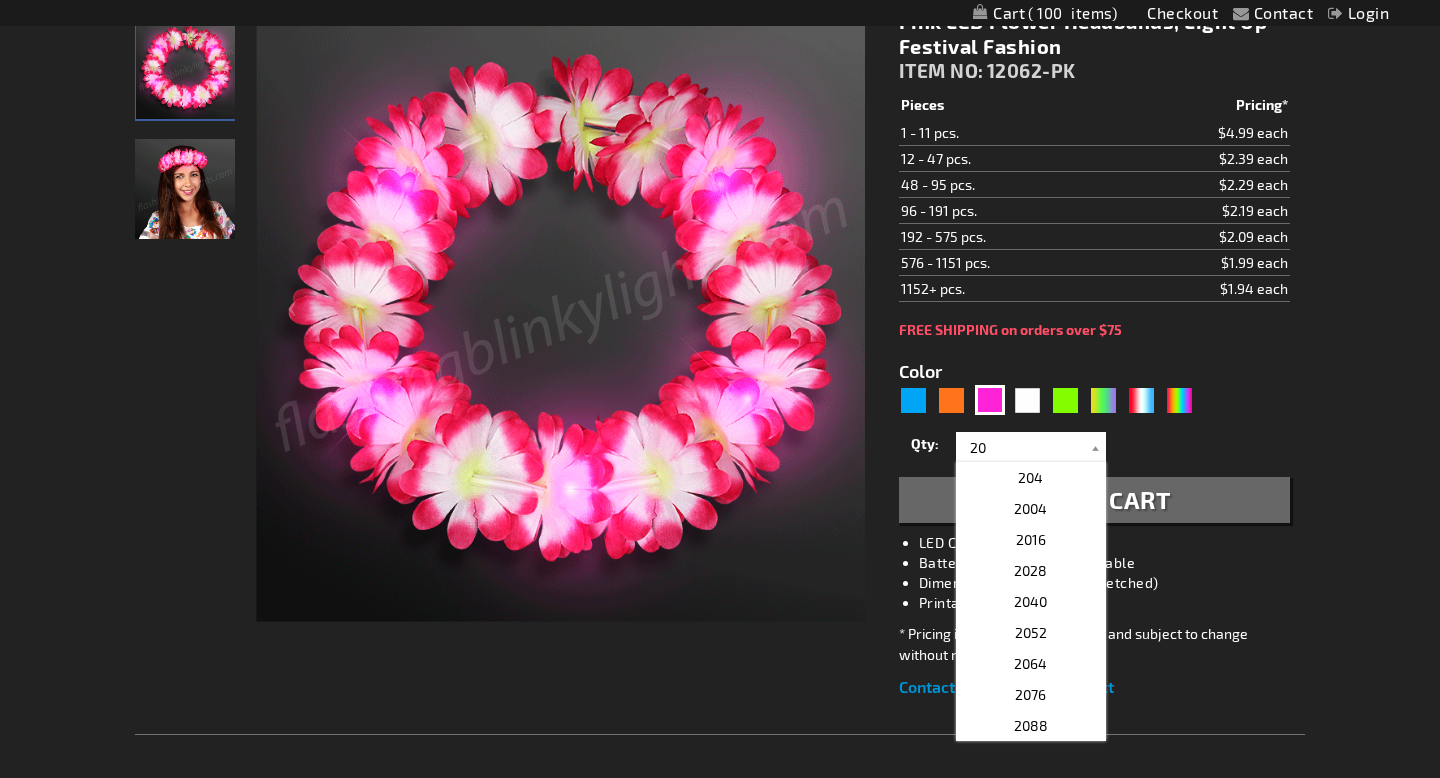 click on "Qty
1
2
3
4
5
6
7
8
9
10
11
12
24
36
48
60
72
84
96
108 120 132 144 156 168" at bounding box center (1094, 447) 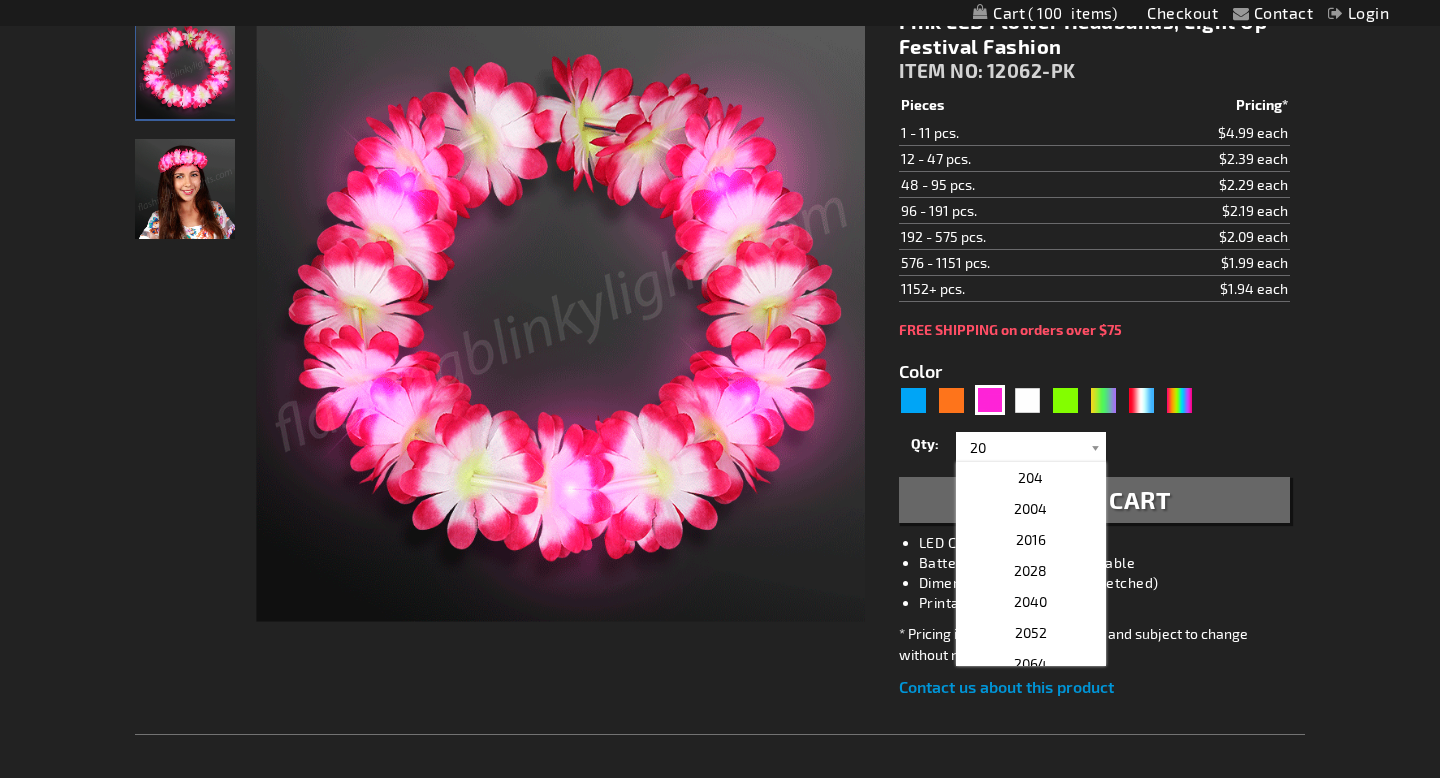 click on "Add to Cart" at bounding box center (1095, 499) 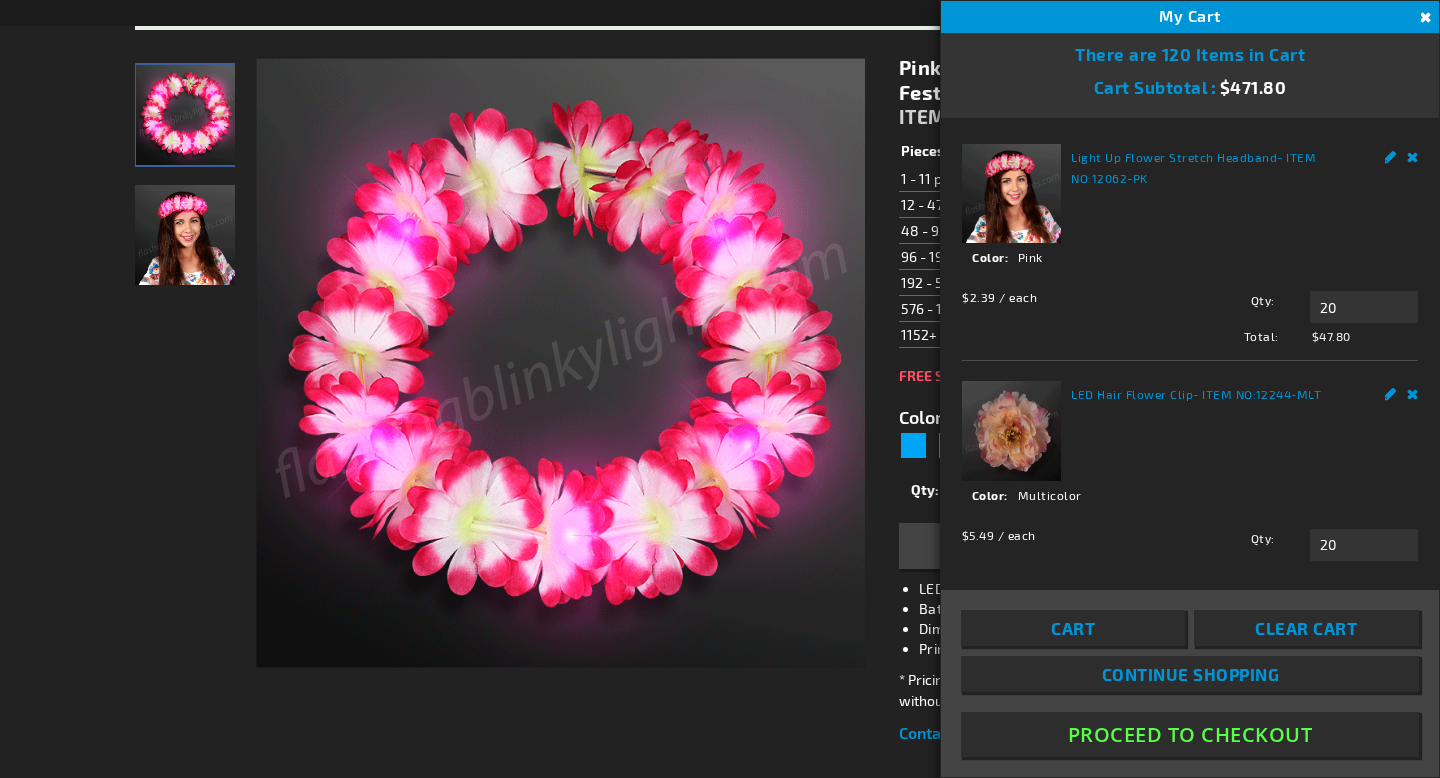 click on "Contact
Compare Products
Checkout
Login
Skip to Content
My Cart
120
120
items
My Cart
120
Close
There are
120
Items in Cart
Cart Subtotal
$471.80" at bounding box center [720, 1131] 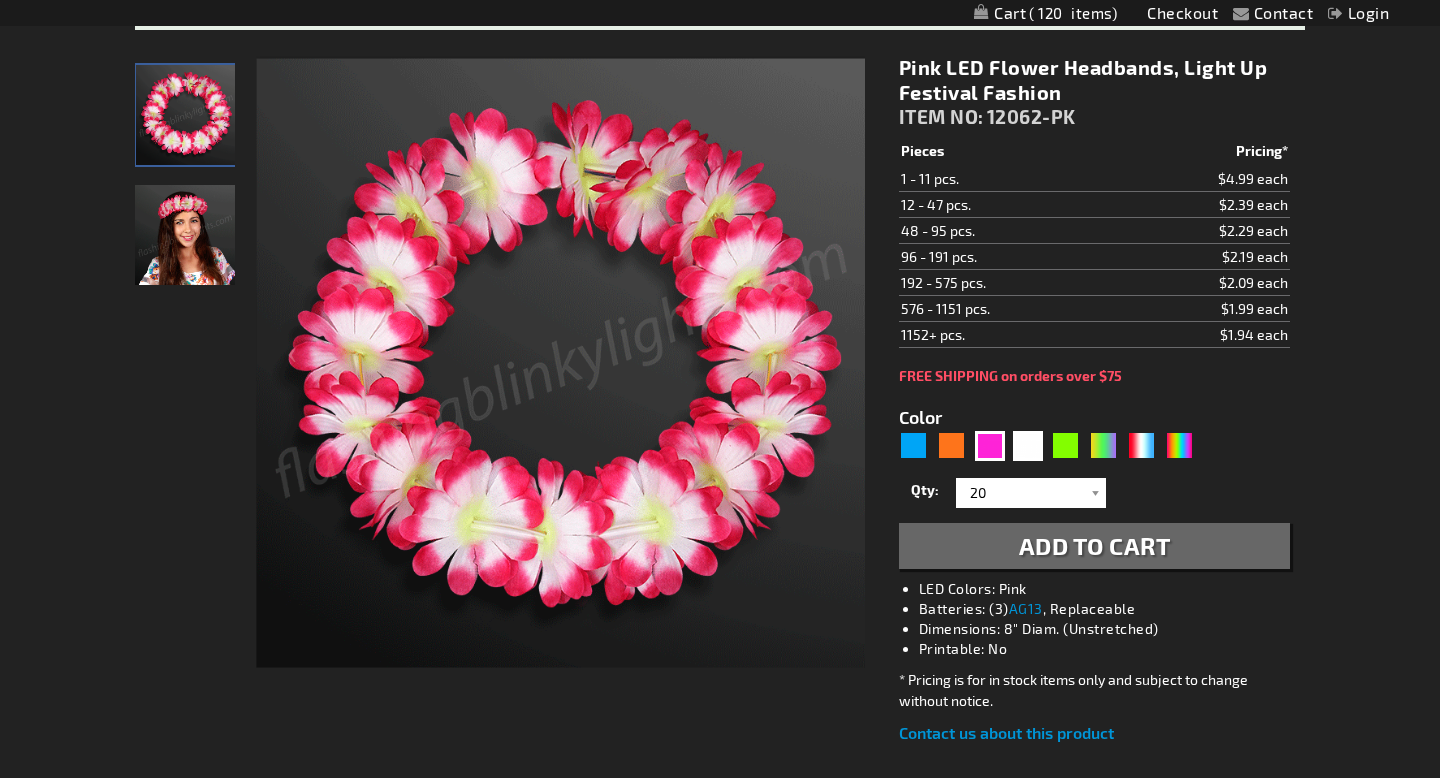 scroll, scrollTop: 348, scrollLeft: 0, axis: vertical 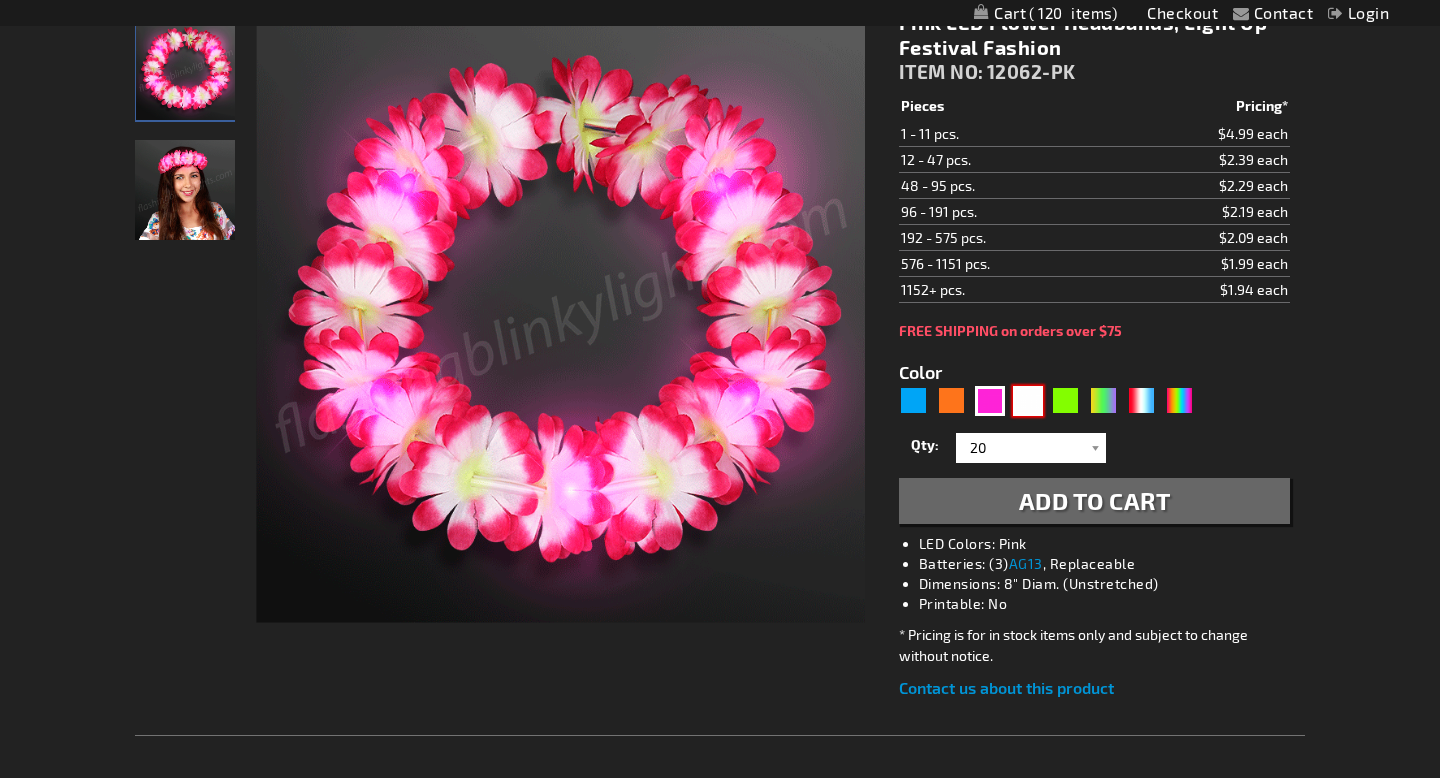 click at bounding box center [1028, 401] 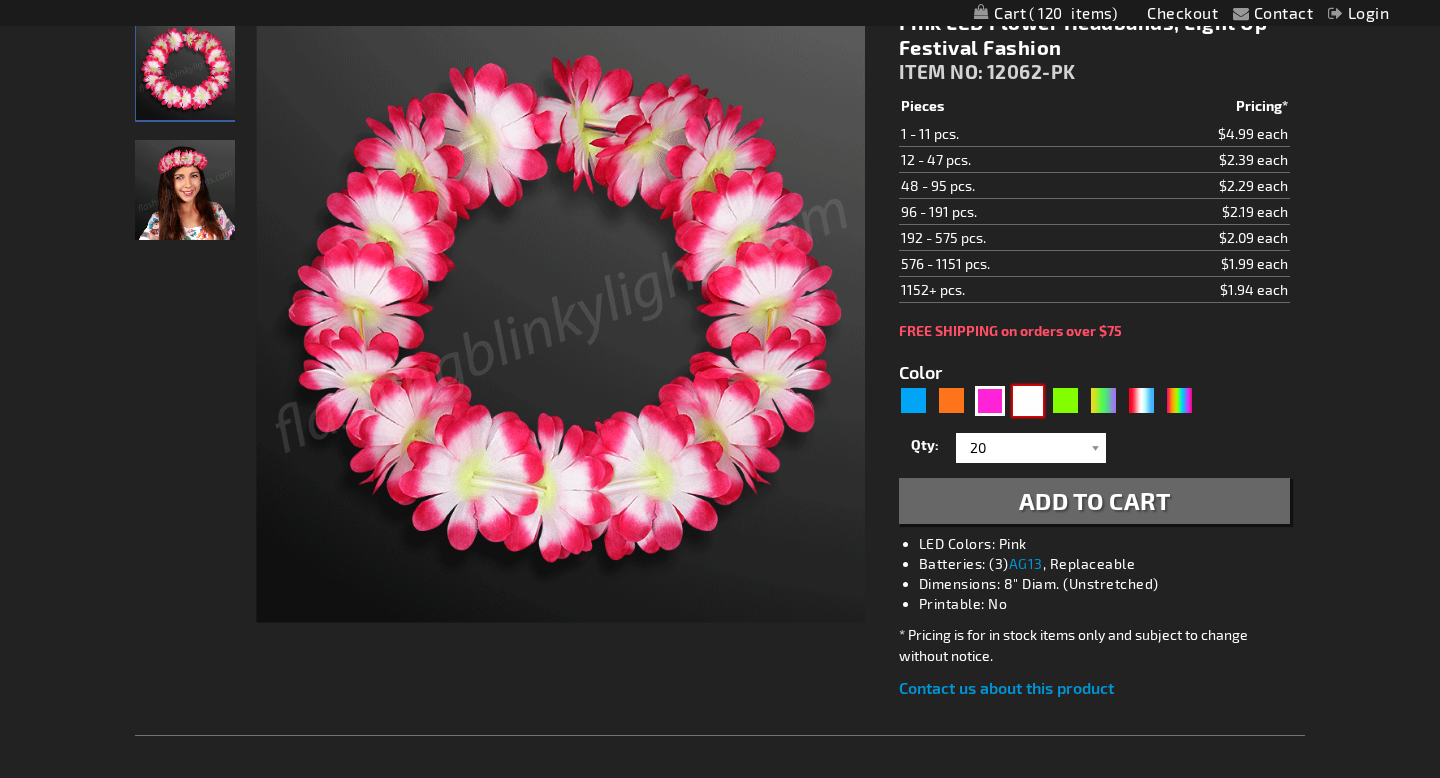 type on "5646" 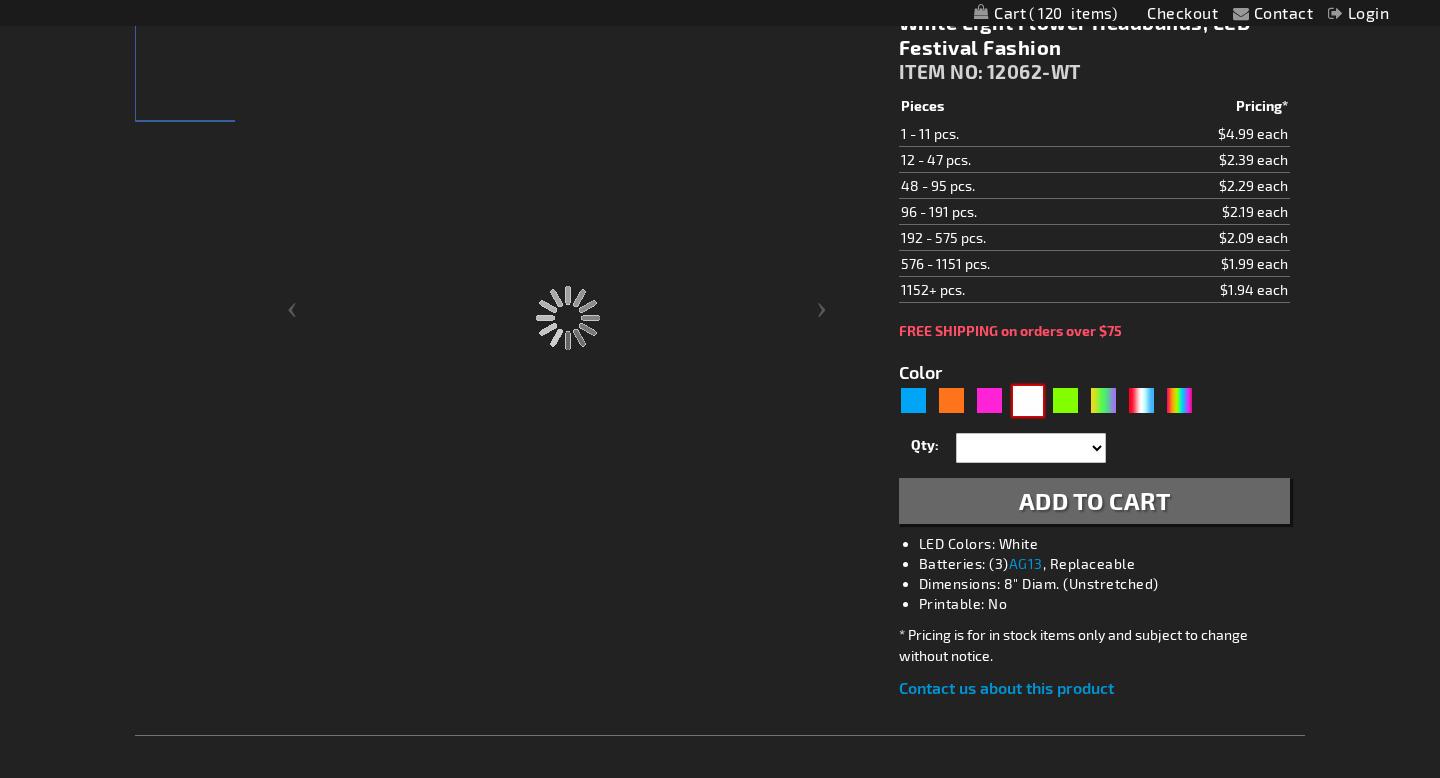 type on "12062-WT" 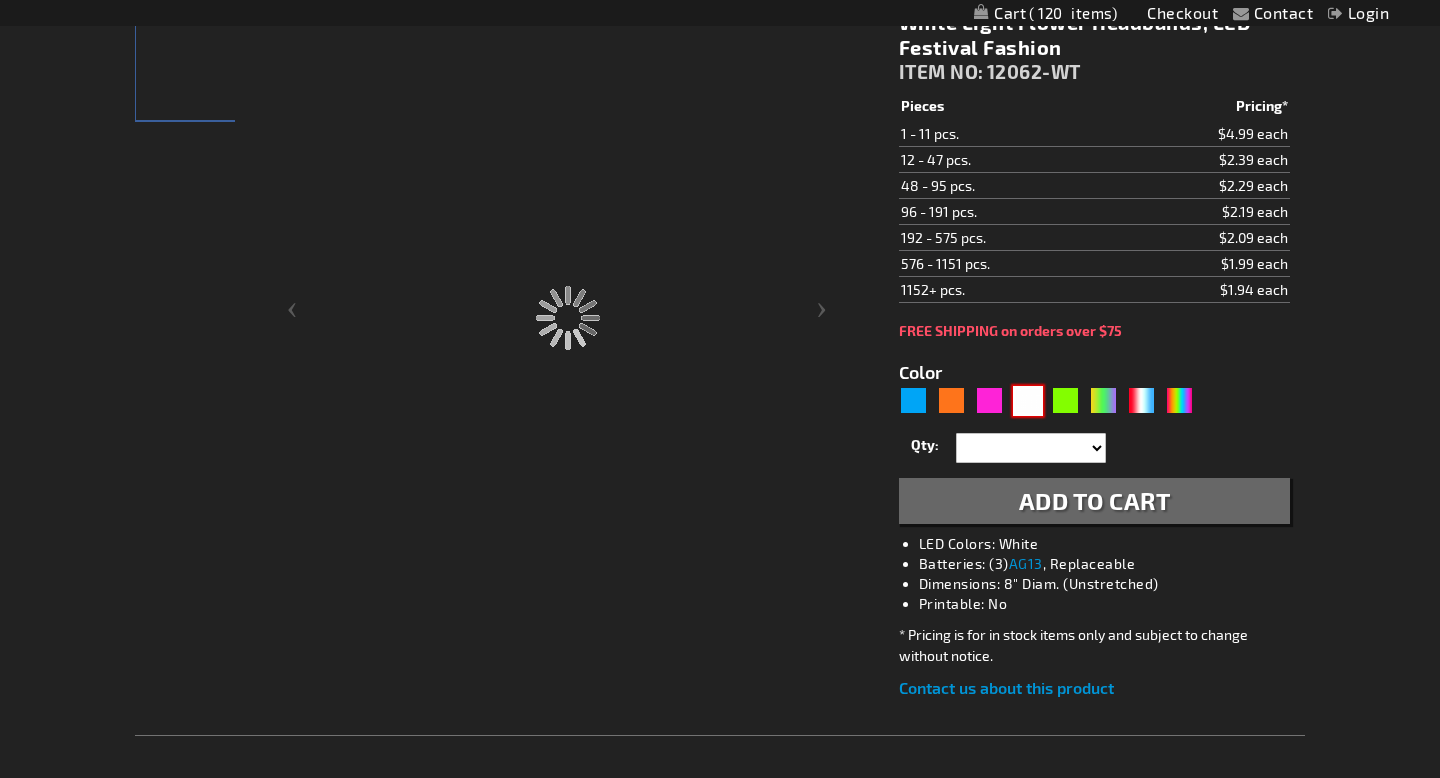type on "Customize - White Light Flower Headbands, LED Festival Fashion - ITEM NO: 12062-WT" 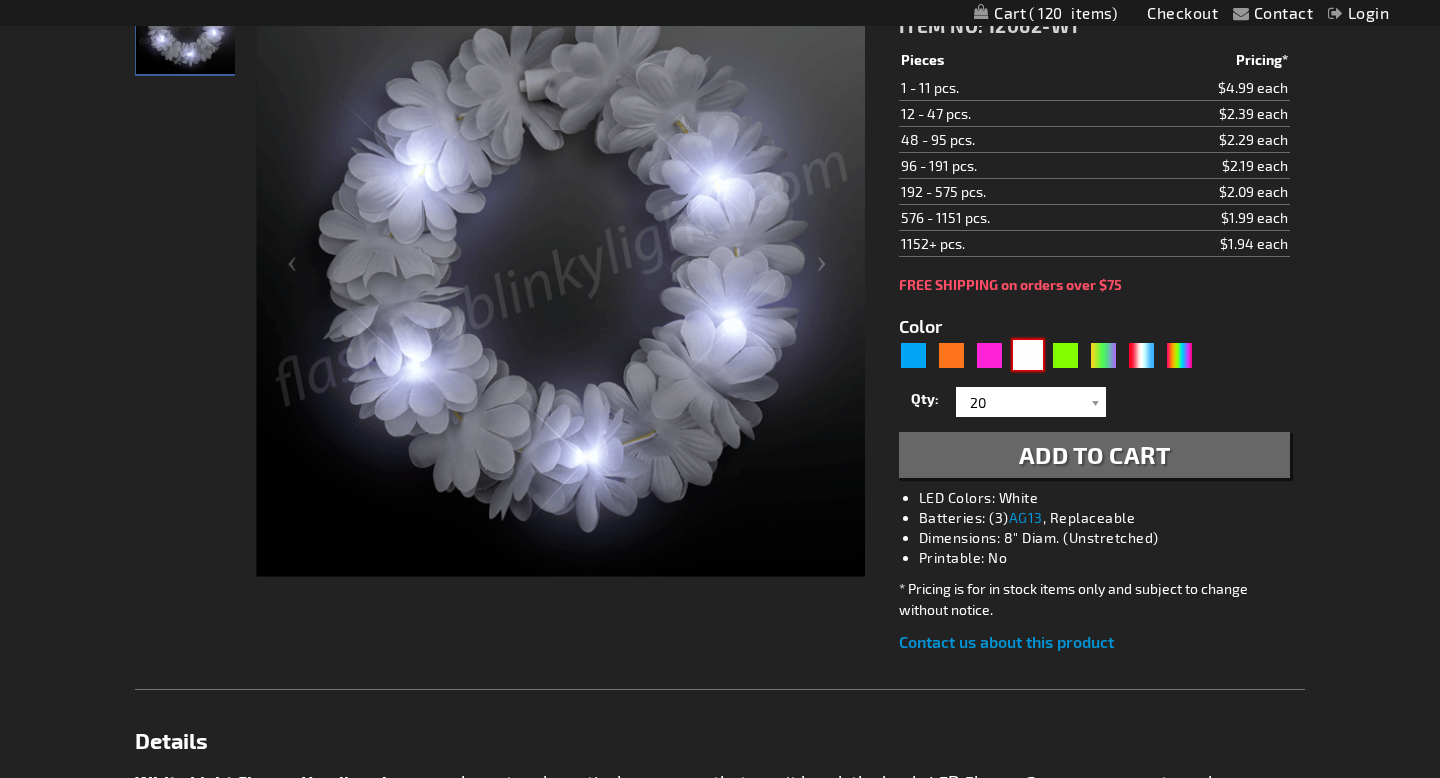 scroll, scrollTop: 303, scrollLeft: 0, axis: vertical 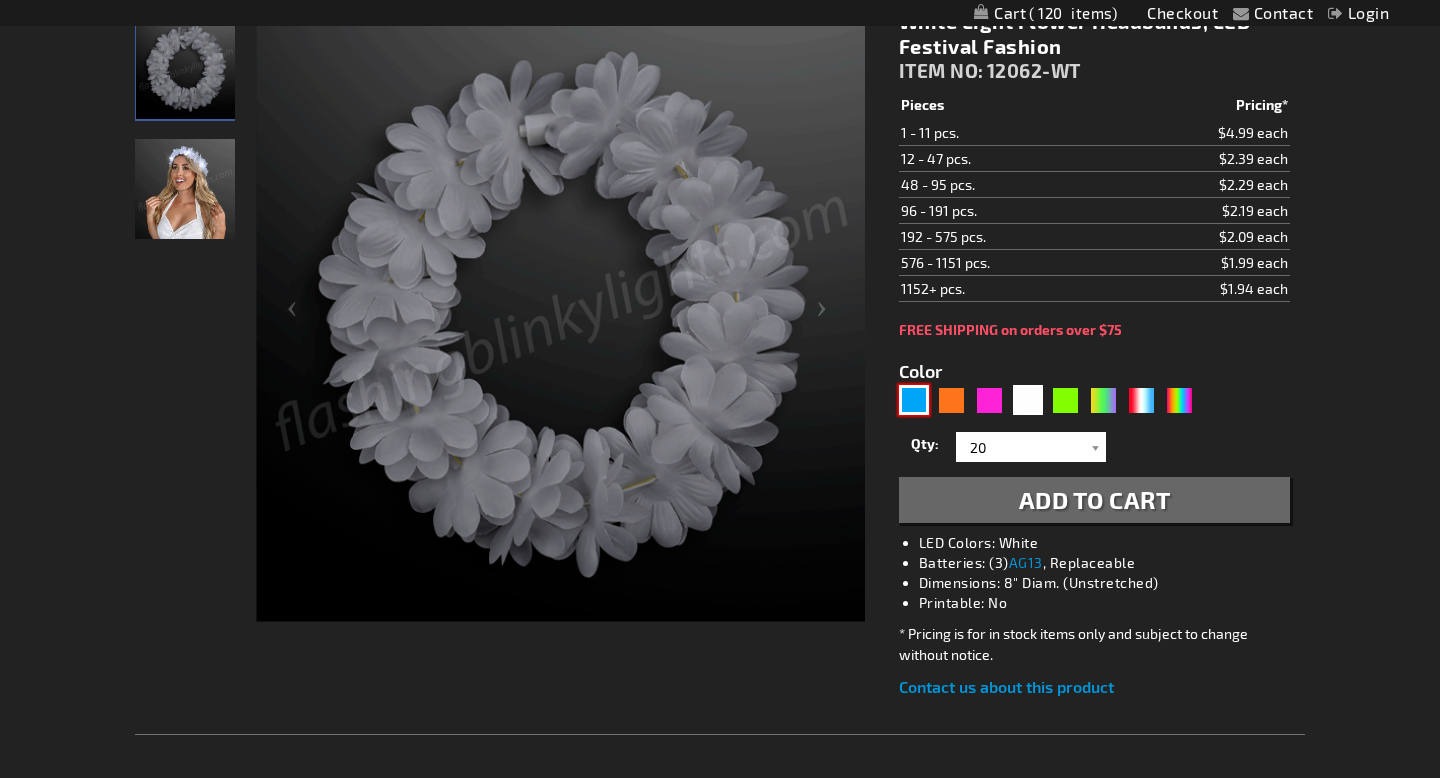 click at bounding box center [914, 400] 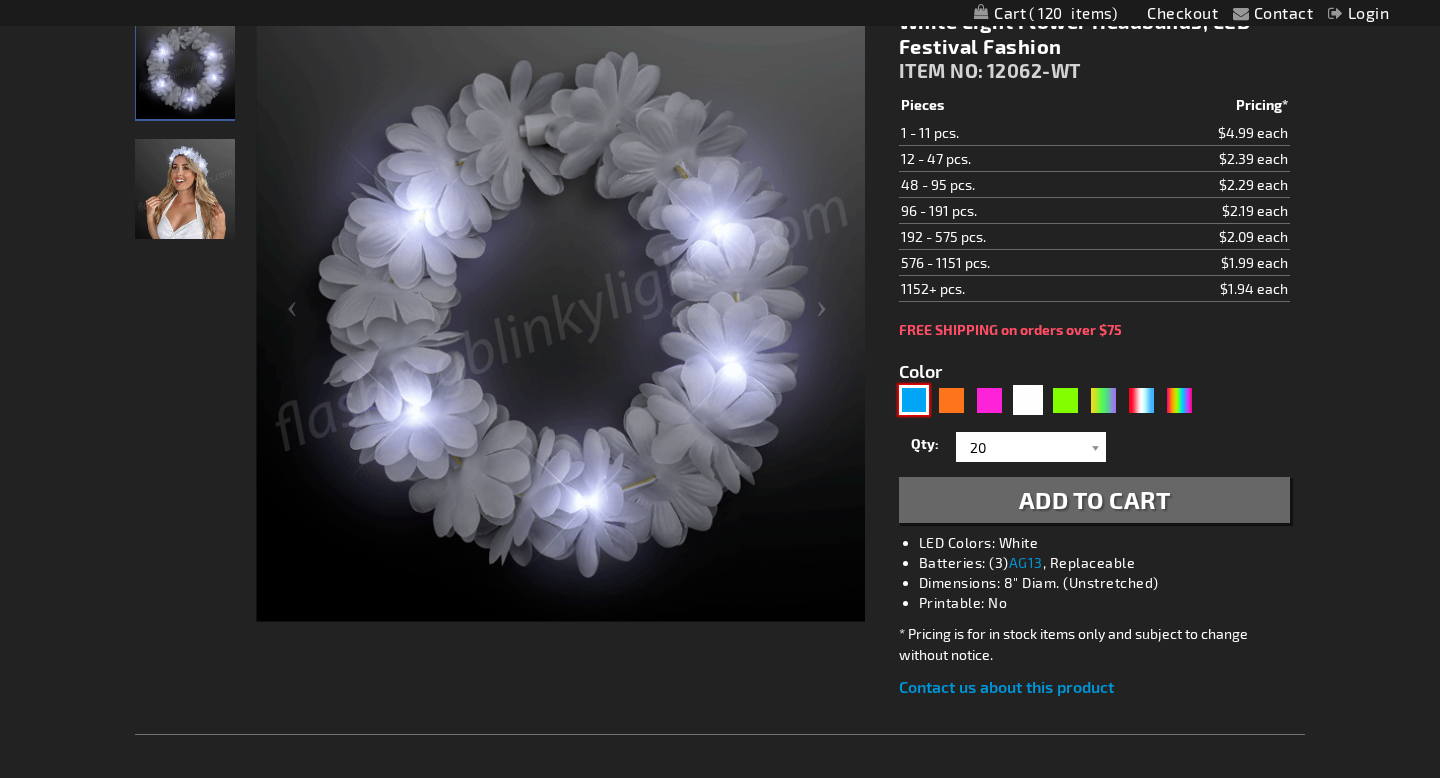 type on "5629" 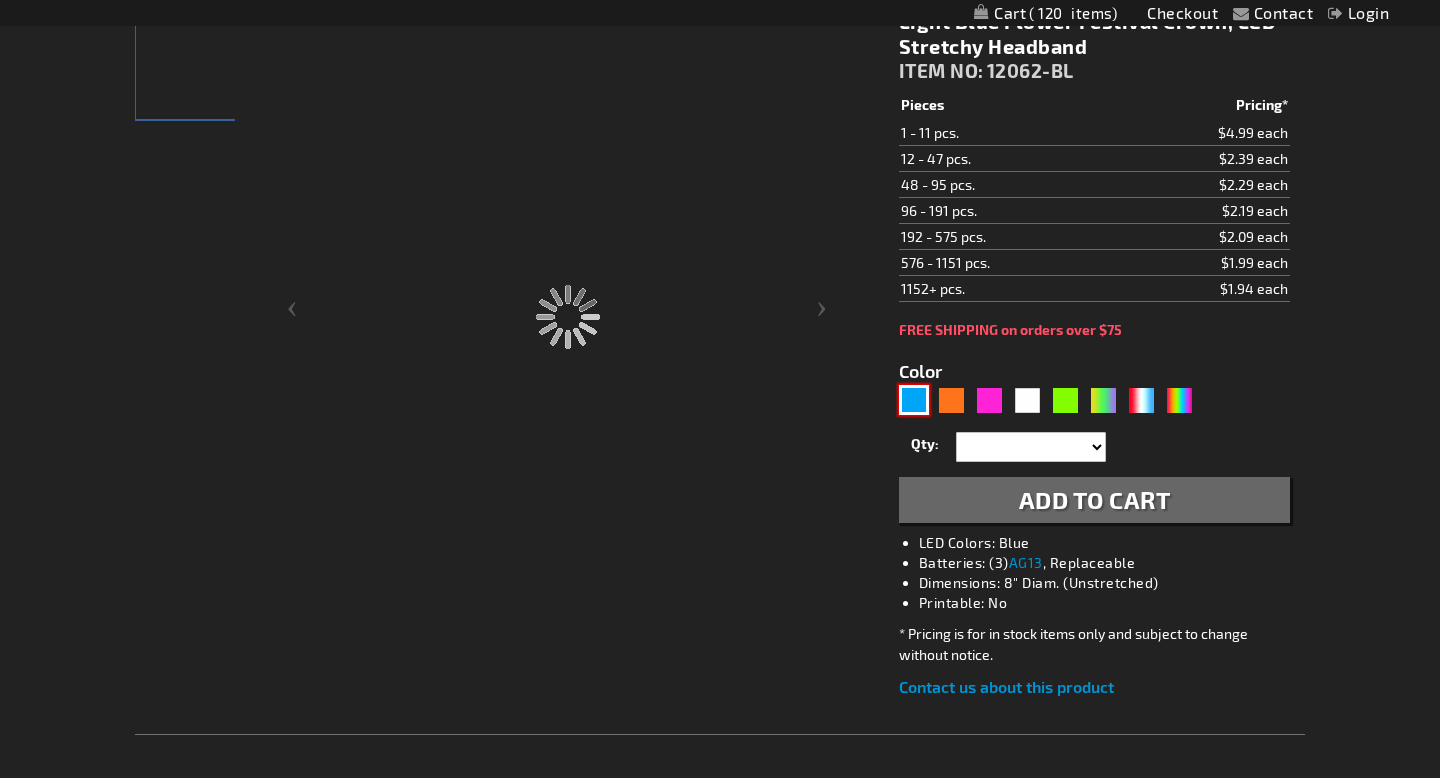 type on "12062-BL" 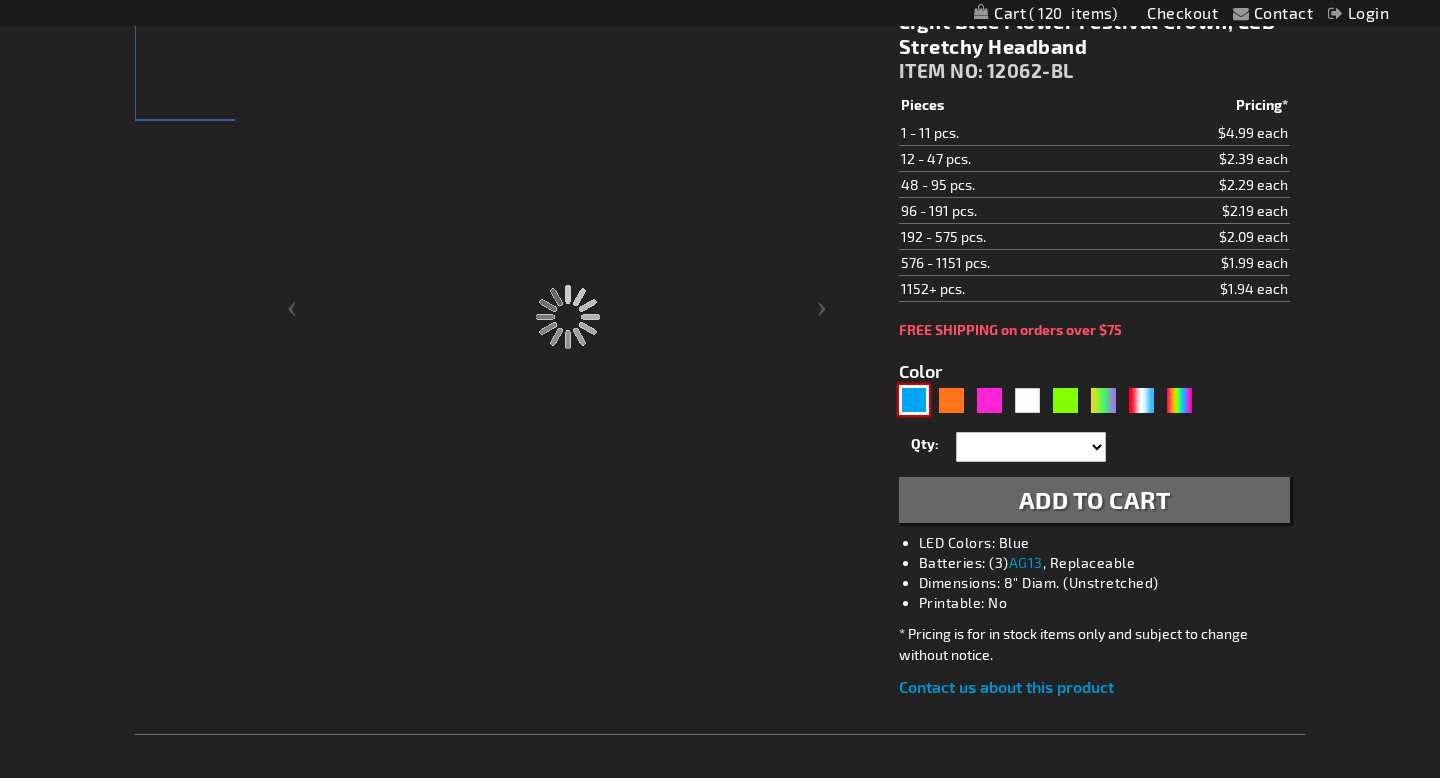 type on "Customize - Light Blue Flower Festival Crown, LED Stretchy Headband - ITEM NO: 12062-BL" 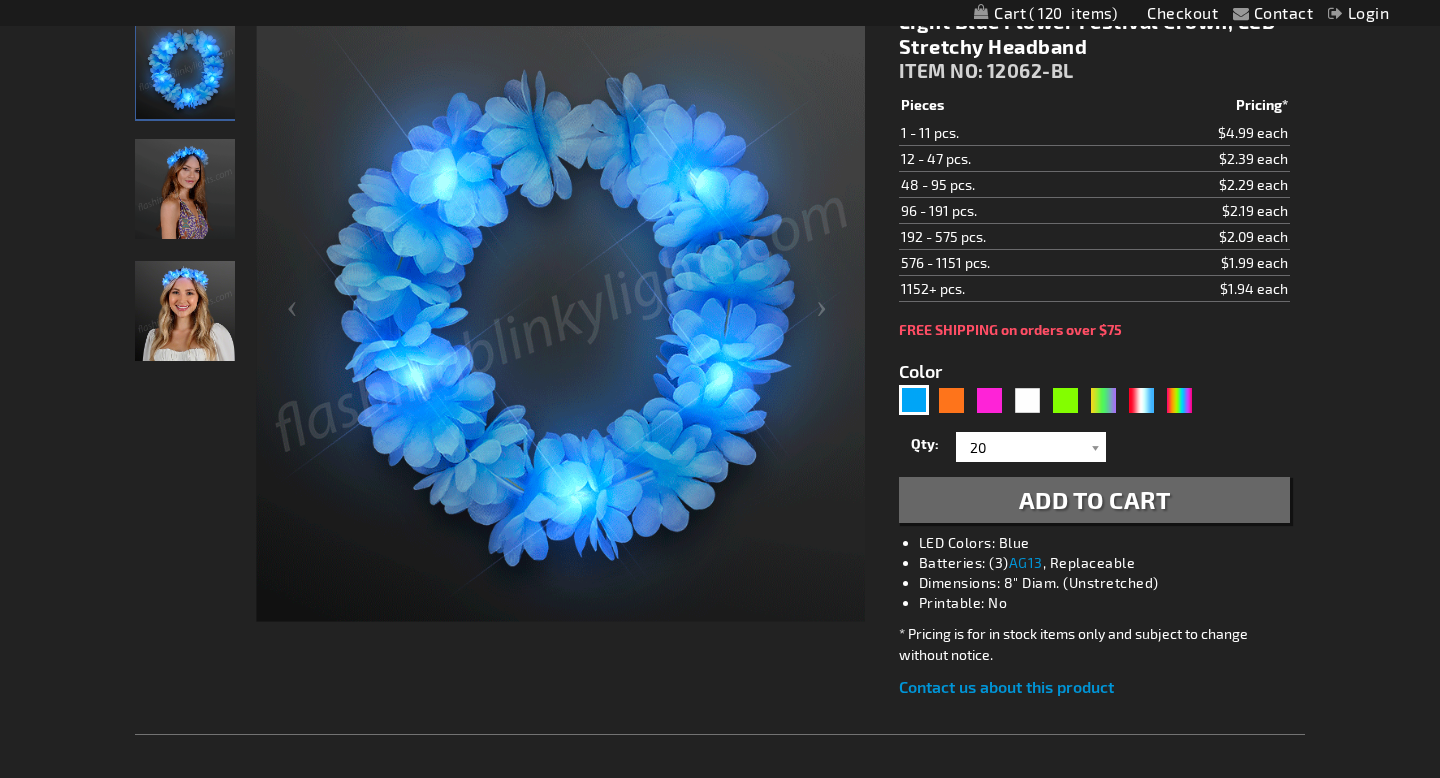 click on "Add to Cart" at bounding box center [1095, 499] 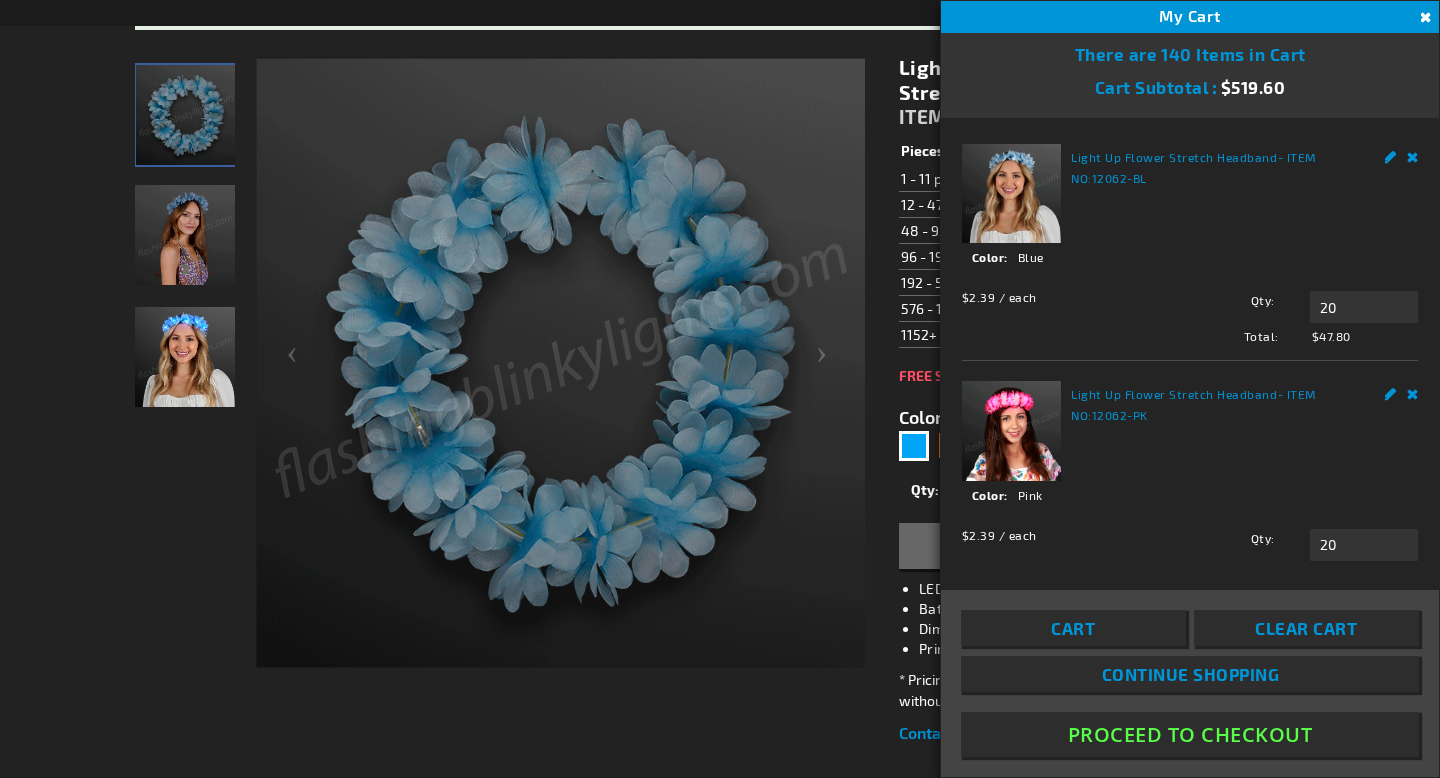 scroll, scrollTop: 348, scrollLeft: 0, axis: vertical 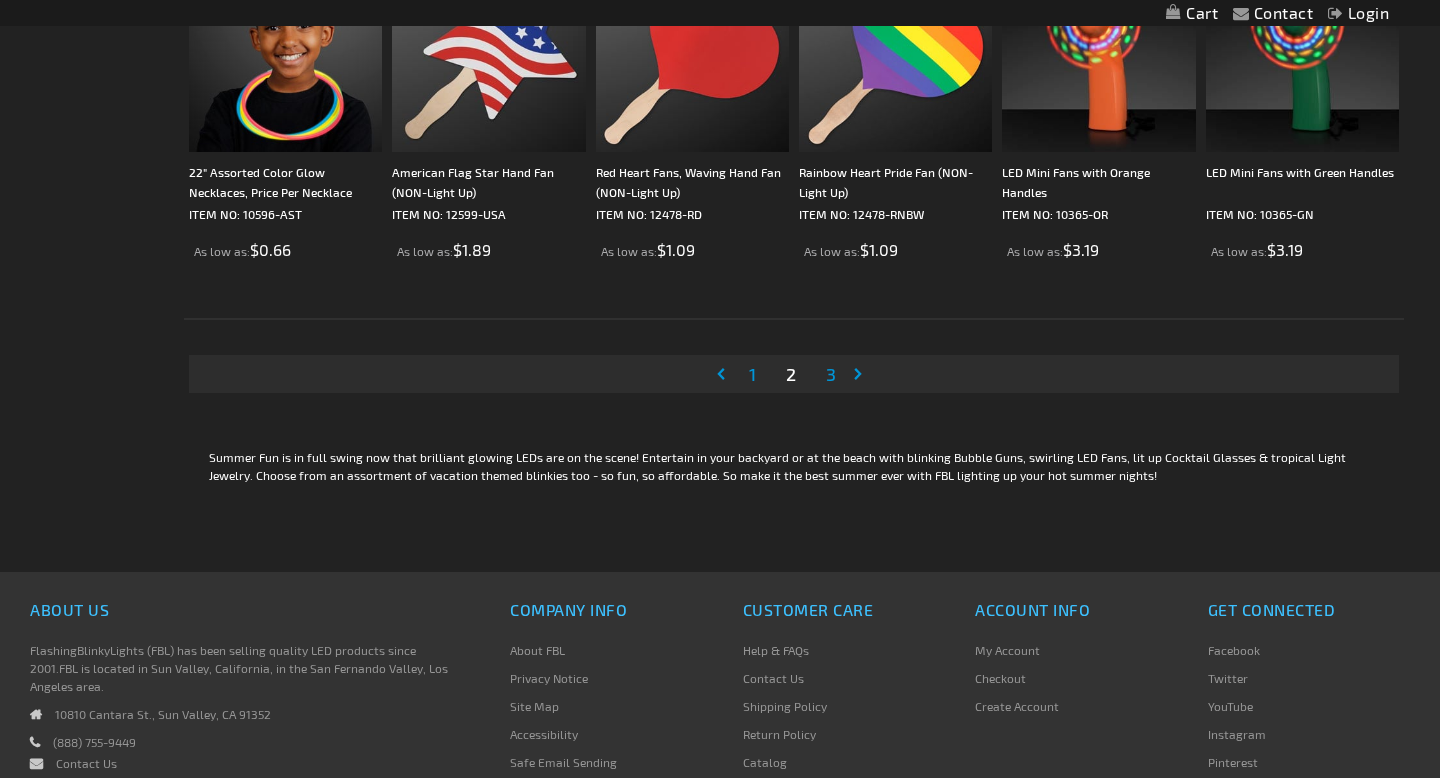 click on "3" at bounding box center (831, 374) 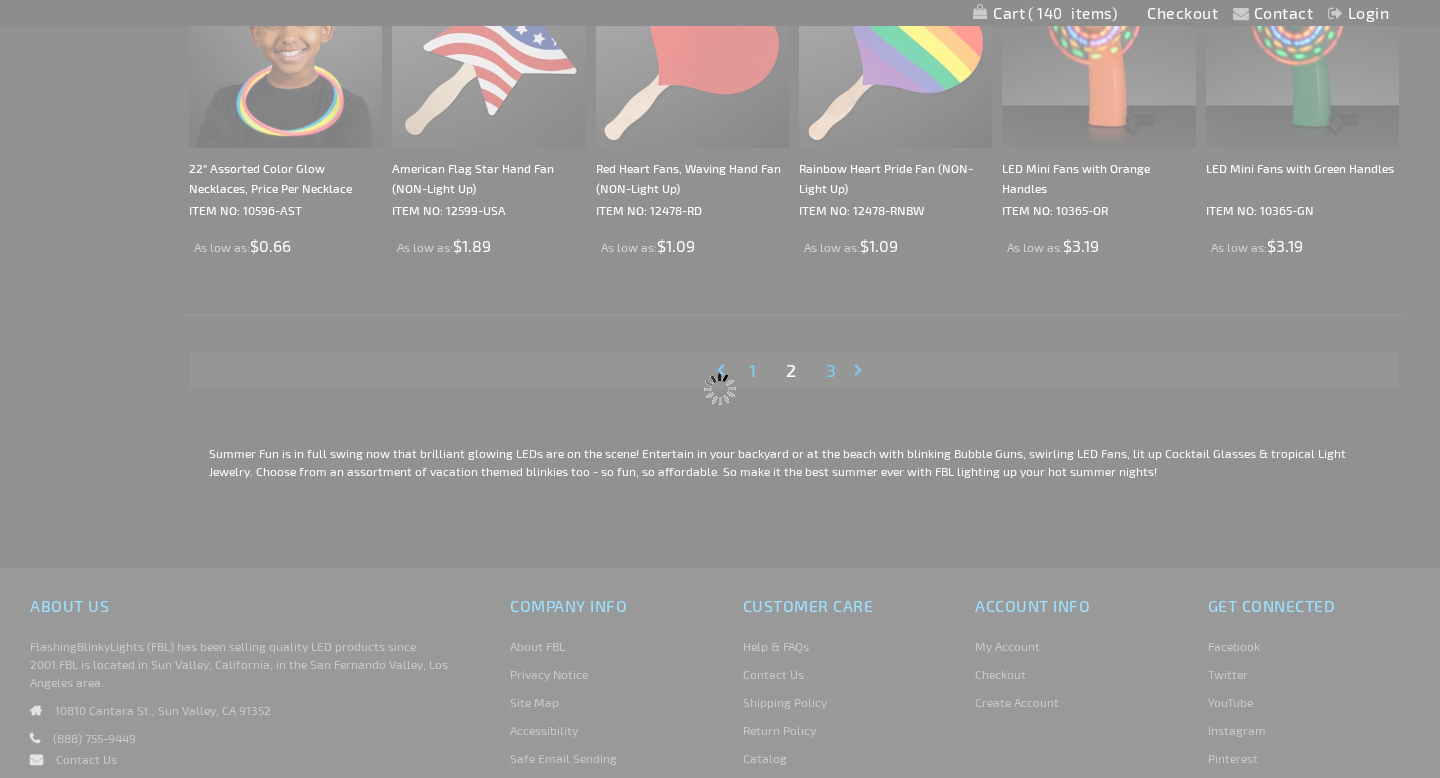 scroll, scrollTop: 115, scrollLeft: 0, axis: vertical 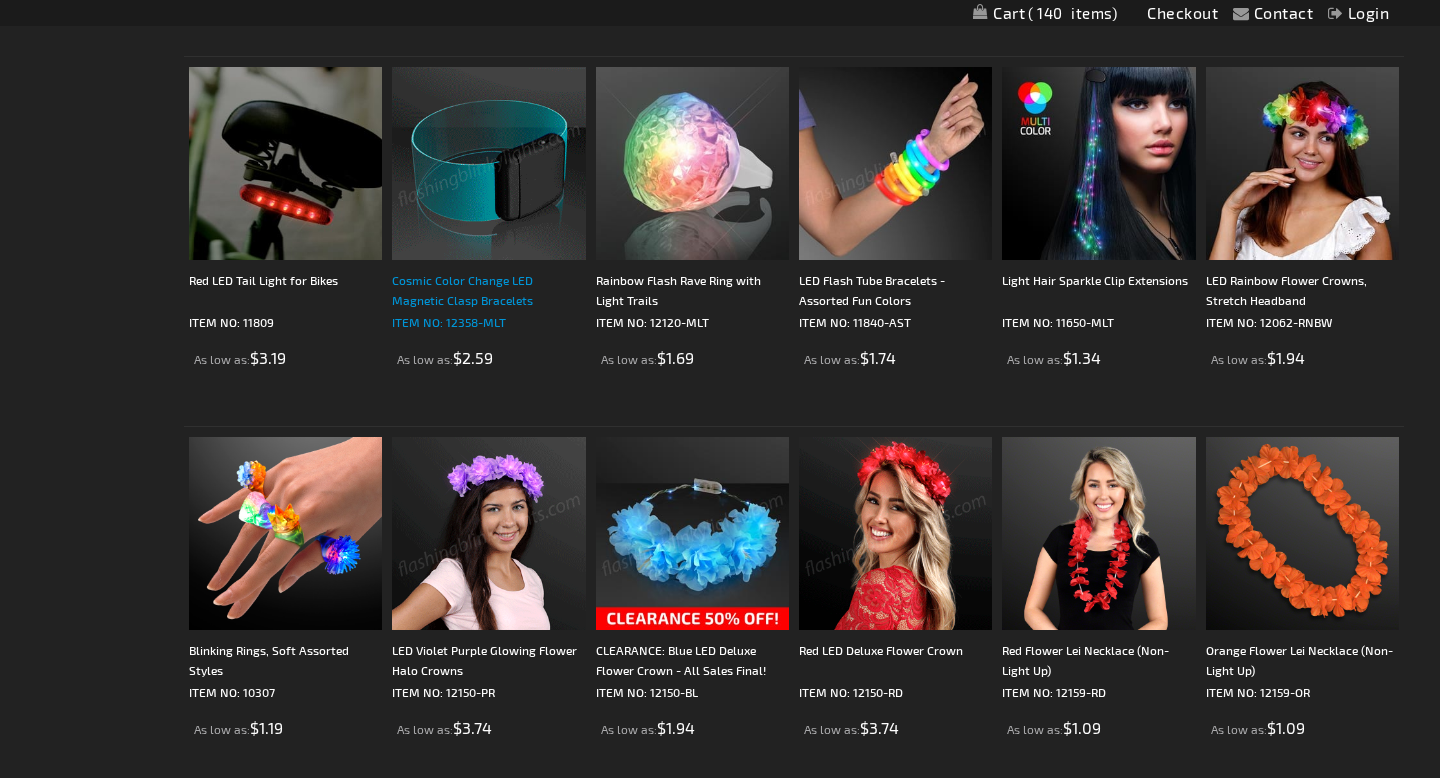 click on "Cosmic Color Change LED Magnetic Clasp Bracelets" at bounding box center [488, 290] 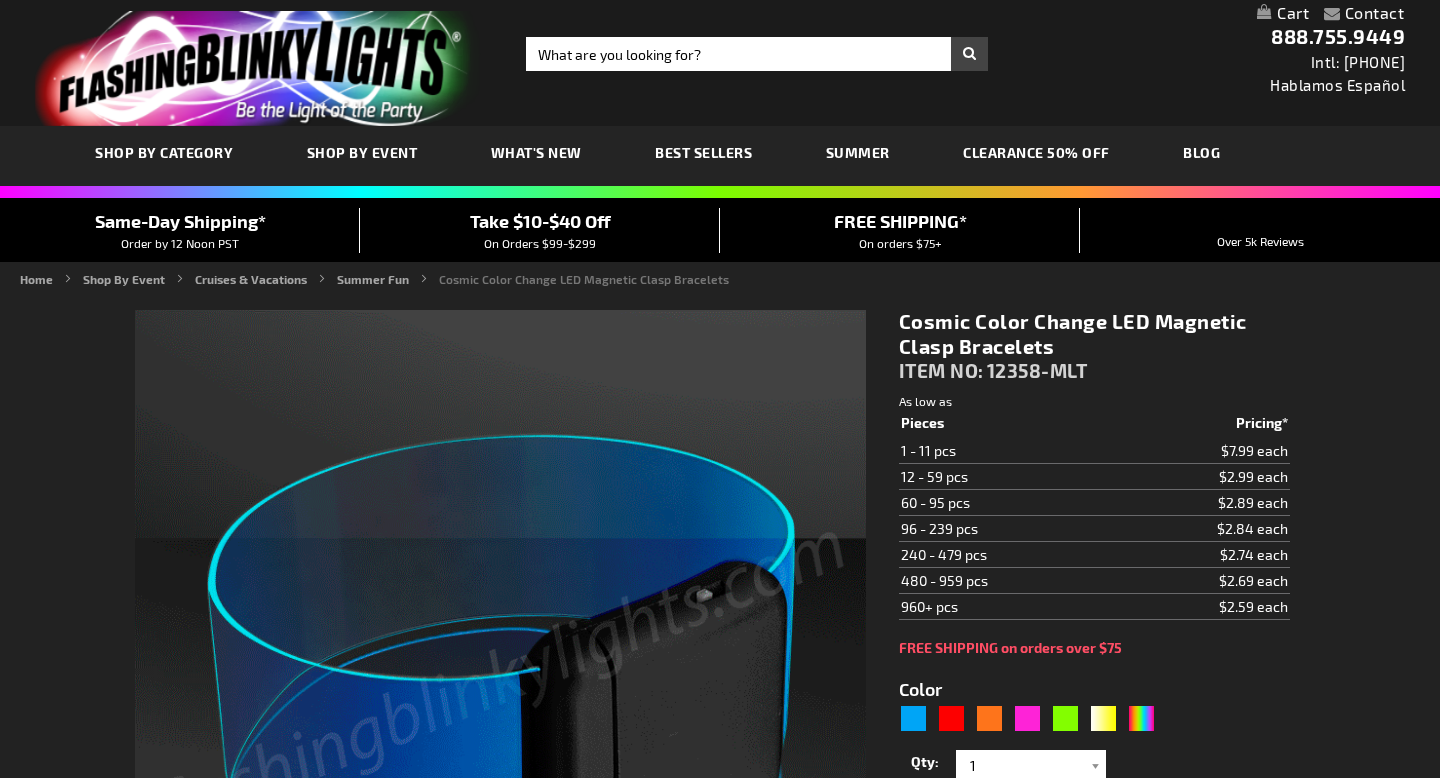 scroll, scrollTop: 139, scrollLeft: 0, axis: vertical 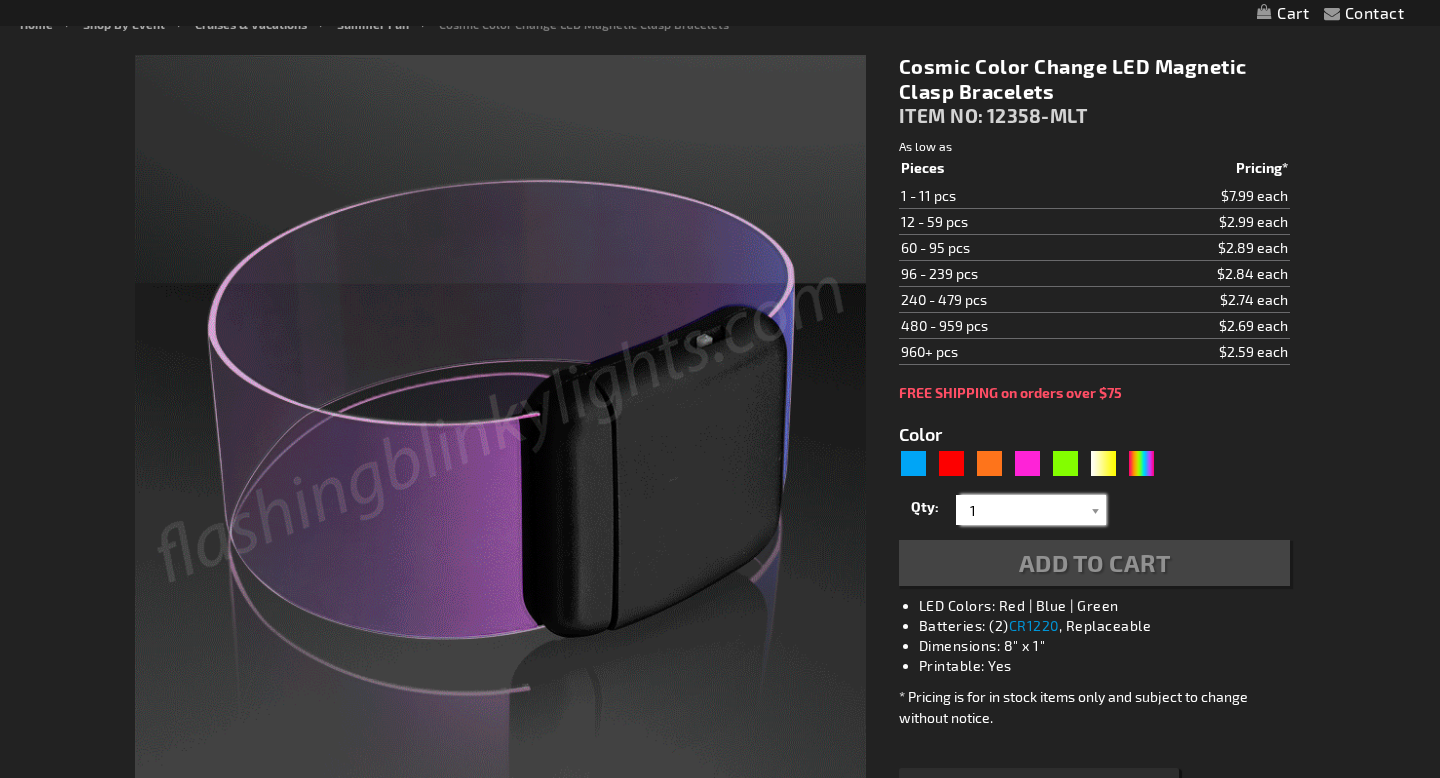click on "1" at bounding box center (1033, 510) 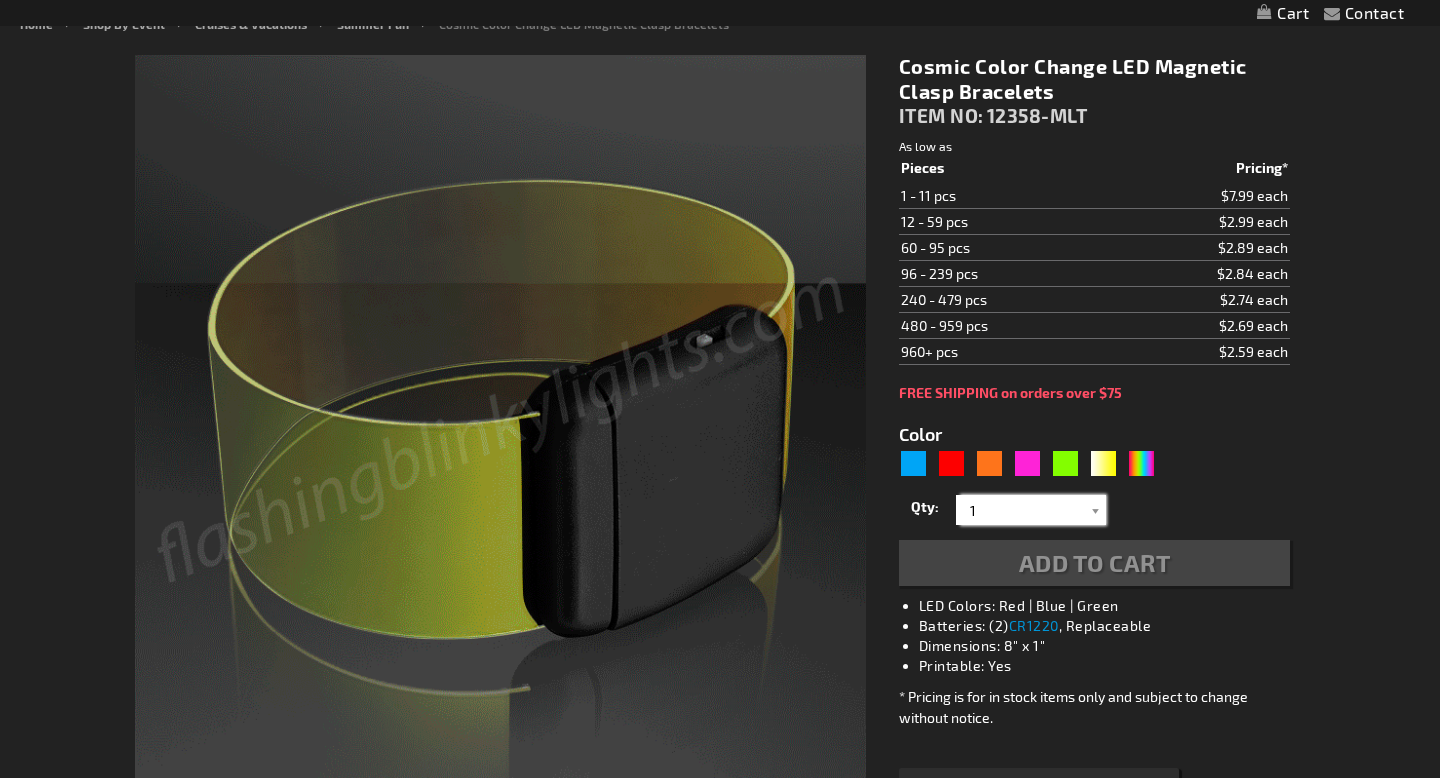 scroll, scrollTop: 0, scrollLeft: 0, axis: both 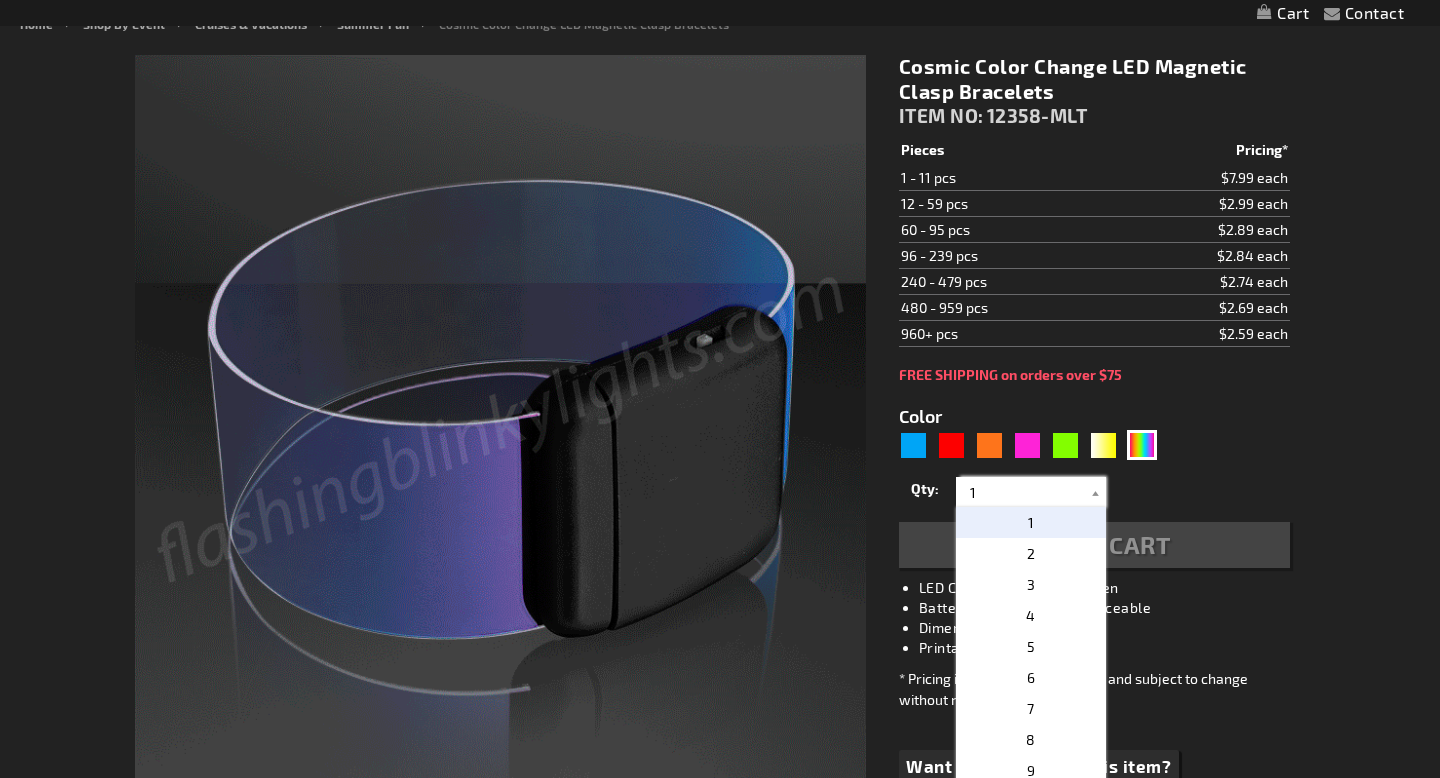 type on "5659" 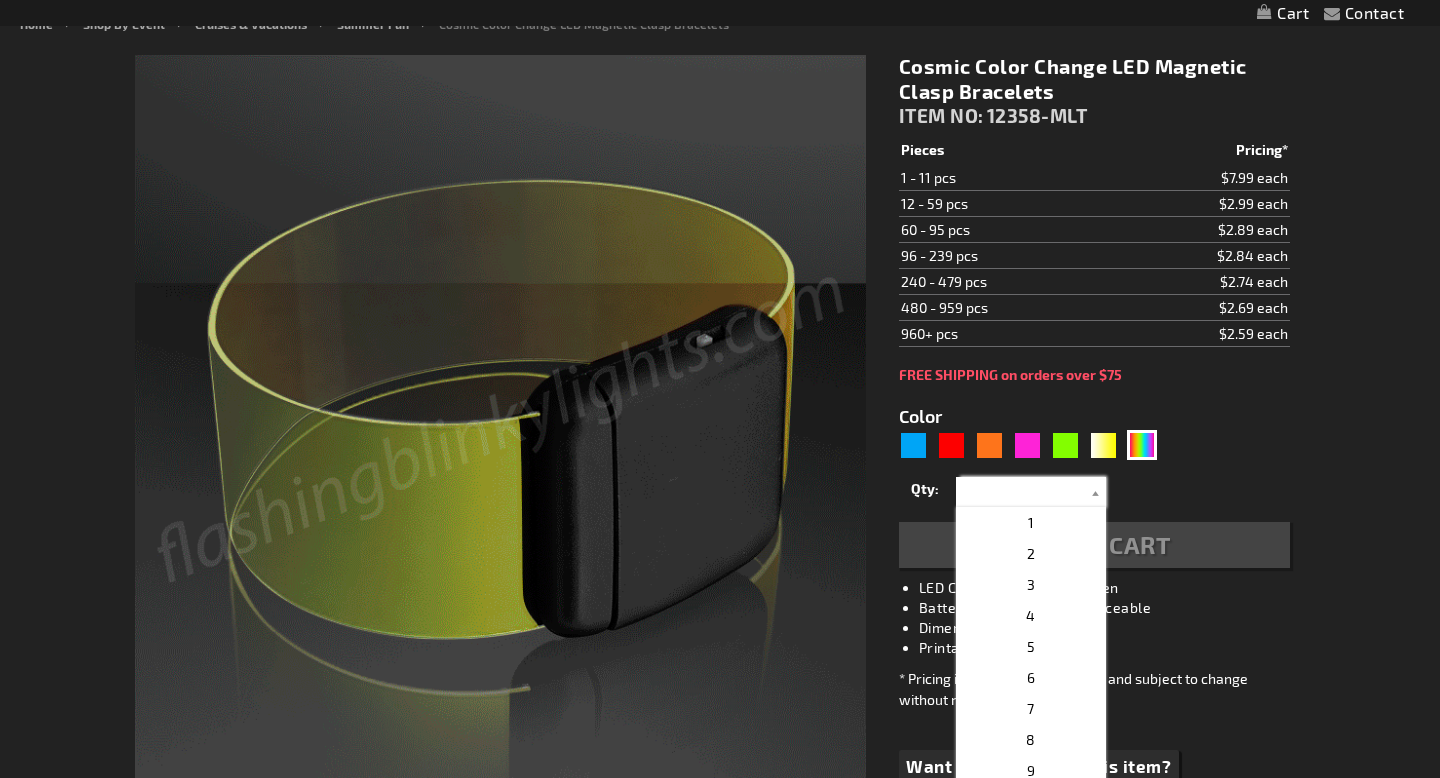 type on "2" 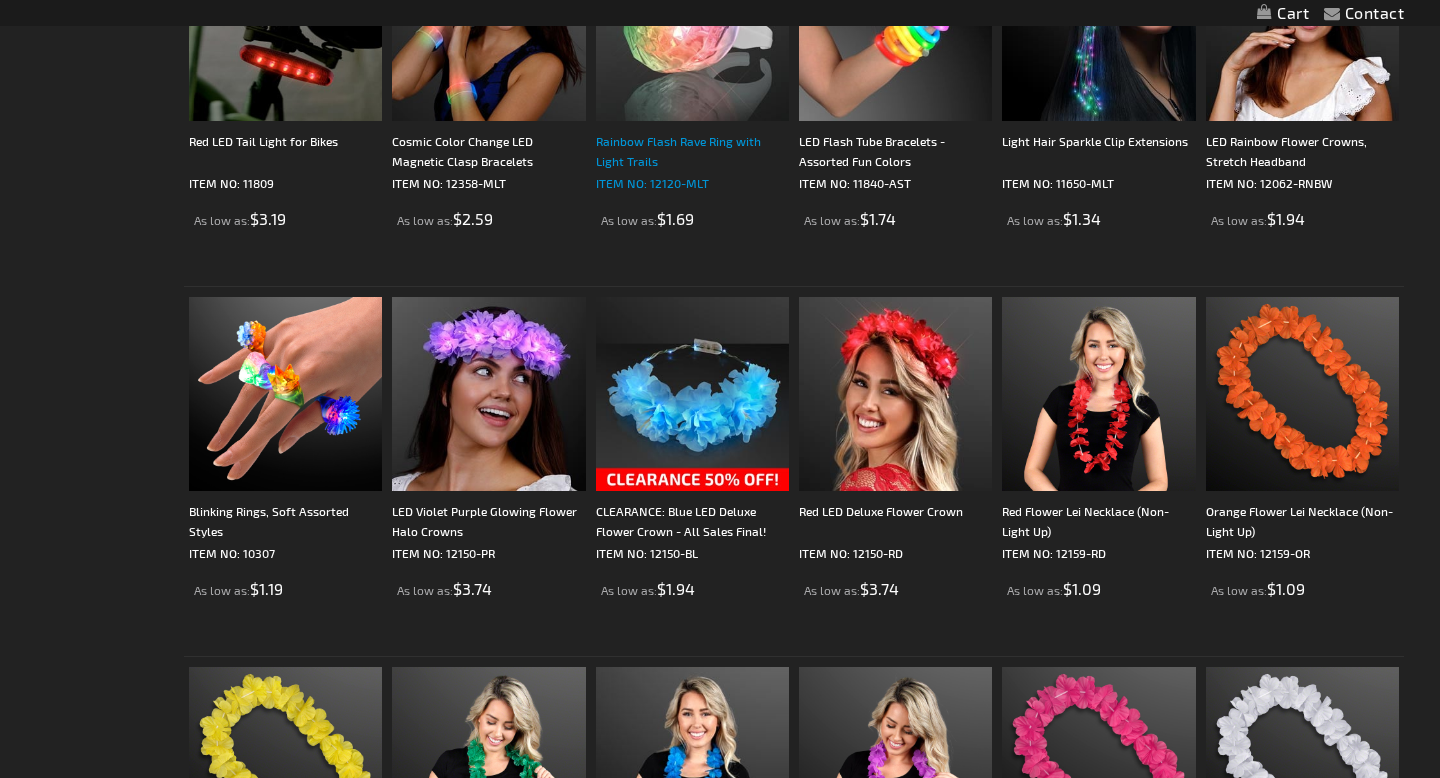 scroll, scrollTop: 2031, scrollLeft: 0, axis: vertical 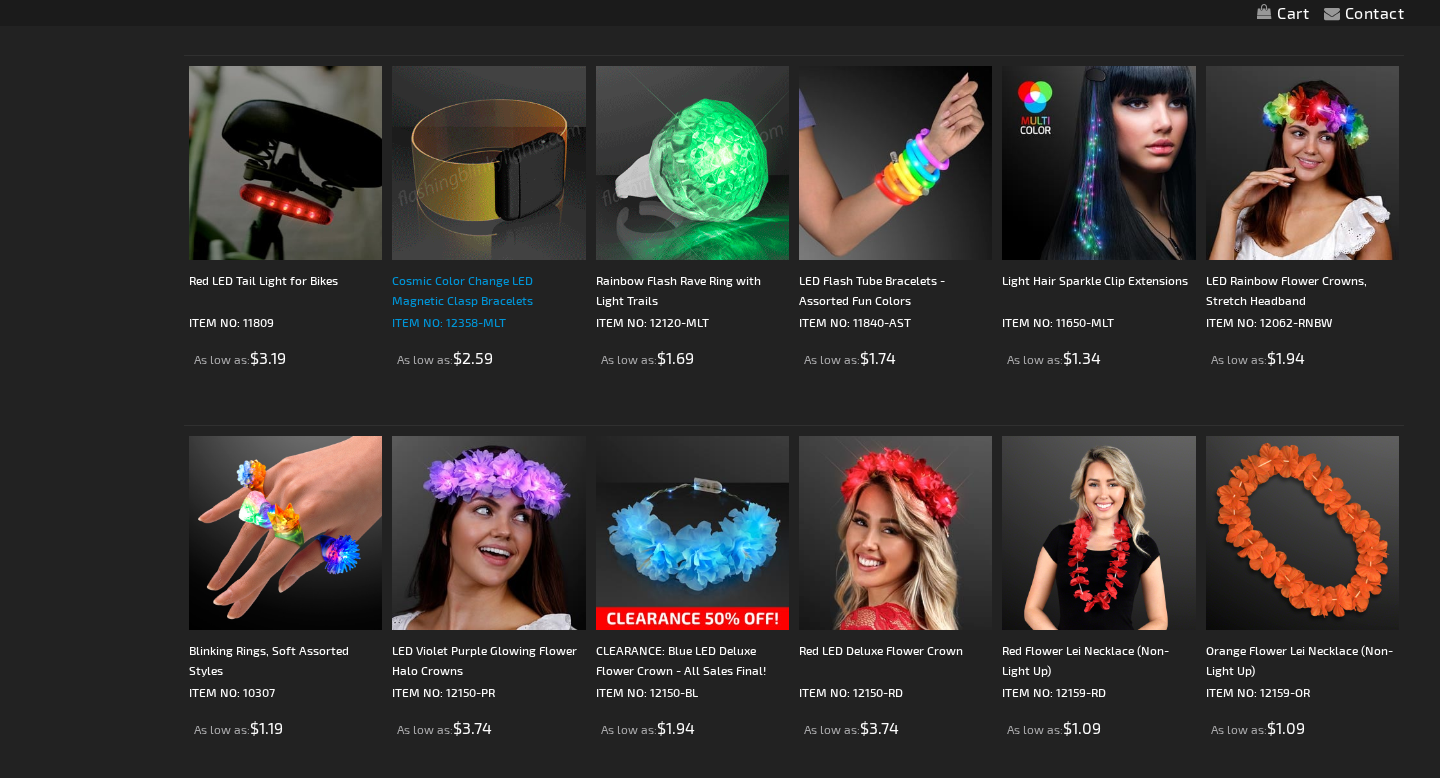 click on "Cosmic Color Change LED Magnetic Clasp Bracelets" at bounding box center (488, 290) 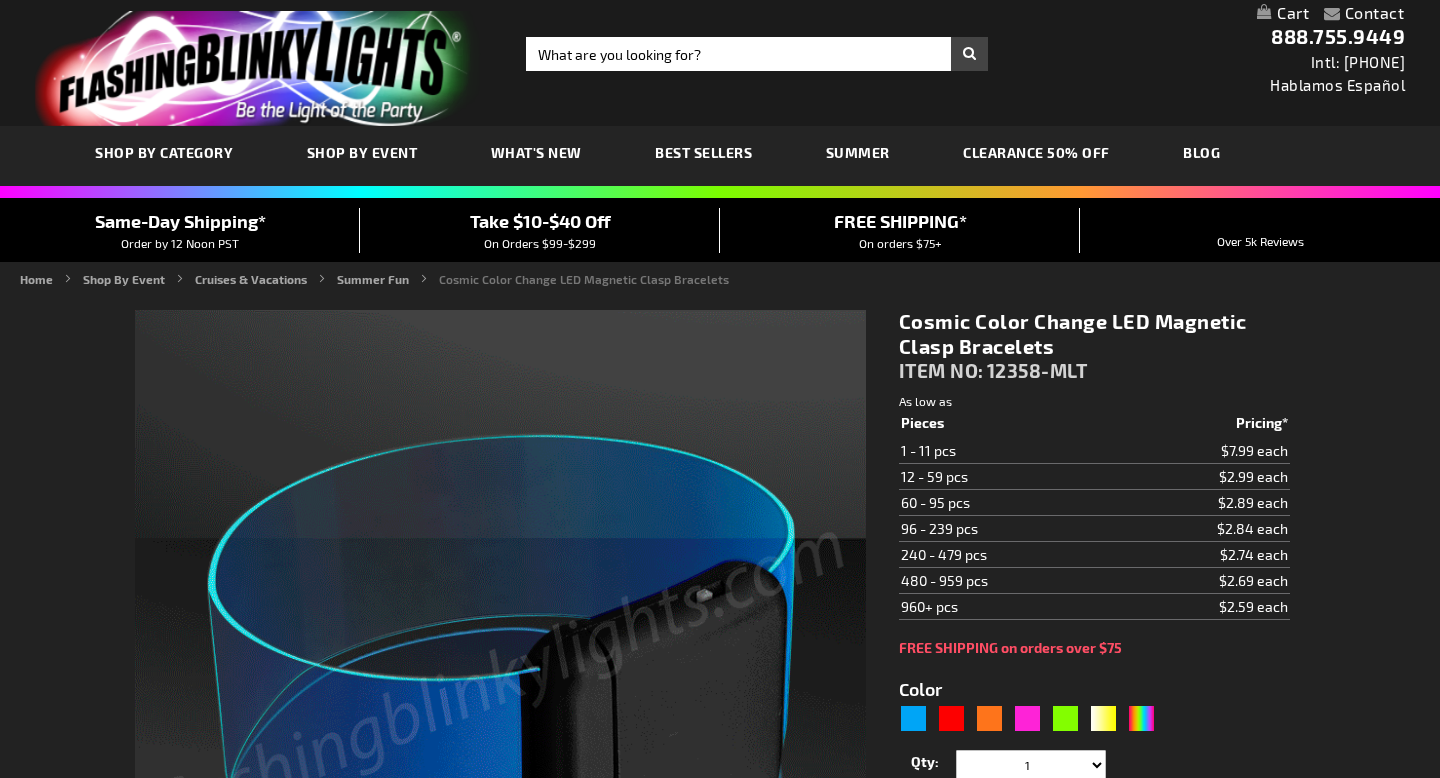 scroll, scrollTop: 185, scrollLeft: 0, axis: vertical 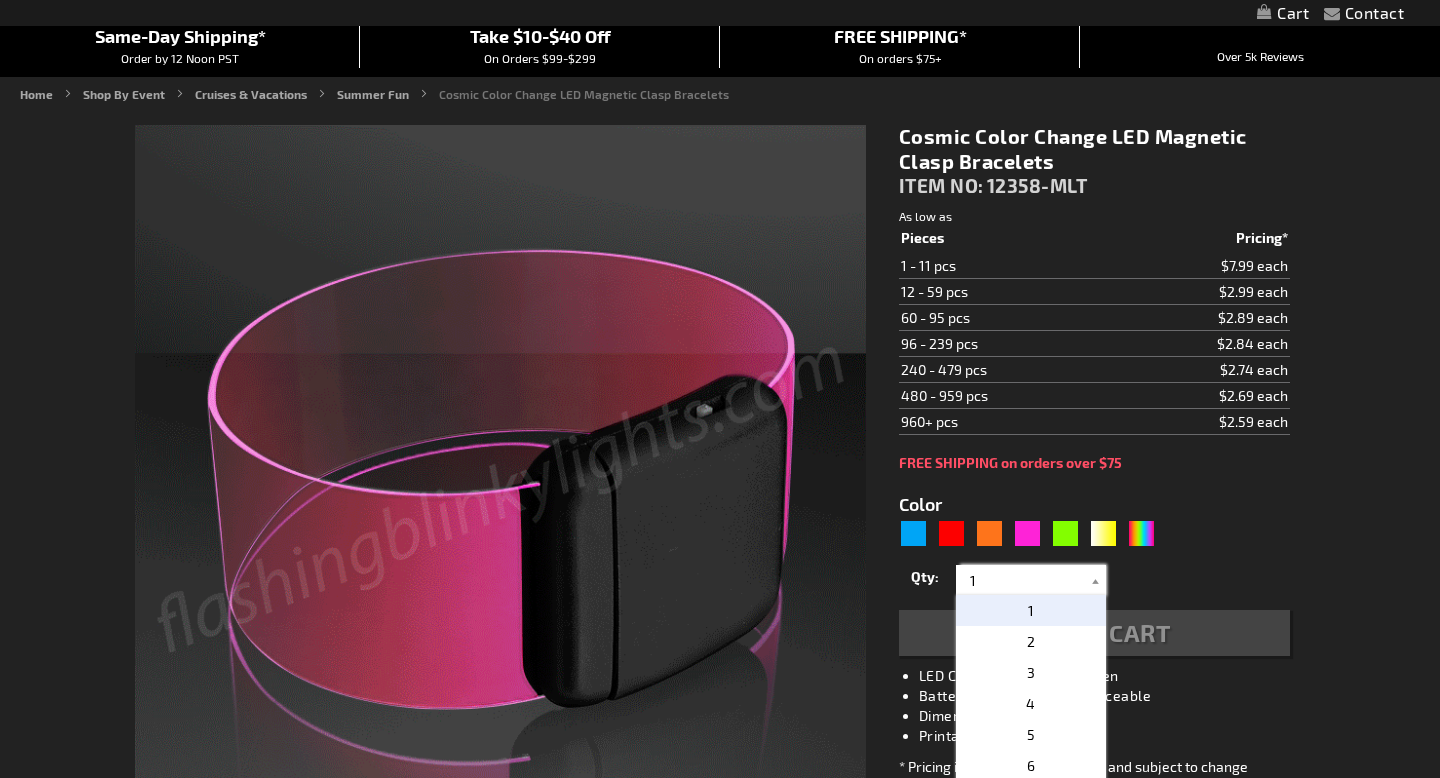 click on "1" at bounding box center (1033, 580) 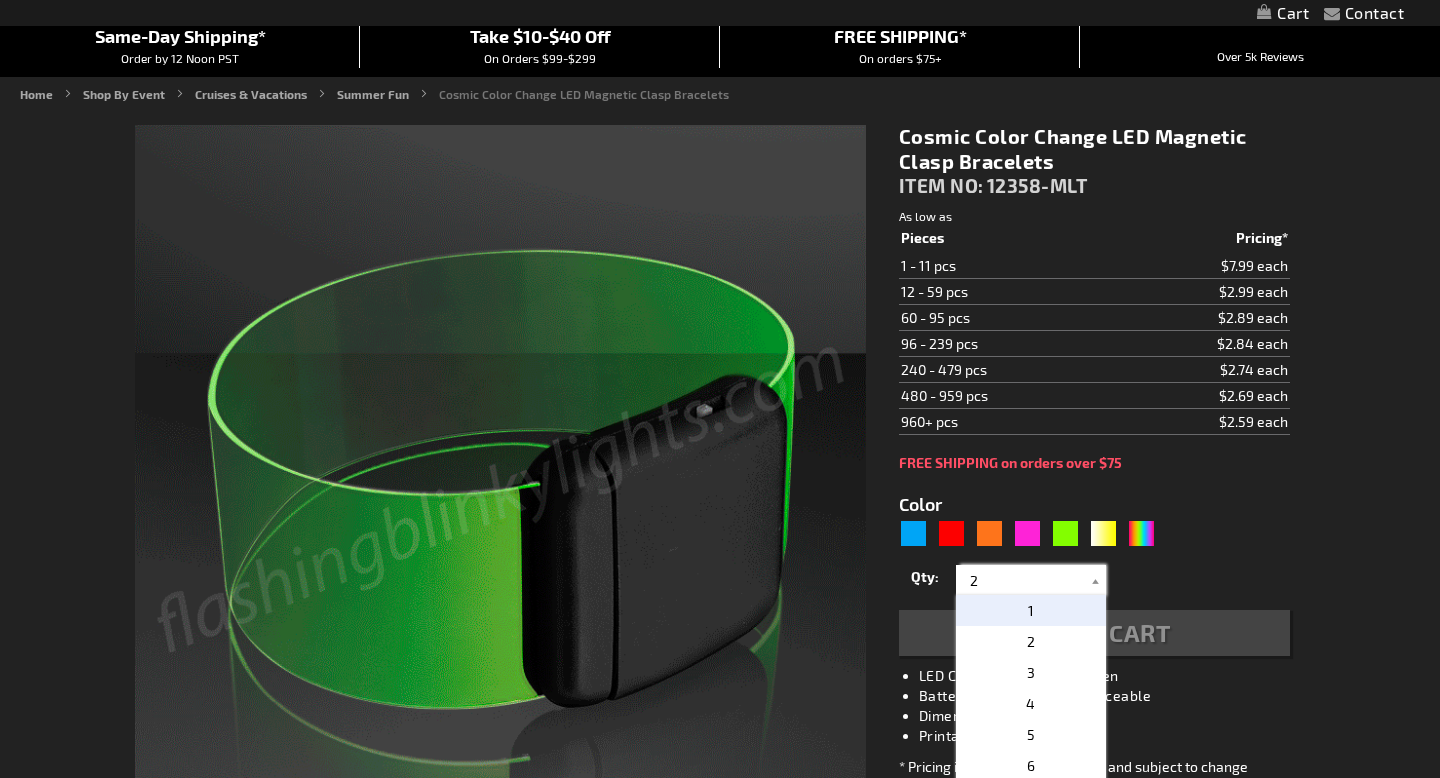 type on "20" 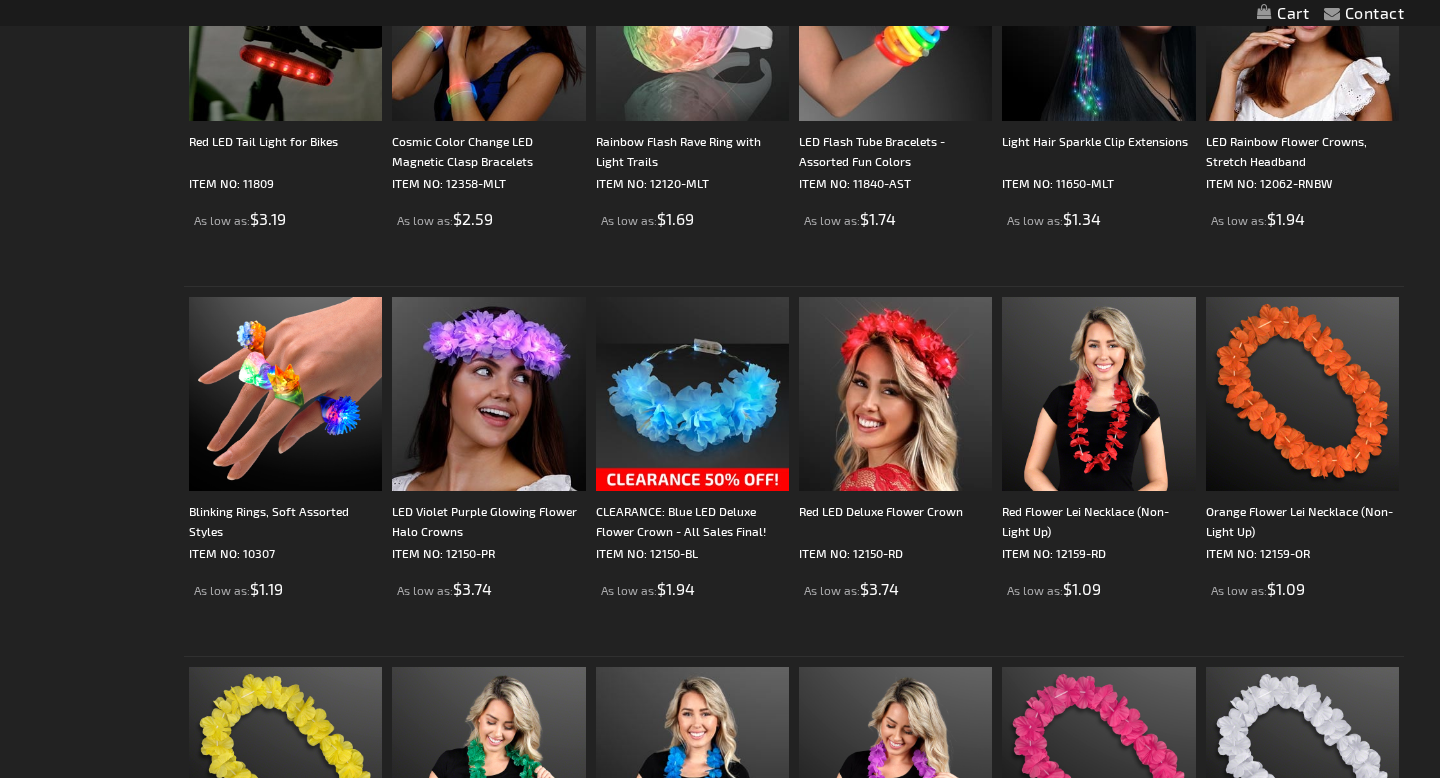 scroll, scrollTop: 2031, scrollLeft: 0, axis: vertical 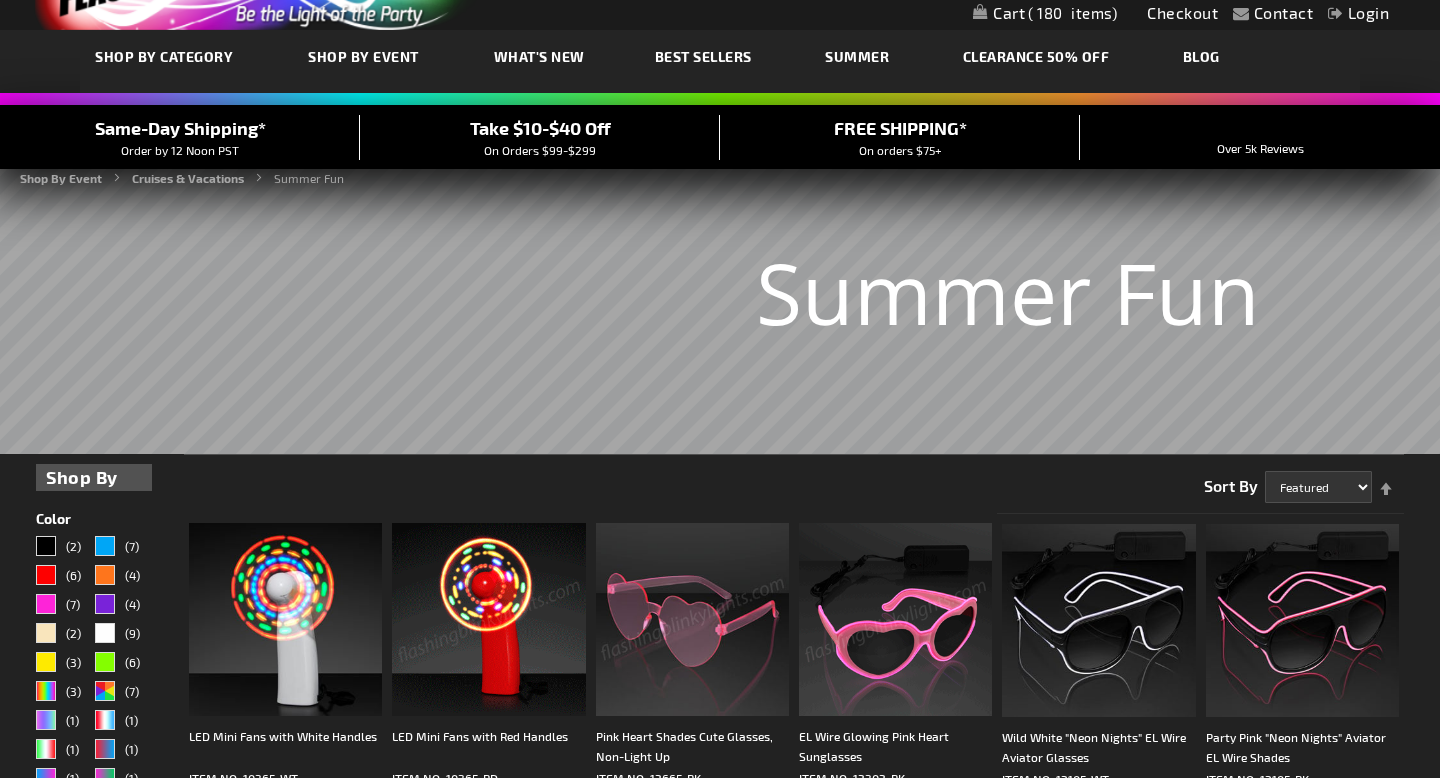 click on "CLEARANCE 50% OFF" at bounding box center [1036, 56] 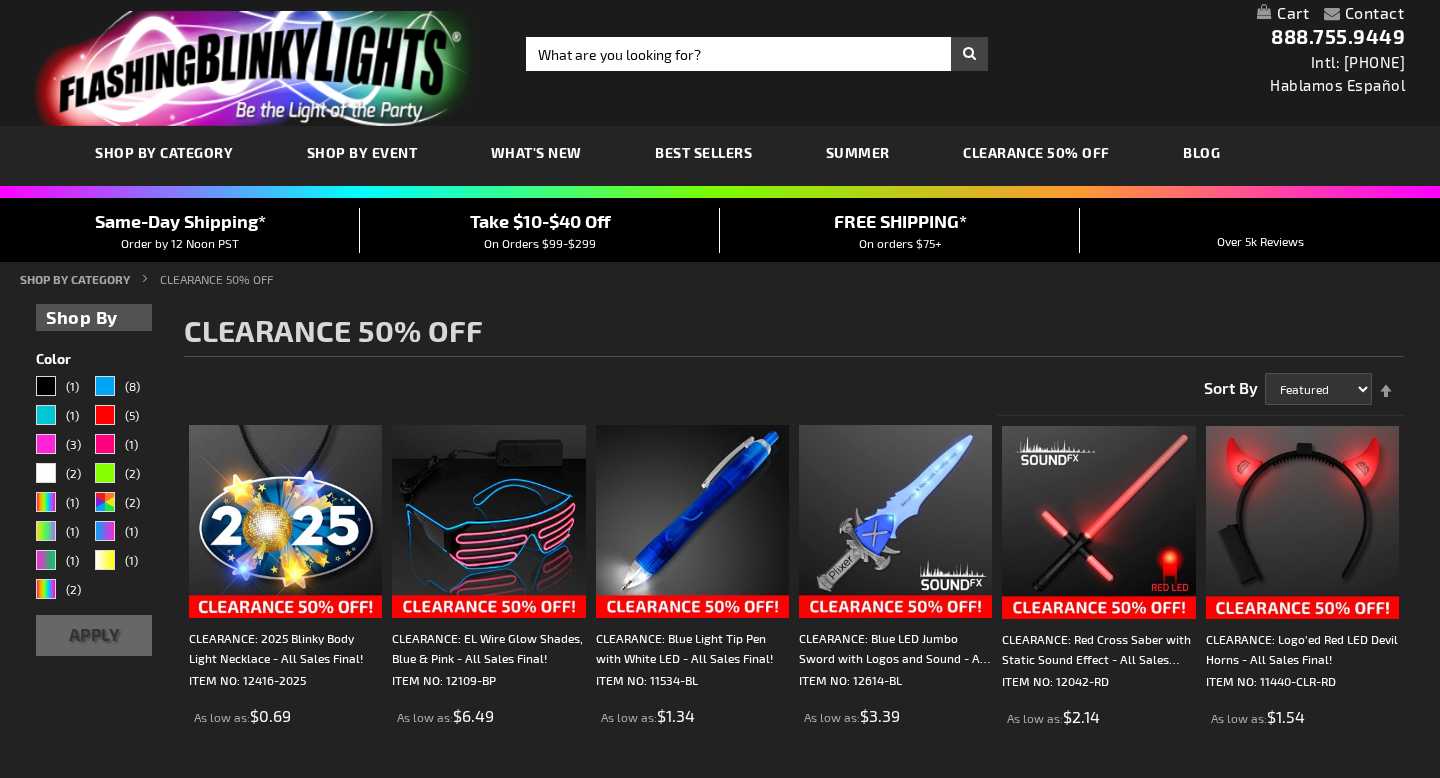 scroll, scrollTop: 360, scrollLeft: 0, axis: vertical 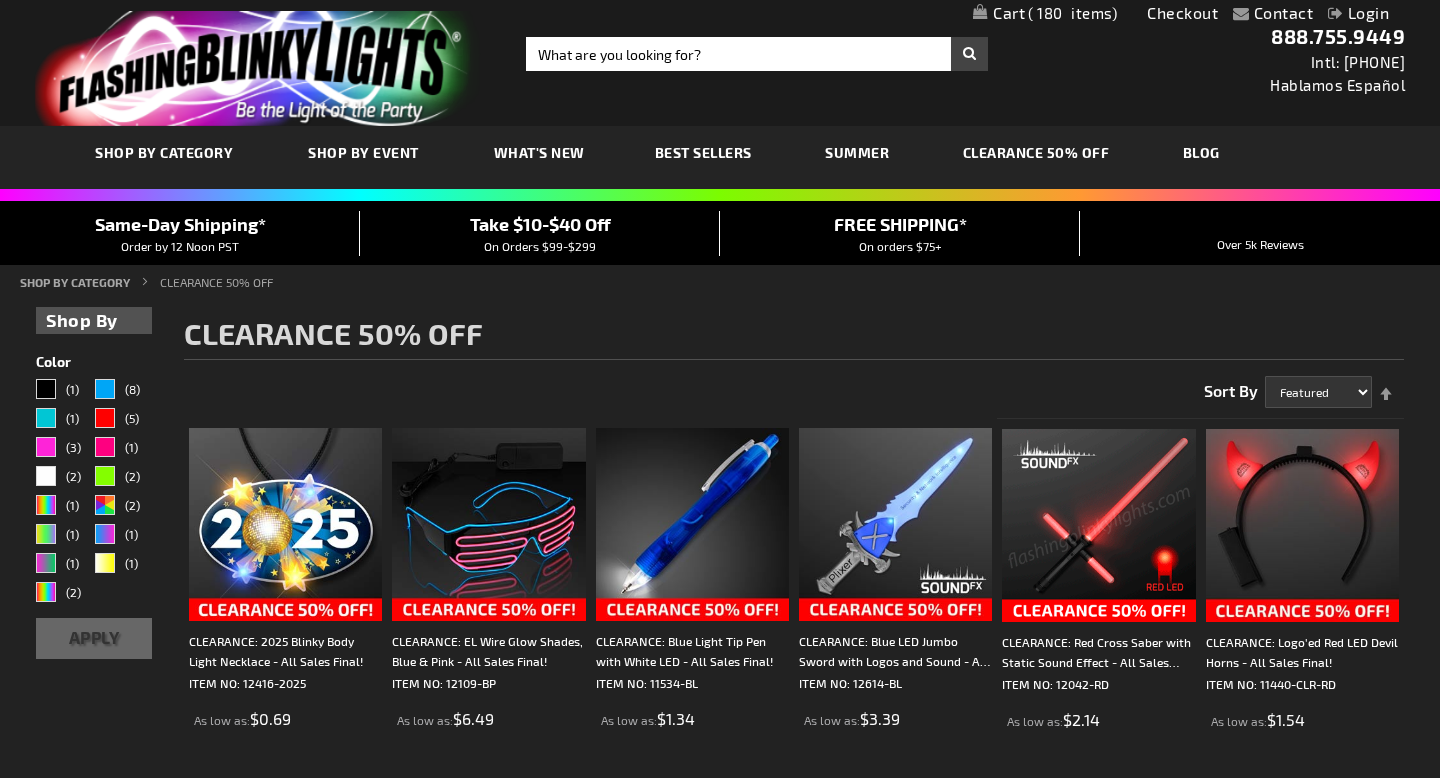 click on "My Cart
180
180
items" at bounding box center [1045, 13] 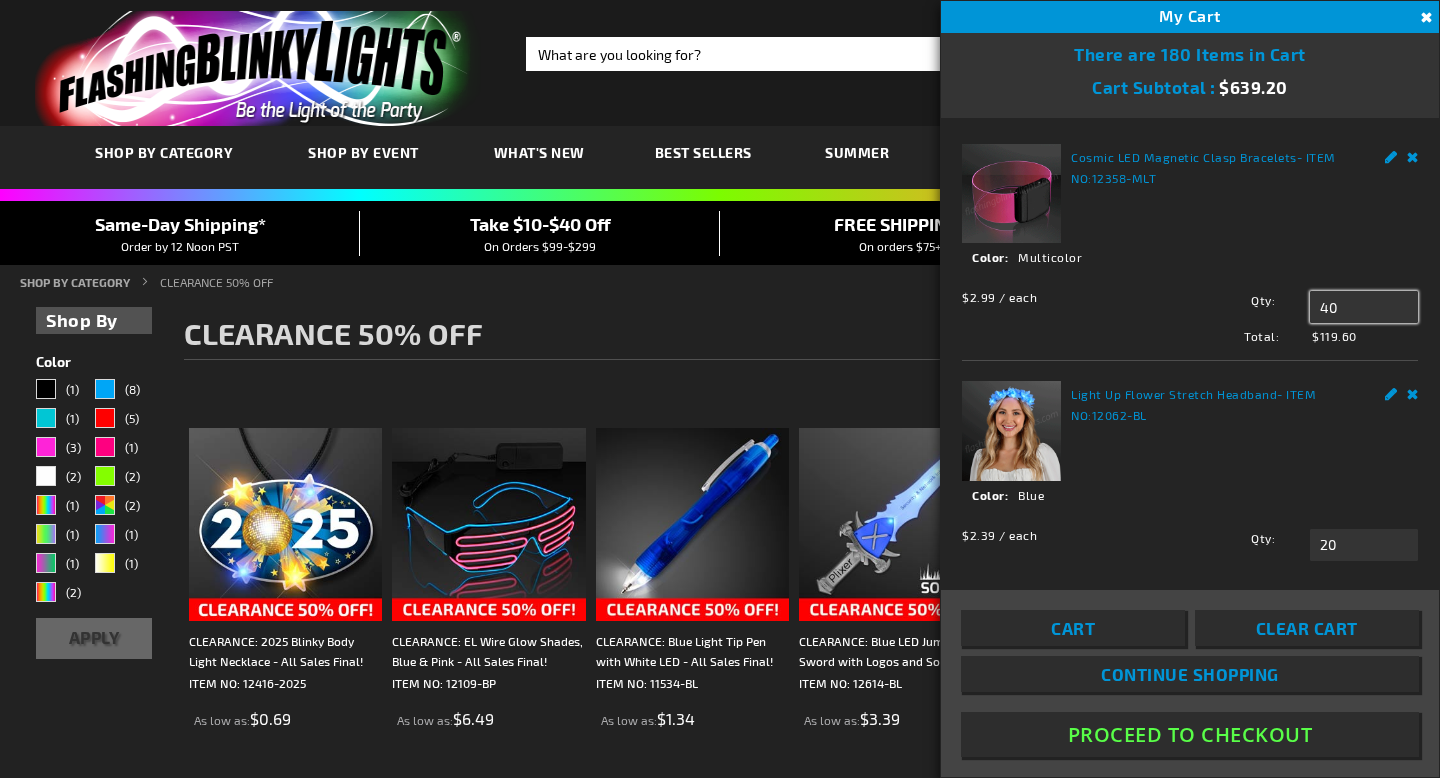 click on "40" at bounding box center [1364, 307] 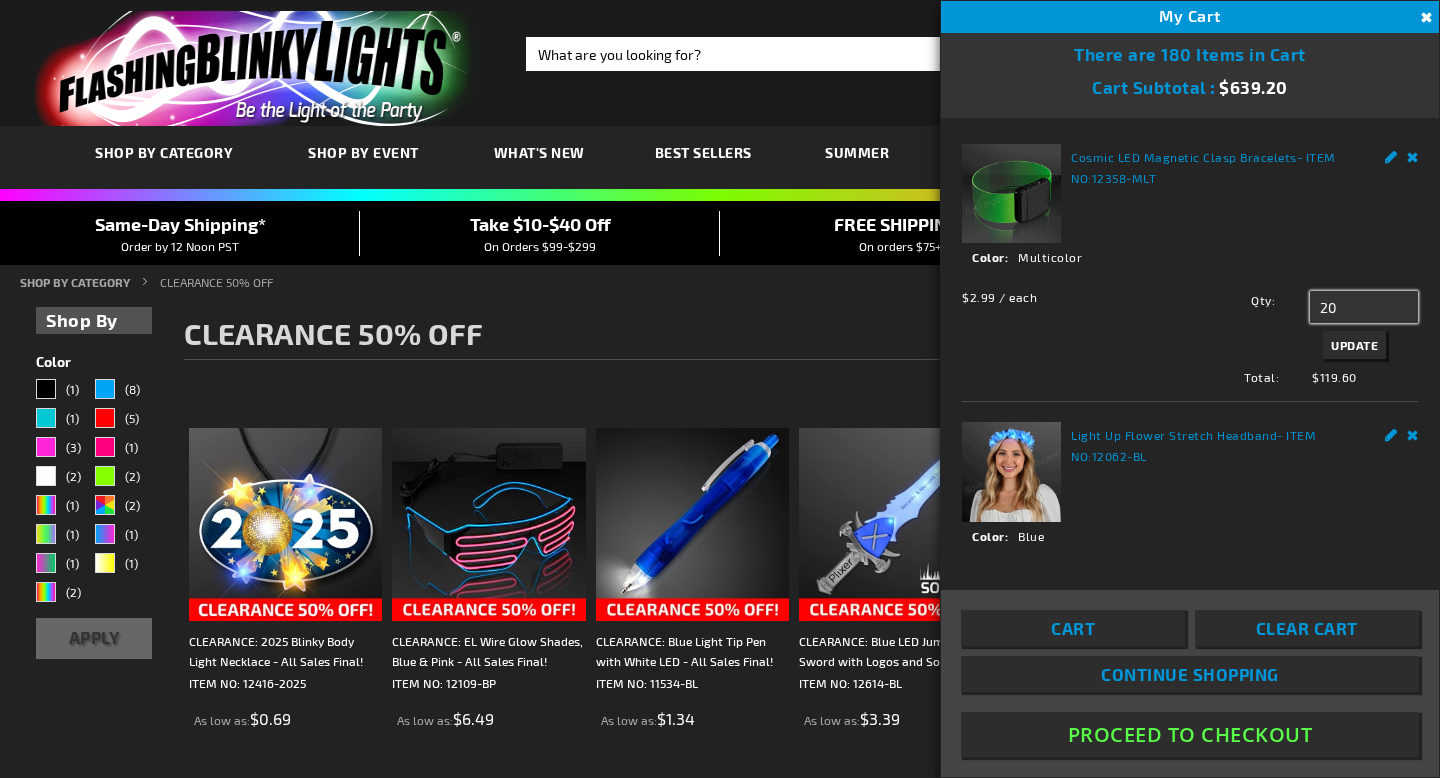 type on "20" 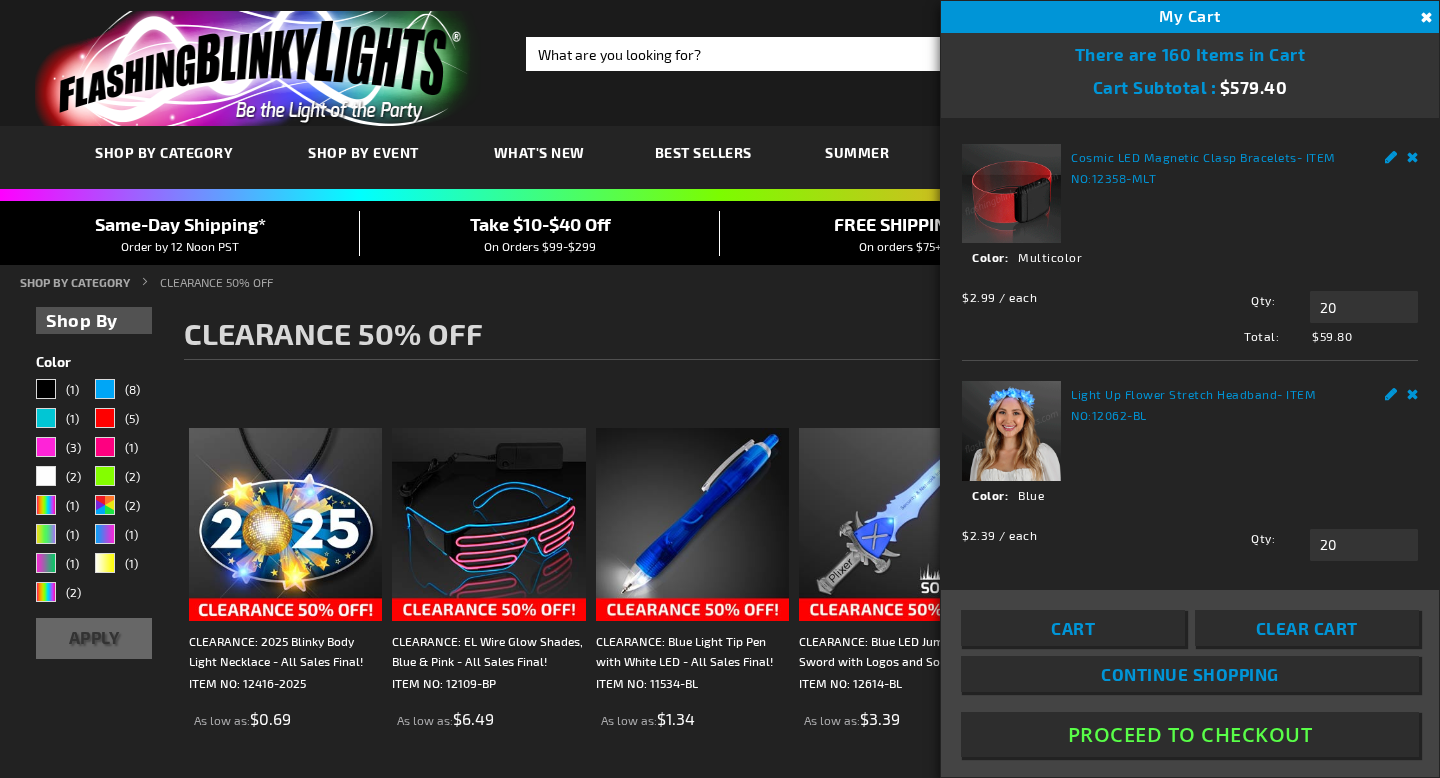 click on "Close" at bounding box center [1424, 18] 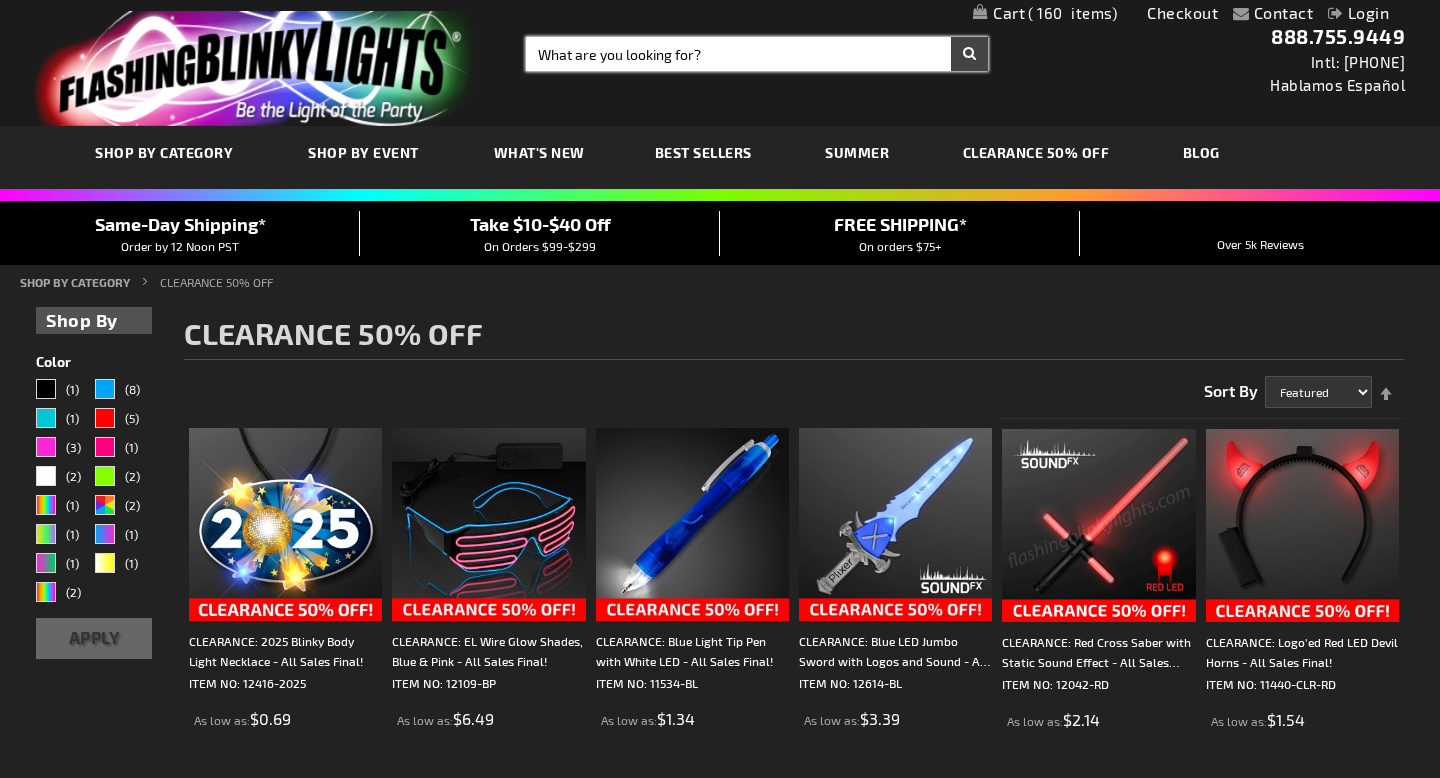 click on "Search" at bounding box center [757, 54] 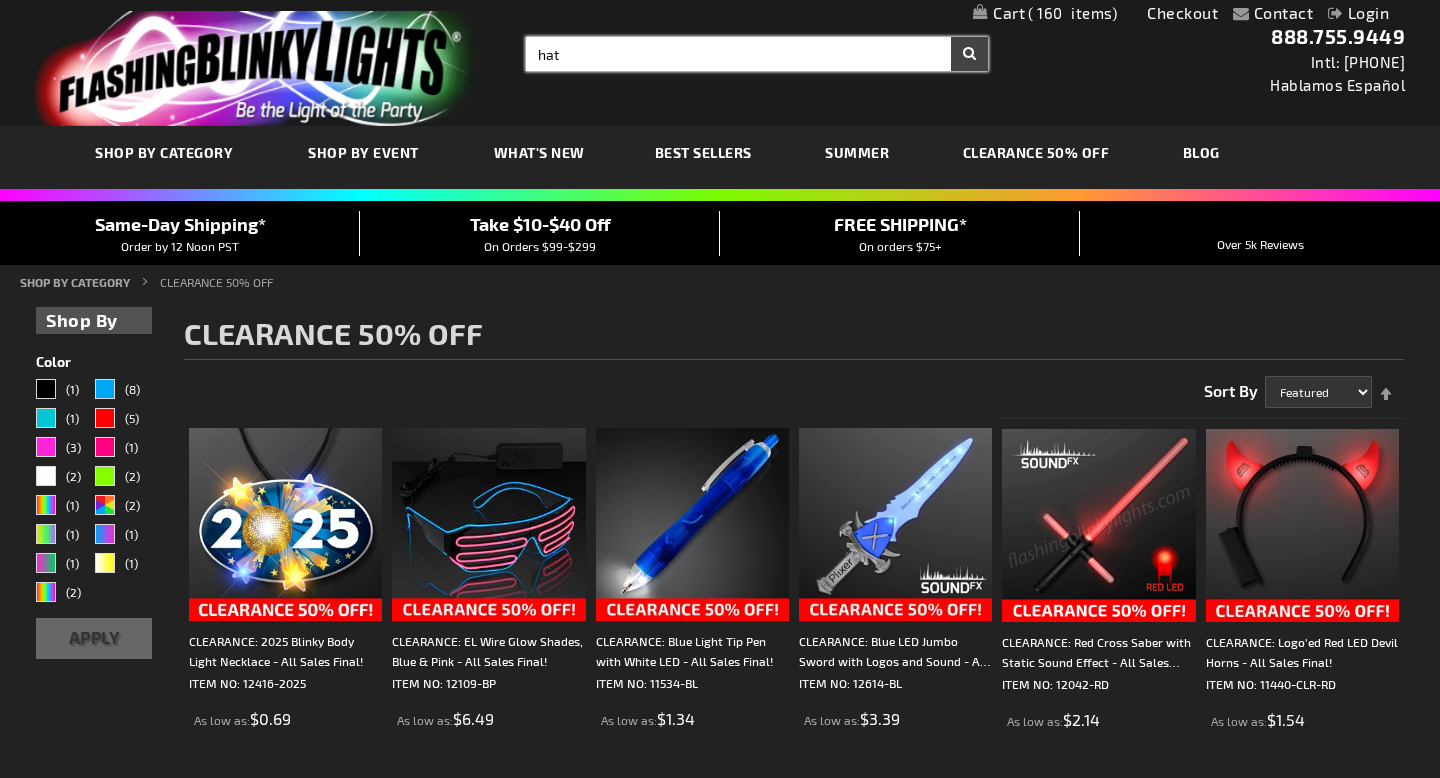 type on "hat" 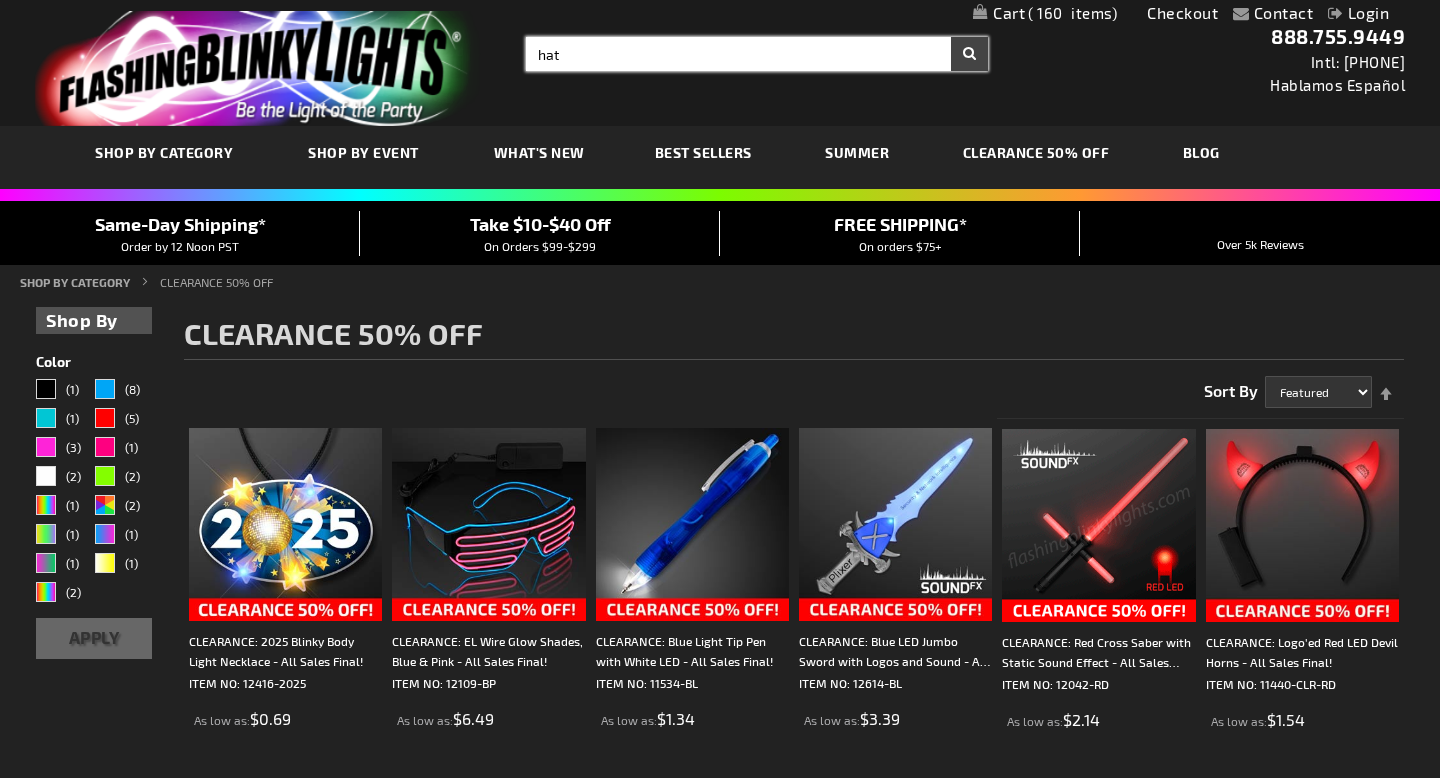 click on "Search" at bounding box center (969, 54) 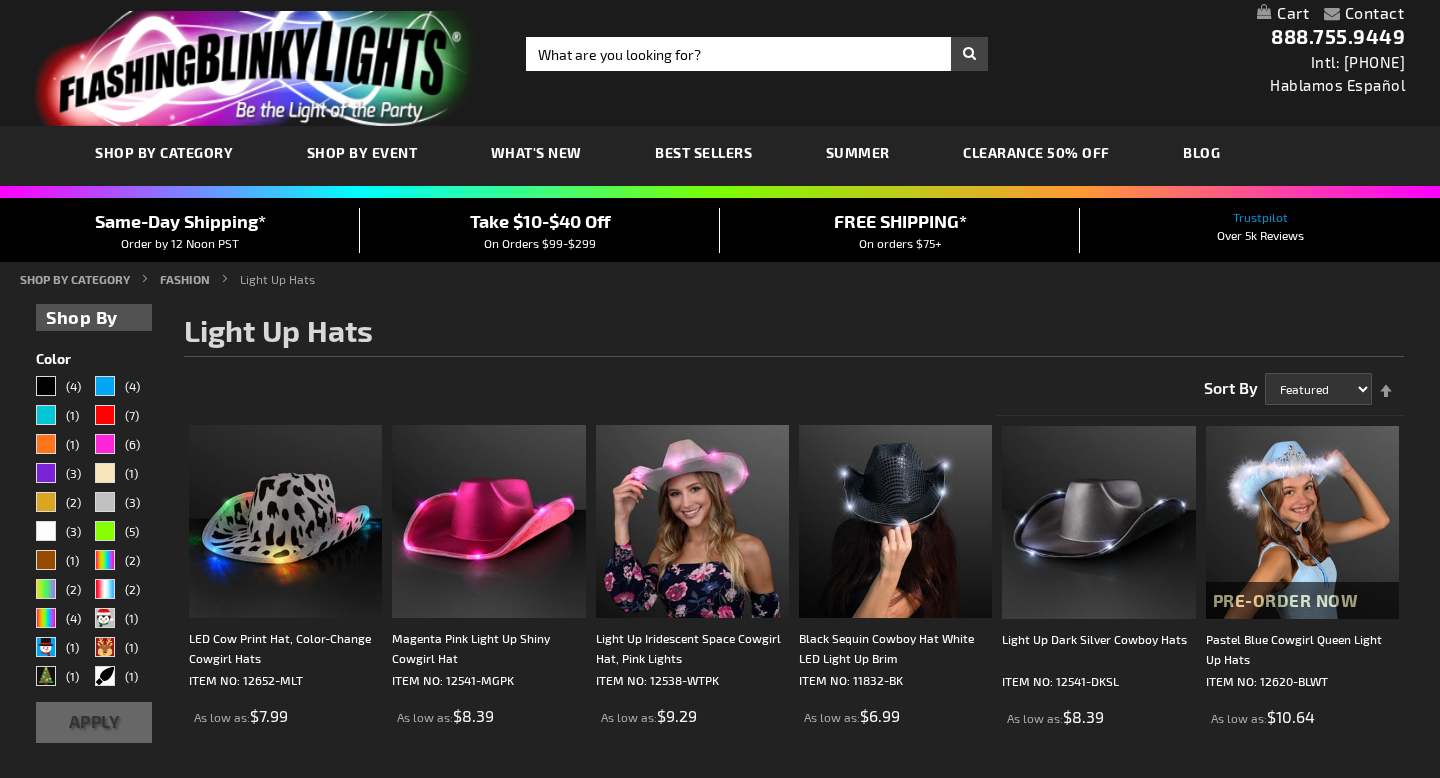 scroll, scrollTop: 0, scrollLeft: 0, axis: both 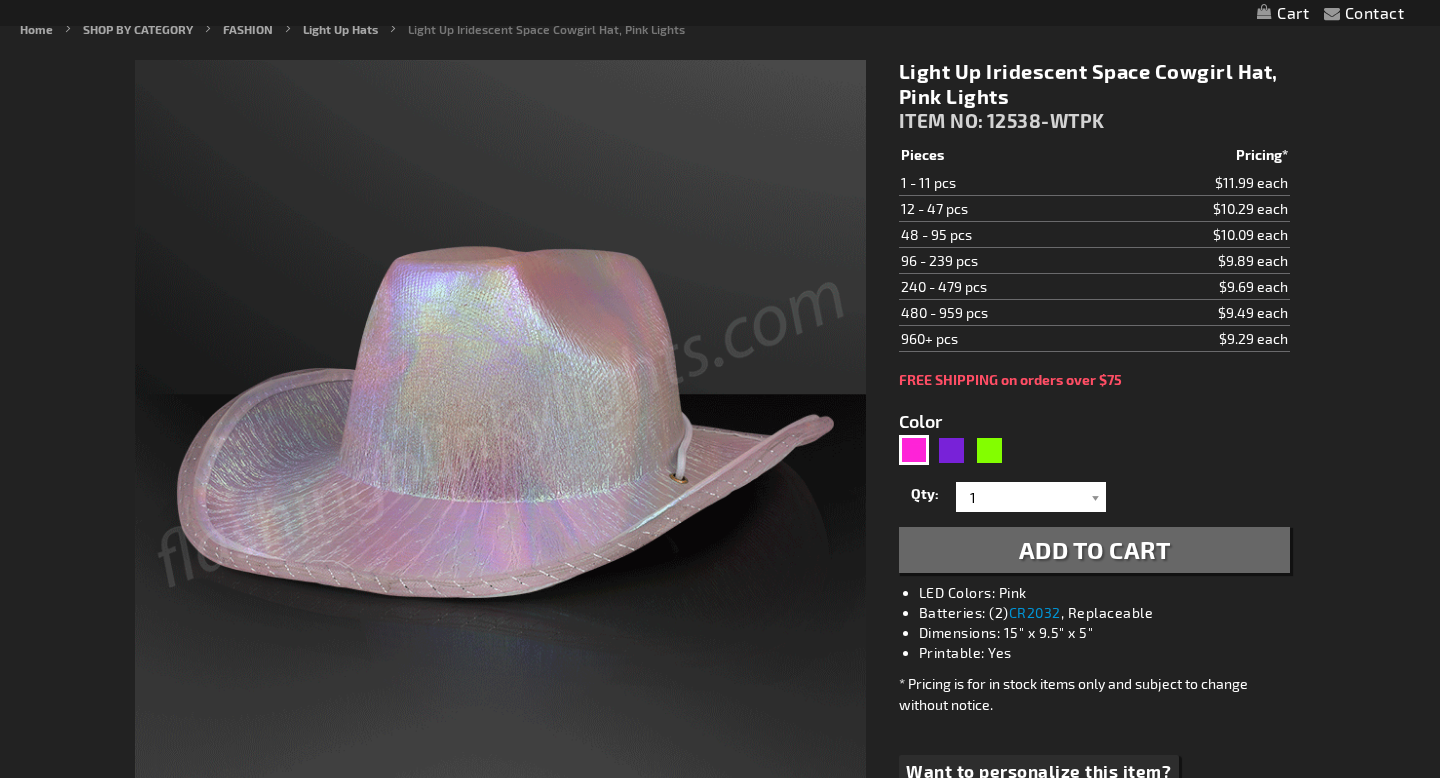 type on "5639" 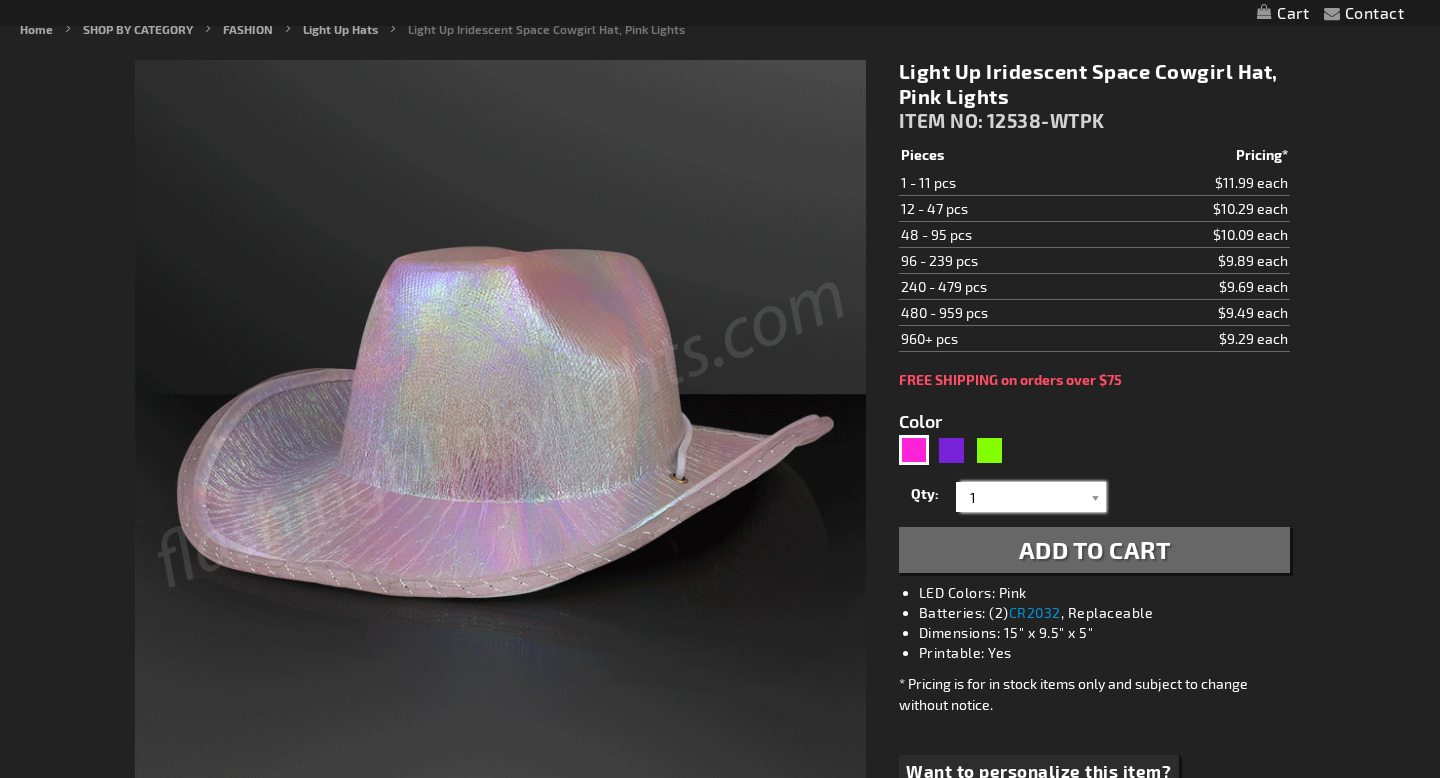 click on "1" at bounding box center [1033, 497] 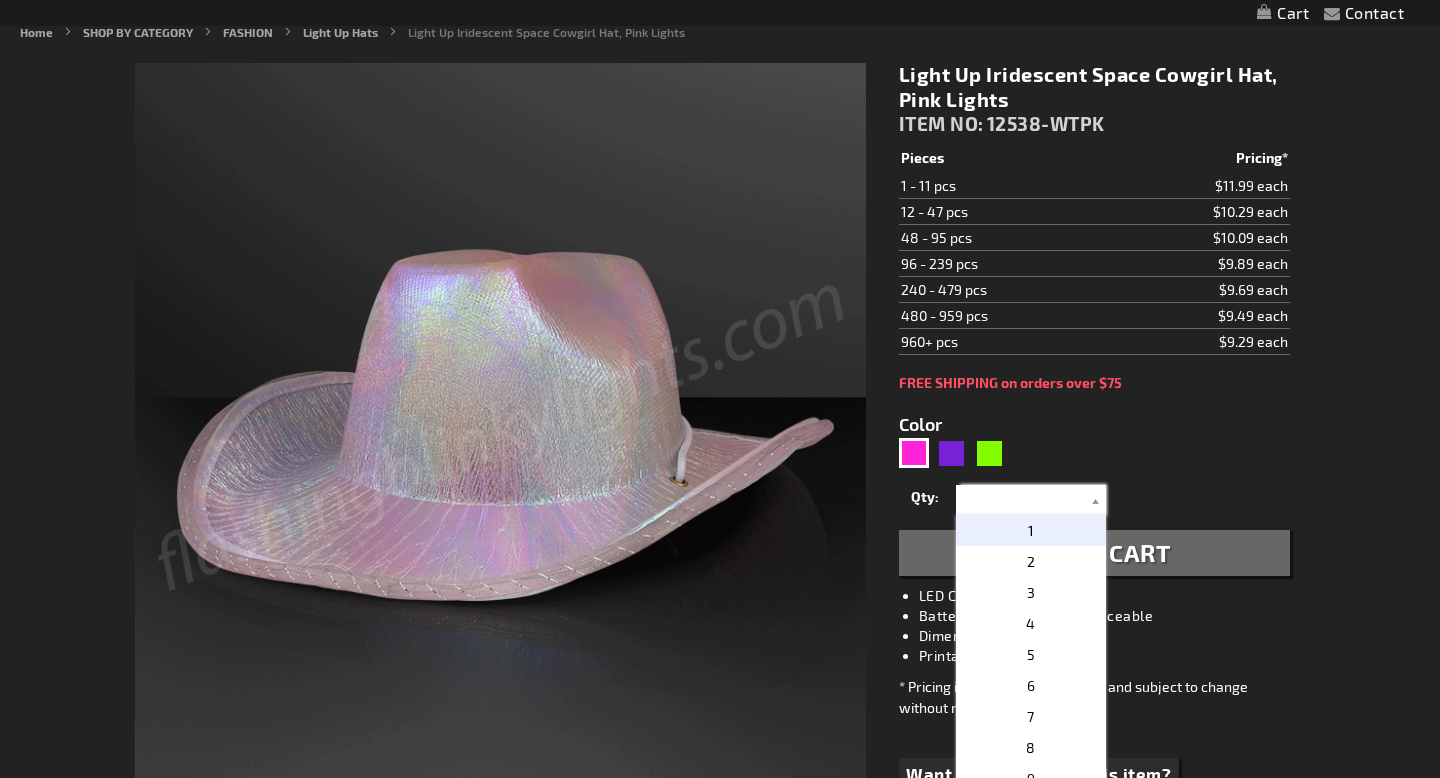 scroll, scrollTop: 253, scrollLeft: 0, axis: vertical 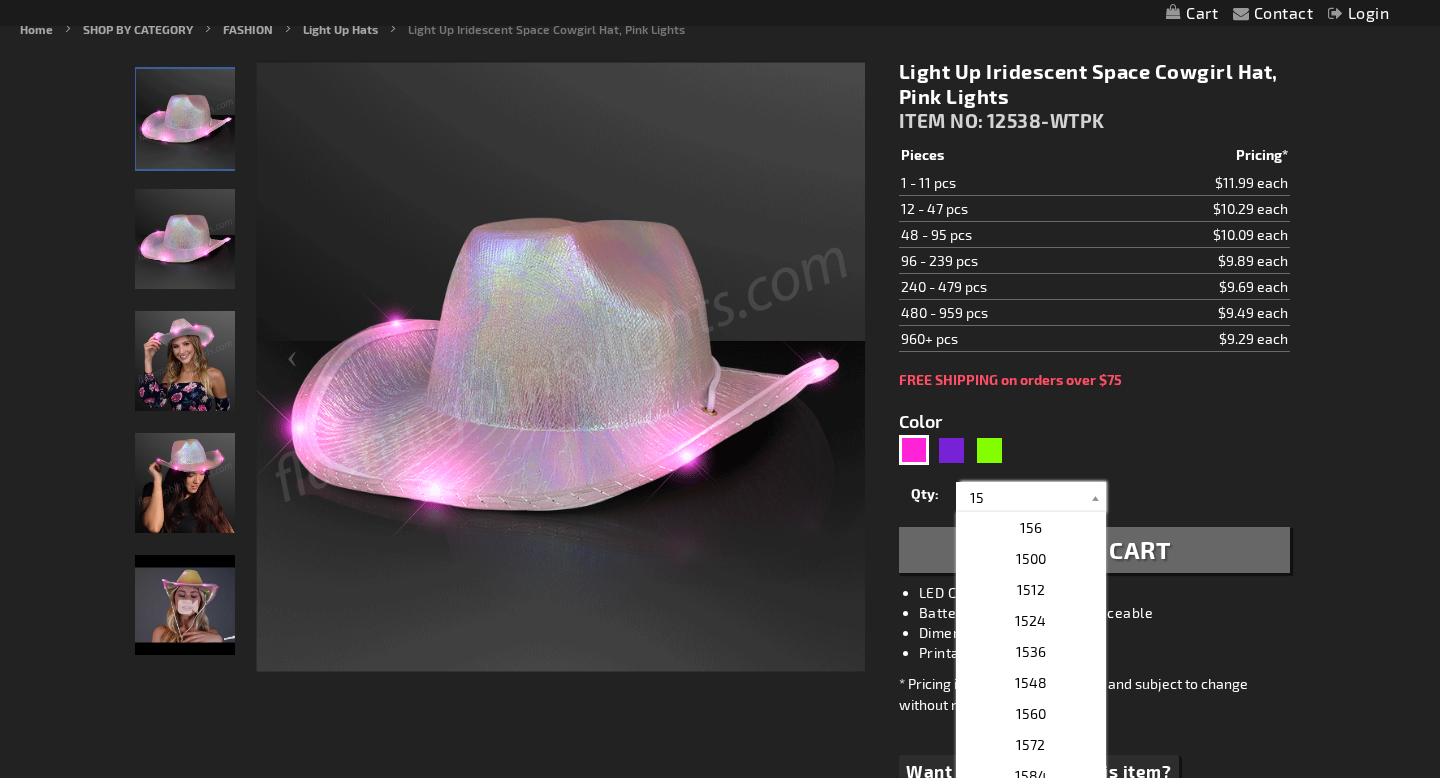 type on "15" 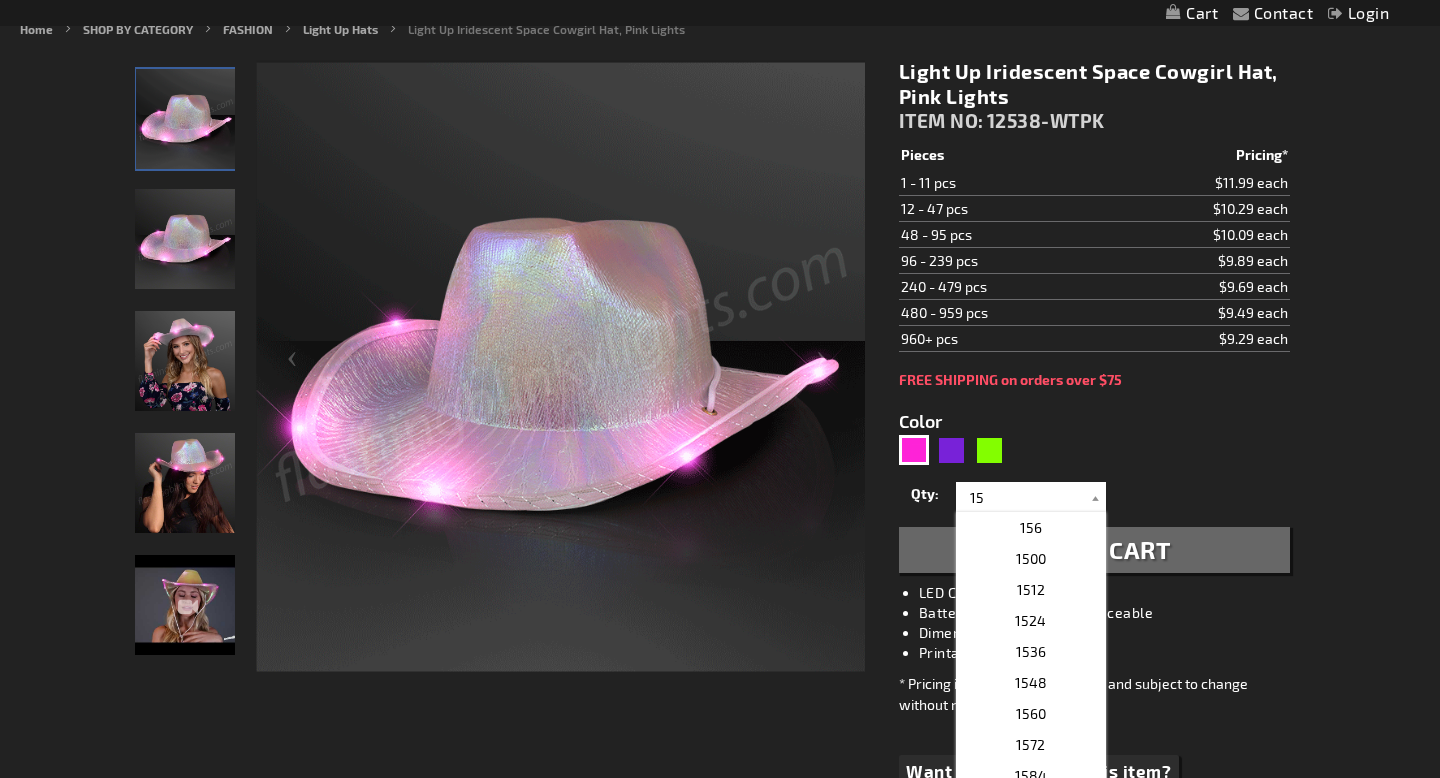 click on "Qty
1
2
3
4
5
6
7
8
9
10
11
12
24
36
48
60
72
84
96
108 120 132 144 156 168" at bounding box center [1094, 497] 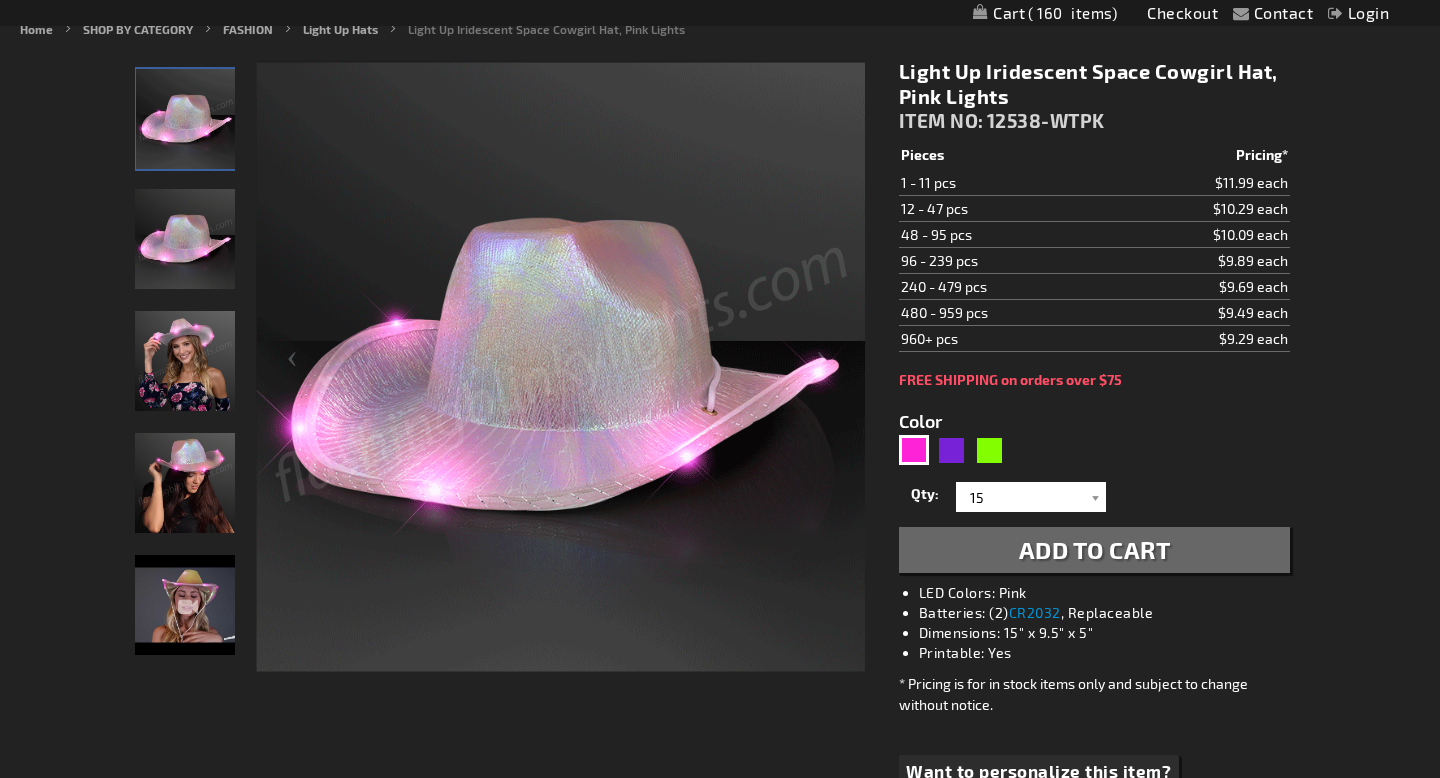 click on "Add to Cart" at bounding box center (1095, 549) 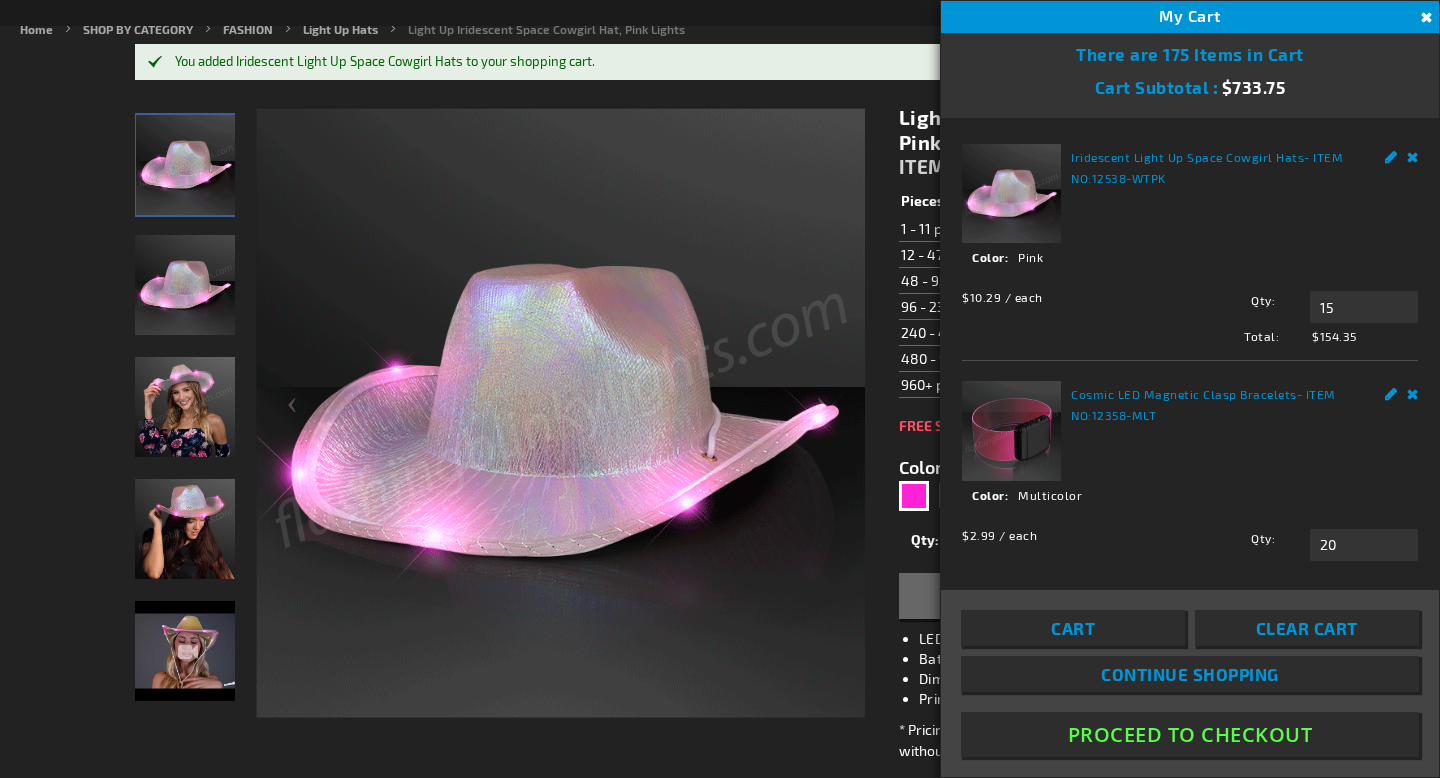 click on "Close" at bounding box center [1424, 18] 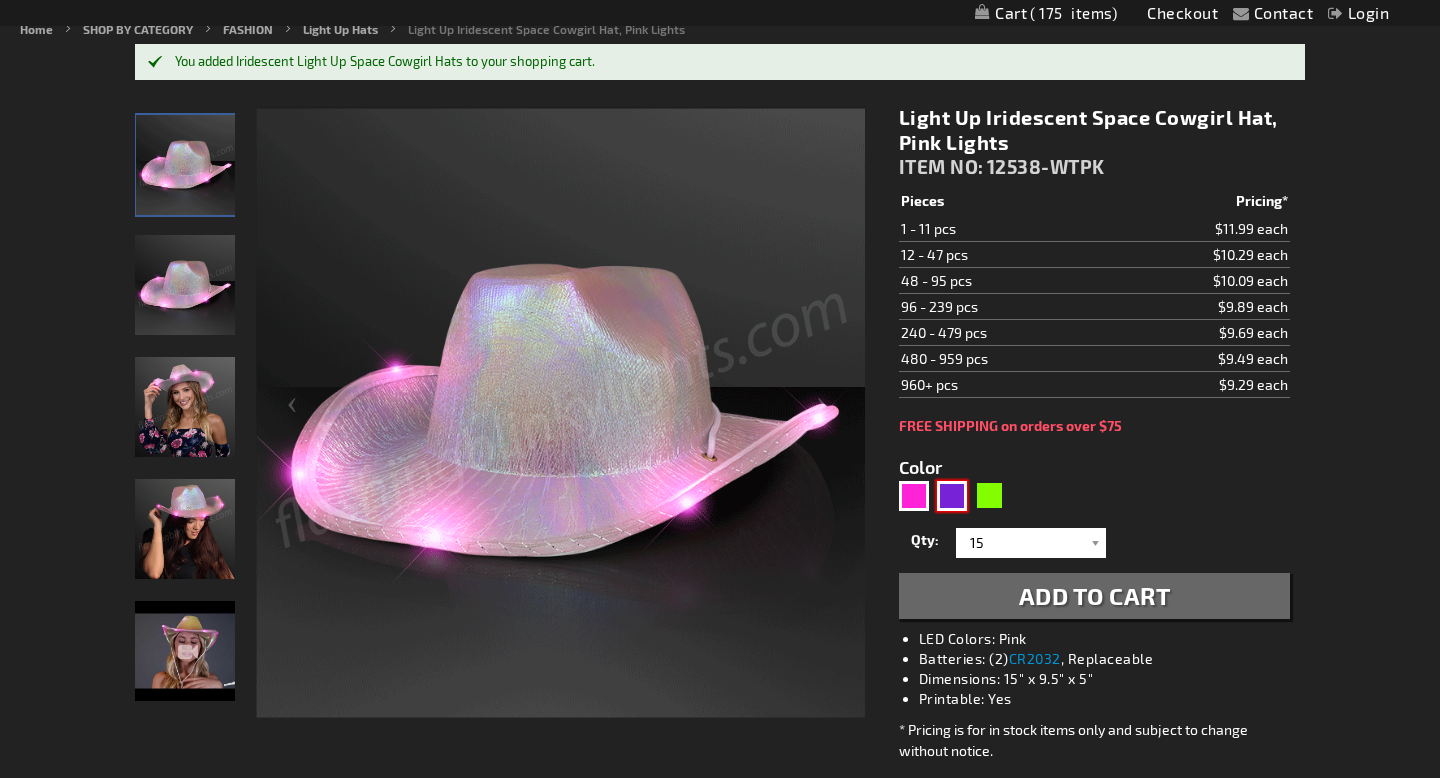 click at bounding box center [952, 496] 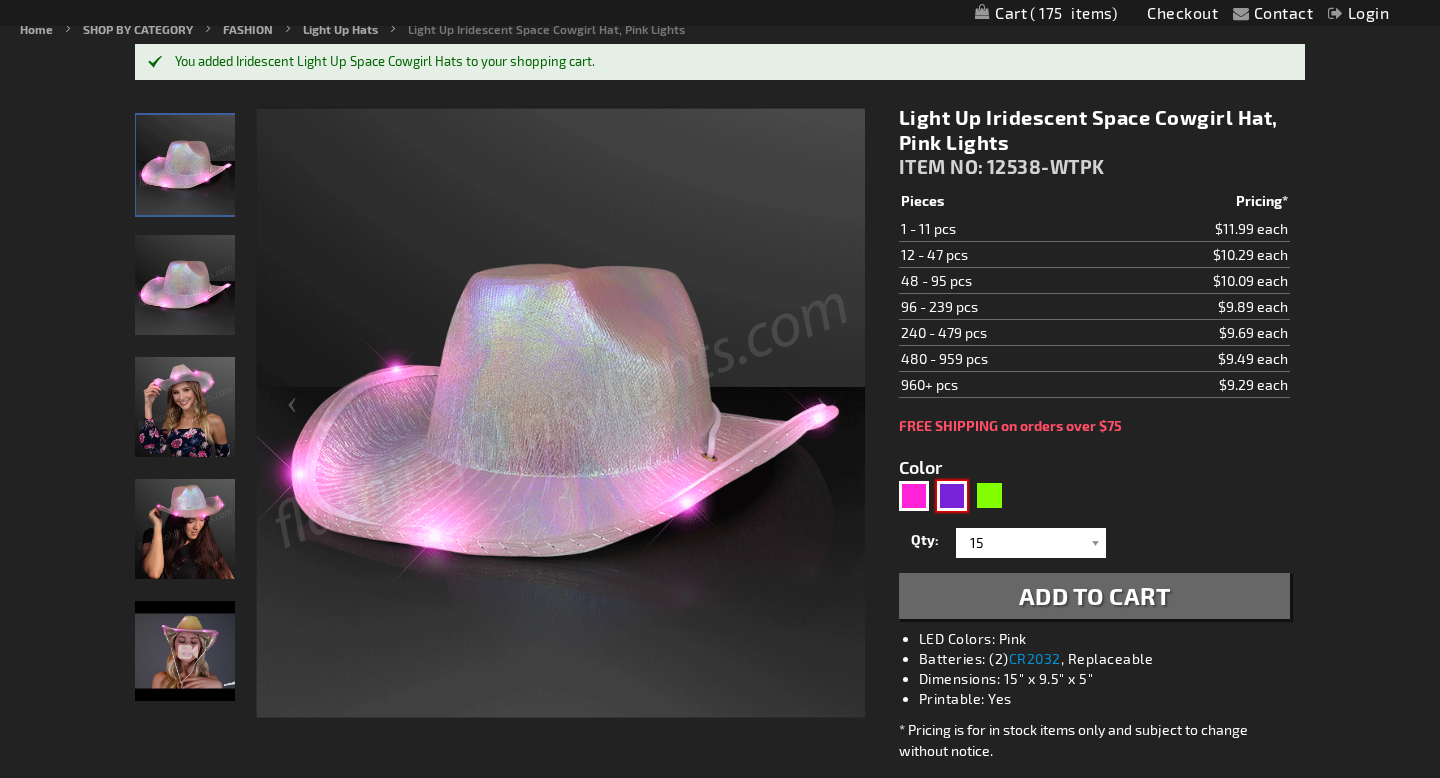 type on "5640" 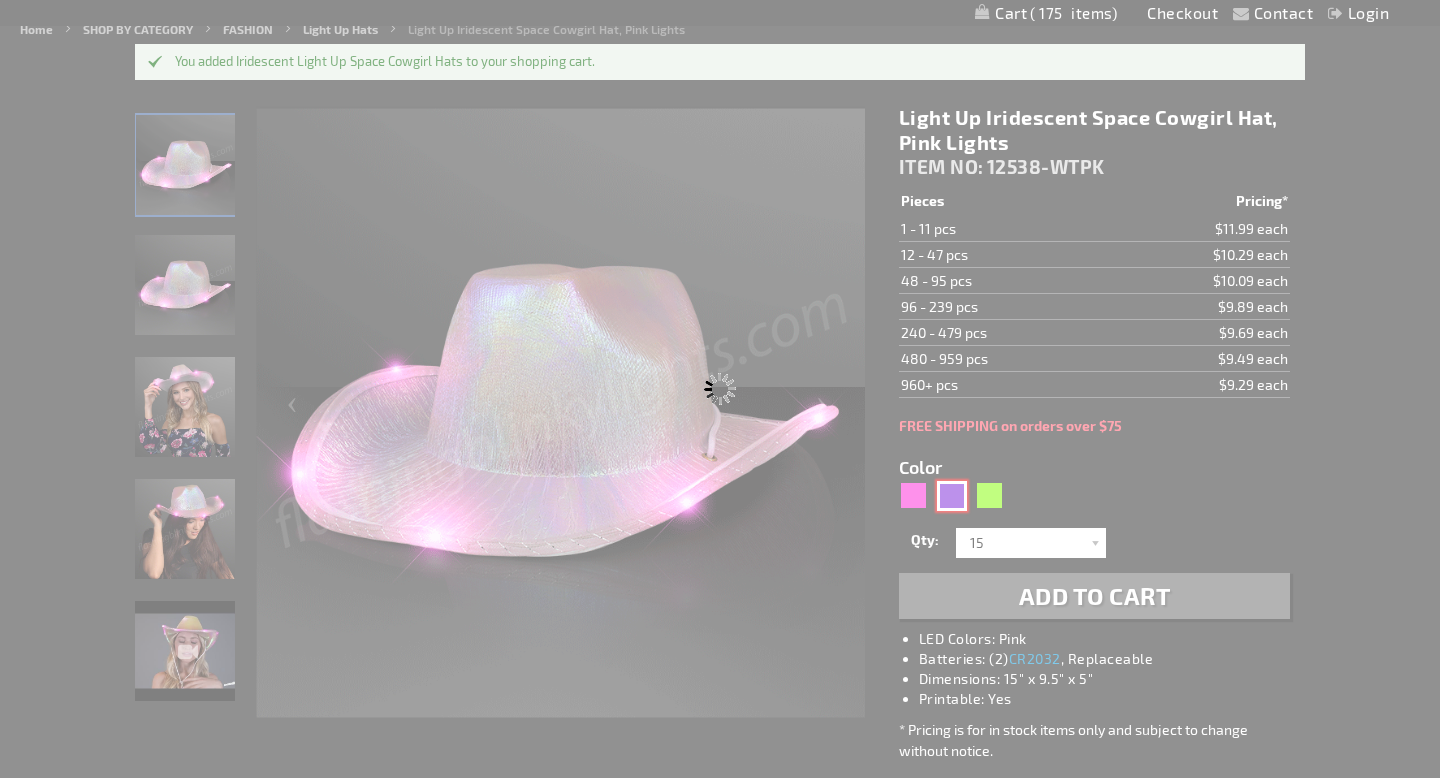 type on "12538-PRBL" 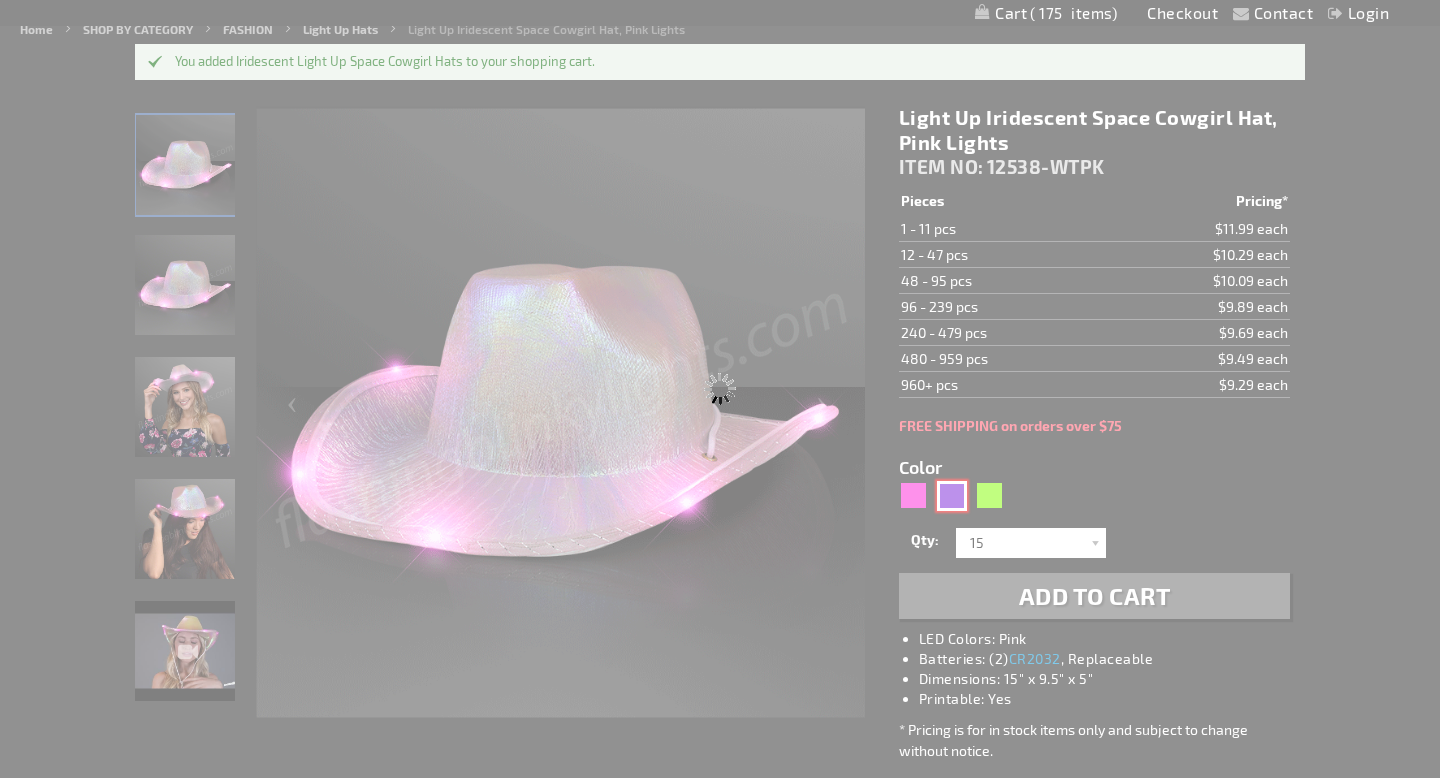 type on "Customize - Purple Blue Iridescent Light Up Space Cowgirl Hat - ITEM NO: 12538-PRBL" 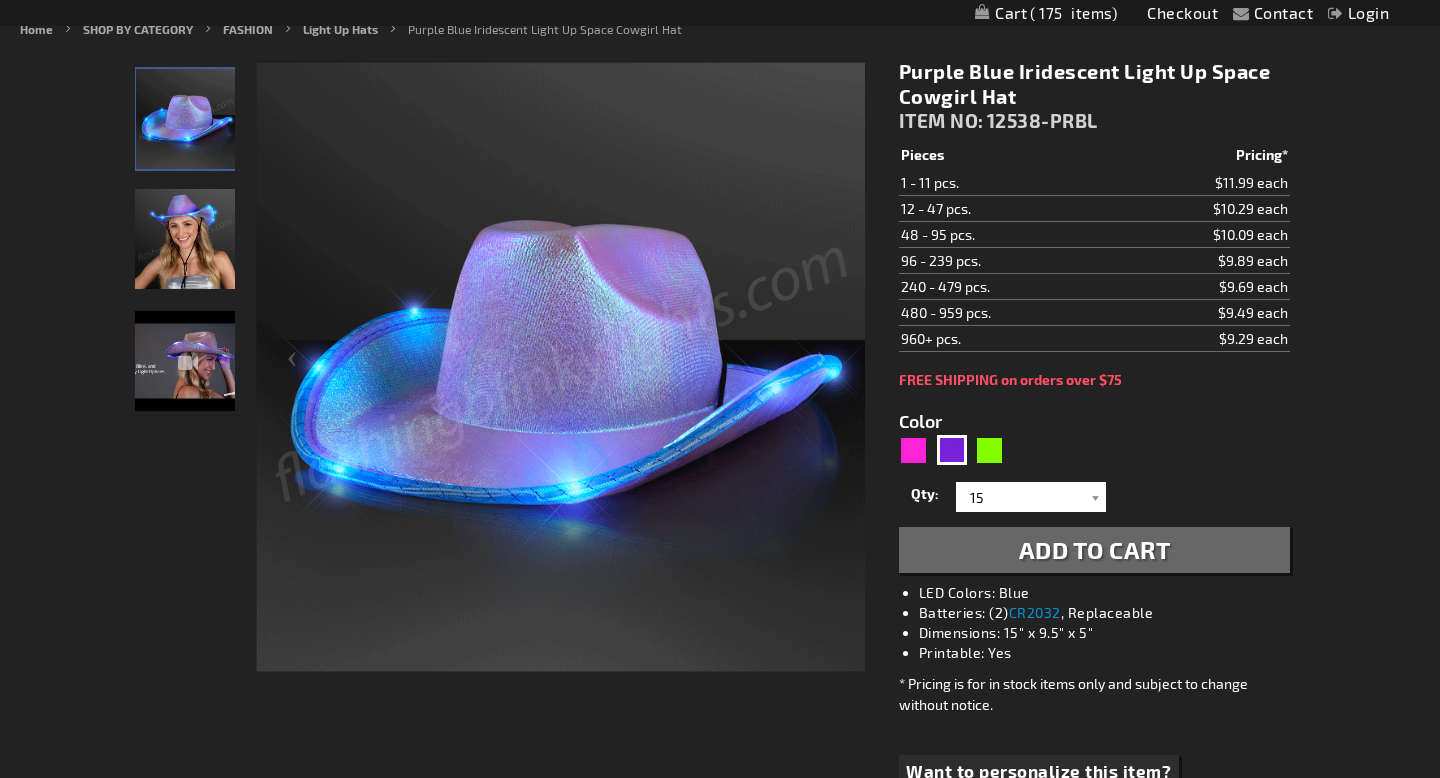 click on "Add to Cart" at bounding box center (1095, 549) 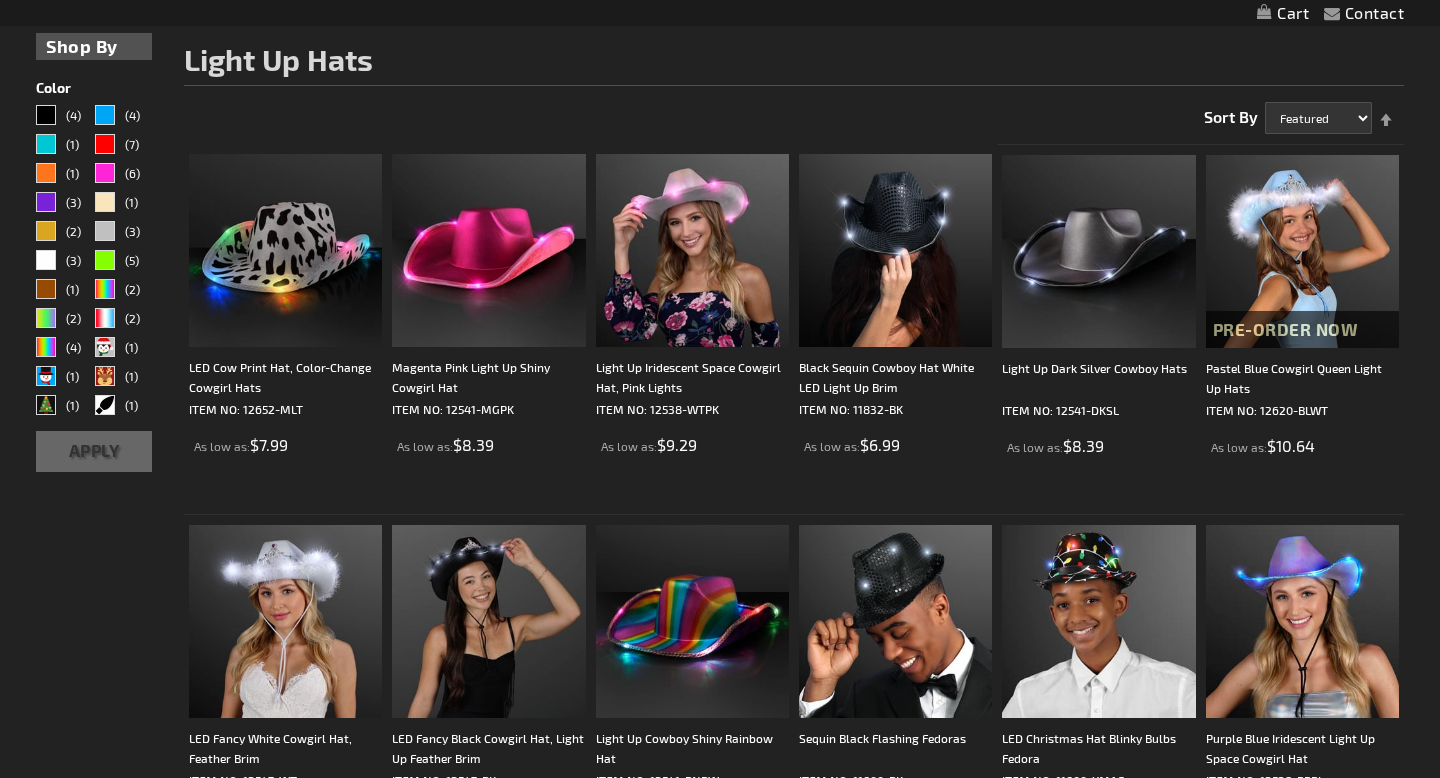 scroll, scrollTop: 300, scrollLeft: 0, axis: vertical 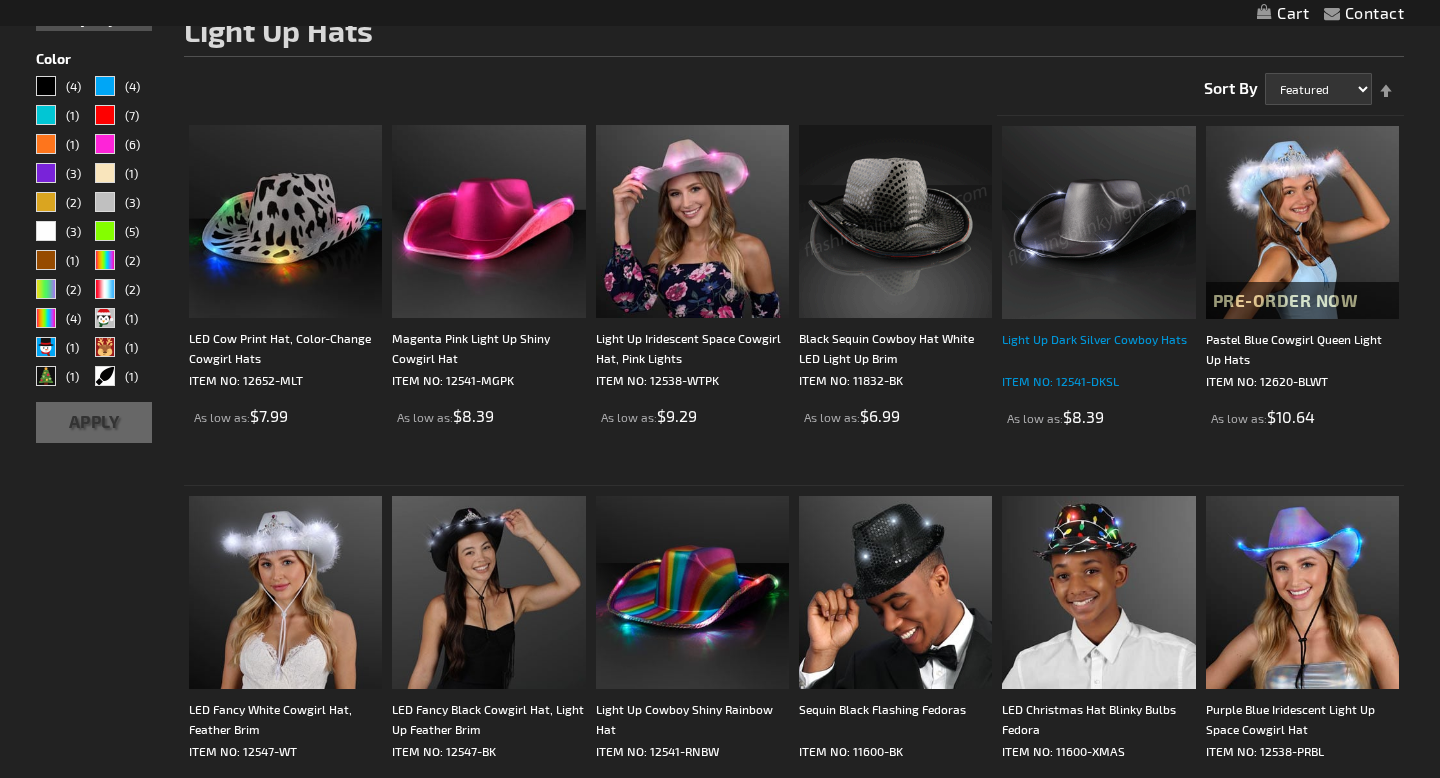 click on "Light Up Dark Silver Cowboy Hats" at bounding box center [1098, 349] 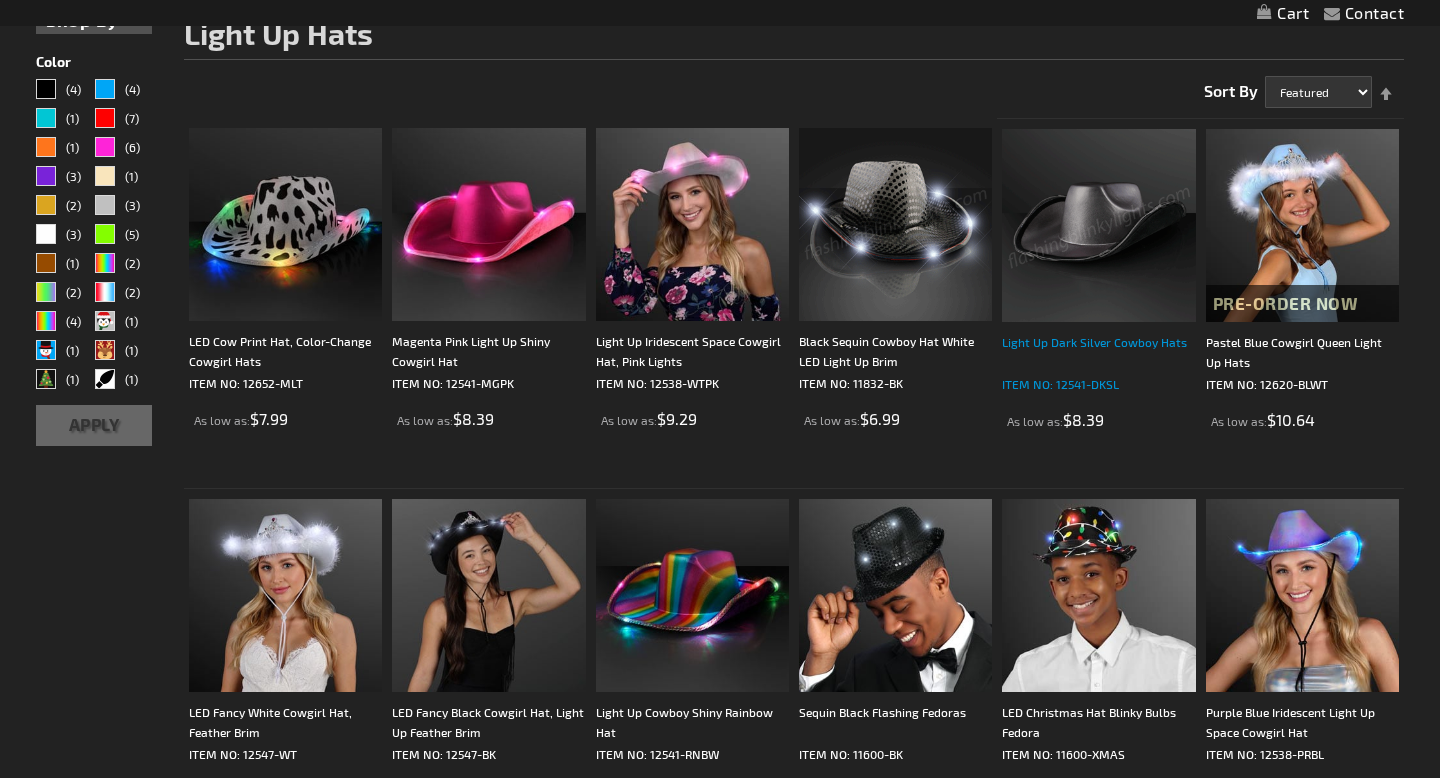 scroll, scrollTop: 303, scrollLeft: 0, axis: vertical 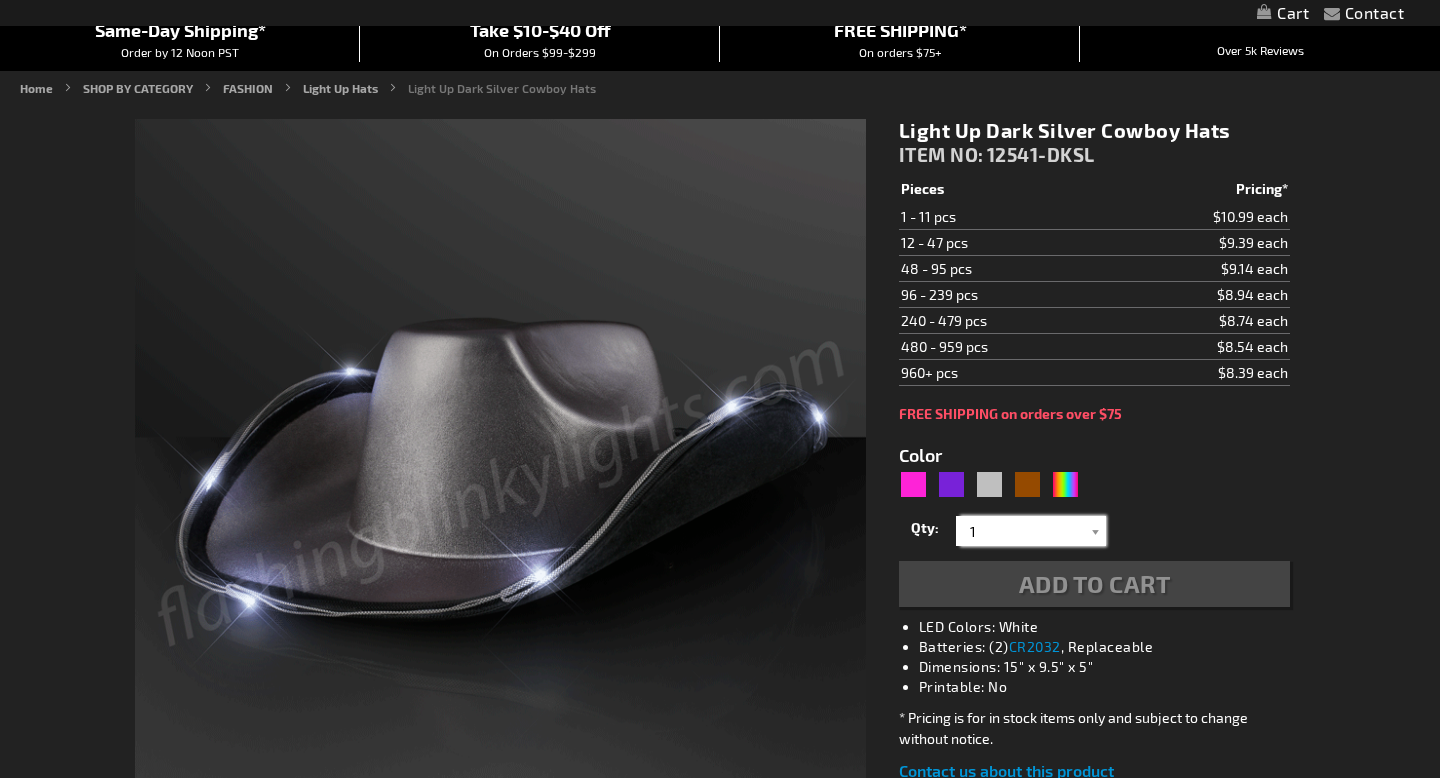 type on "5644" 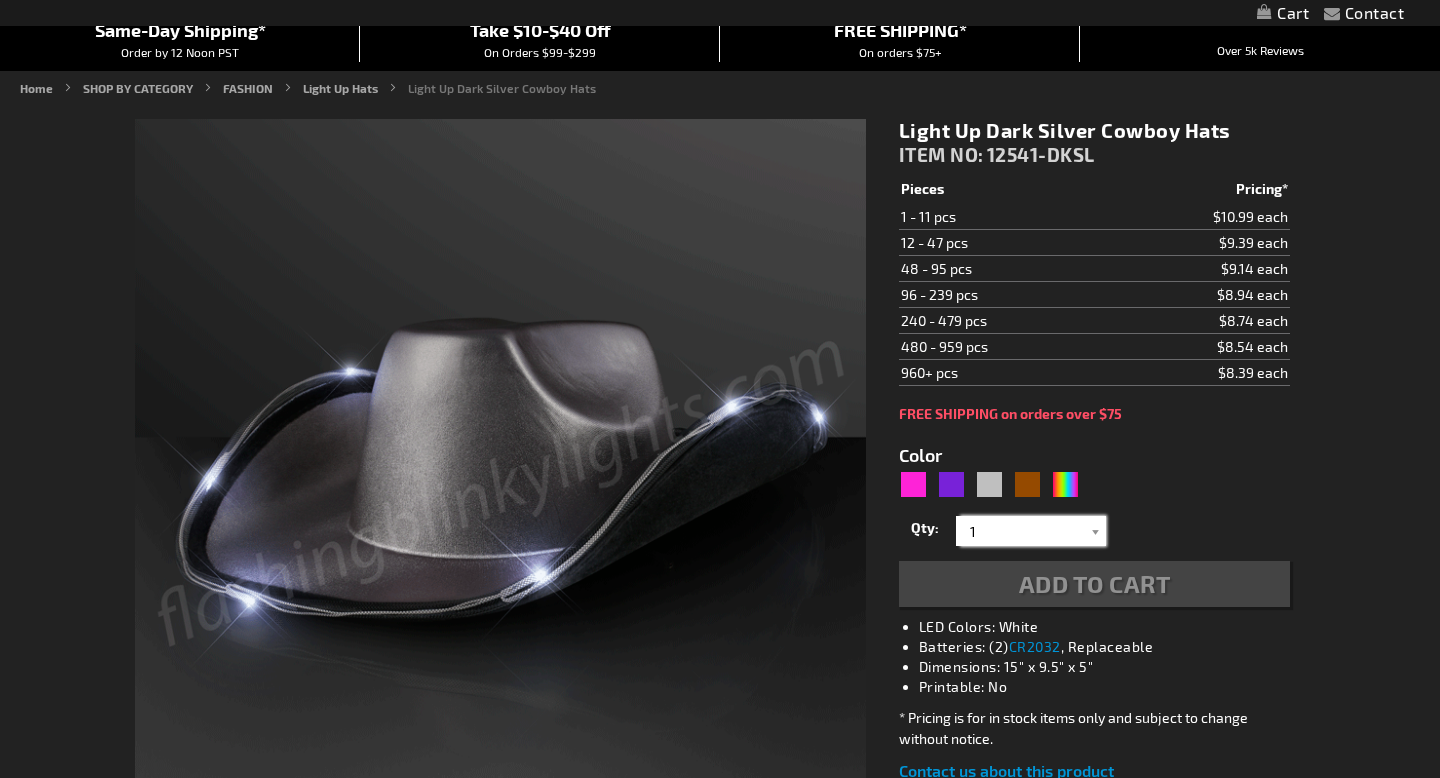 click on "1" at bounding box center [1033, 531] 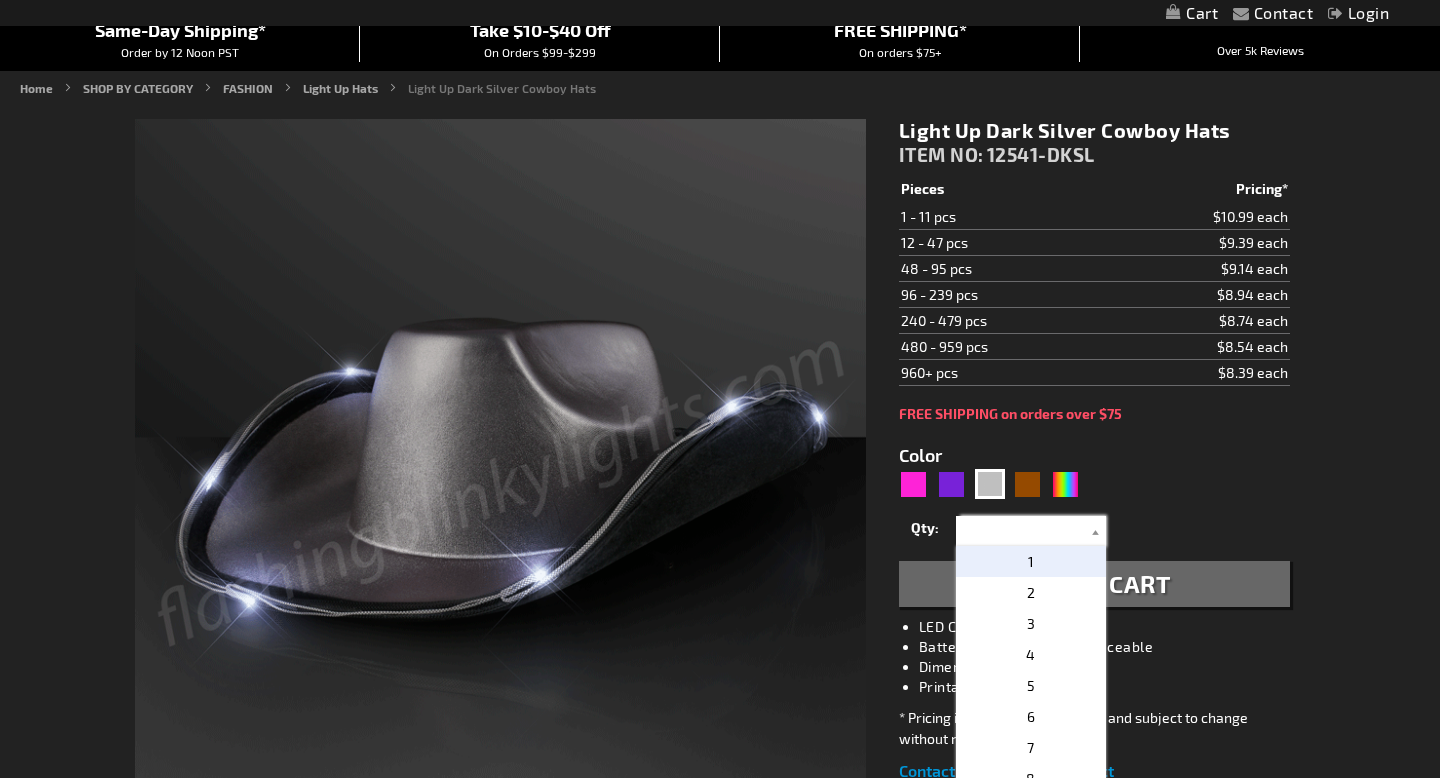 type on "1" 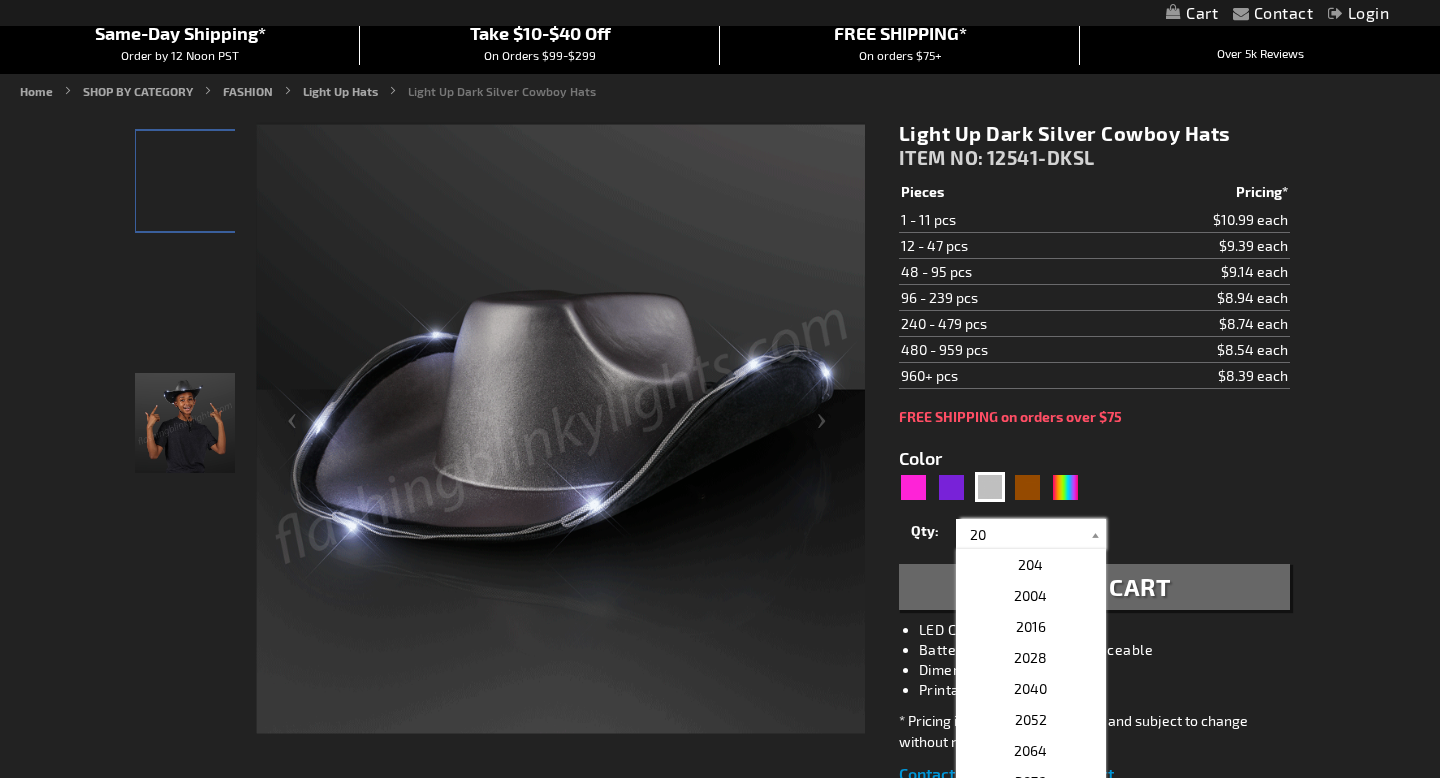 scroll, scrollTop: 194, scrollLeft: 0, axis: vertical 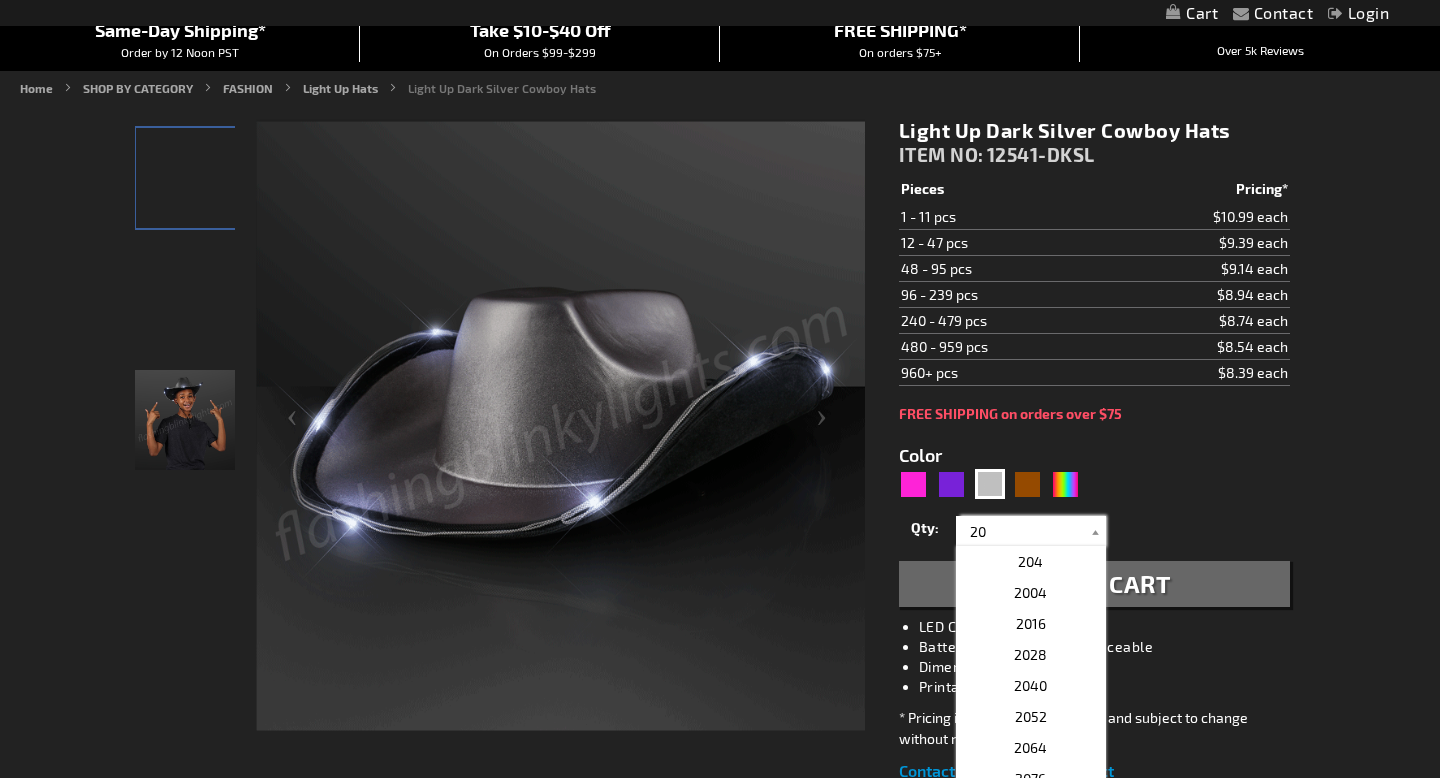 type on "20" 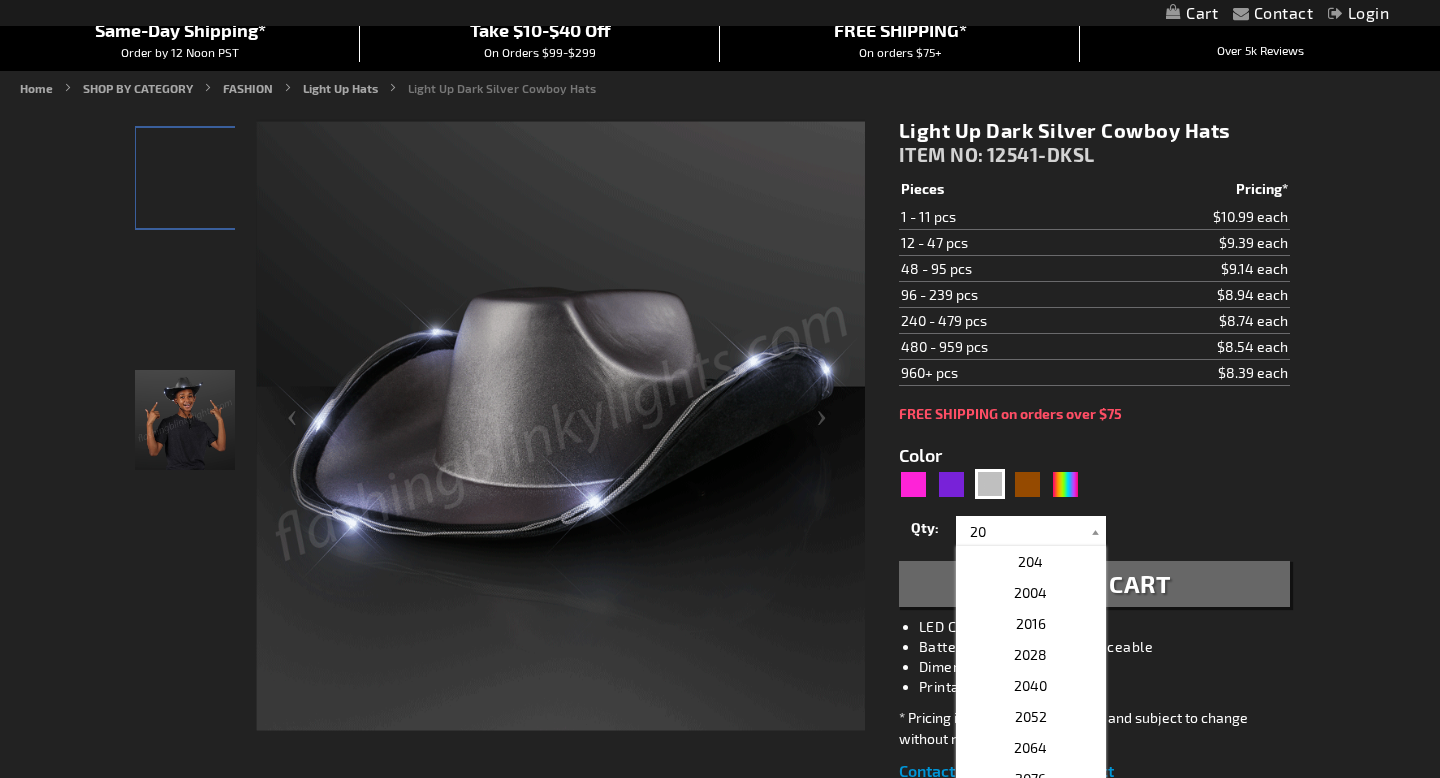 click on "Color
5644
Qty" at bounding box center [1094, 514] 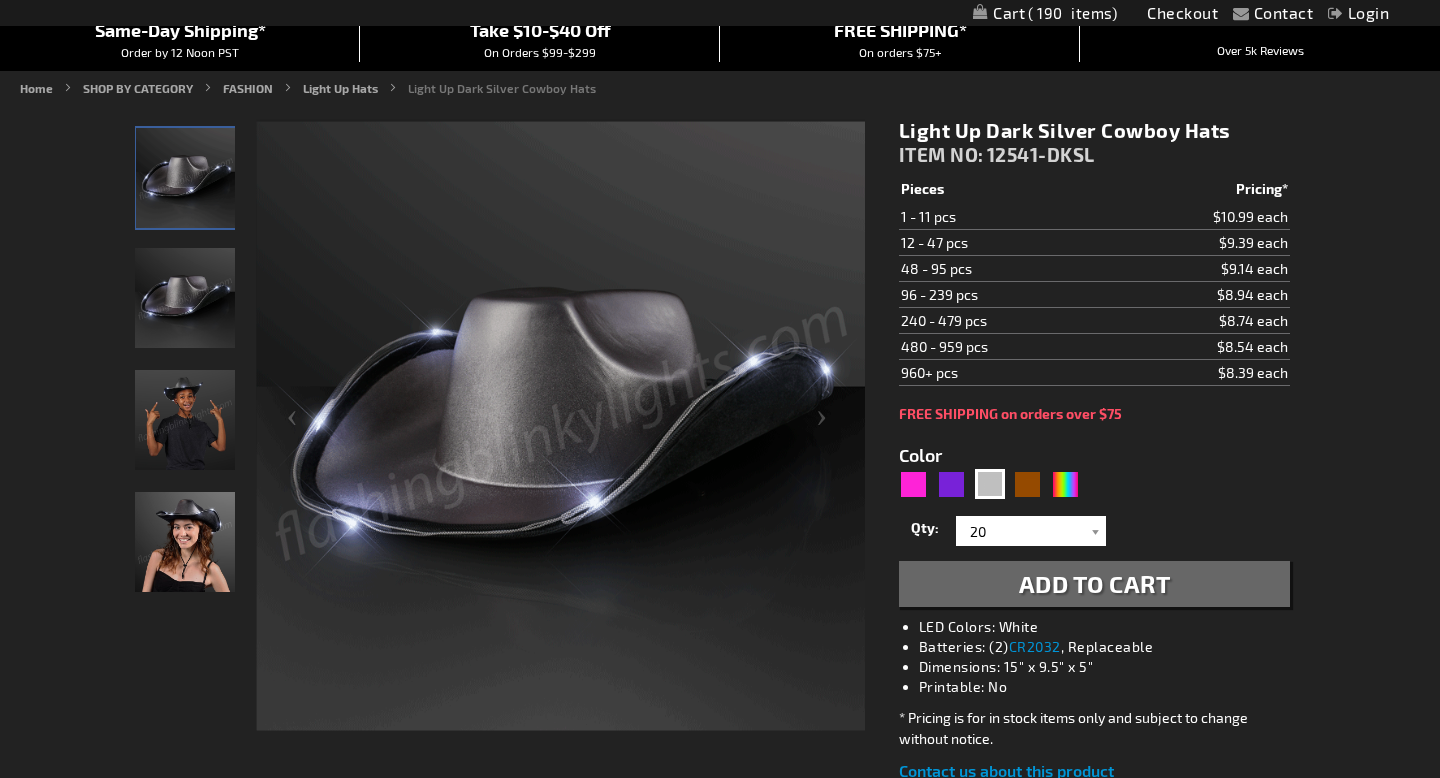 click on "Add to Cart" at bounding box center (1095, 583) 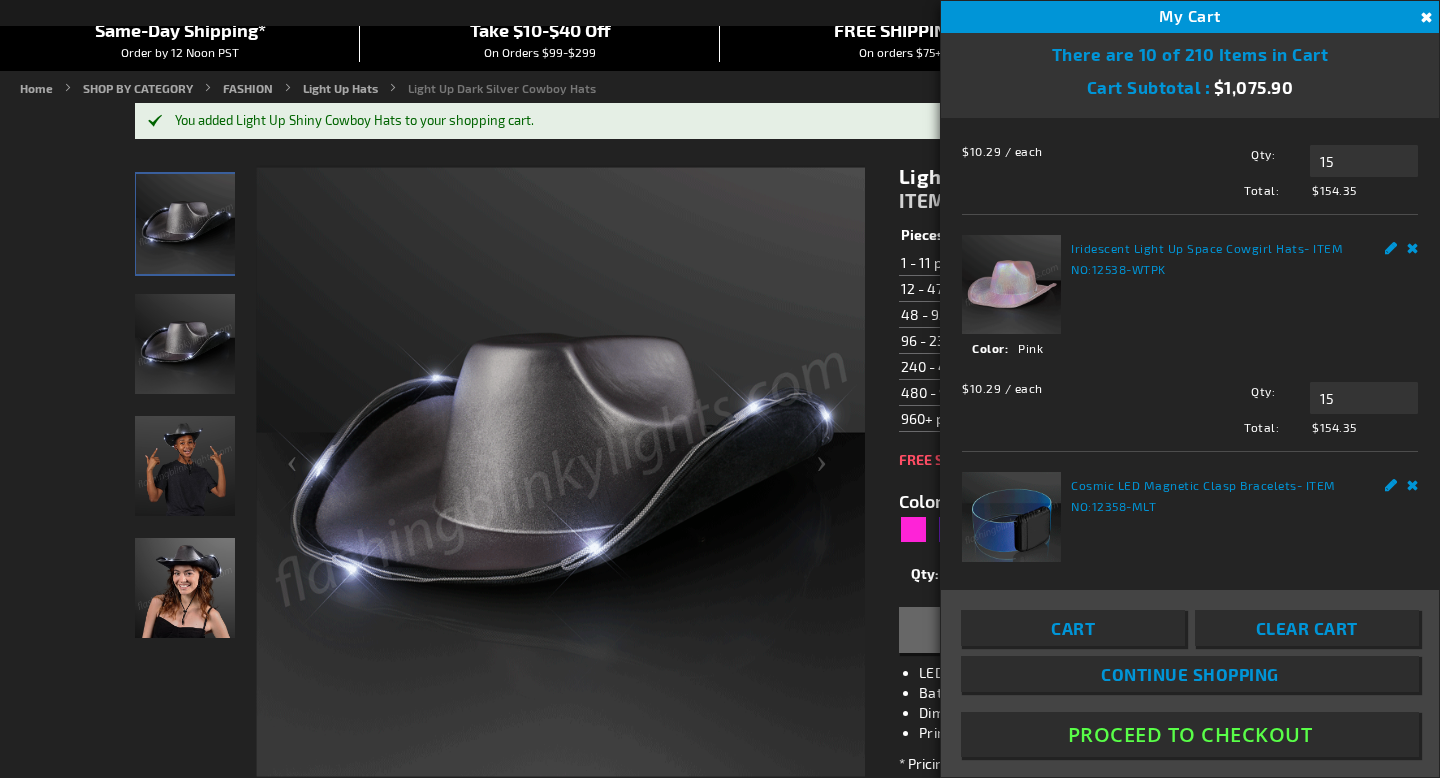 scroll, scrollTop: 0, scrollLeft: 0, axis: both 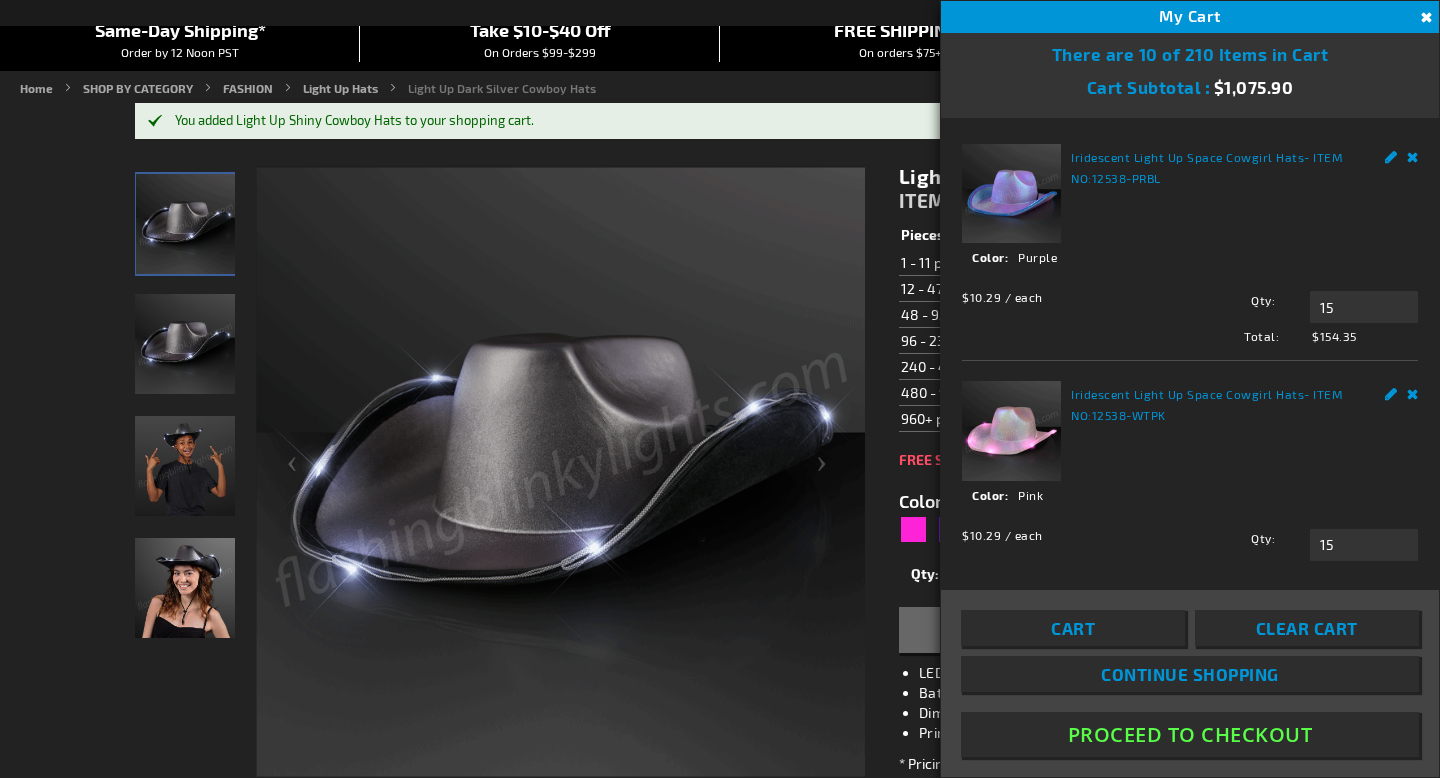 click on "Close" at bounding box center (1424, 18) 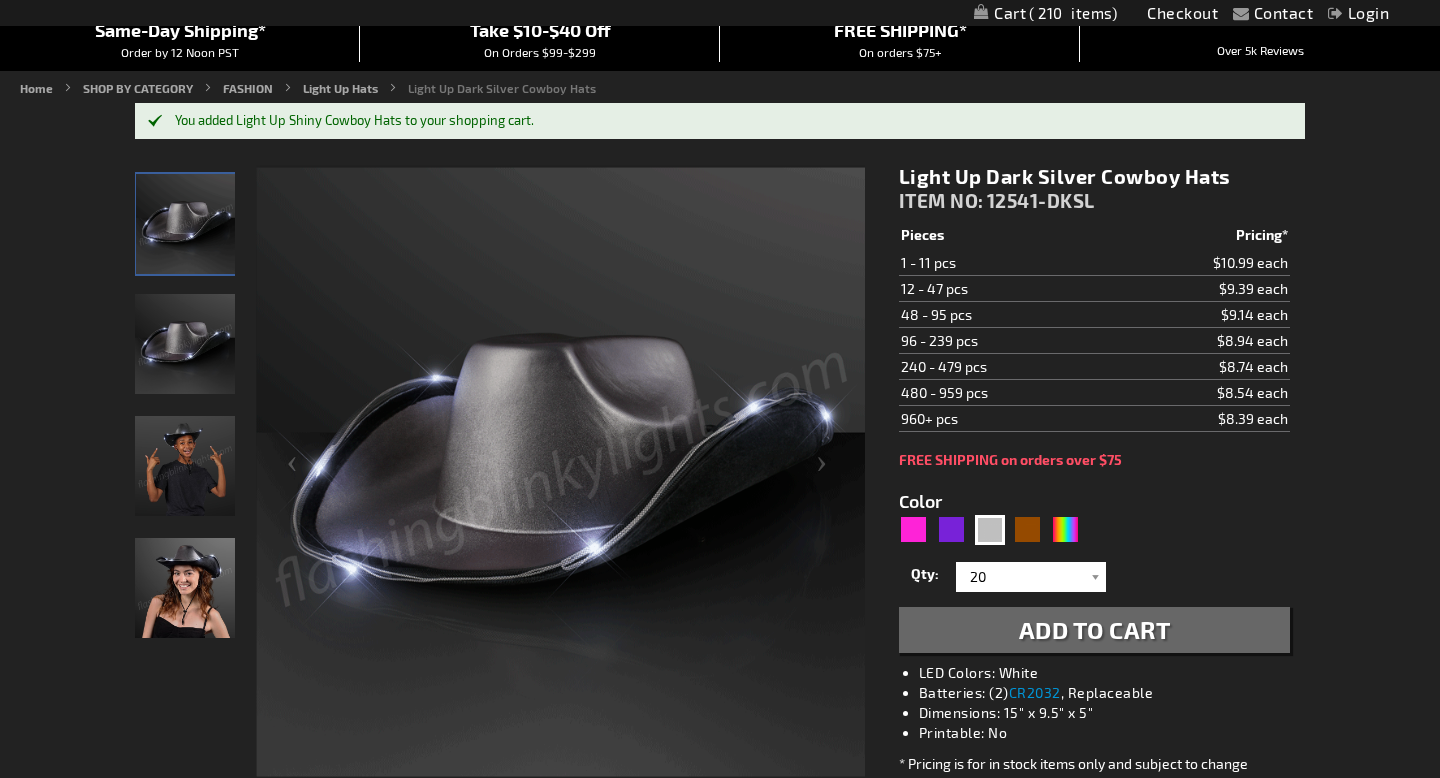 click on "Add to Cart" at bounding box center [1095, 629] 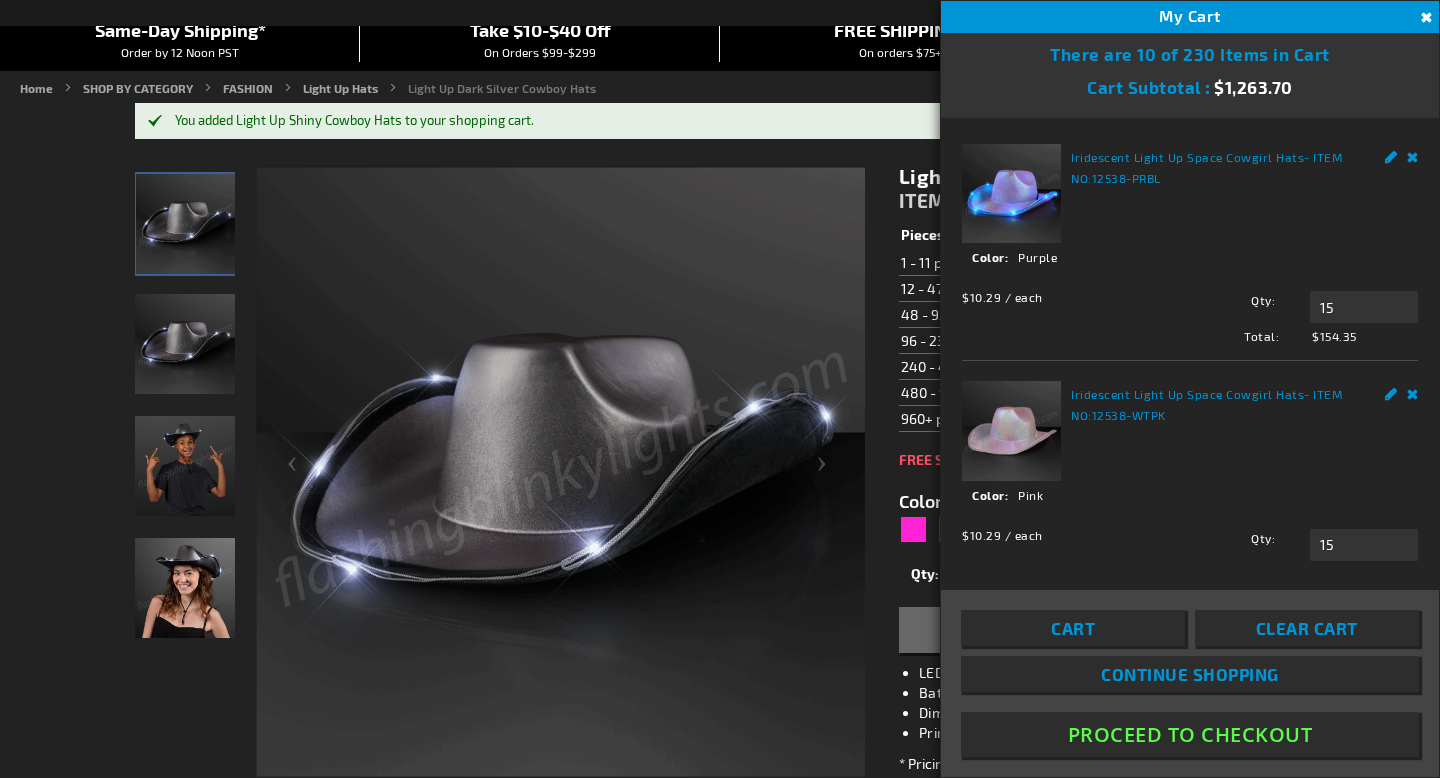 click on "Close" at bounding box center [1424, 18] 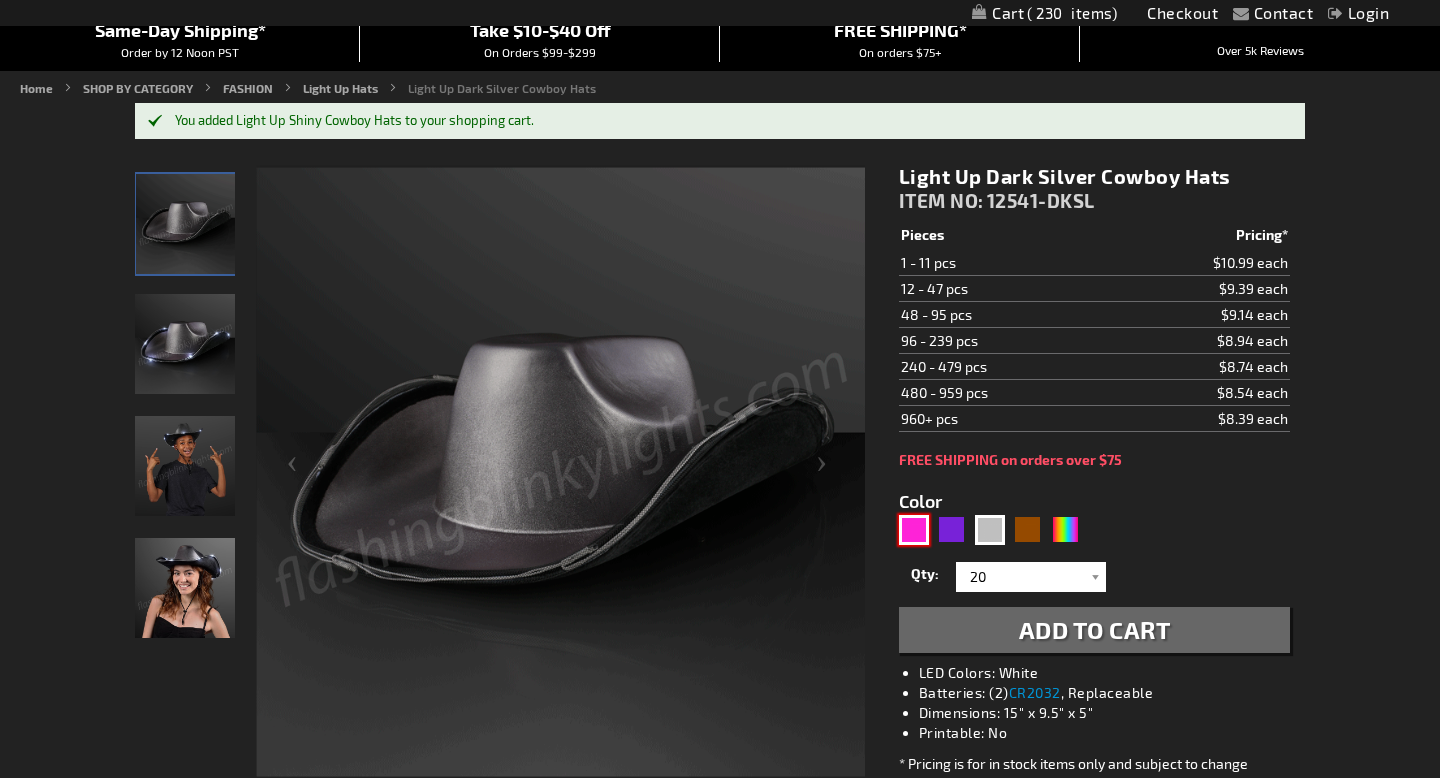 click at bounding box center (914, 530) 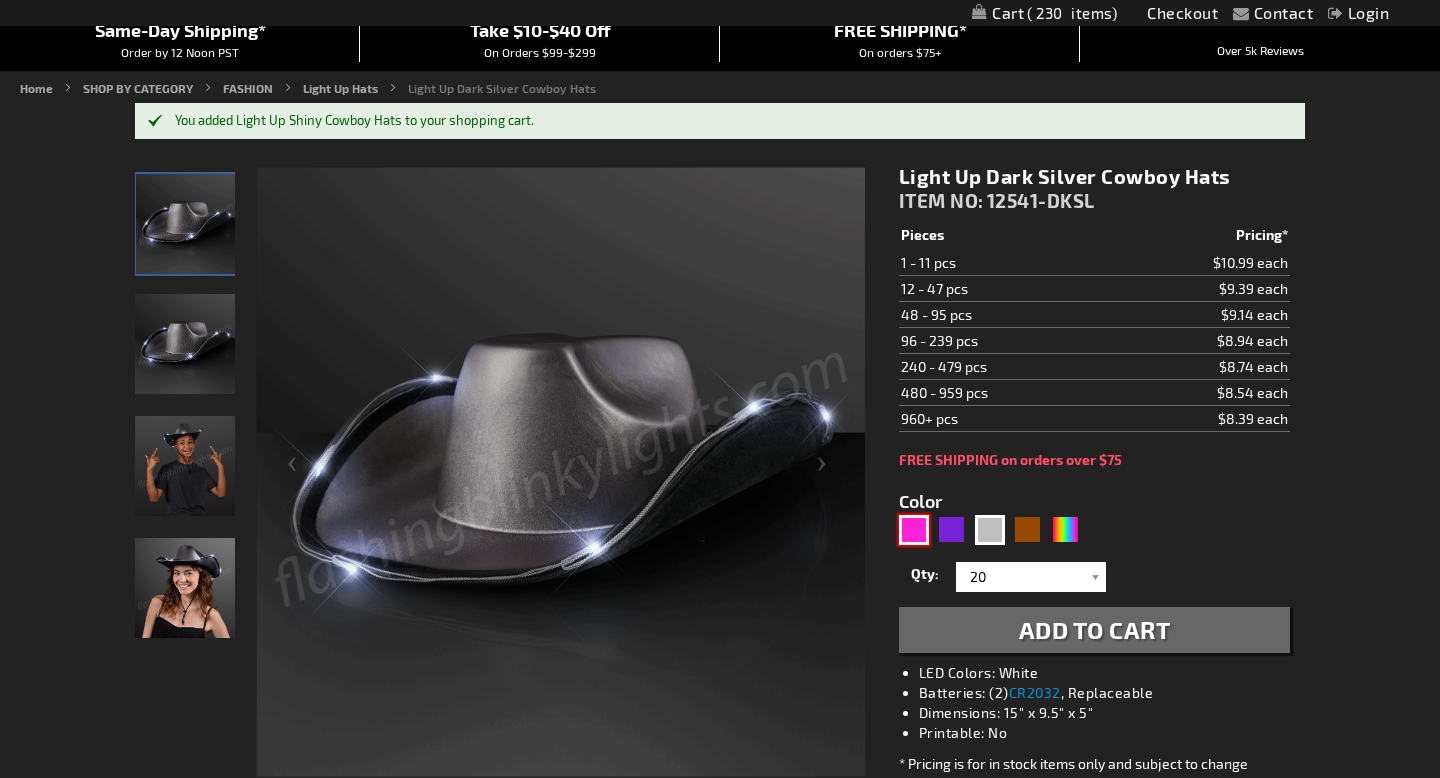 type on "5639" 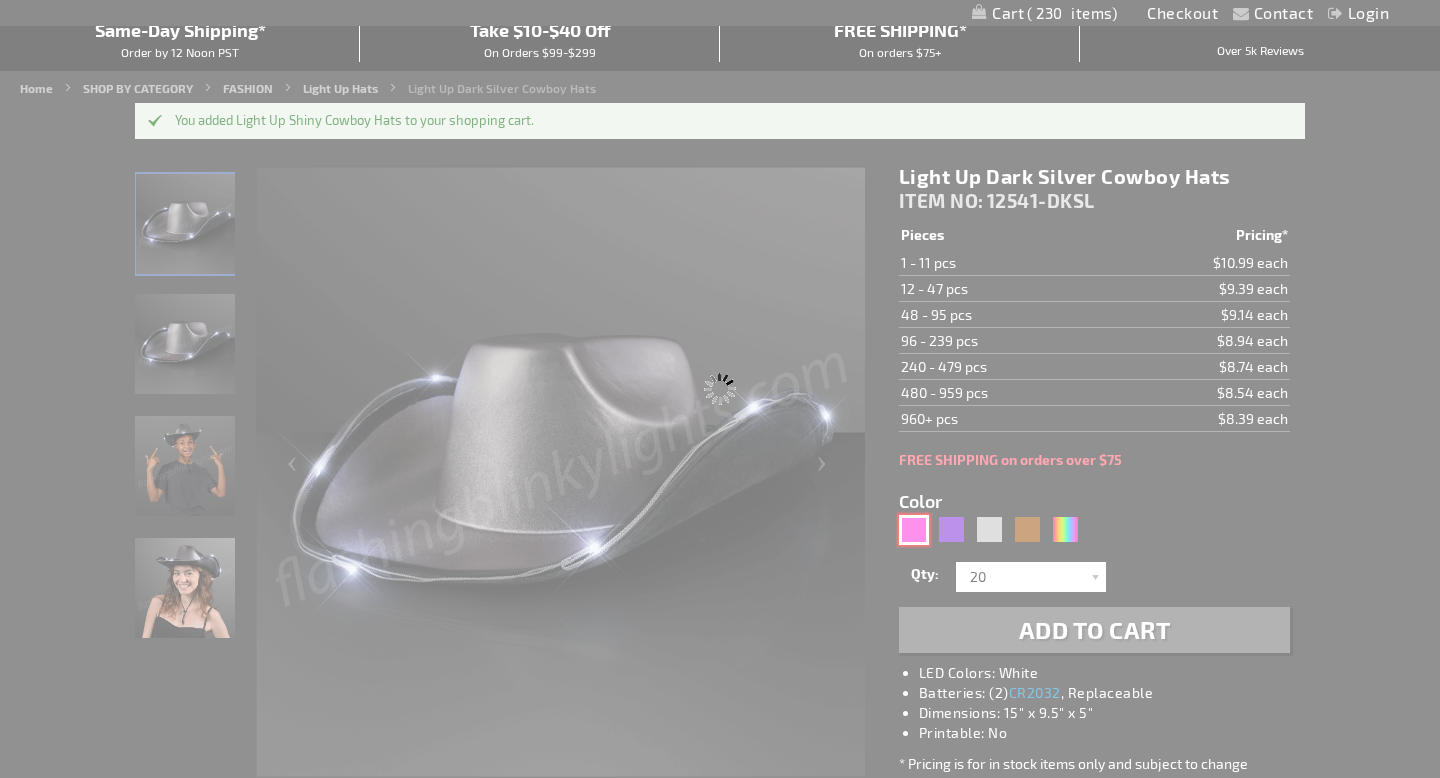 type on "12541-MGPK" 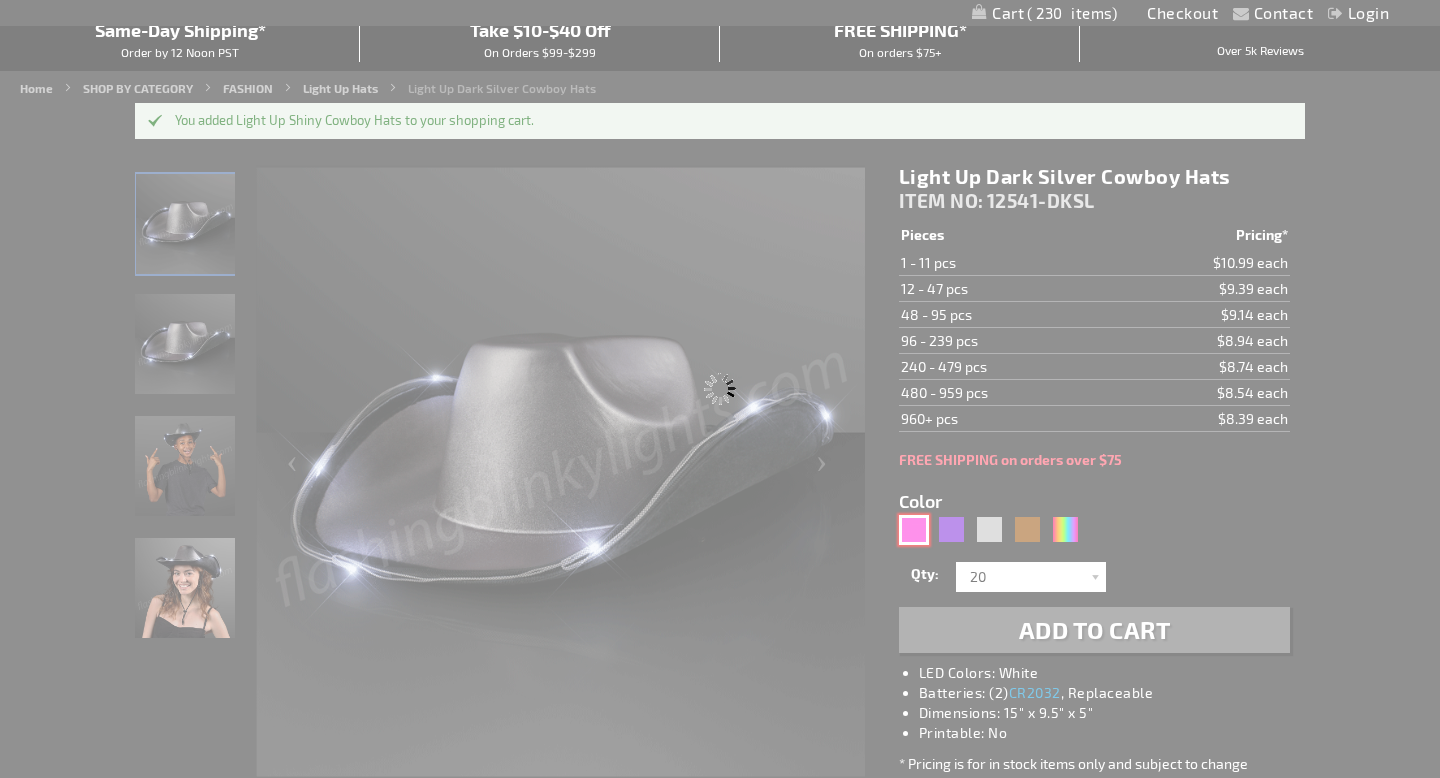 type on "Customize - Magenta Pink Light Up Shiny Cowgirl Hat - ITEM NO: 12541-MGPK" 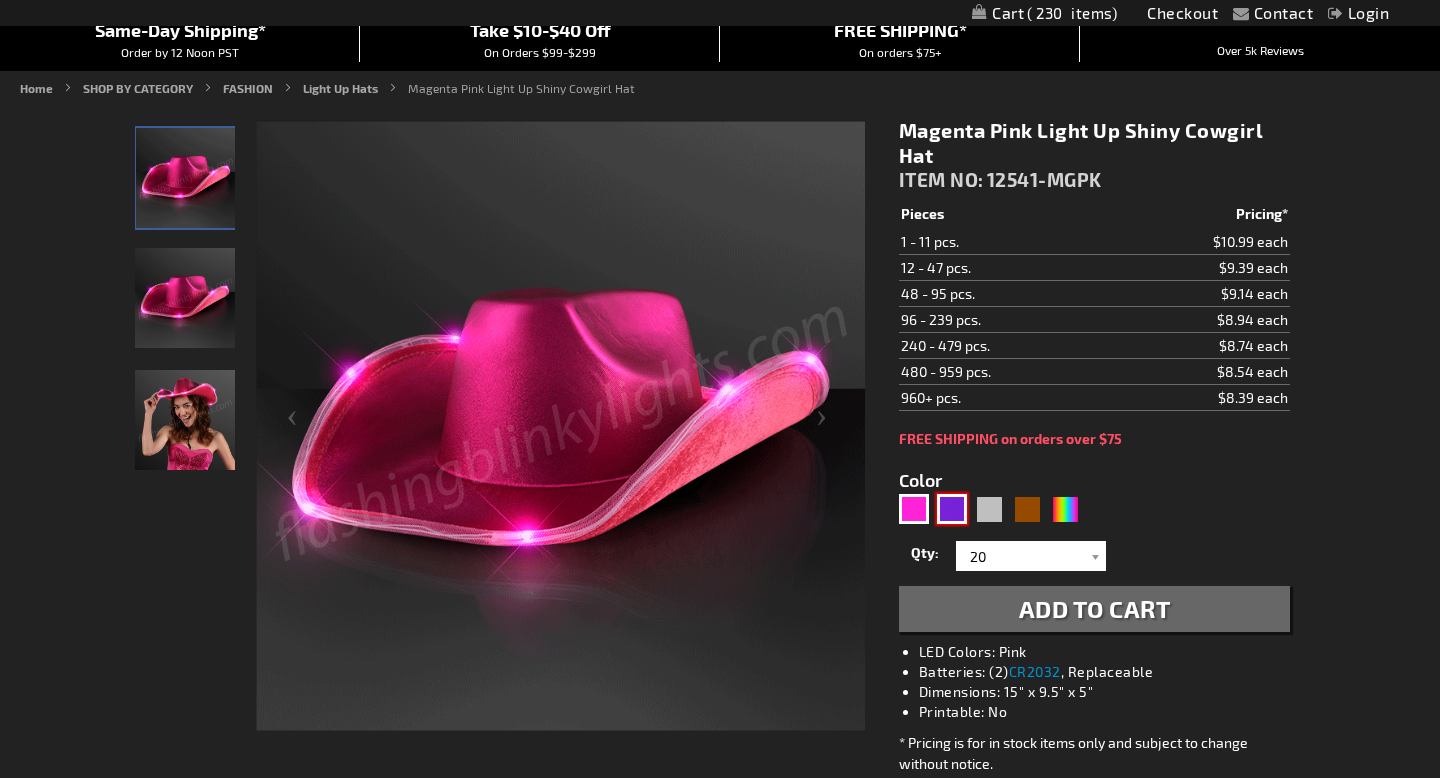 click at bounding box center [952, 509] 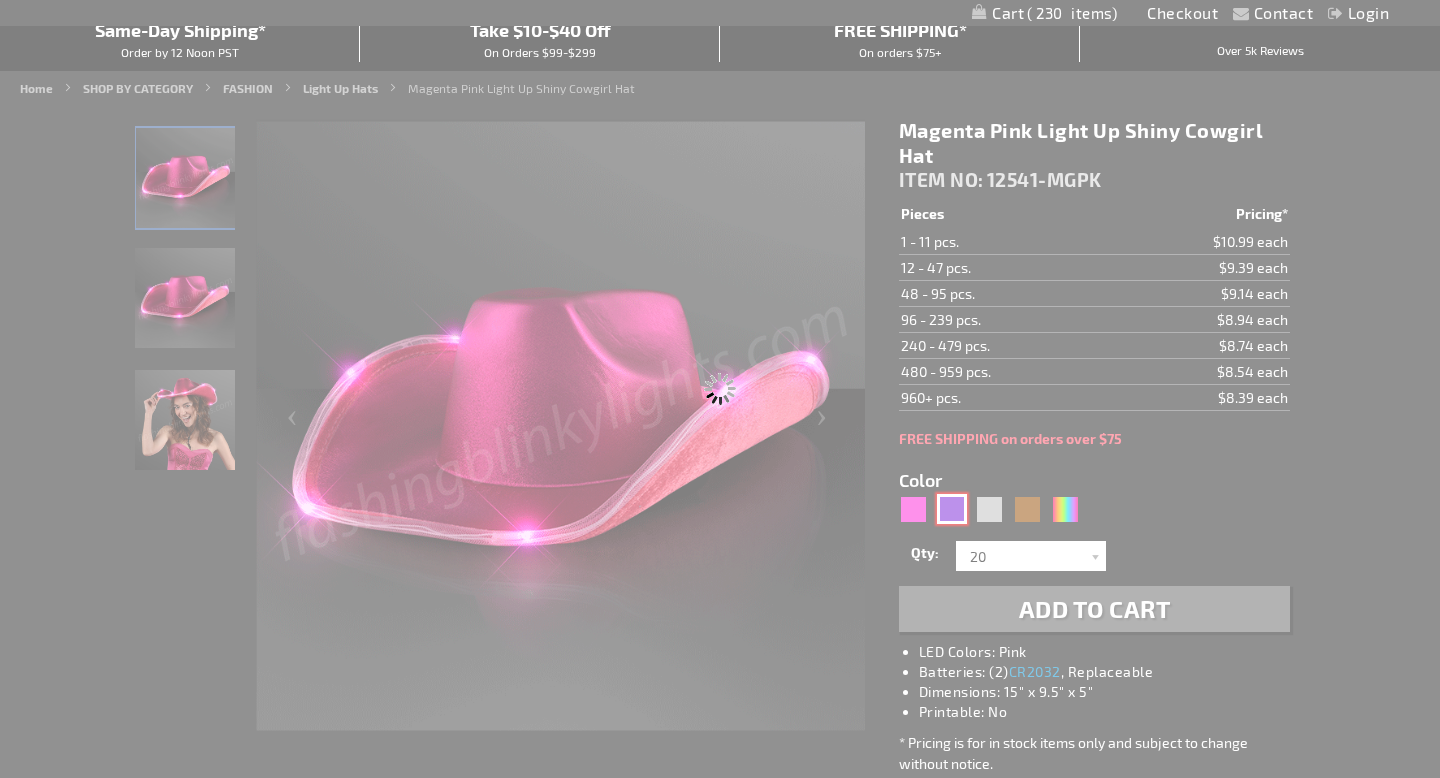 type on "12541-PR" 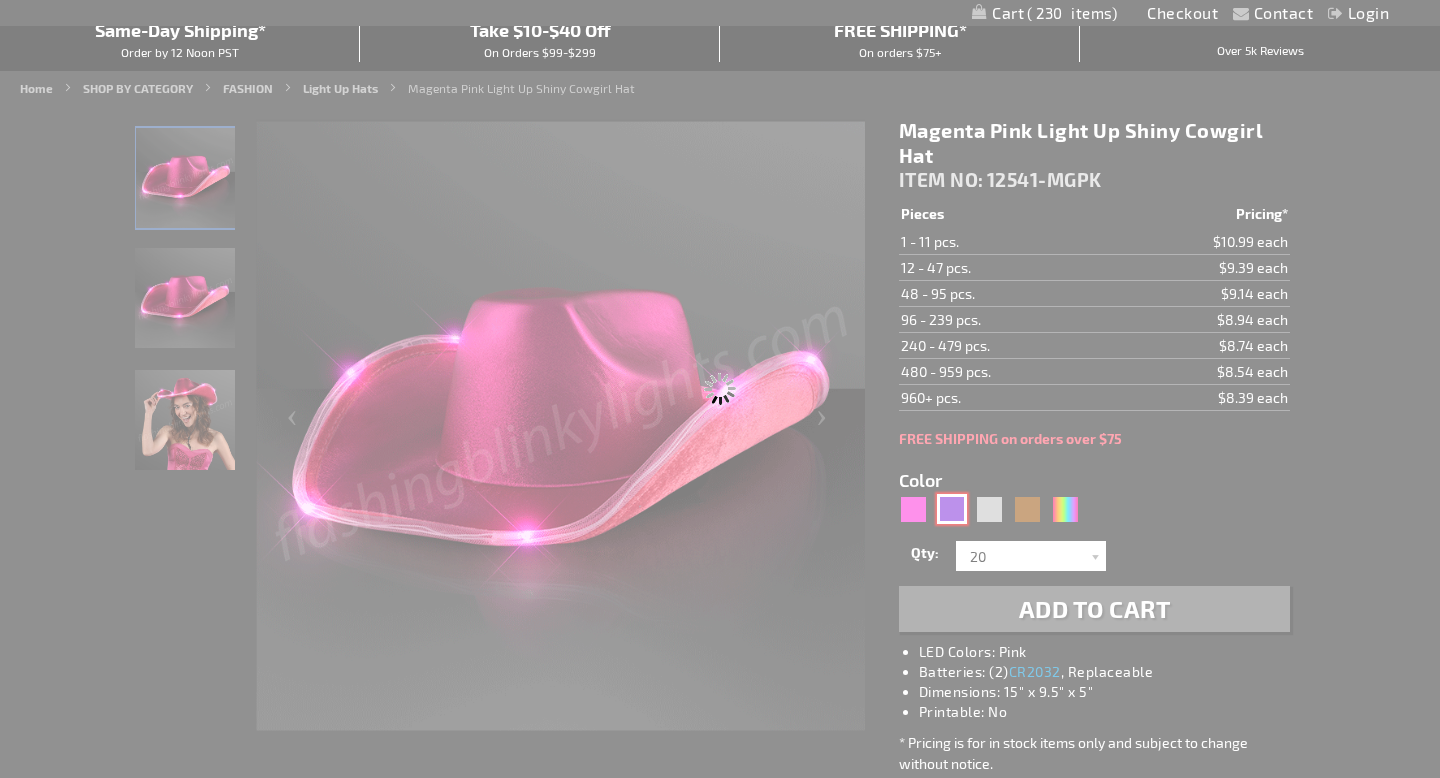type on "Customize - Shiny Light Up Purple Cowboy Hat - ITEM NO: 12541-PR" 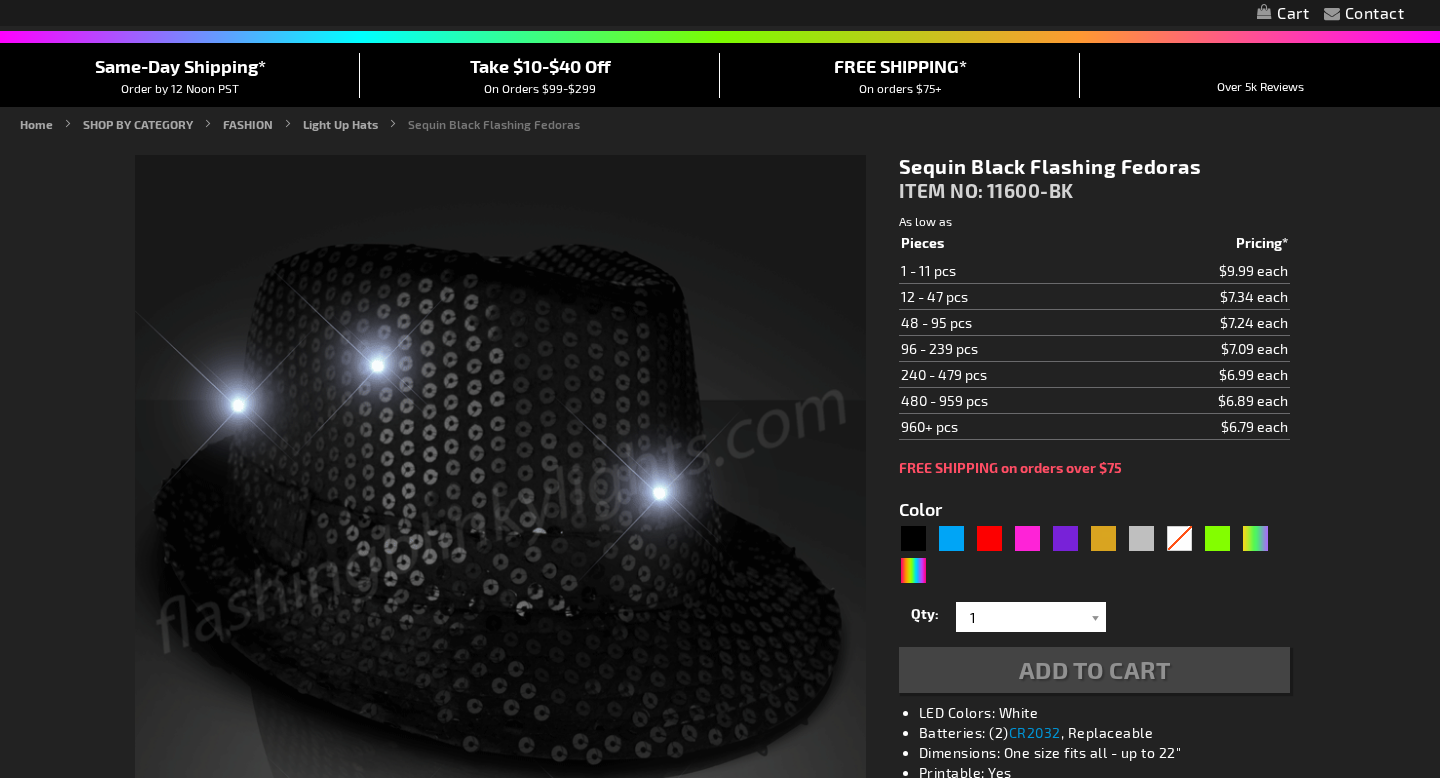 scroll, scrollTop: 286, scrollLeft: 0, axis: vertical 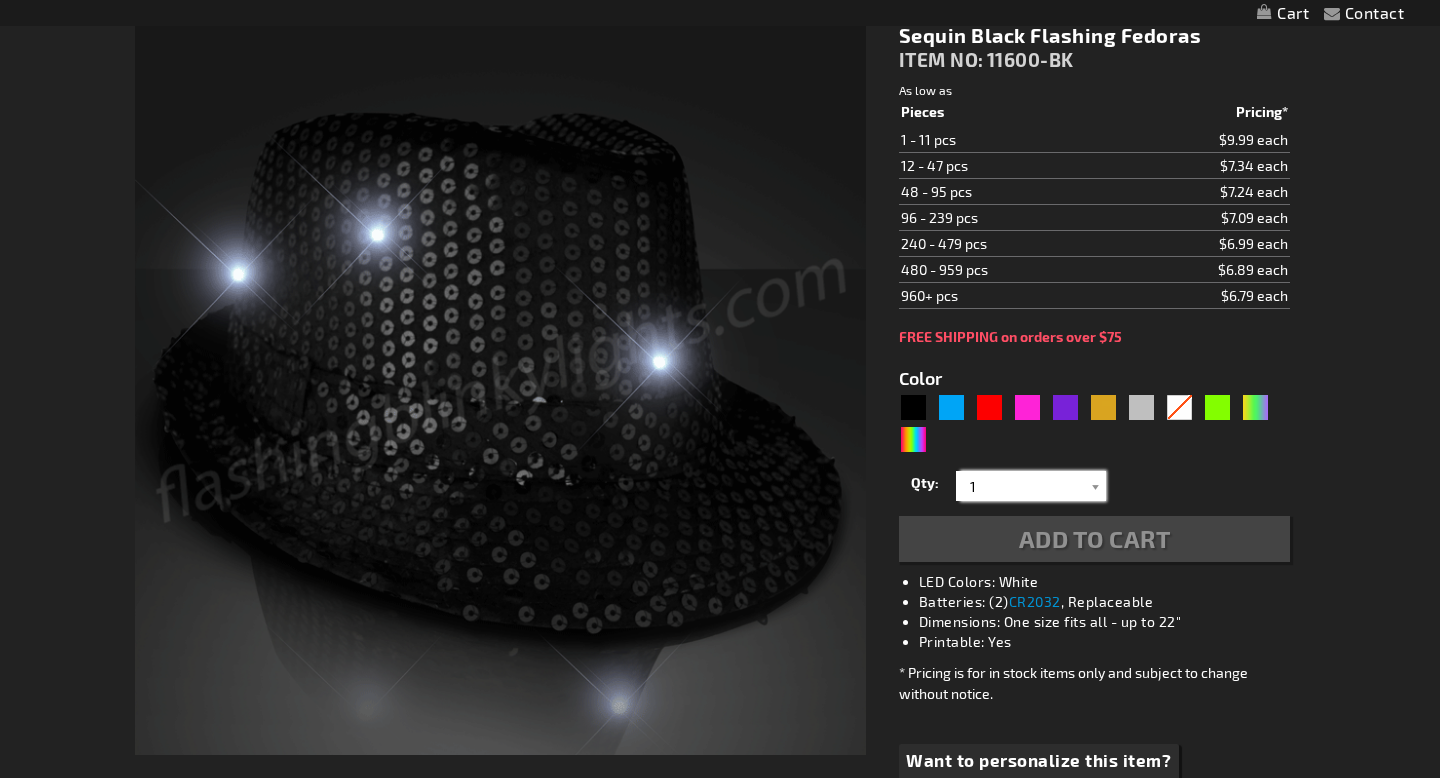 click on "1" at bounding box center [1033, 486] 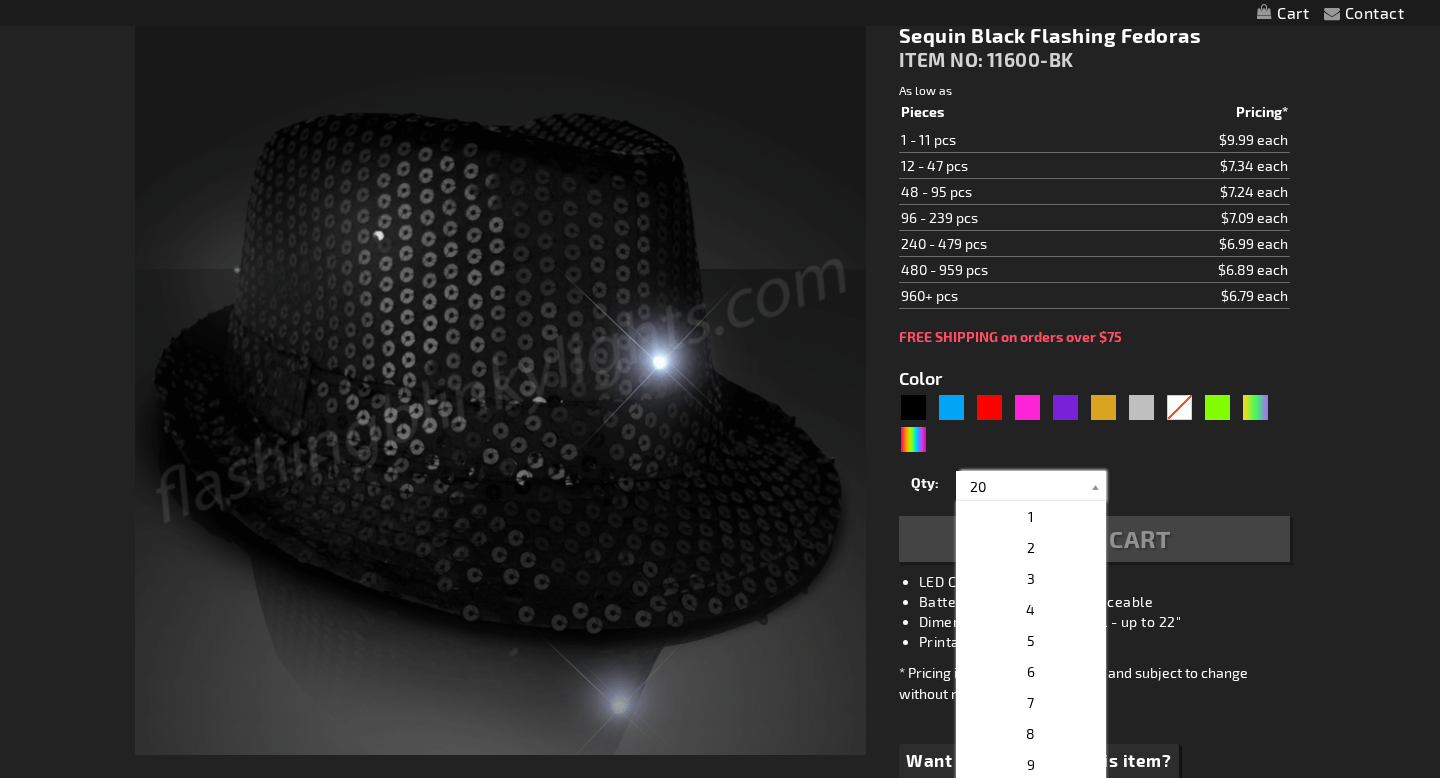 type on "20" 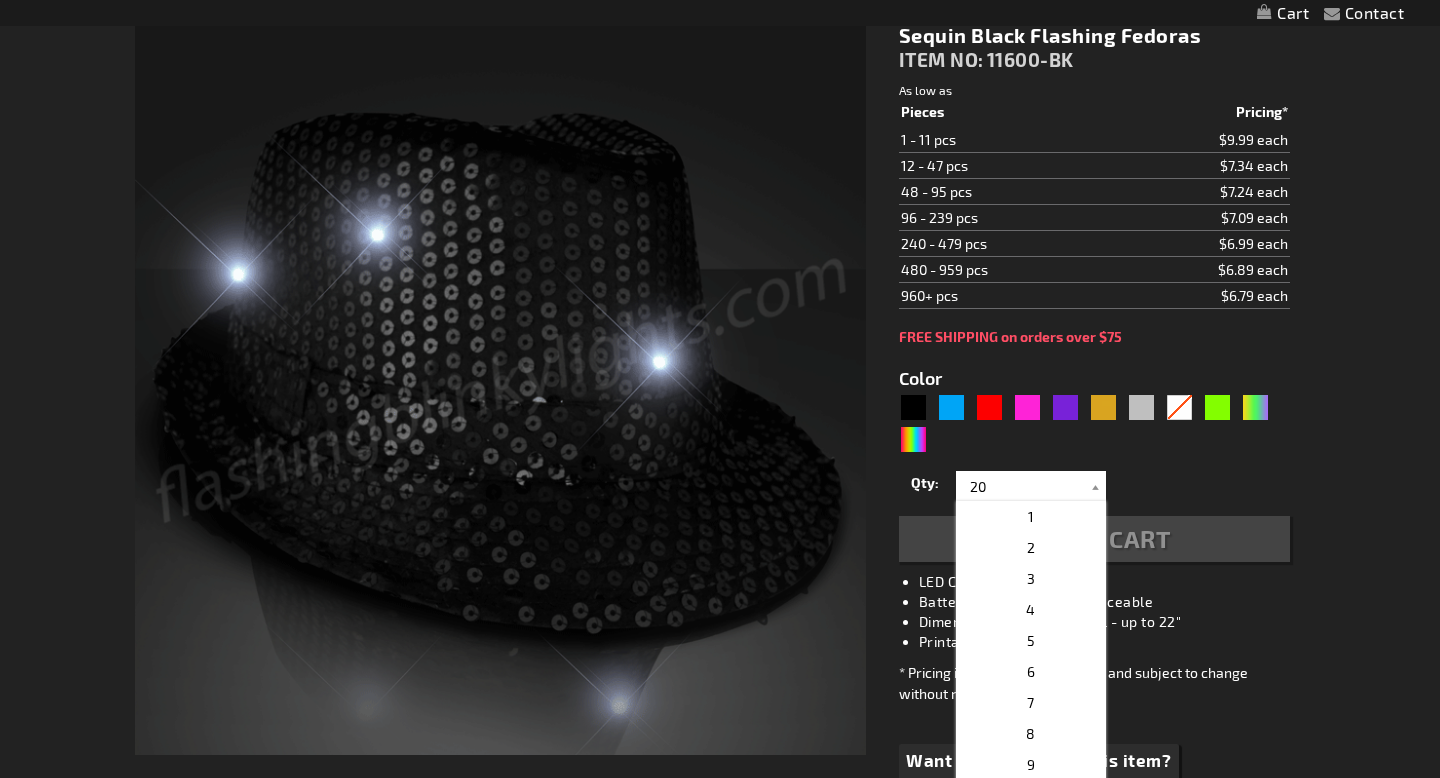 click on "Qty
1
2
3
4
5
6
7
8
9
10
11
12
24
36
48
60
72
84
96
108 120 132 144 156 168" at bounding box center [1094, 486] 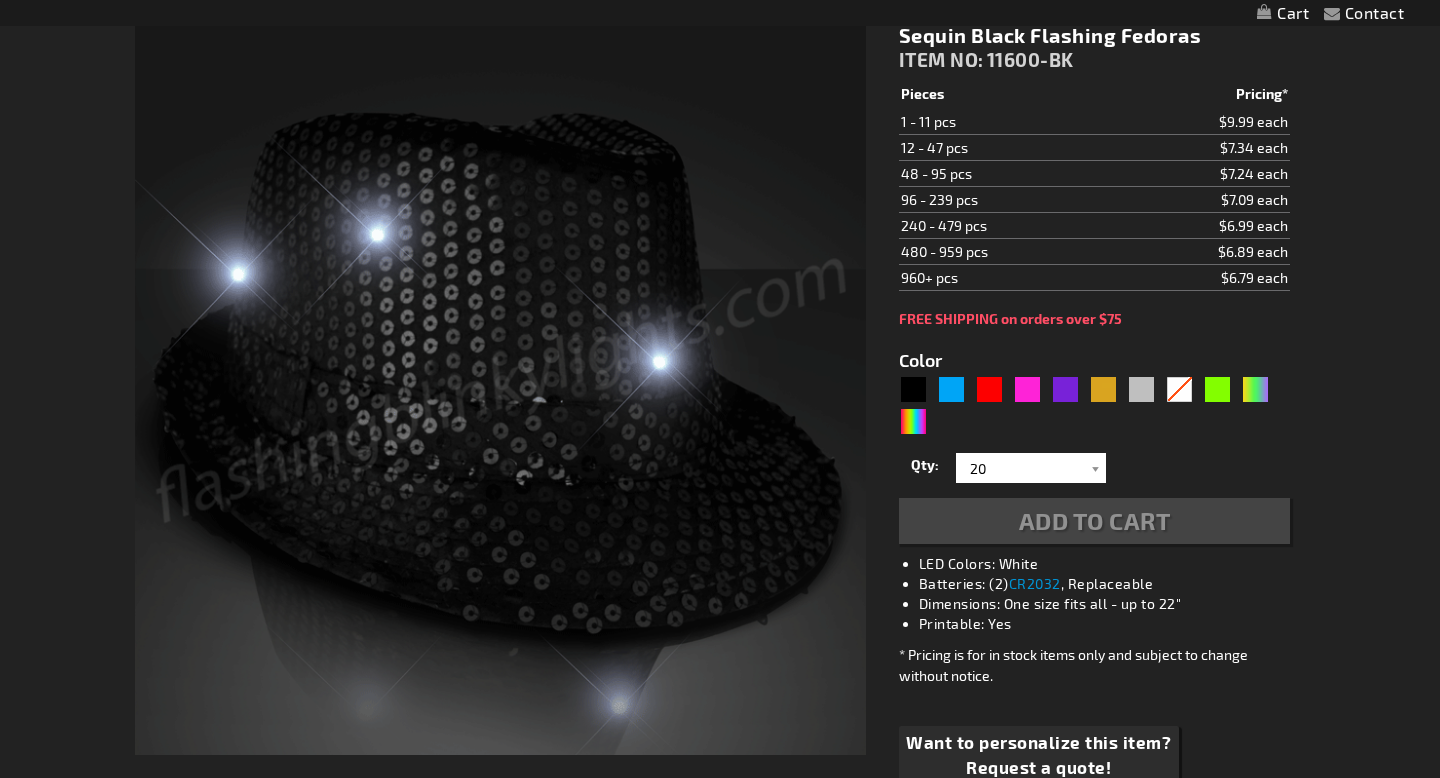 click on "Add to Cart" at bounding box center (1094, 521) 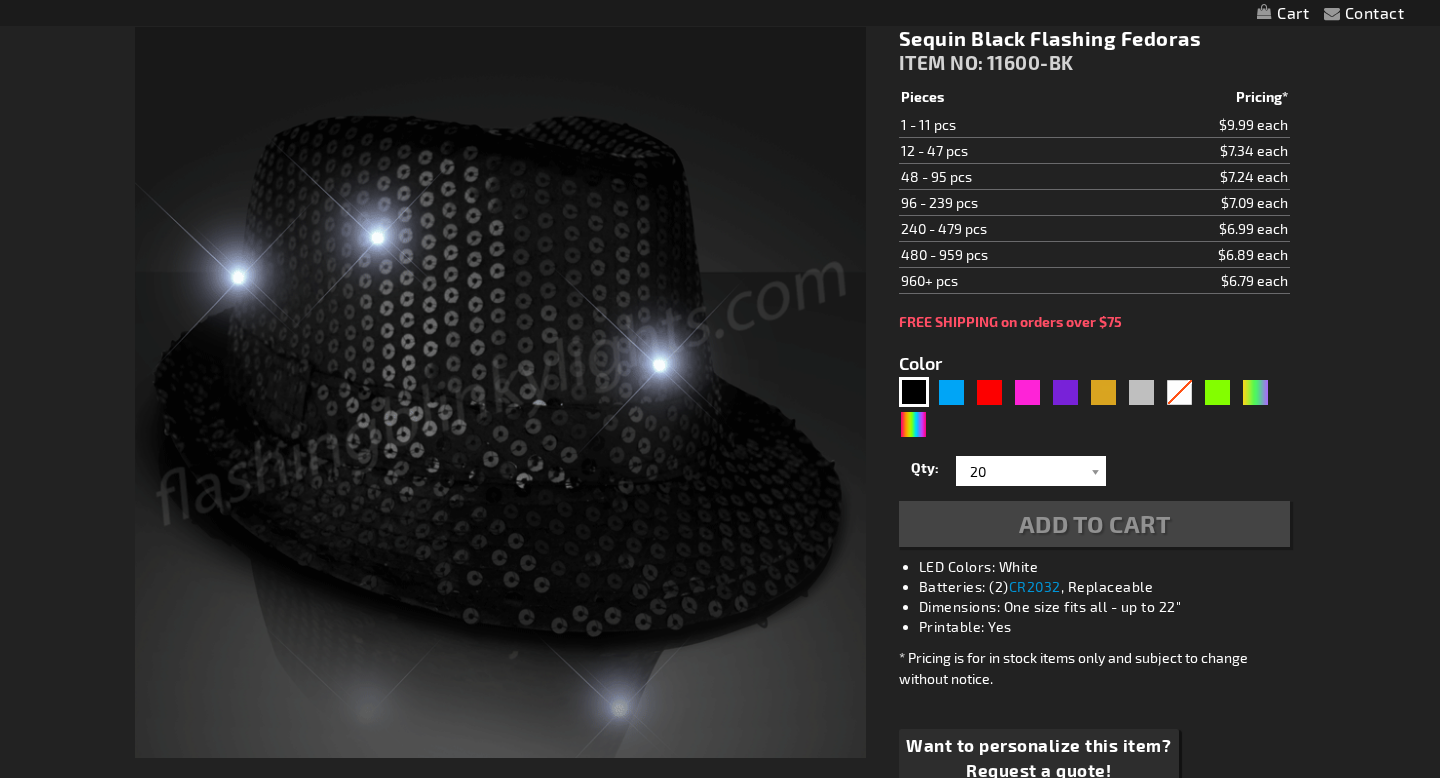 type on "5631" 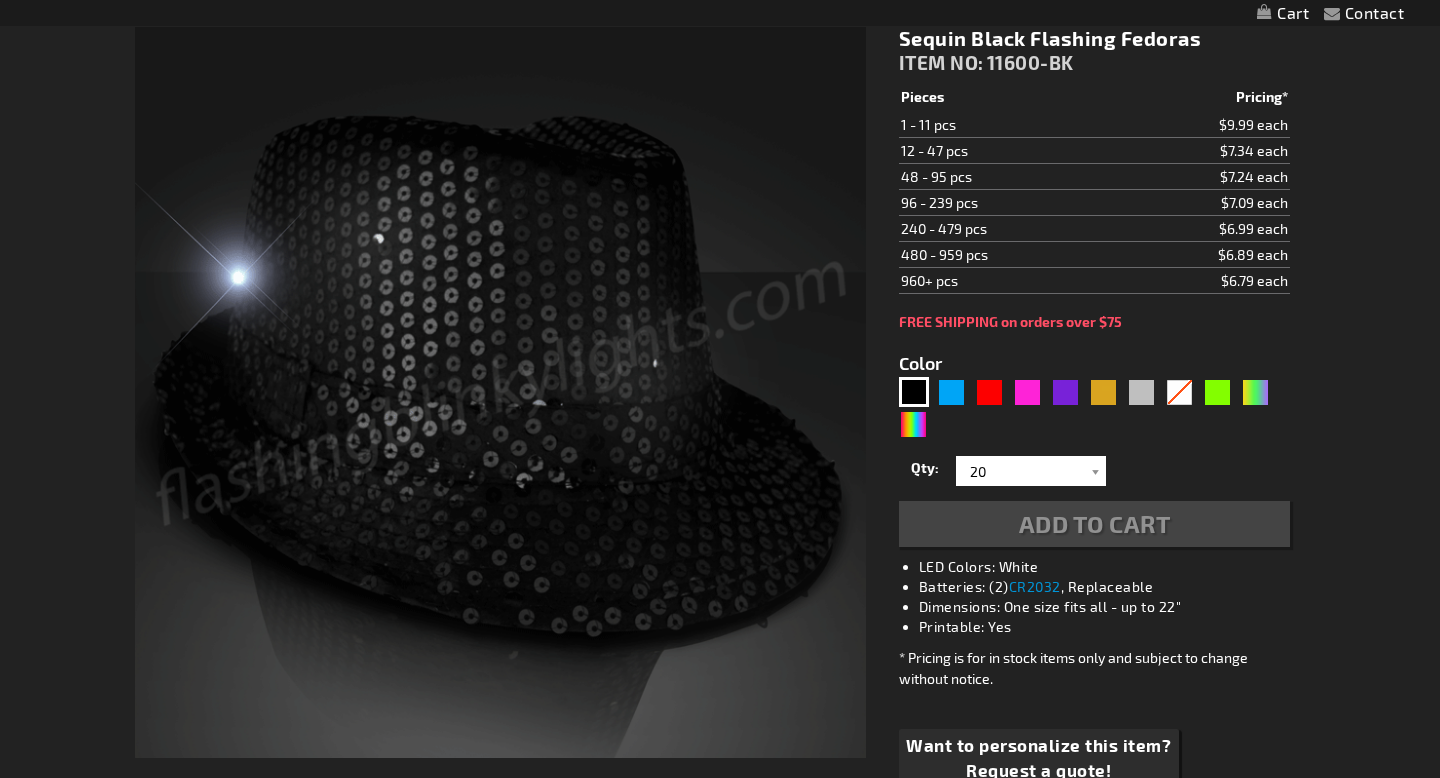 scroll, scrollTop: 289, scrollLeft: 0, axis: vertical 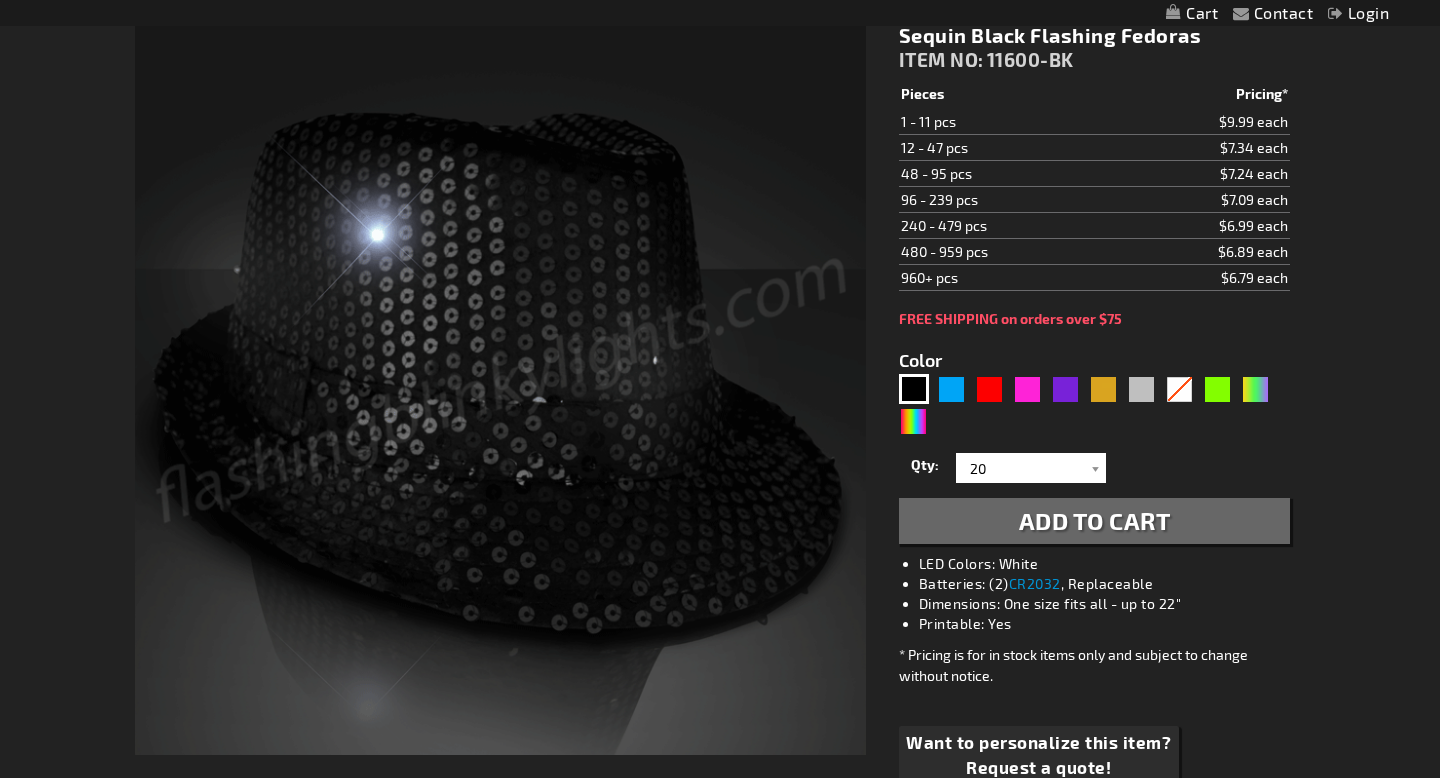 click on "Add to Cart" at bounding box center (1095, 520) 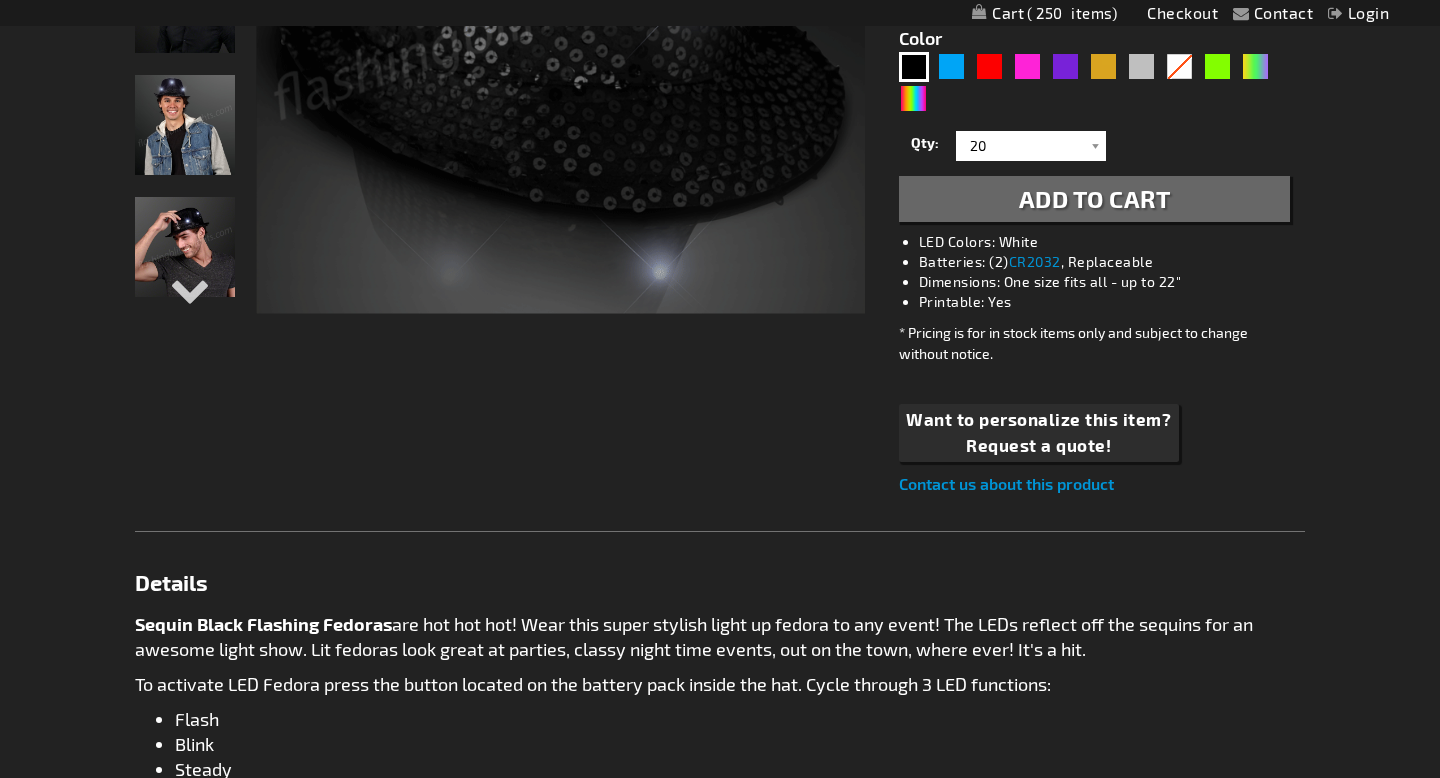 scroll, scrollTop: 664, scrollLeft: 0, axis: vertical 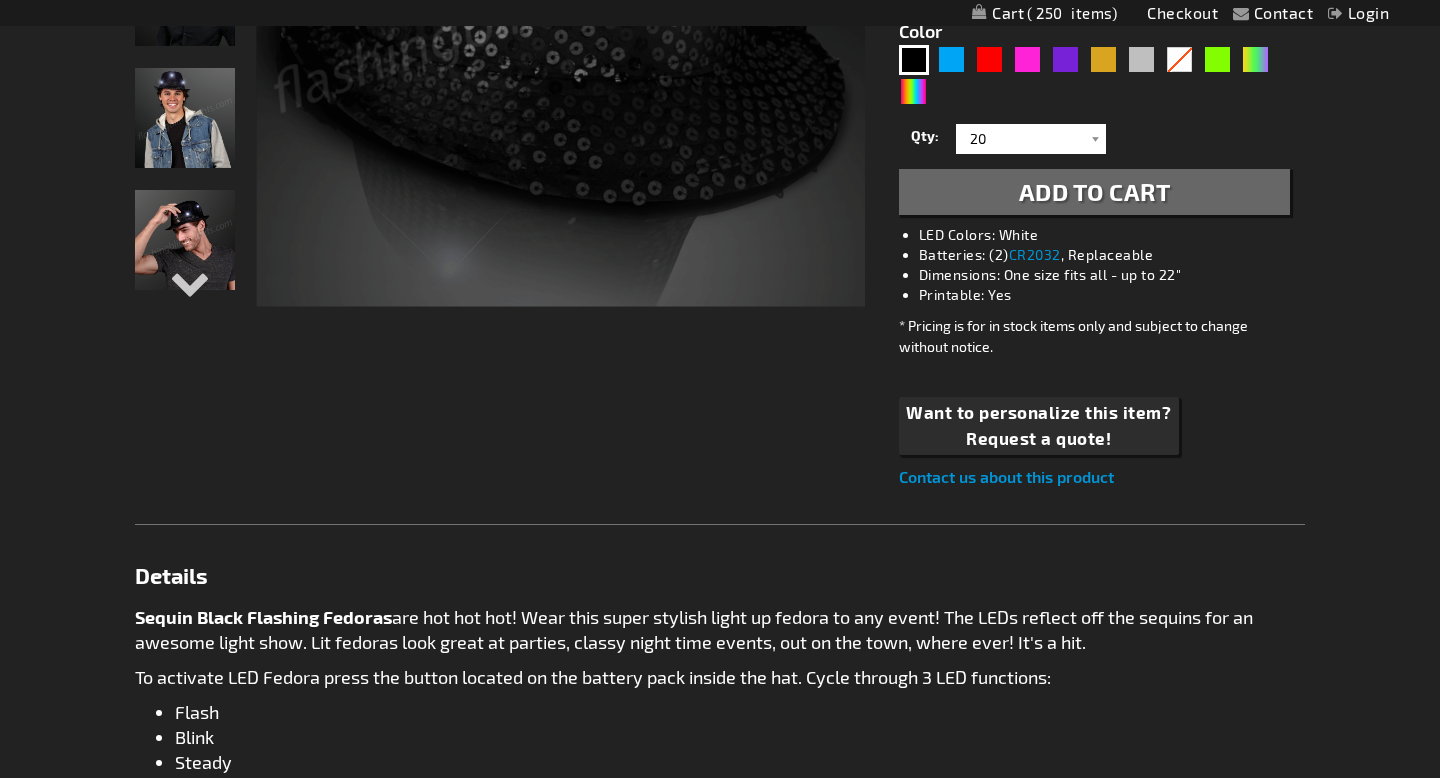 click on "Sequin Black Flashing Fedoras
ITEM NO:
11600-BK
$6.79
Pieces
Pricing*
1 - 11 pcs
$9.99 each
12 - 47 pcs
$7.34 each
48 - 95 pcs
$7.24 each
96 - 239 pcs
$7.09 each
240 - 479 pcs
$6.99 each
480 - 959 pcs
$6.89 each
960+ pcs
$6.79 each
Please enter email to subscribe for stock alert" at bounding box center (1094, 92) 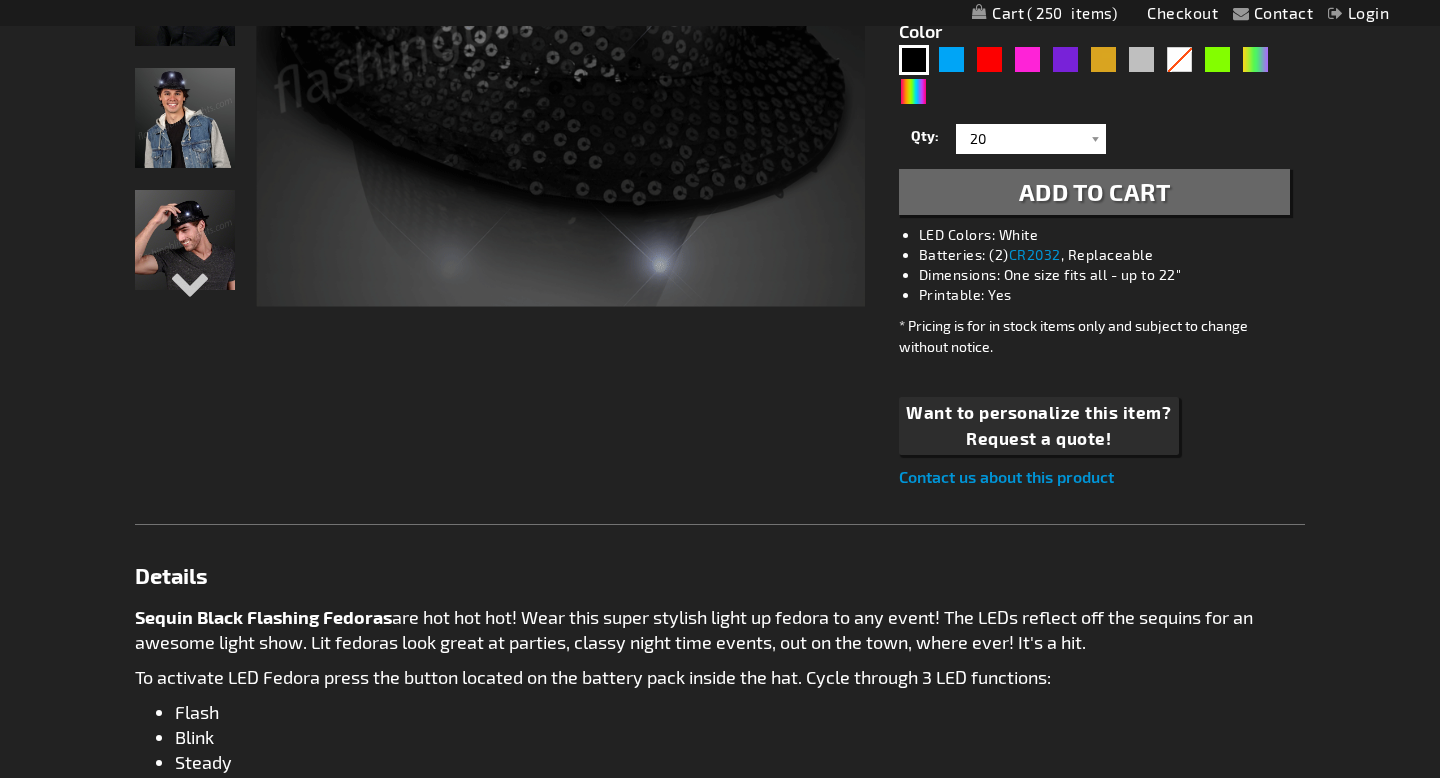 click on "Add to Cart" at bounding box center [1094, 192] 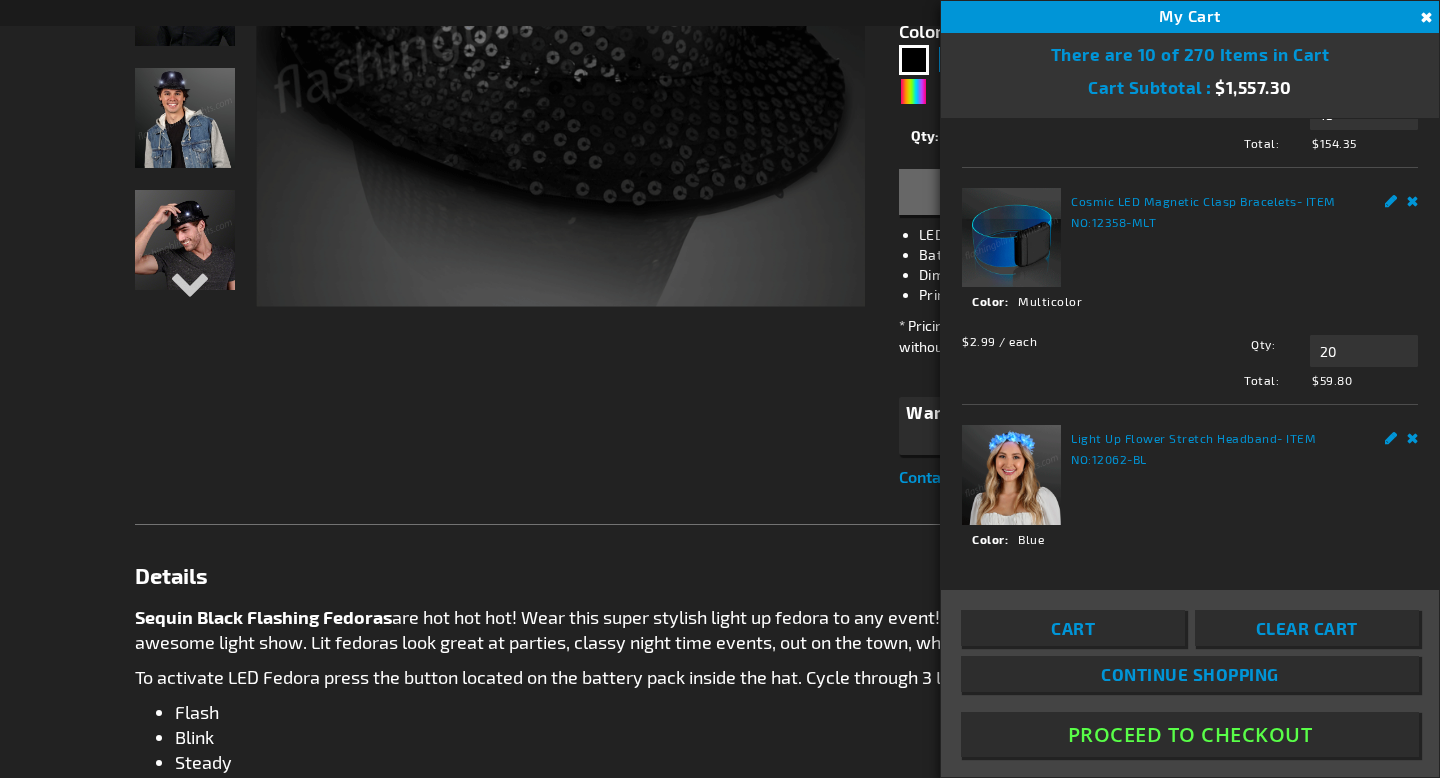scroll, scrollTop: 0, scrollLeft: 0, axis: both 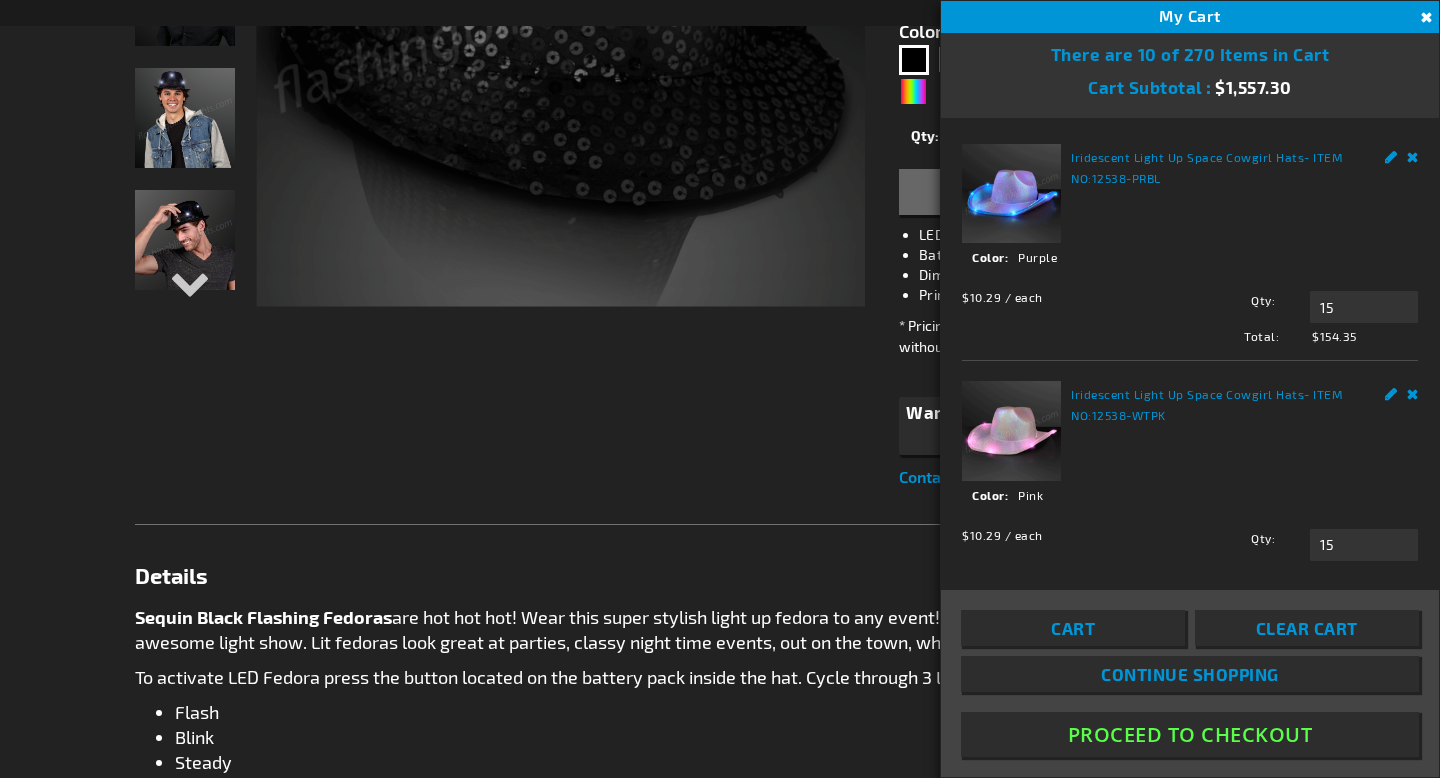 click on "Cart" at bounding box center [1073, 628] 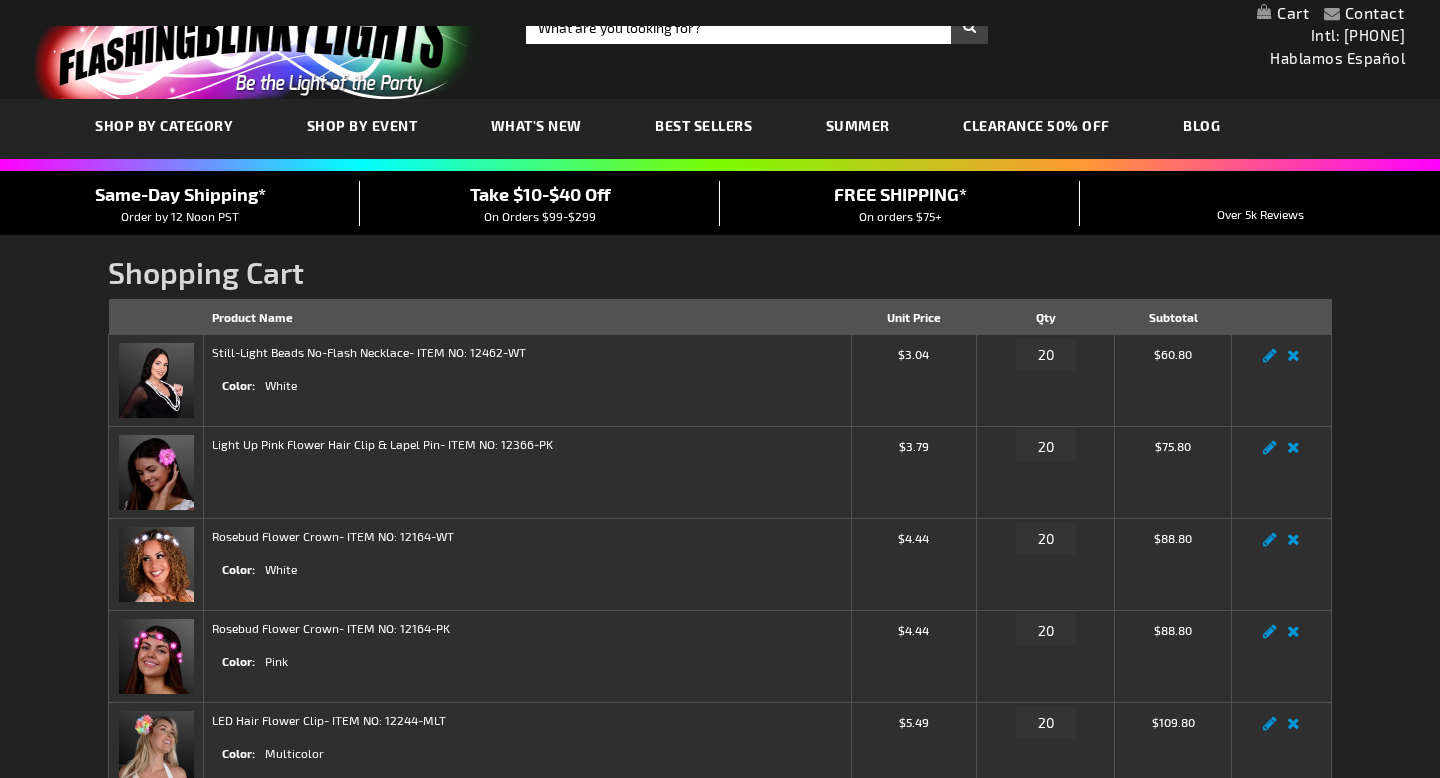 scroll, scrollTop: 770, scrollLeft: 0, axis: vertical 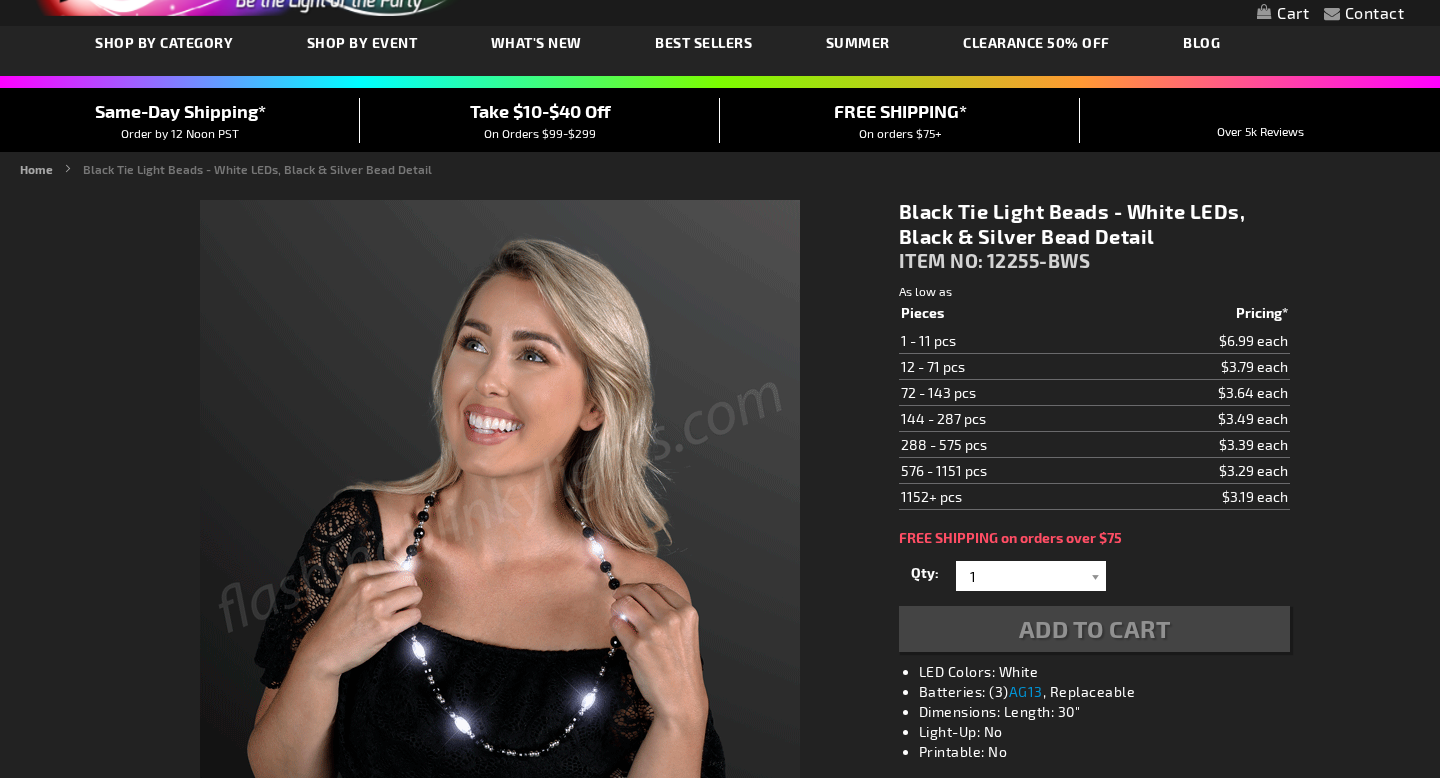 click on "Qty
1
2
3
4
5
6
7
8
9
10
11
12
24
36
48
60
72
84
96
108 120 132 144 156 168" at bounding box center (1094, 576) 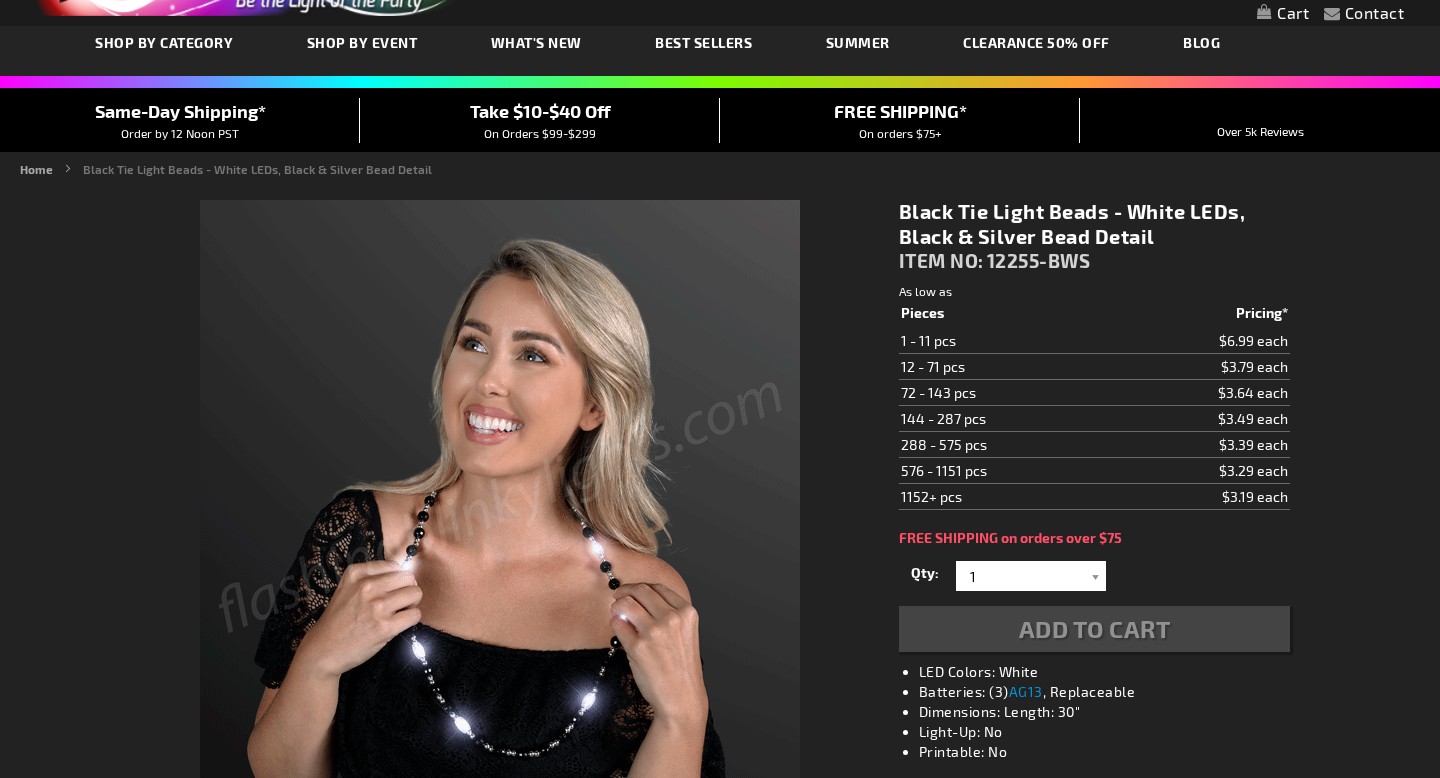 scroll, scrollTop: 0, scrollLeft: 0, axis: both 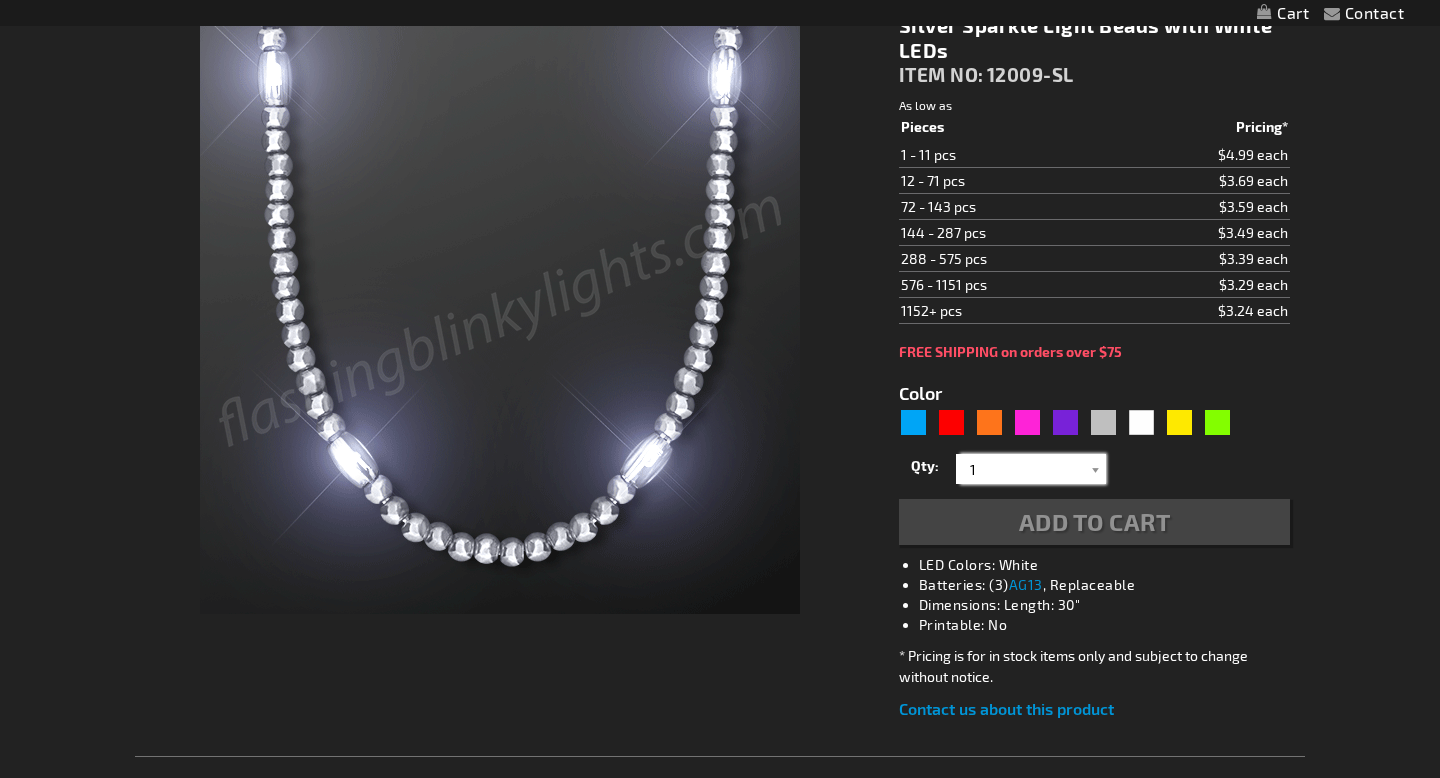 click on "1" at bounding box center (1033, 469) 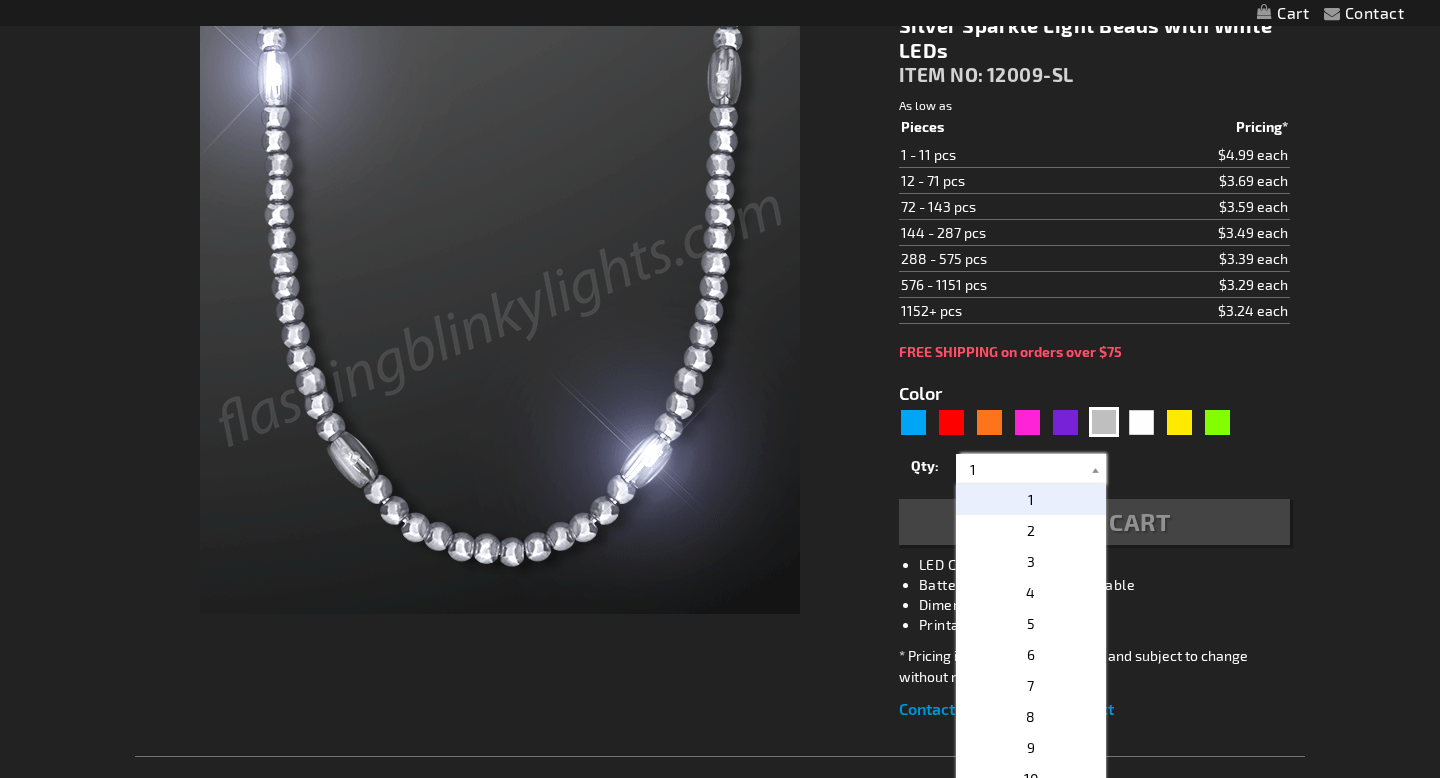 type on "5644" 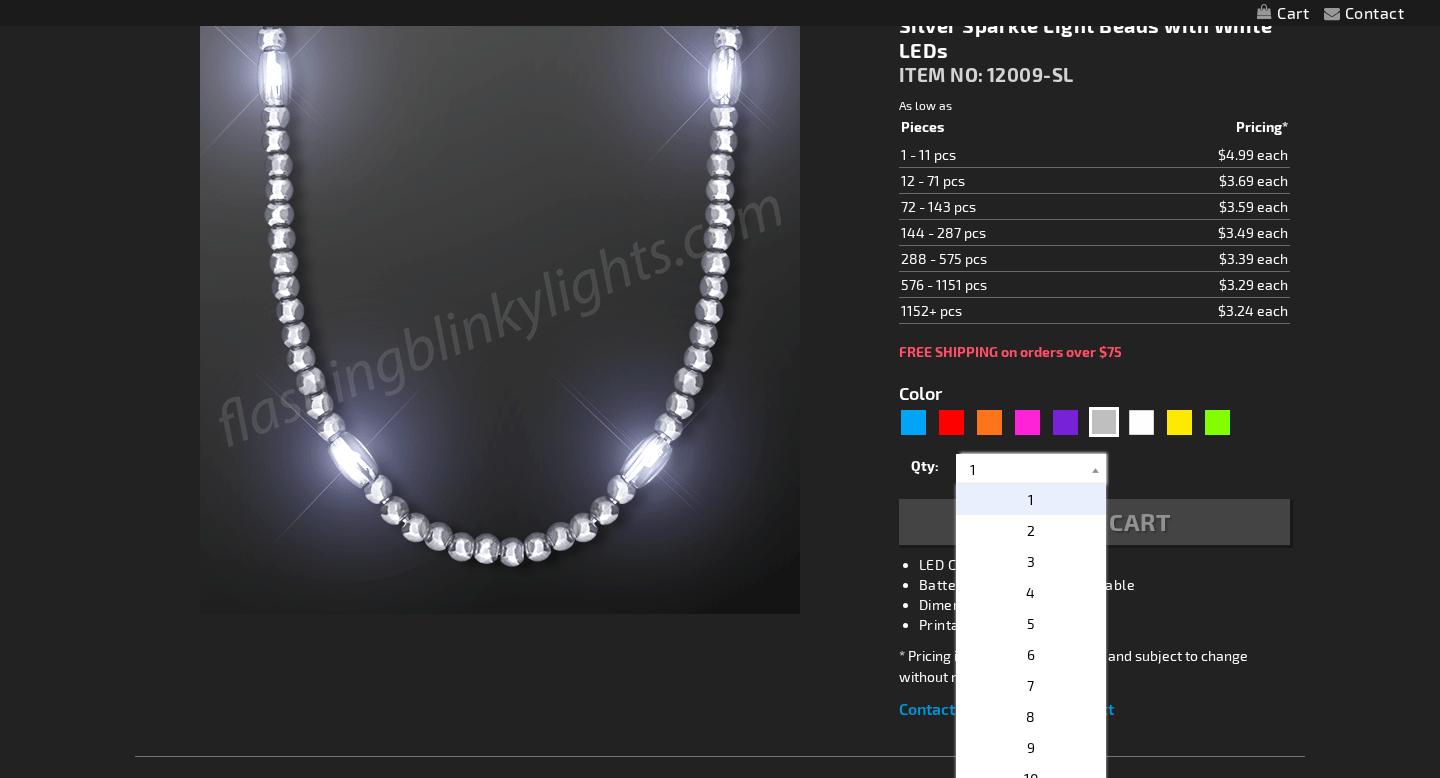 scroll, scrollTop: 0, scrollLeft: 0, axis: both 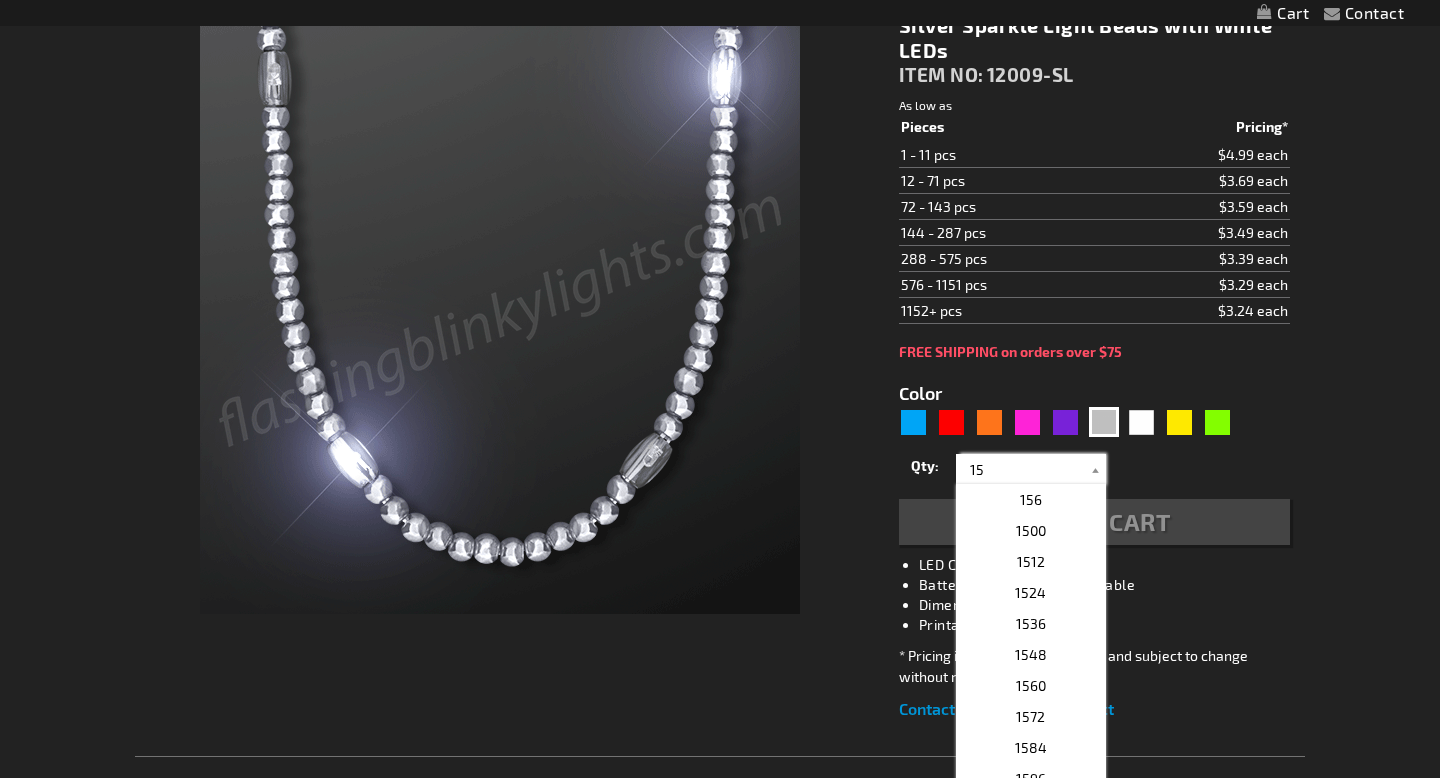 type on "15" 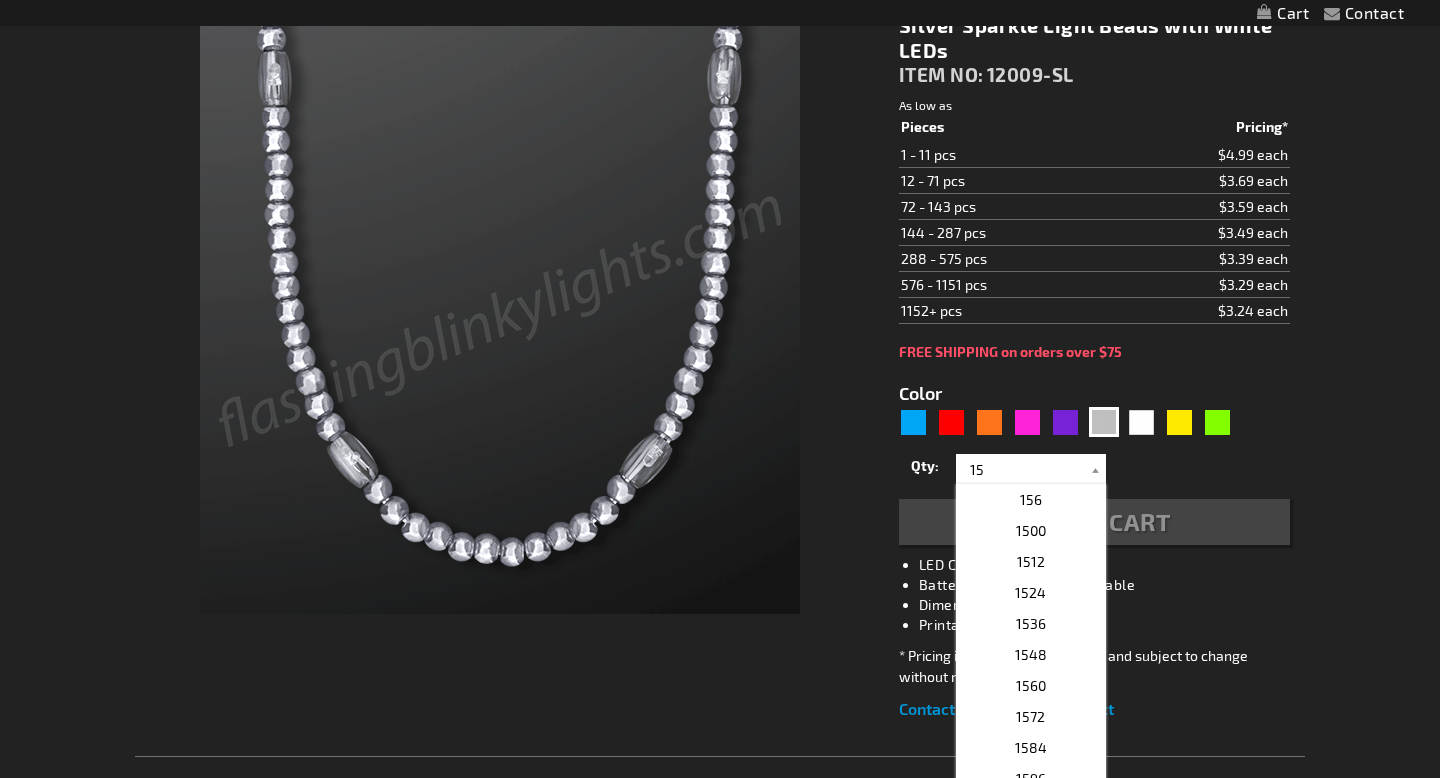 click on "Qty
1
2
3
4
5
6
7
8
9
10
11
12
24
36
48
60
72
84
96
108 120 132 144 156 168" at bounding box center [1094, 469] 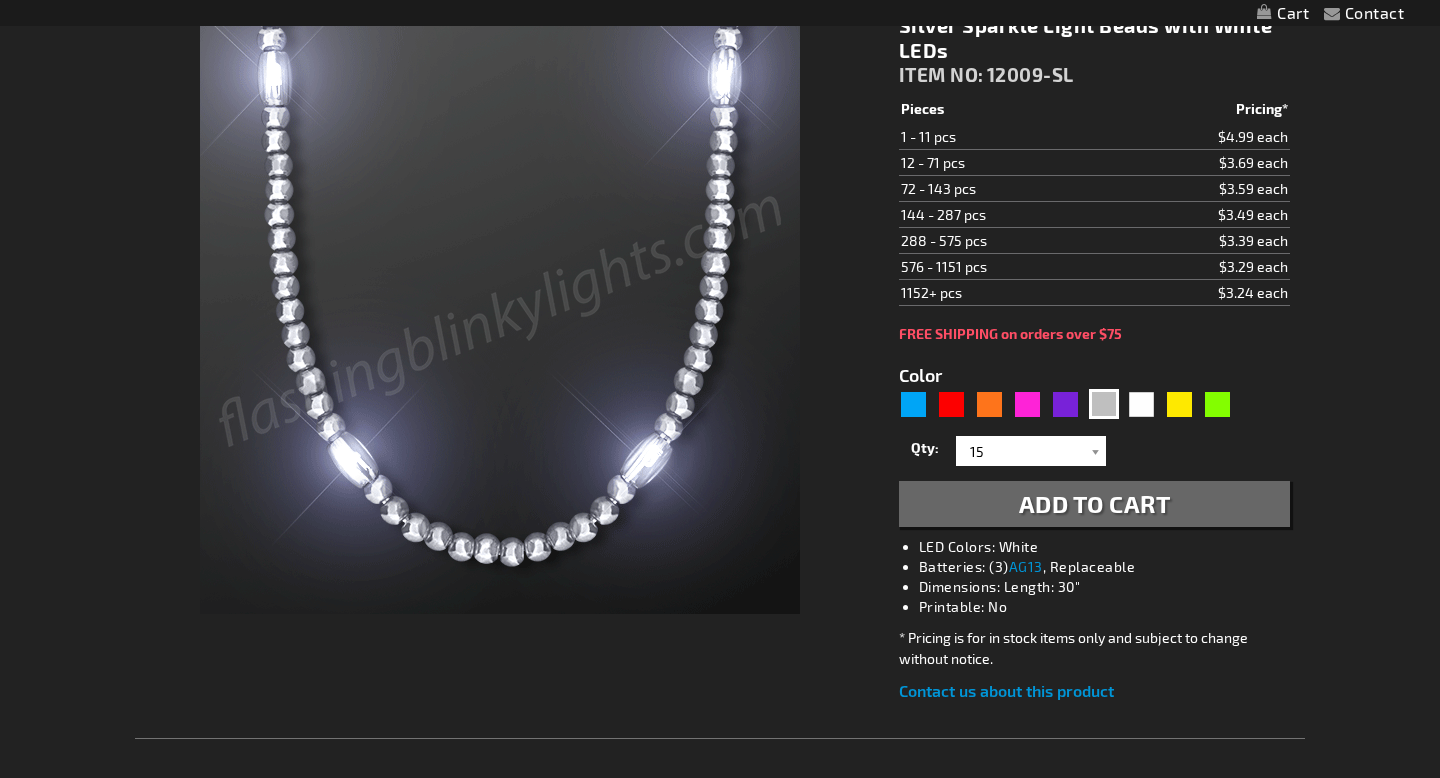 click on "Add to Cart" at bounding box center [1095, 503] 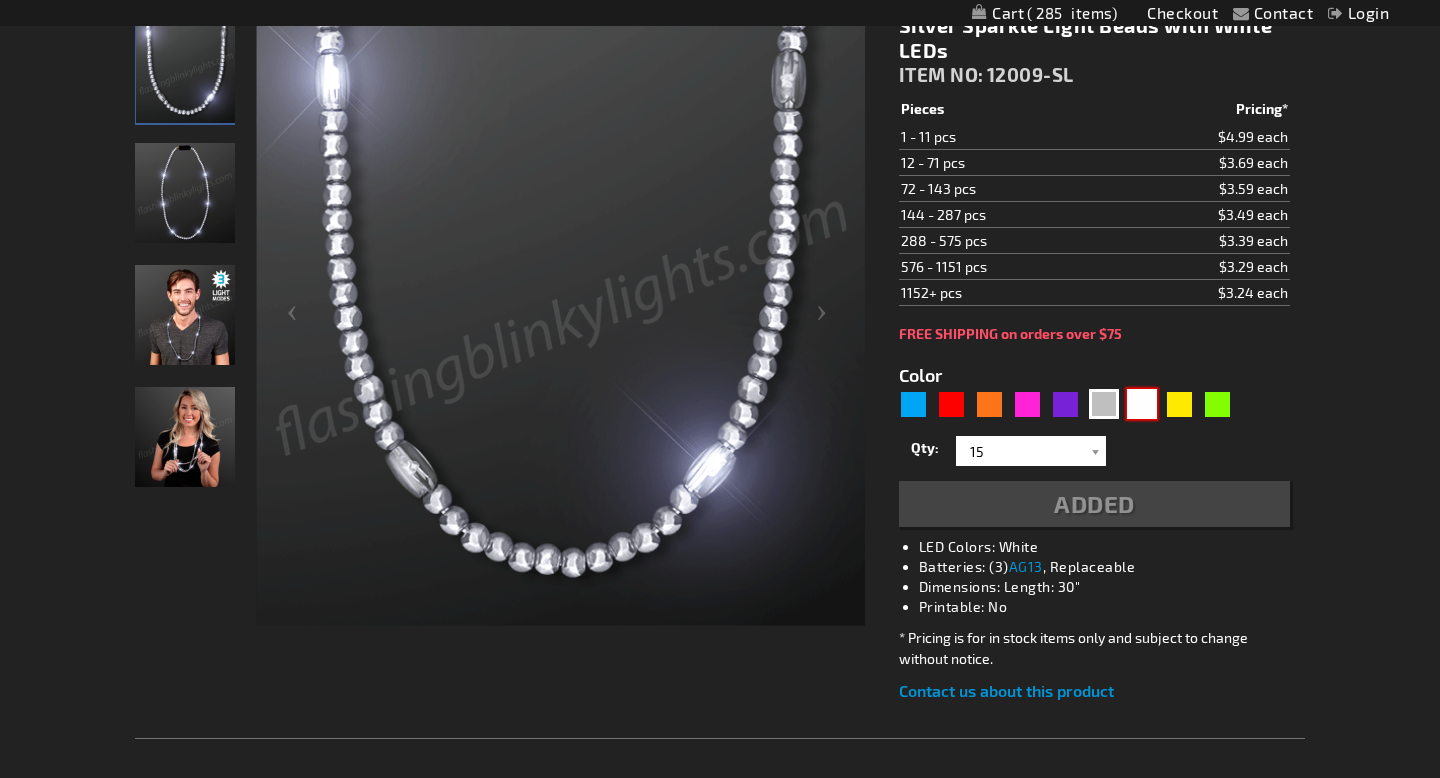 click at bounding box center [1142, 404] 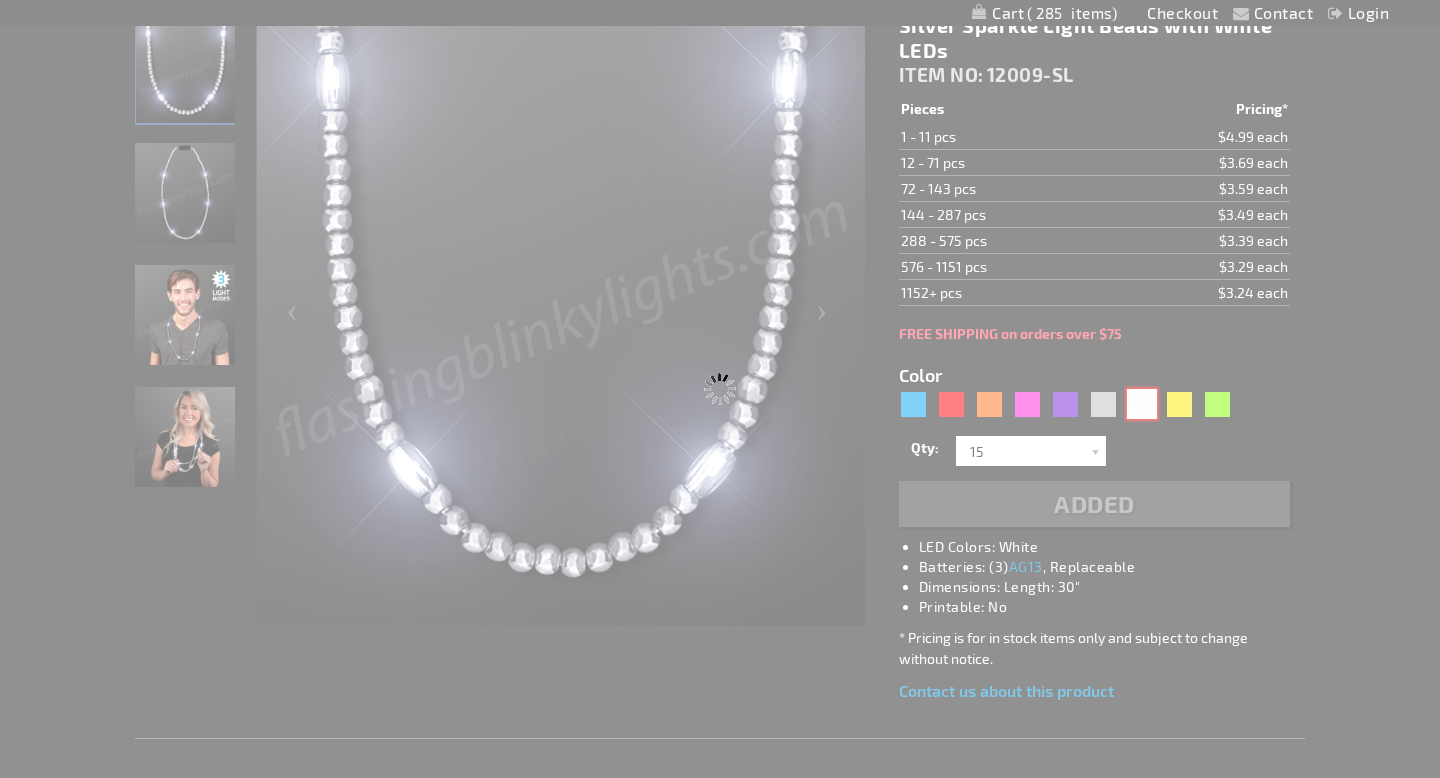 type on "5646" 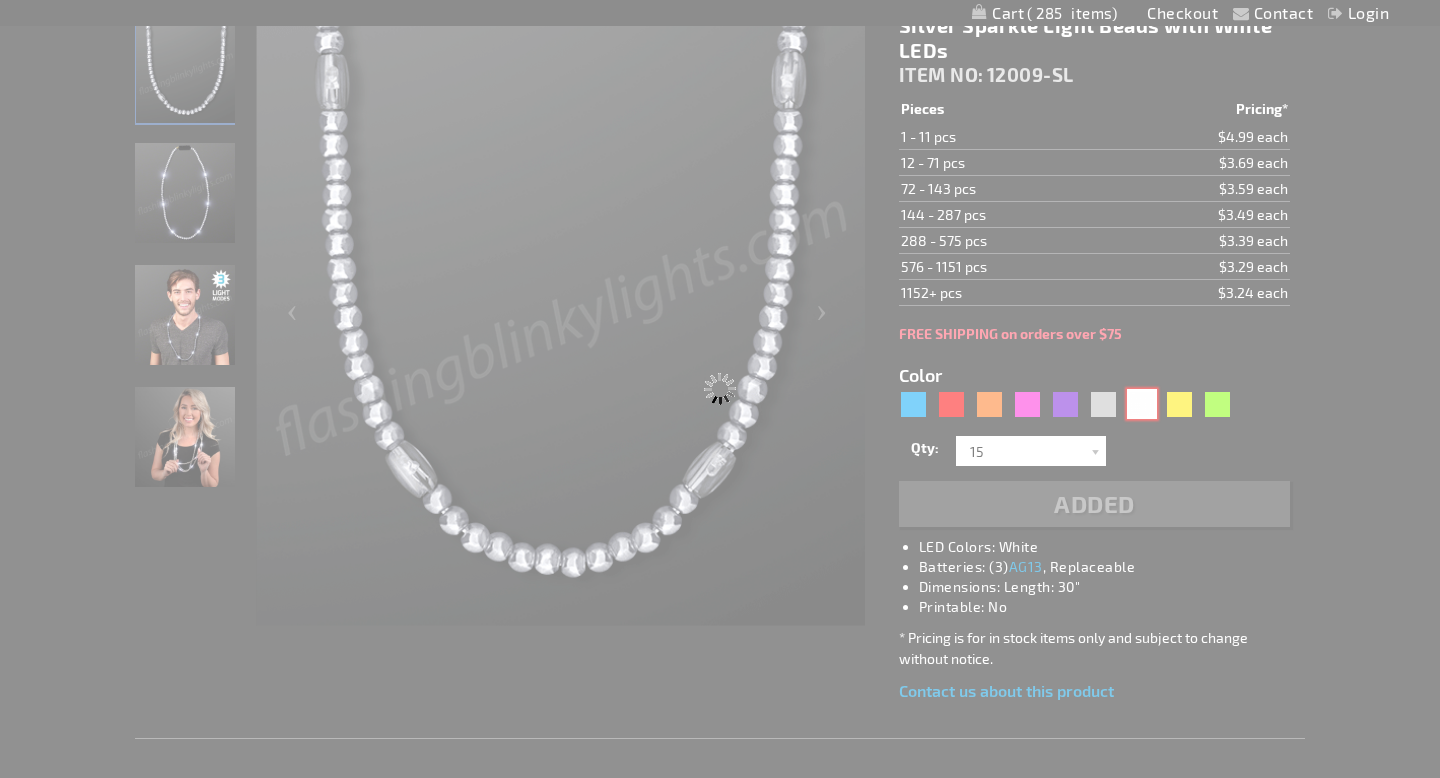 scroll, scrollTop: 341, scrollLeft: 0, axis: vertical 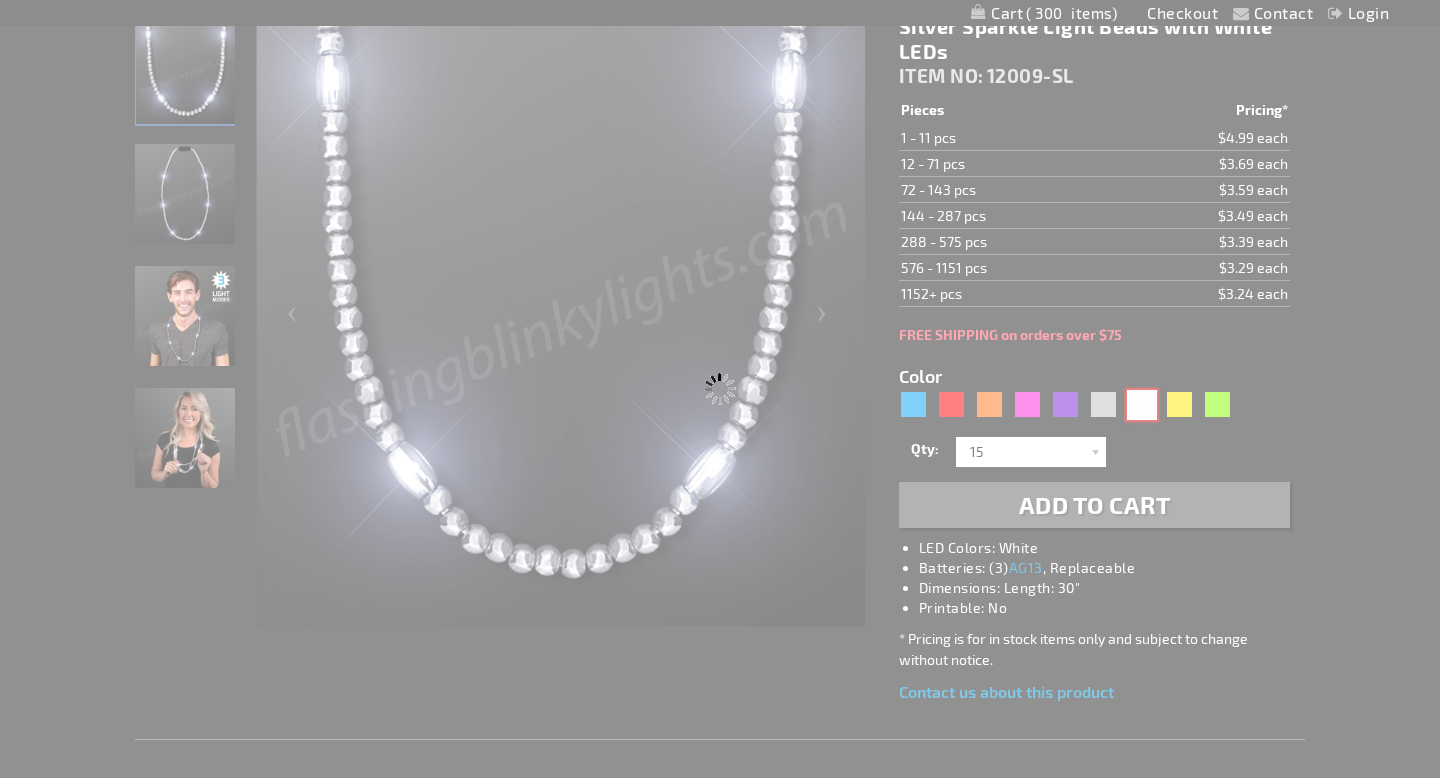 type on "12009-WT" 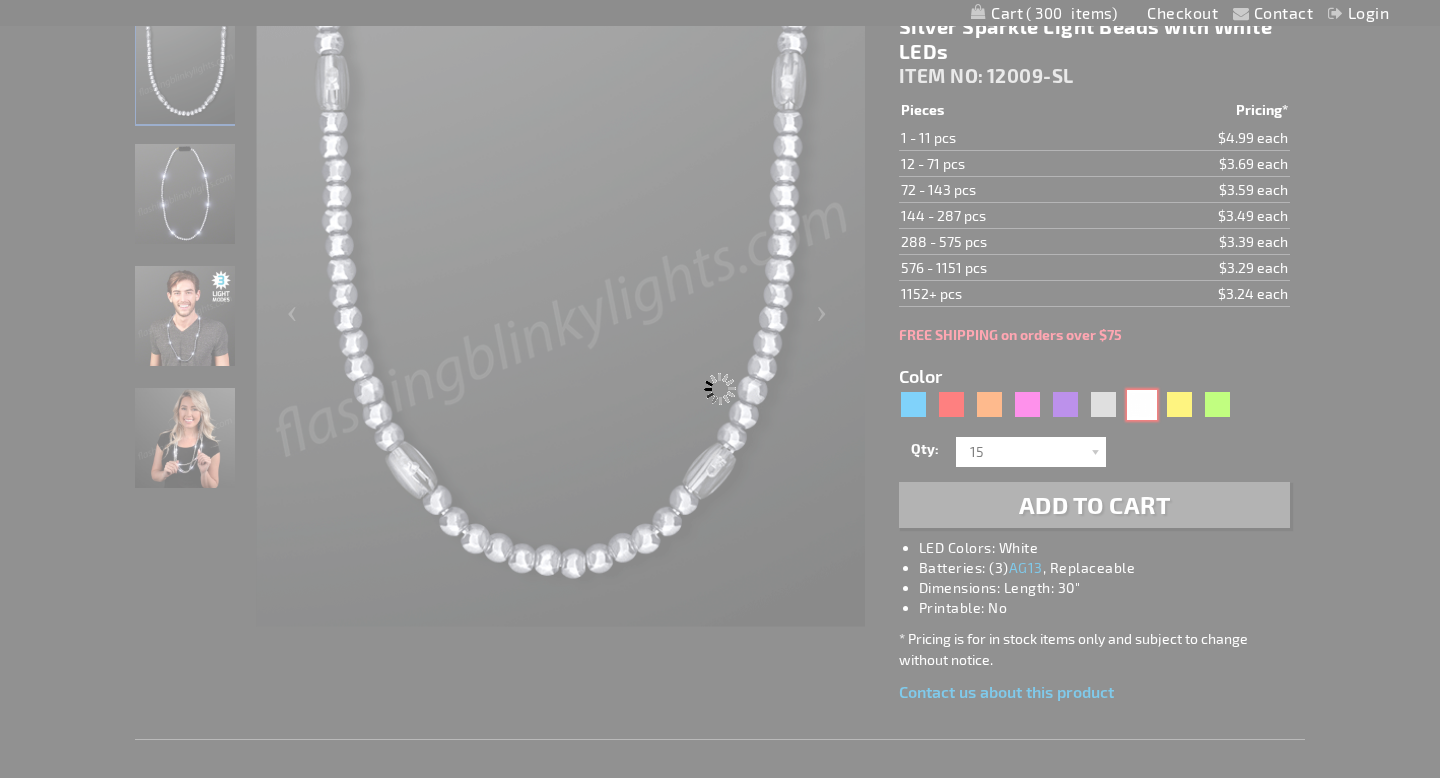 type on "Customize - Classy White Light Up Beads, Pearlescent - ITEM NO: 12009-WT" 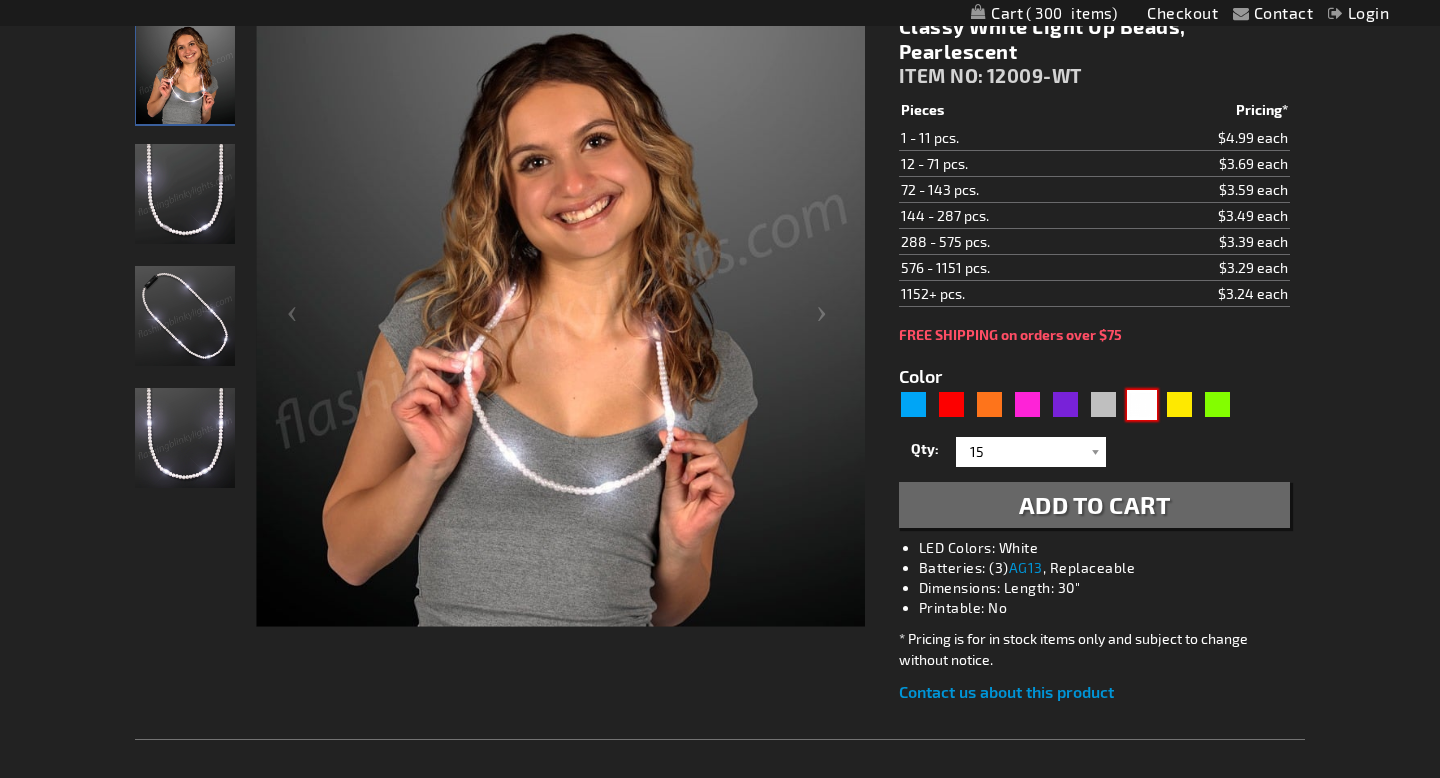 scroll, scrollTop: 296, scrollLeft: 0, axis: vertical 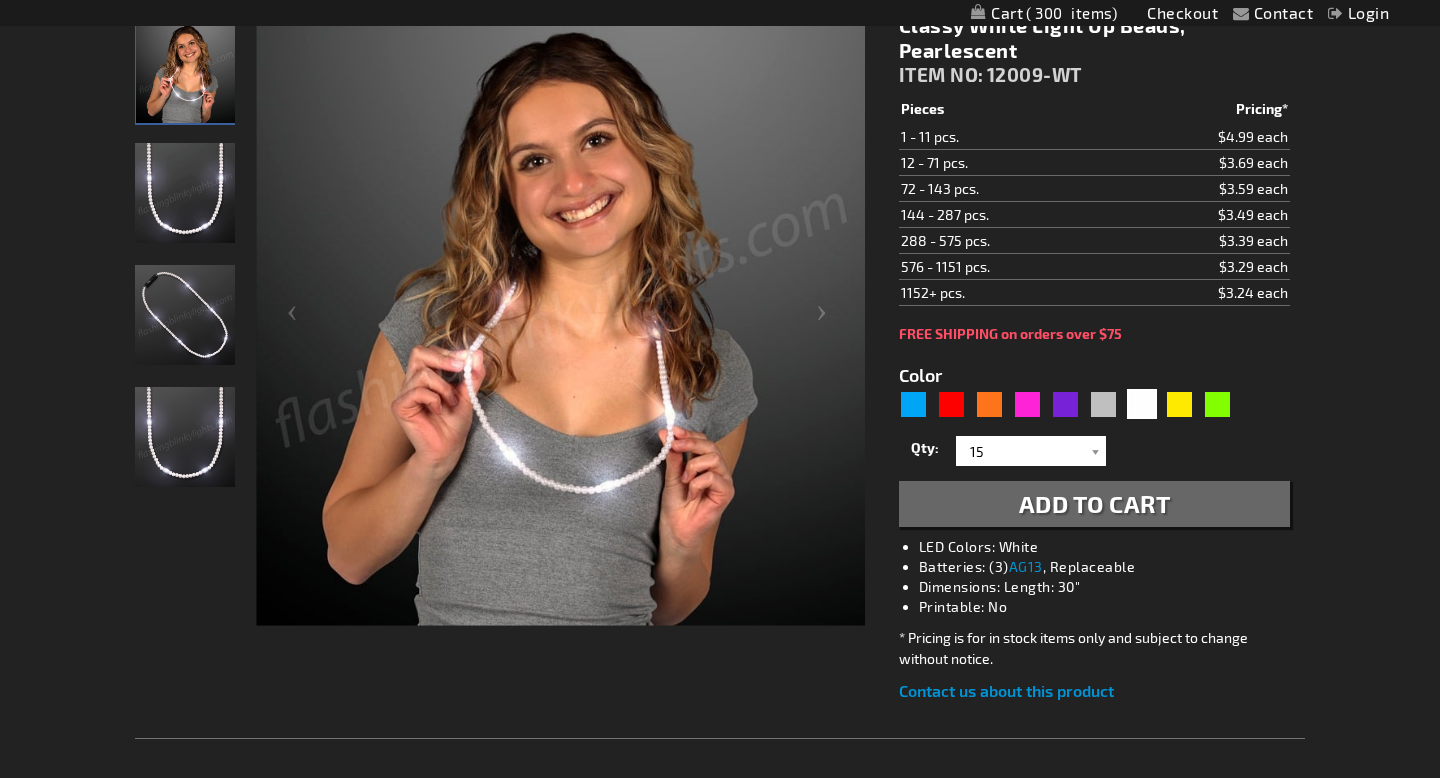 click on "Add to Cart" at bounding box center (1095, 503) 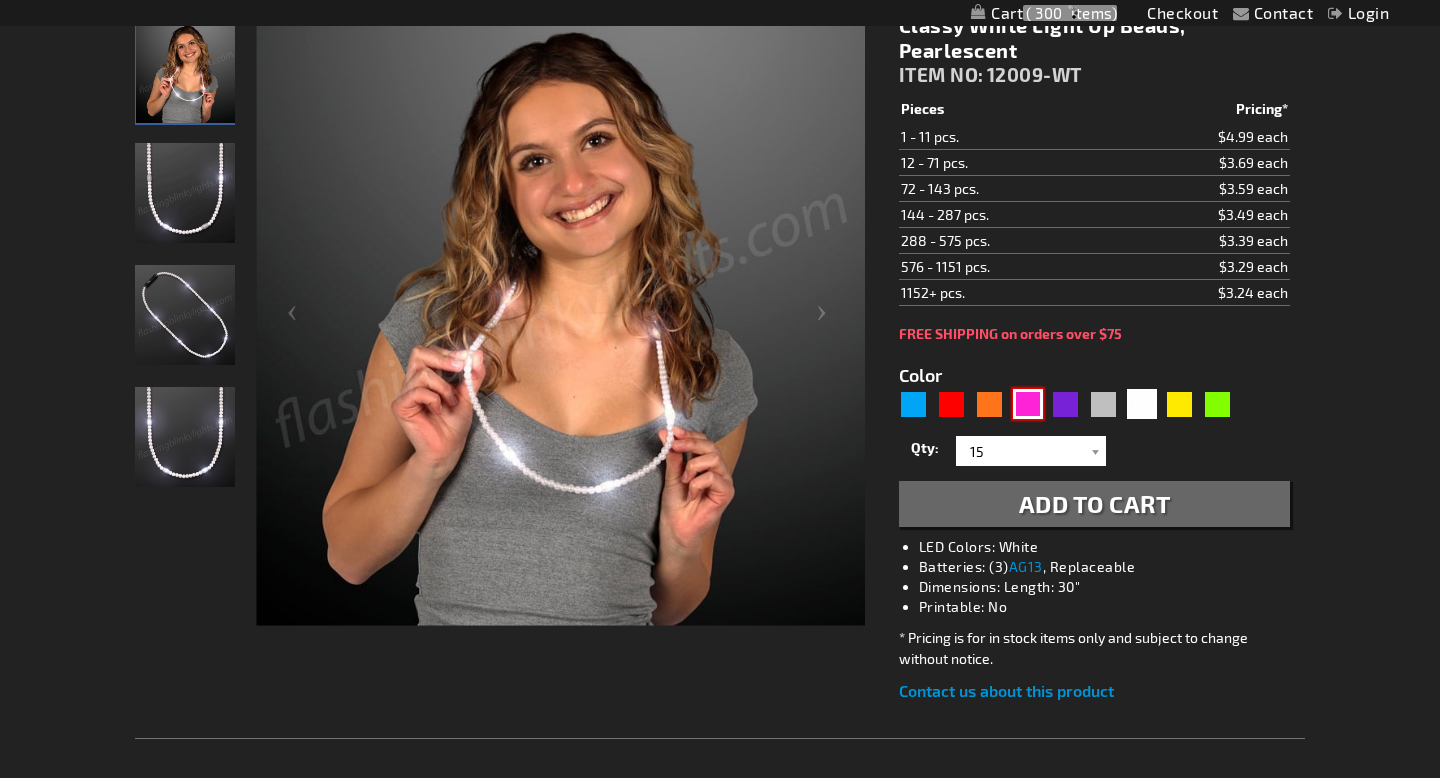 click at bounding box center [1028, 404] 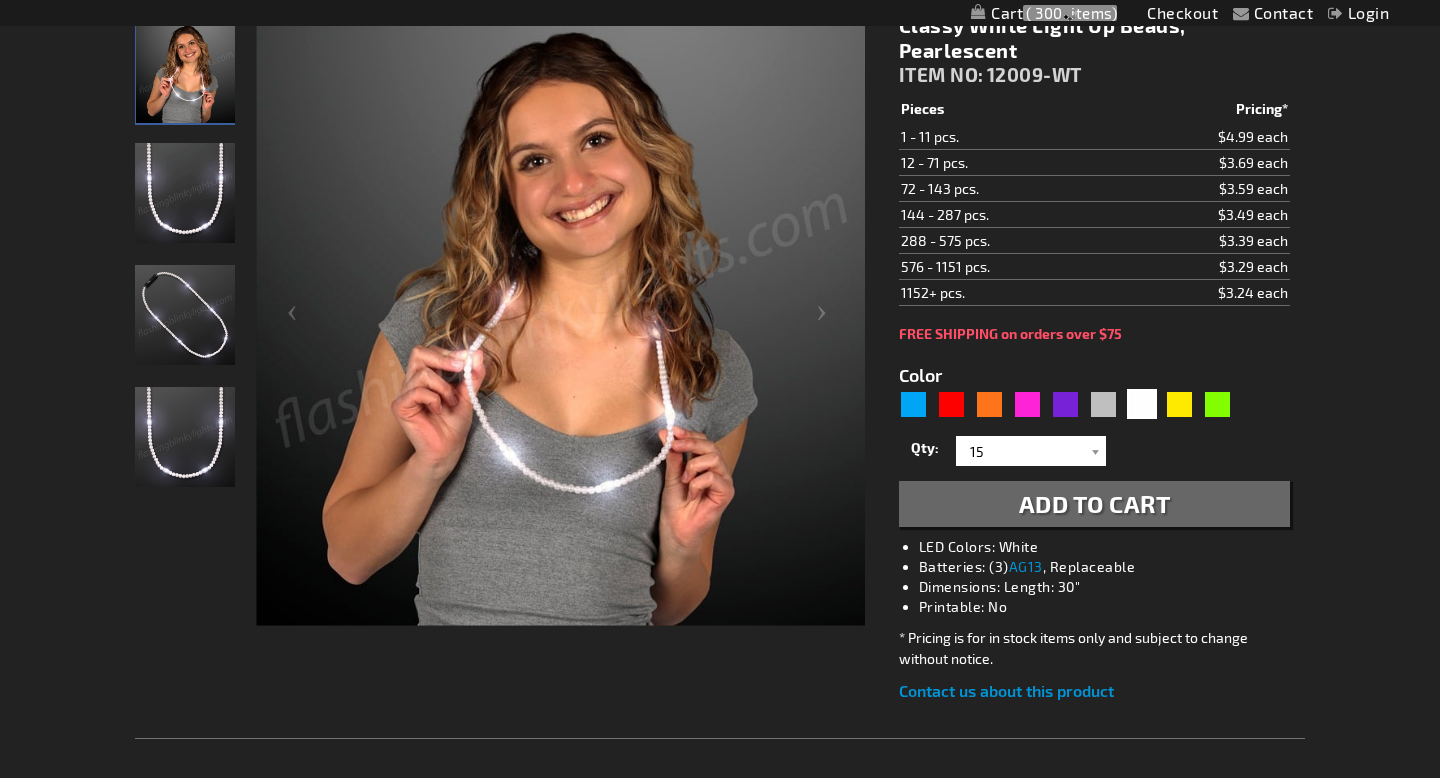 type on "5639" 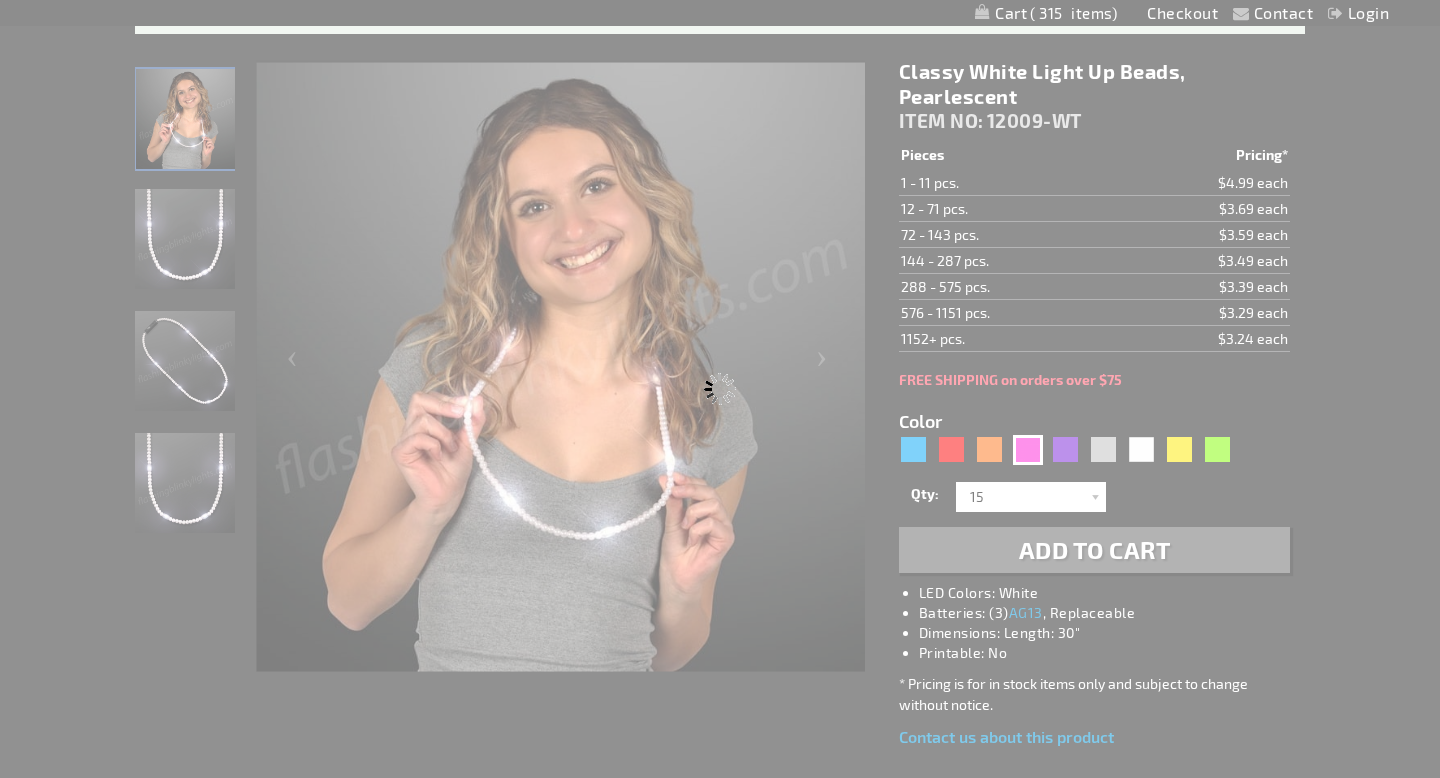 scroll, scrollTop: 341, scrollLeft: 0, axis: vertical 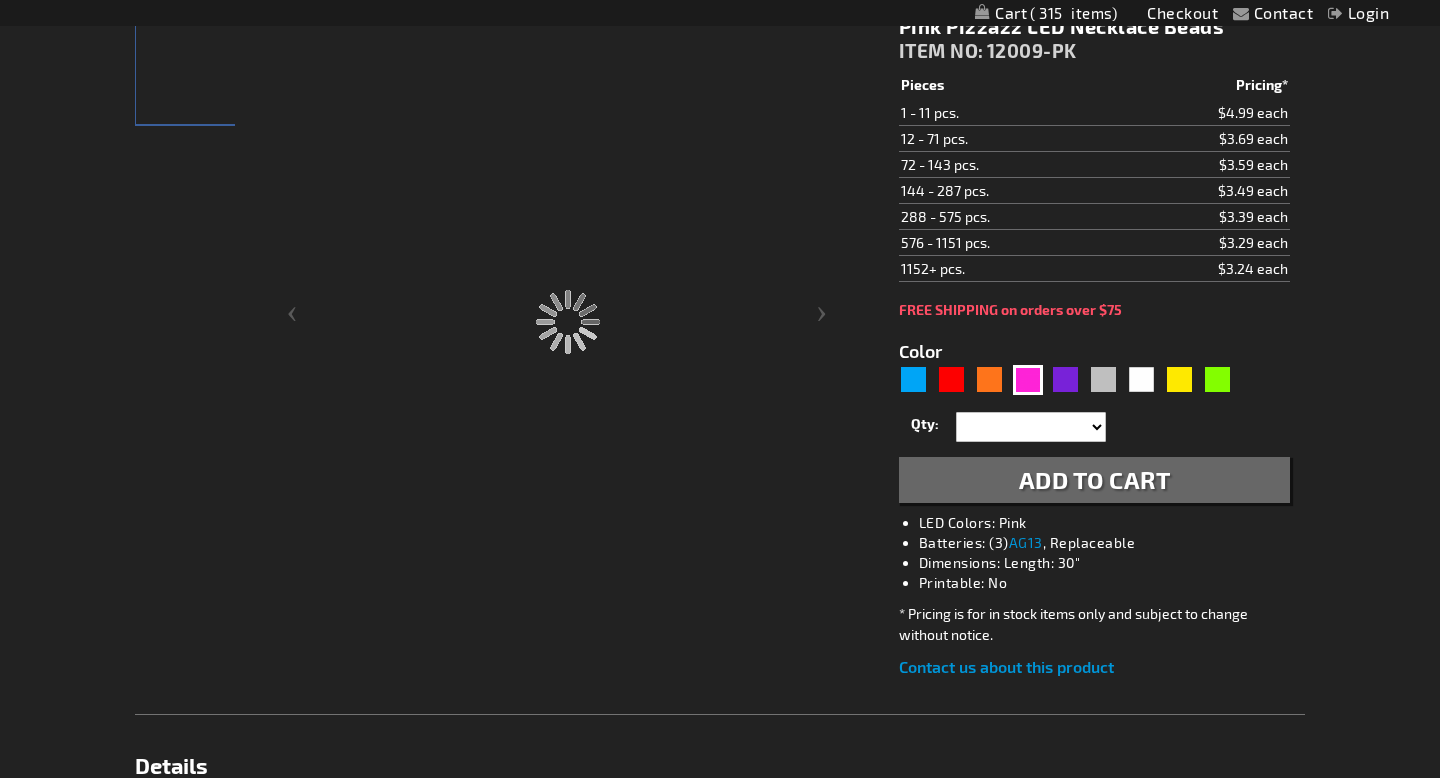 type on "12009-PK" 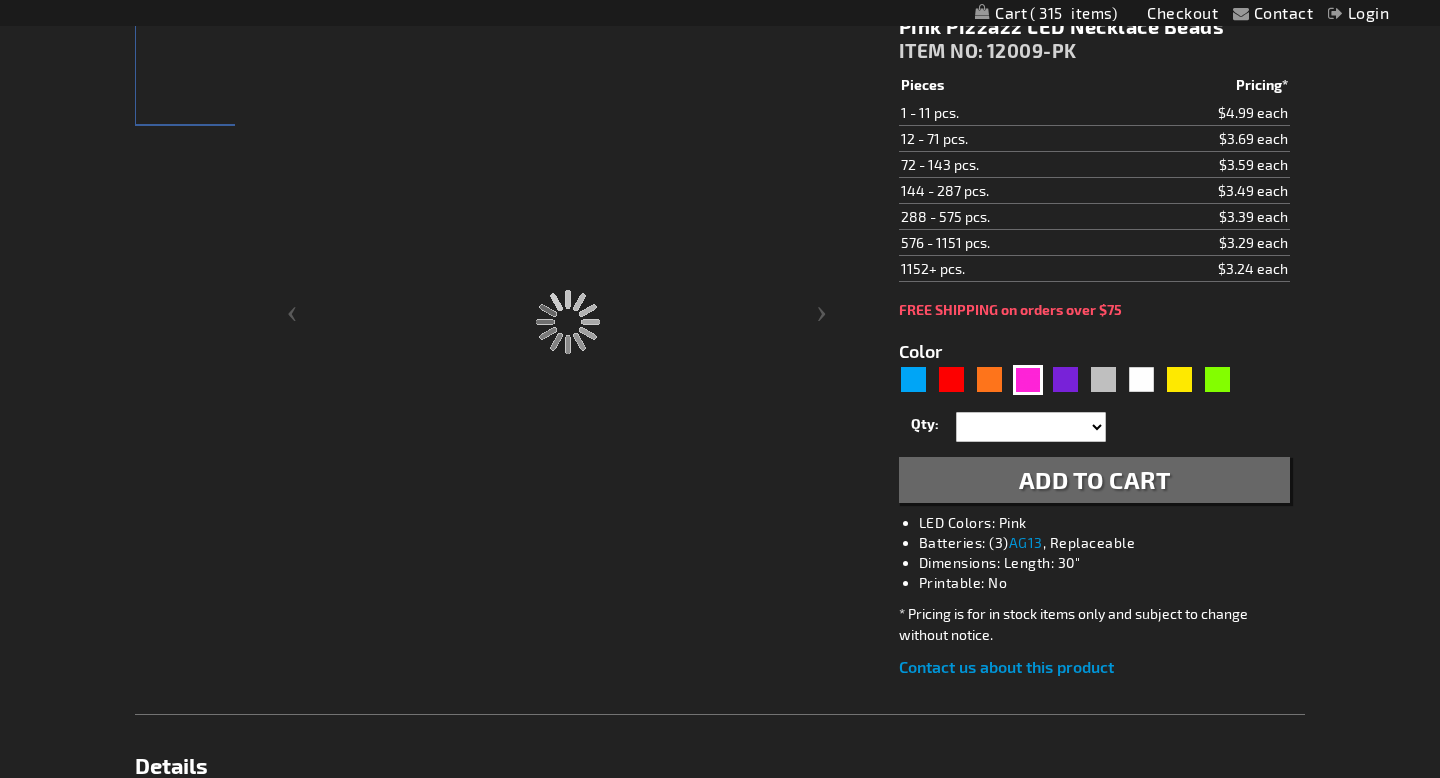 type on "Customize - Pink Pizzazz LED Necklace Beads - ITEM NO: 12009-PK" 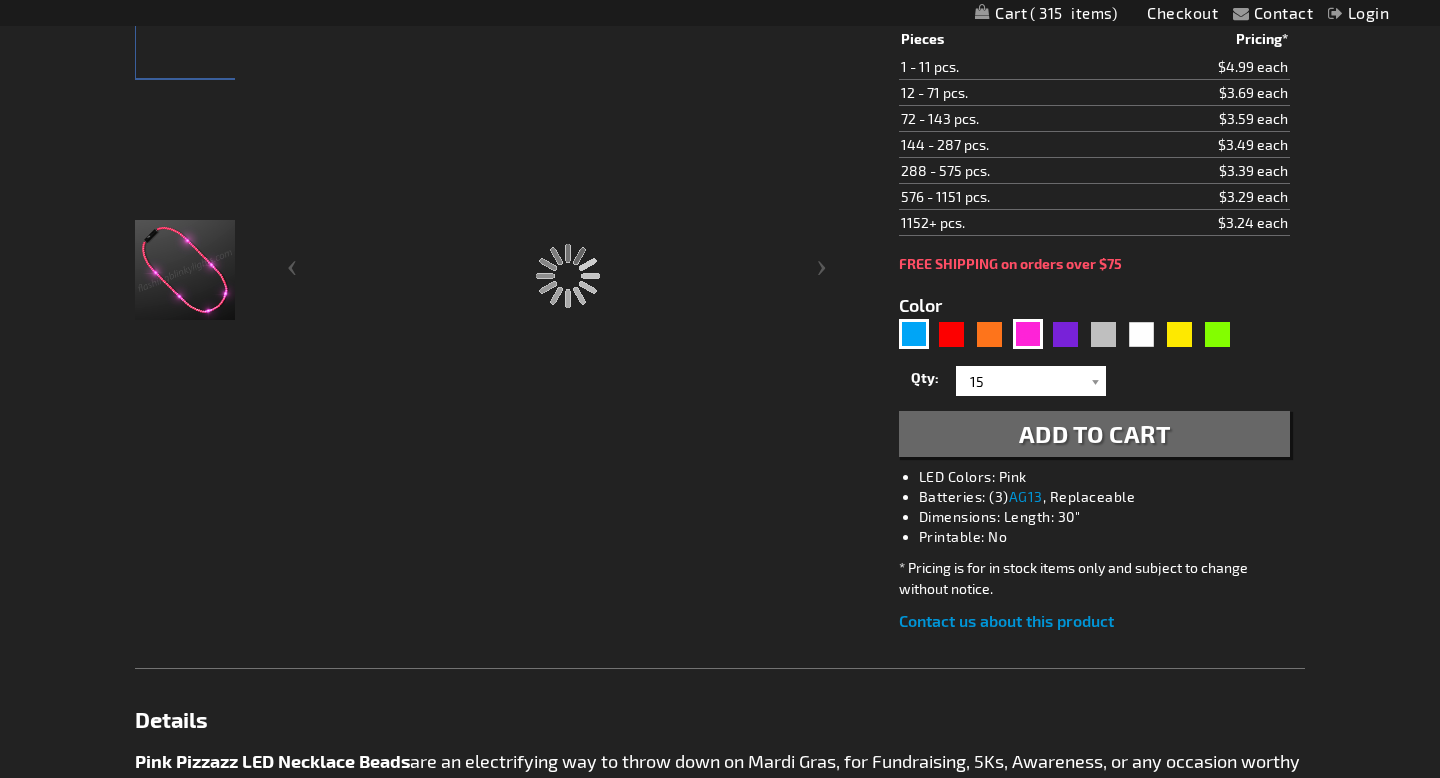 scroll, scrollTop: 296, scrollLeft: 0, axis: vertical 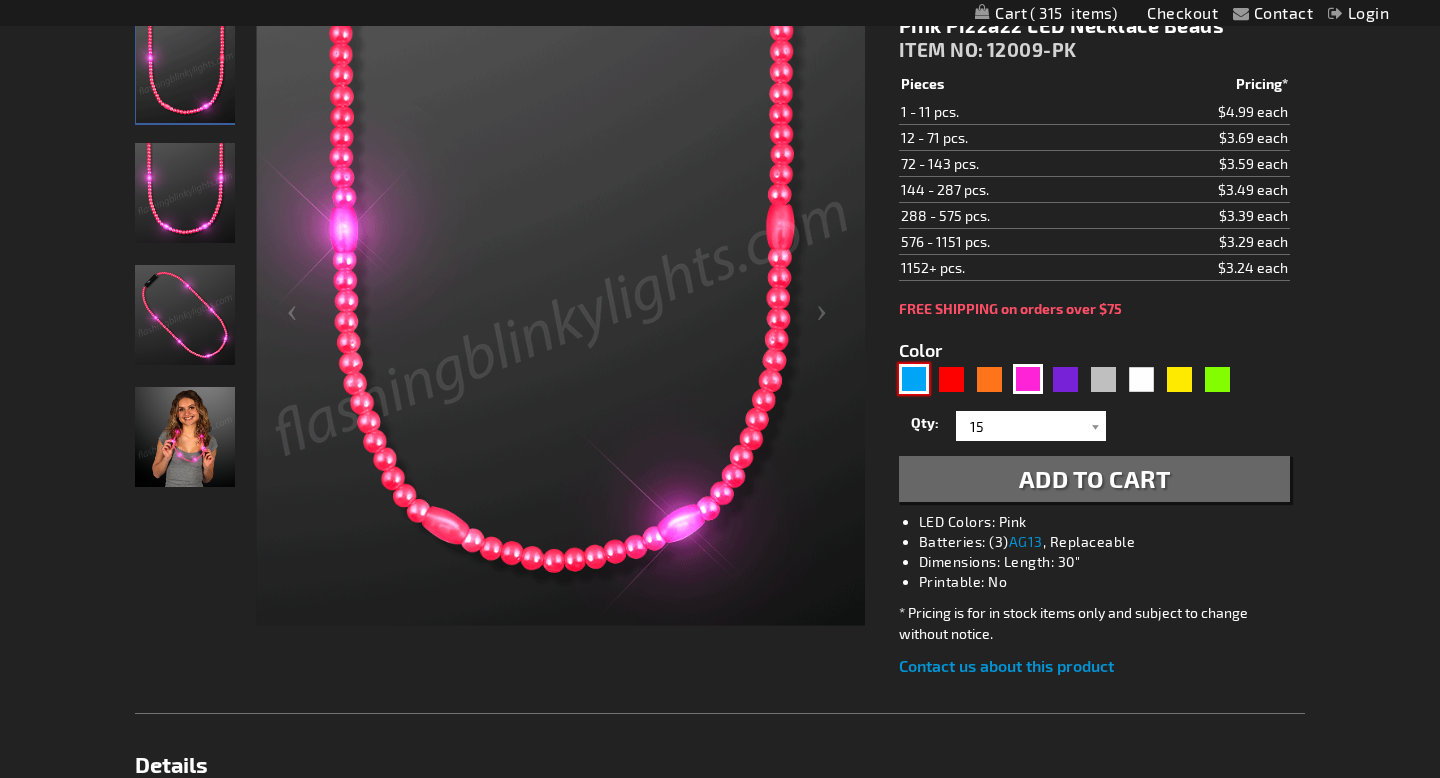 click at bounding box center (914, 379) 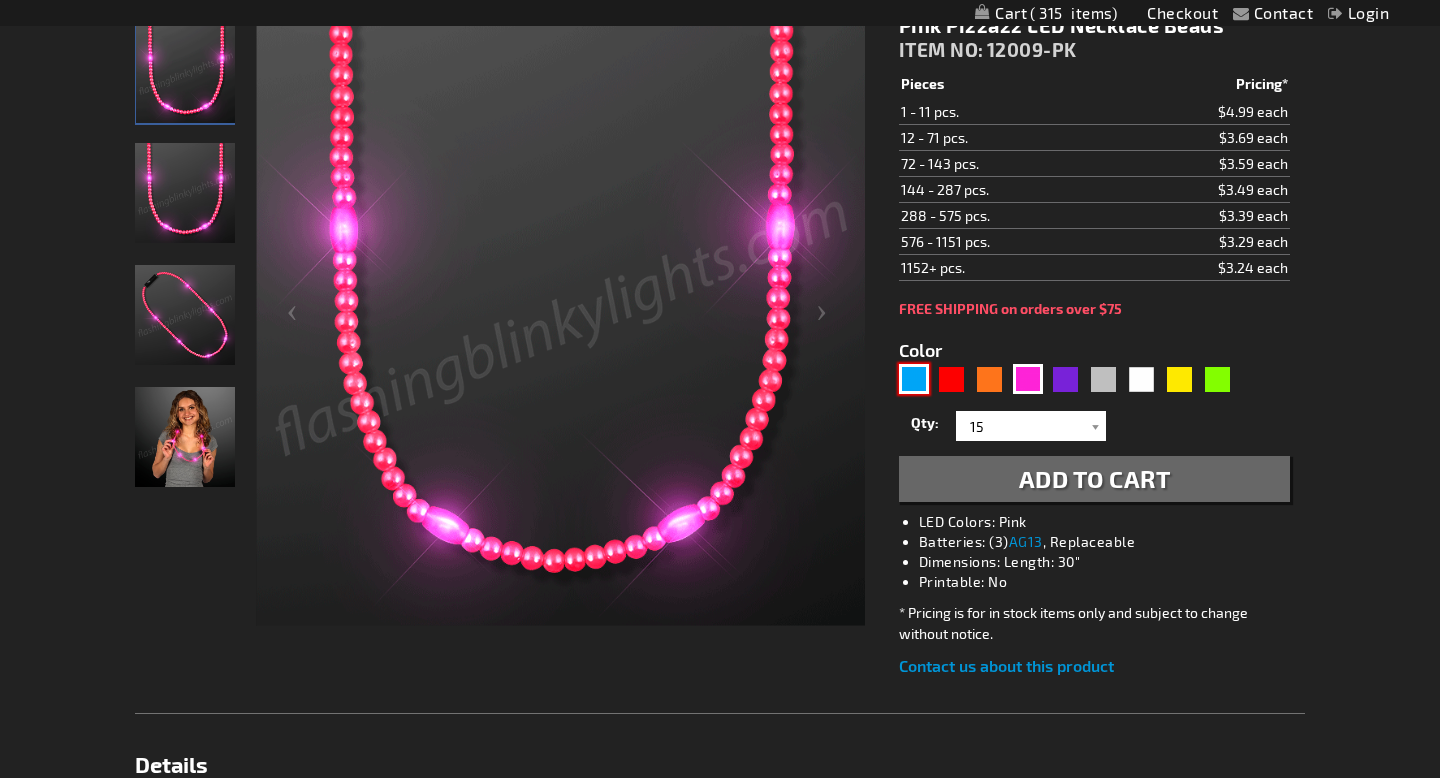 type on "5629" 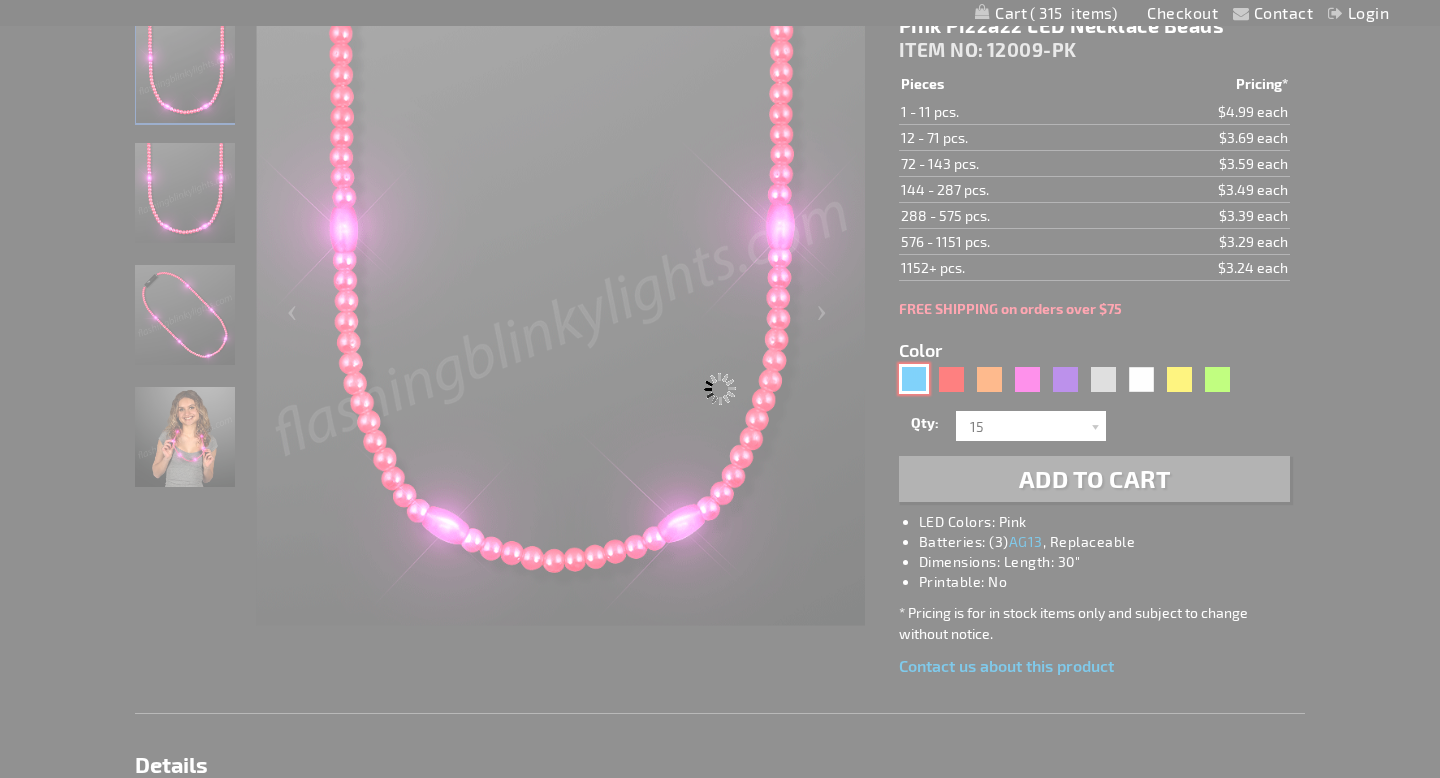 type on "12009-BL" 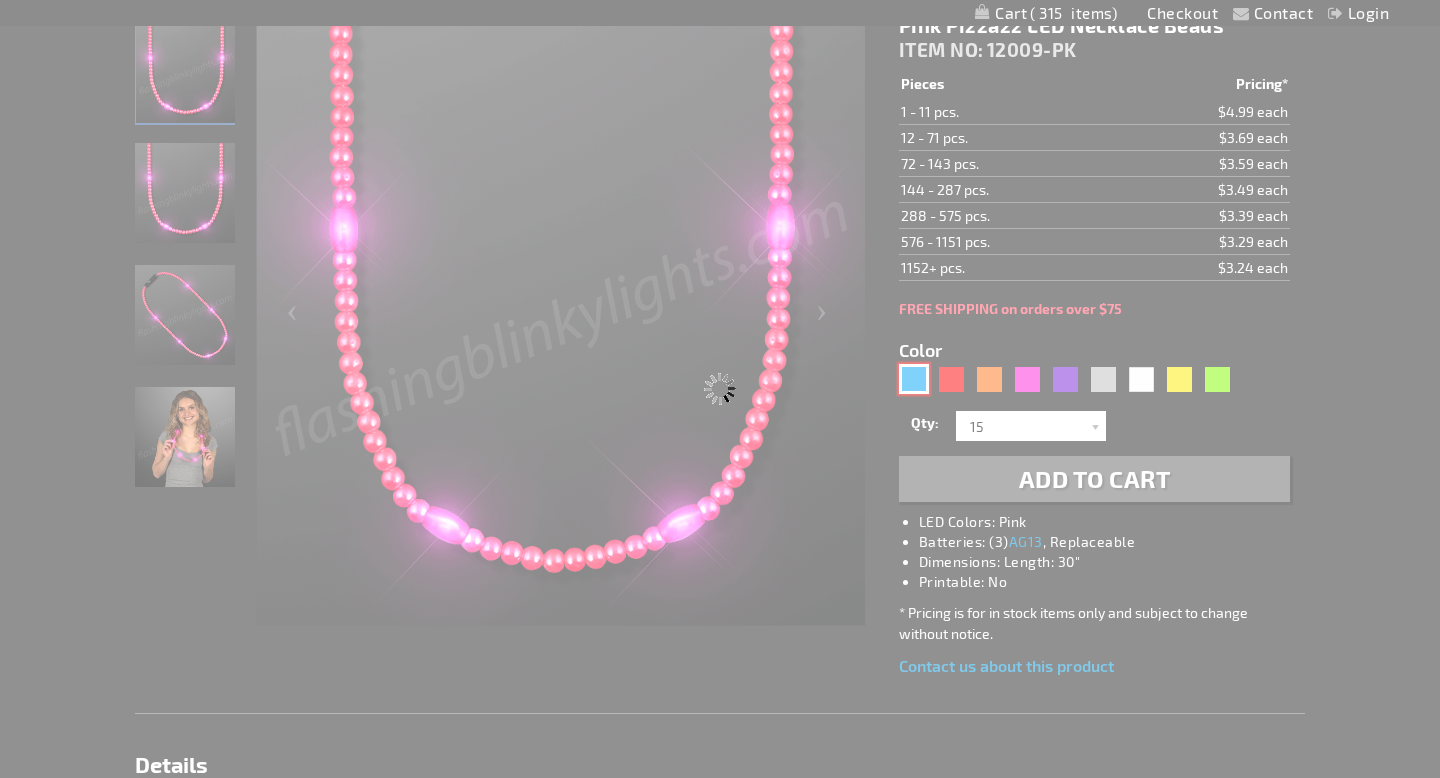 type on "Customize - Electric Blue Mardi Gras Lights LED Beads - ITEM NO: 12009-BL" 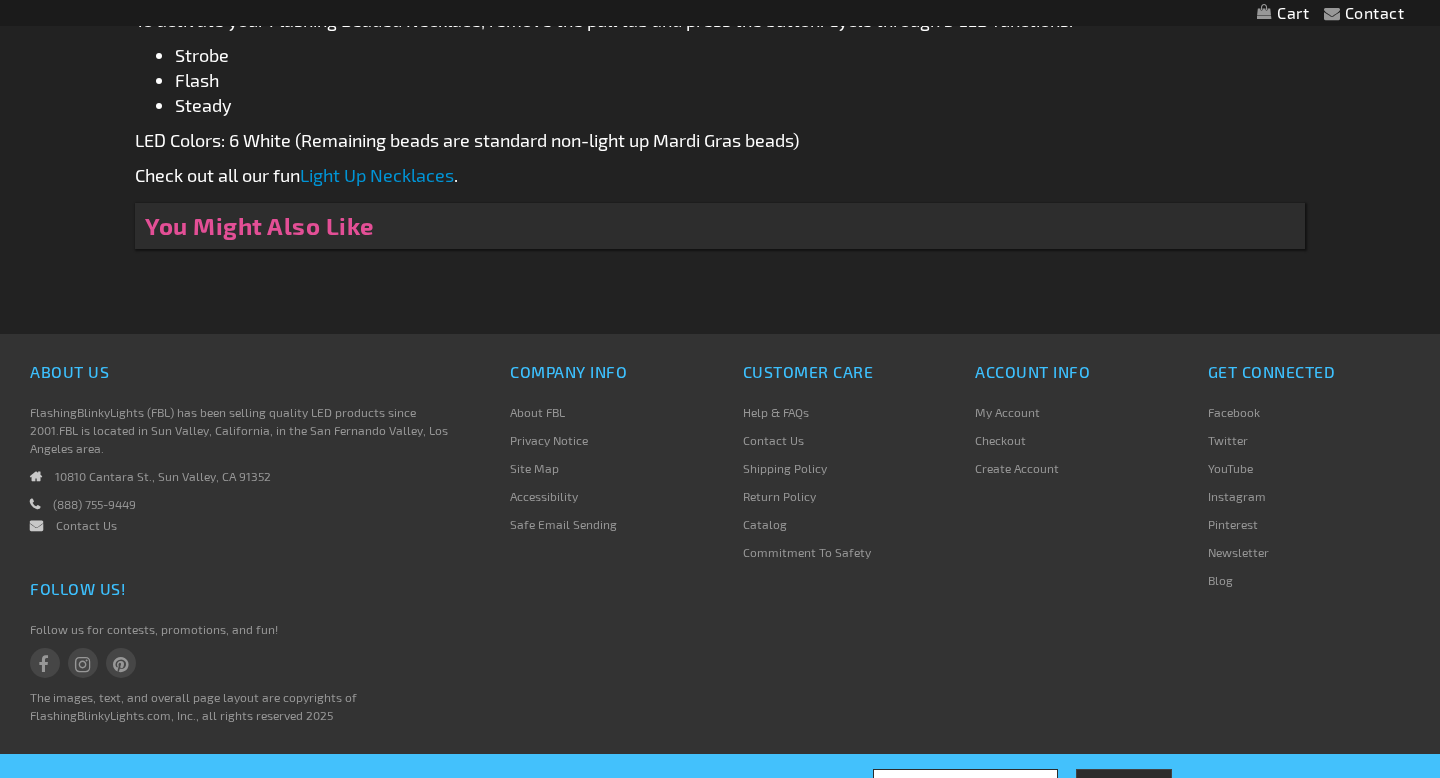 scroll, scrollTop: 1211, scrollLeft: 0, axis: vertical 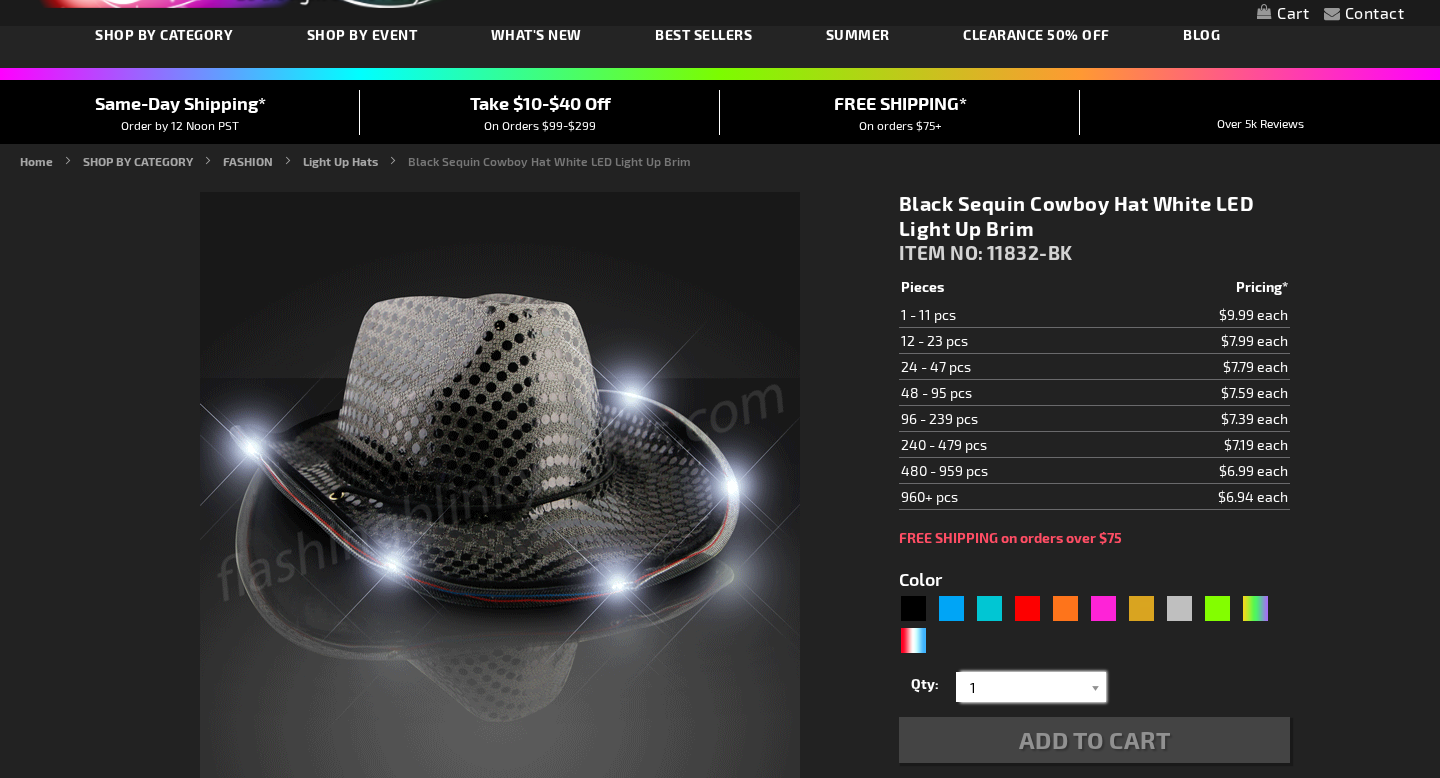 click on "1" at bounding box center (1033, 687) 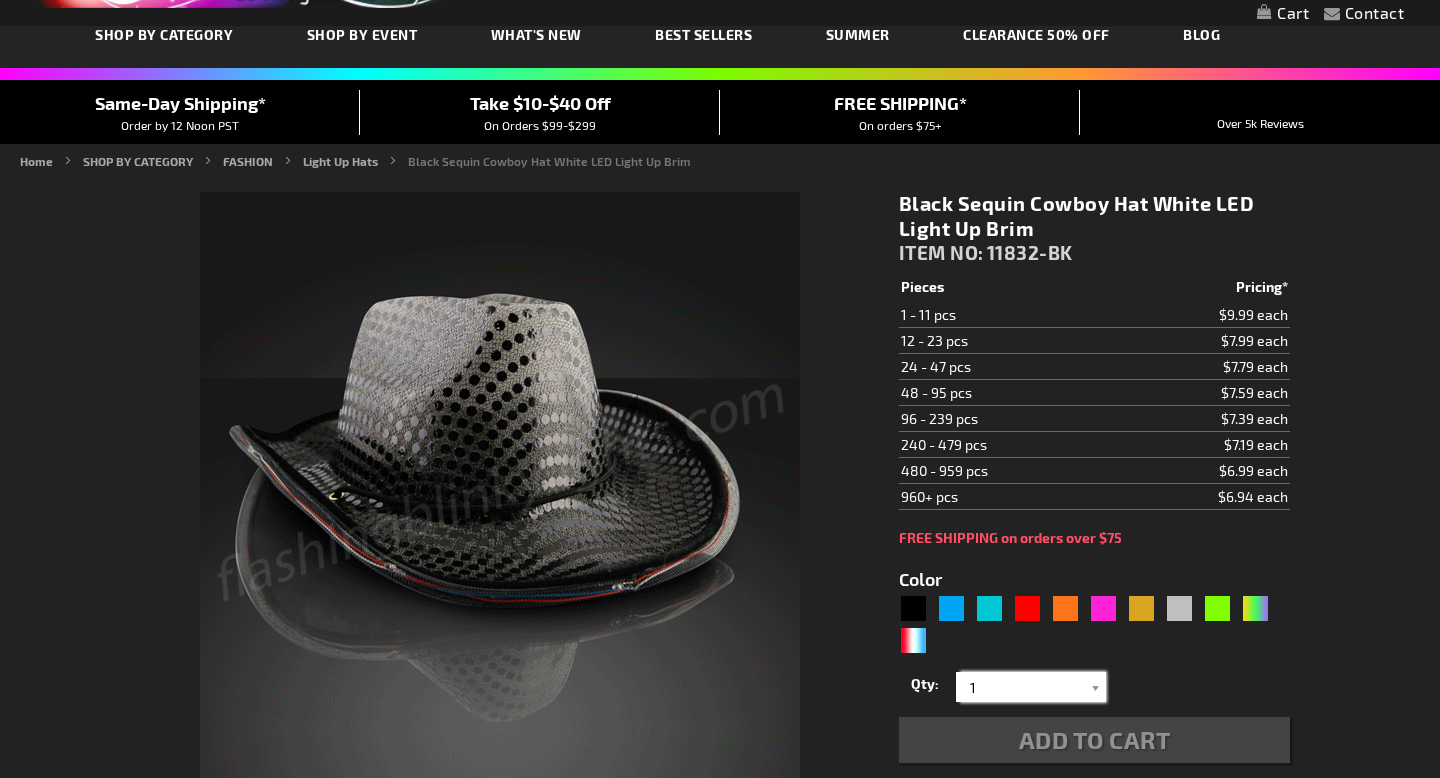 type on "5631" 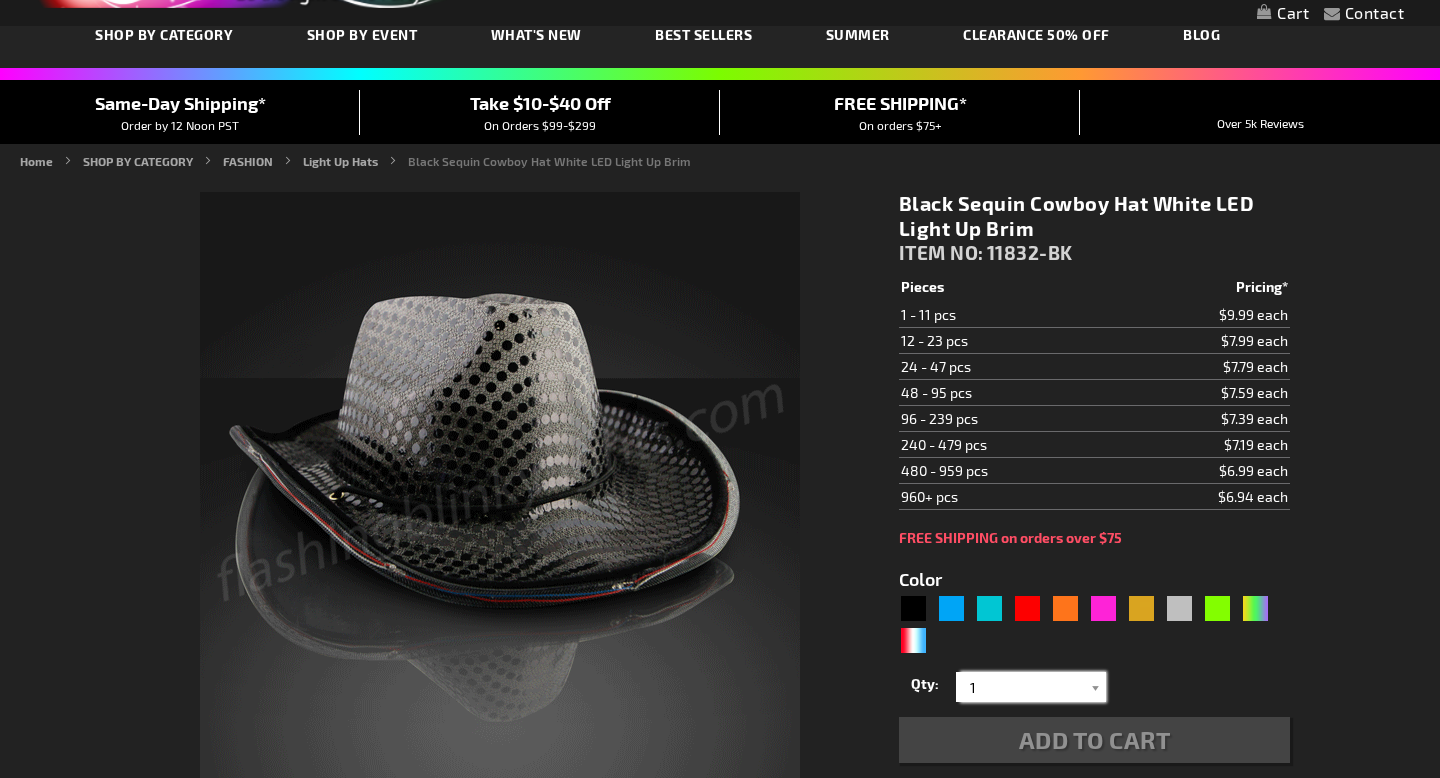 scroll, scrollTop: 184, scrollLeft: 0, axis: vertical 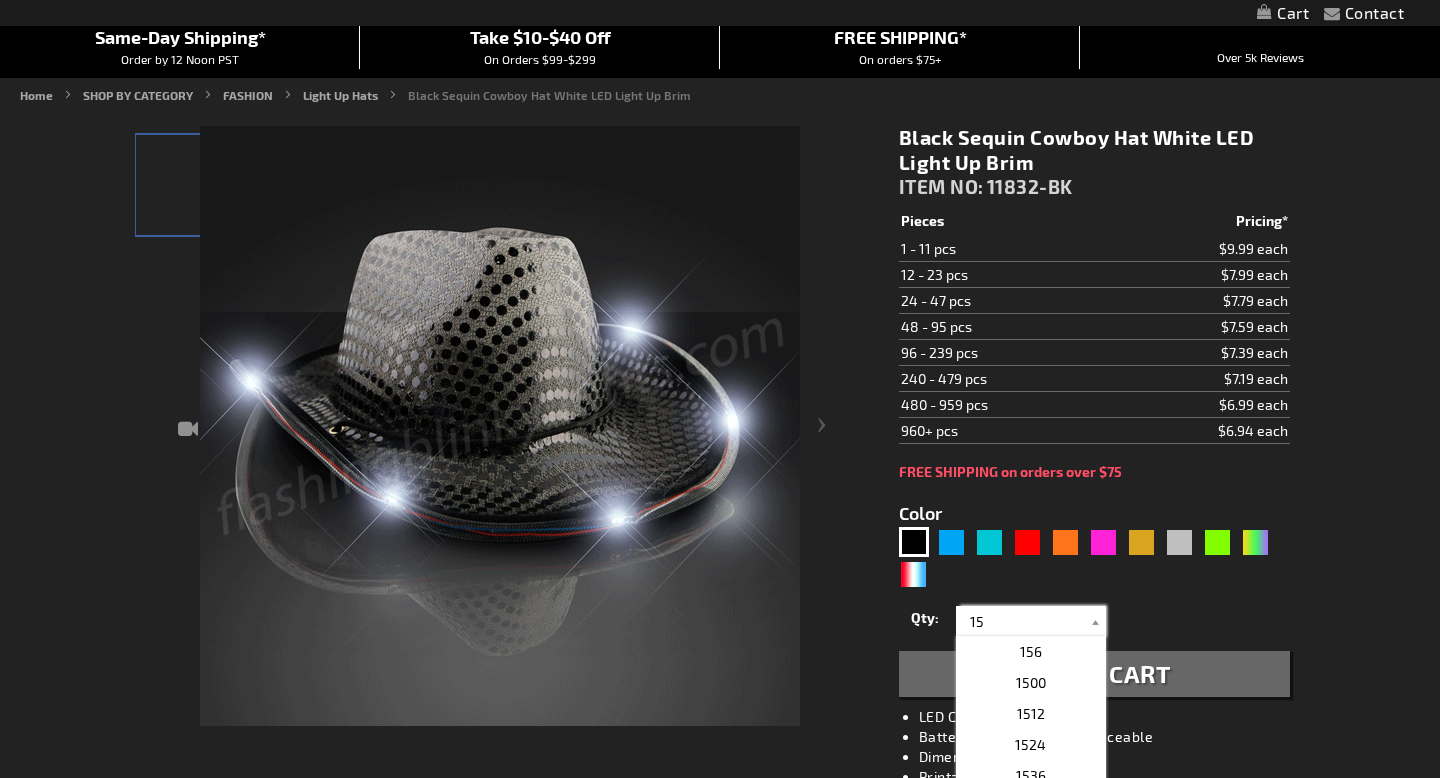 type on "15" 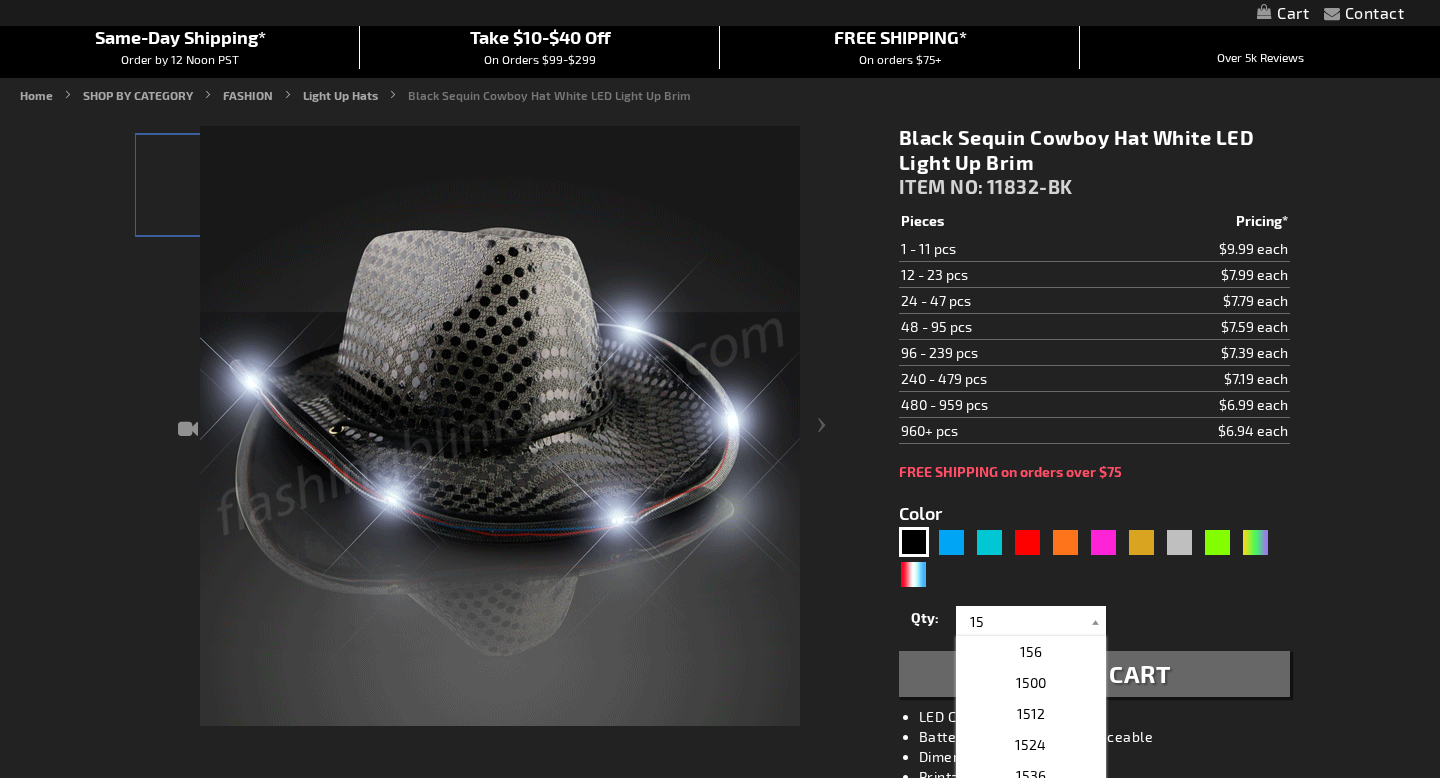 click on "Qty
1
2
3
4
5
6
7
8
9
10
11
12
24
36
48
60
72
84
96
108 120 132 144 156 168" at bounding box center [1094, 621] 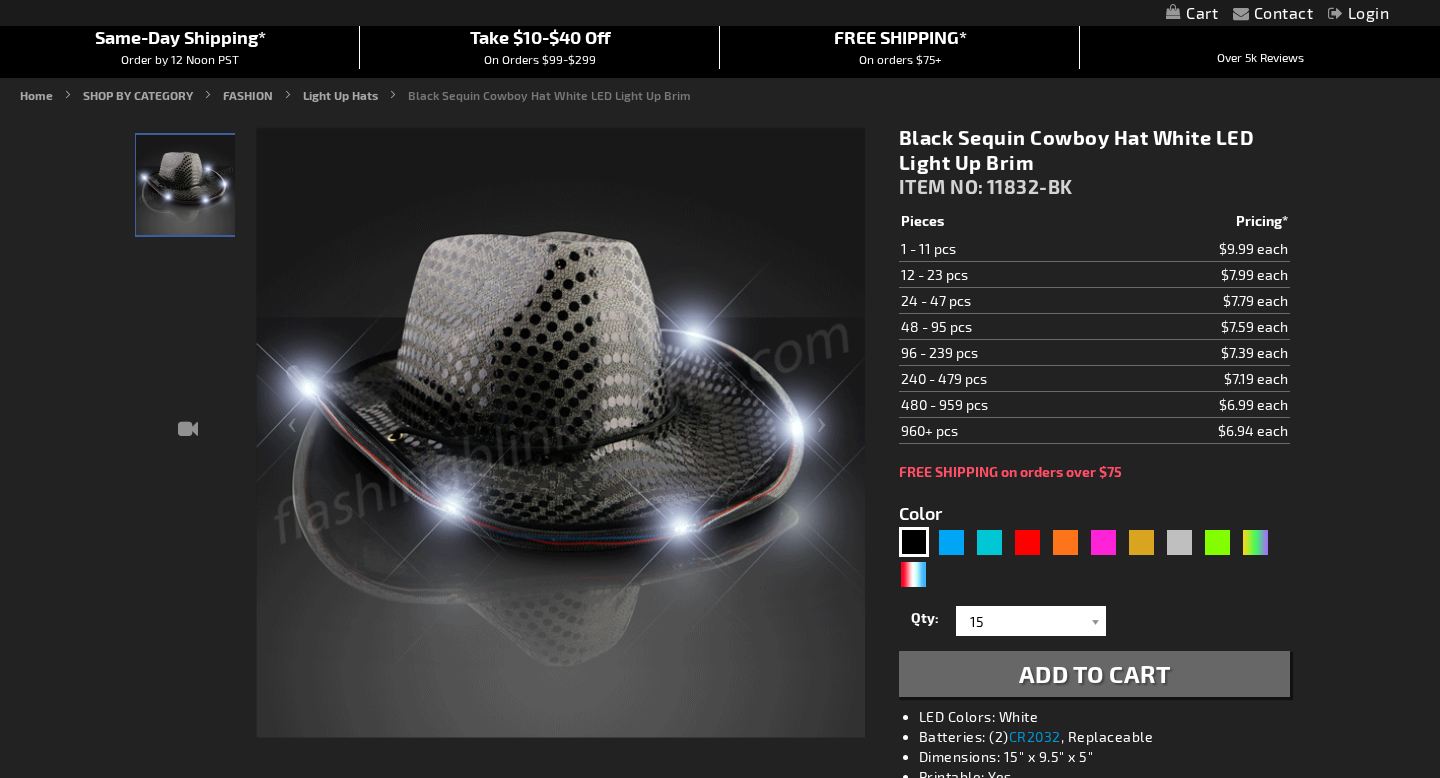 click on "Add to Cart" at bounding box center [1095, 673] 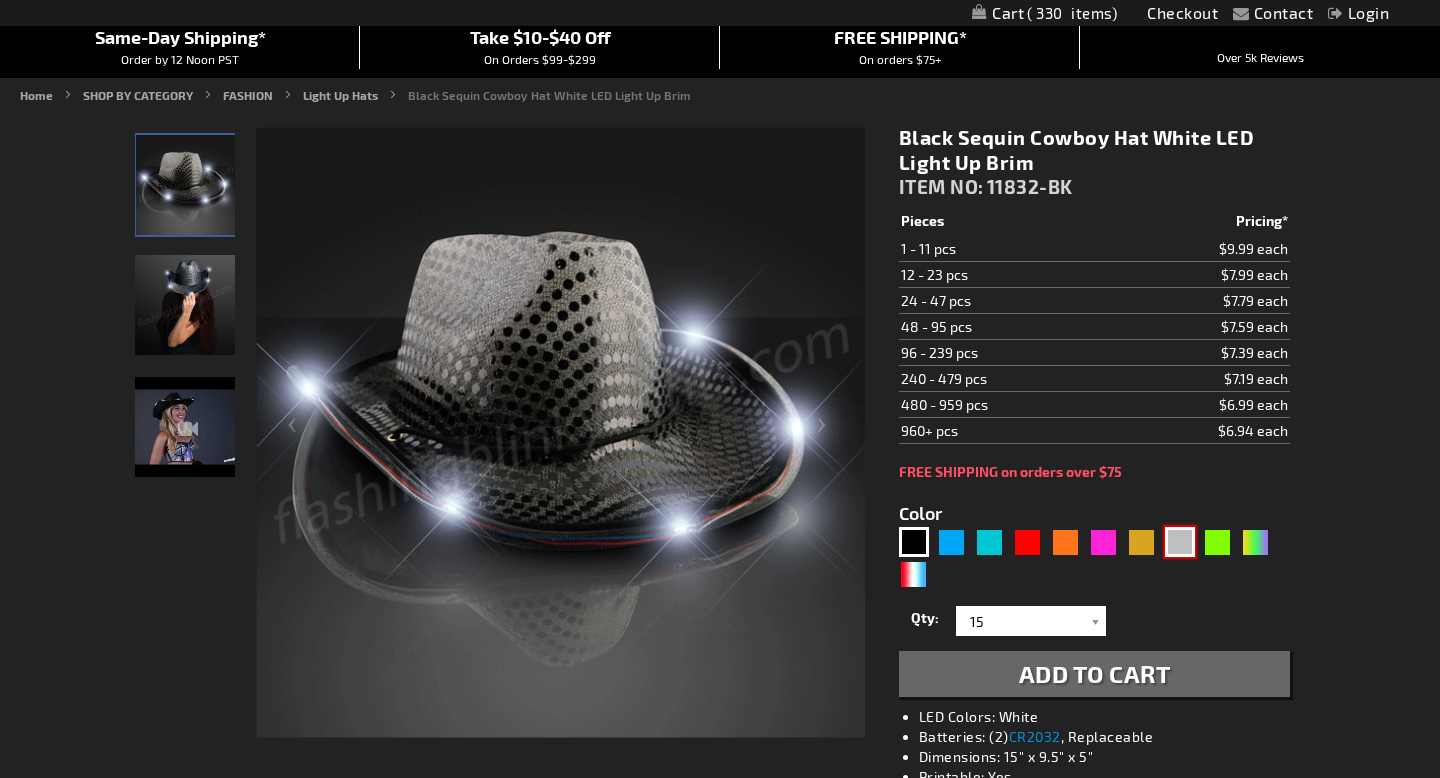 click at bounding box center (1180, 542) 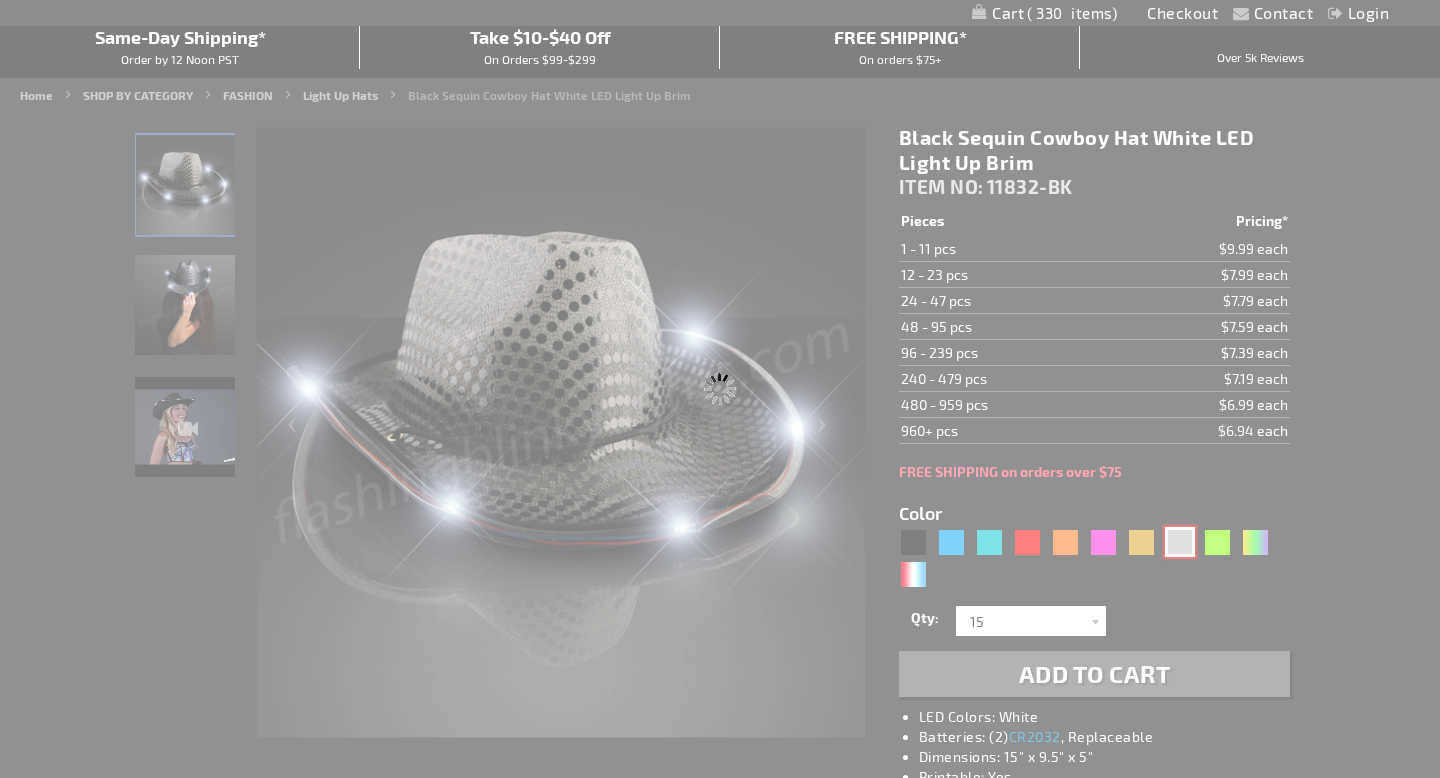 type on "5644" 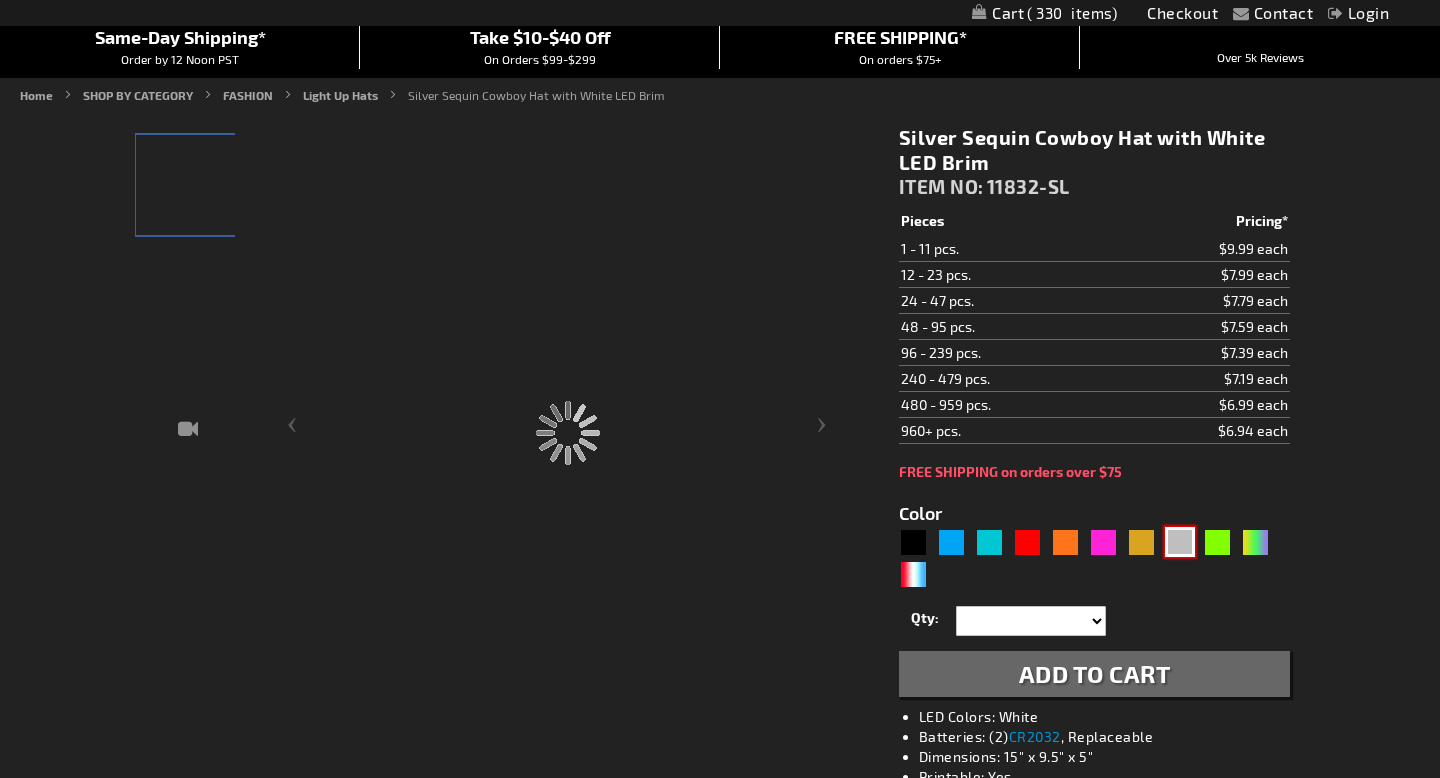 type on "11832-SL" 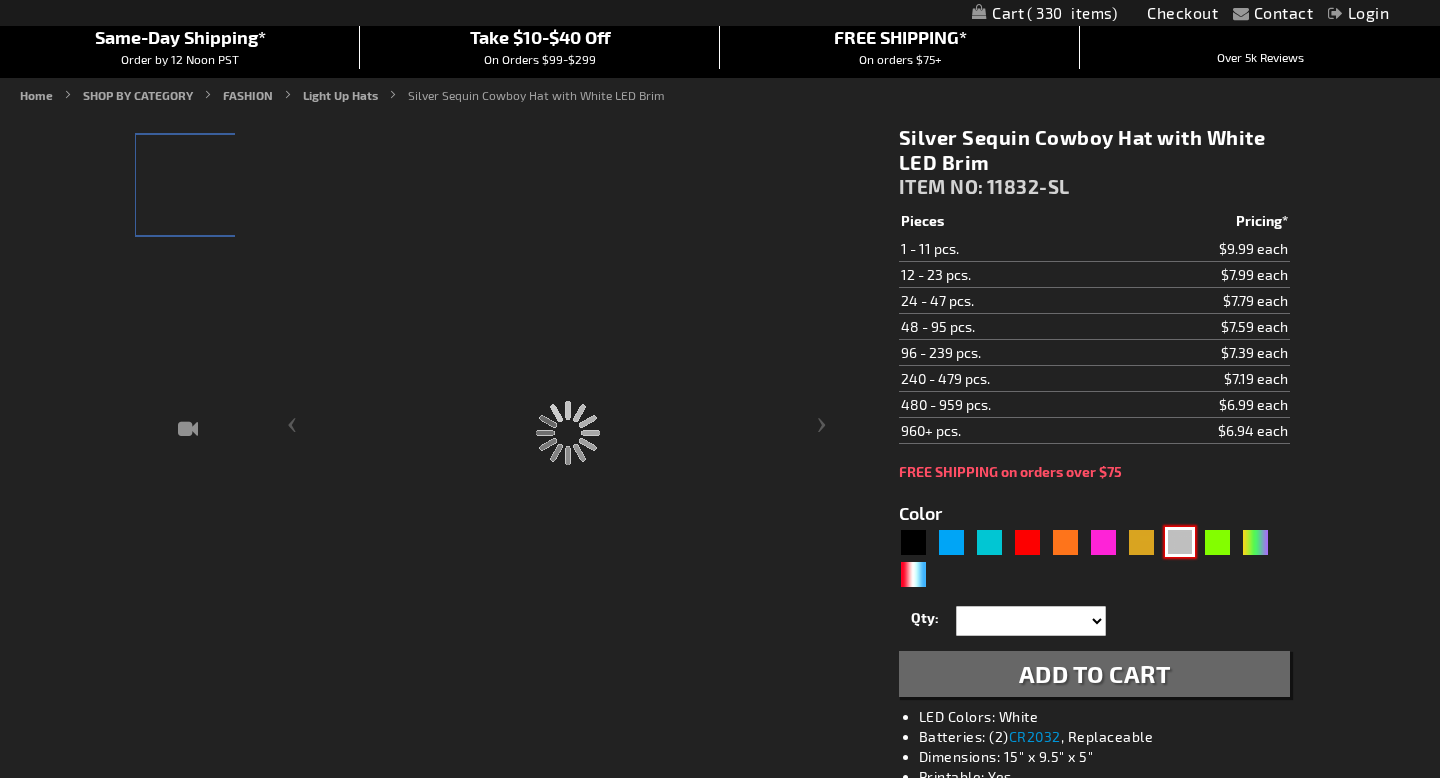 type on "Customize - Silver Sequin Cowboy Hat with White LED Brim - ITEM NO: 11832-SL" 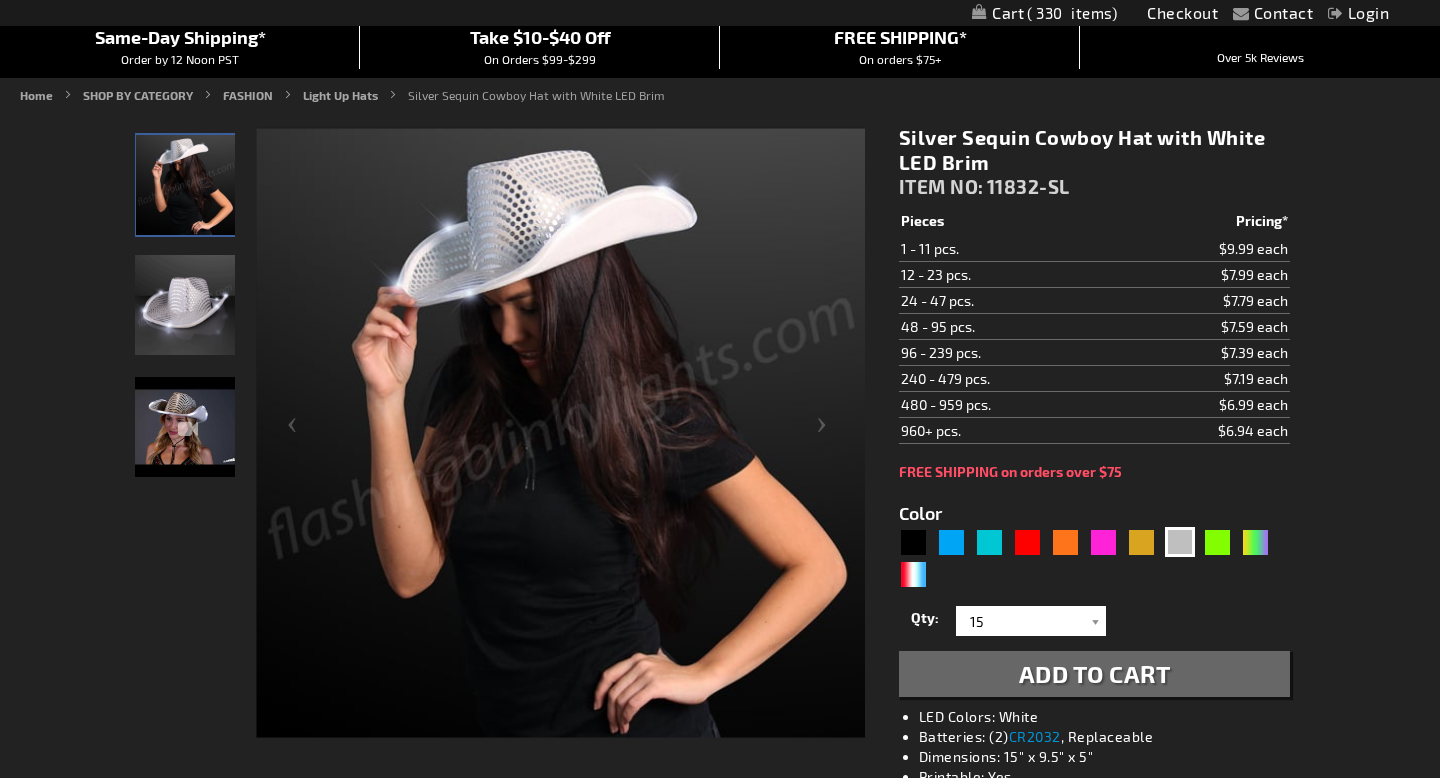 click on "Add to Cart" at bounding box center [1095, 673] 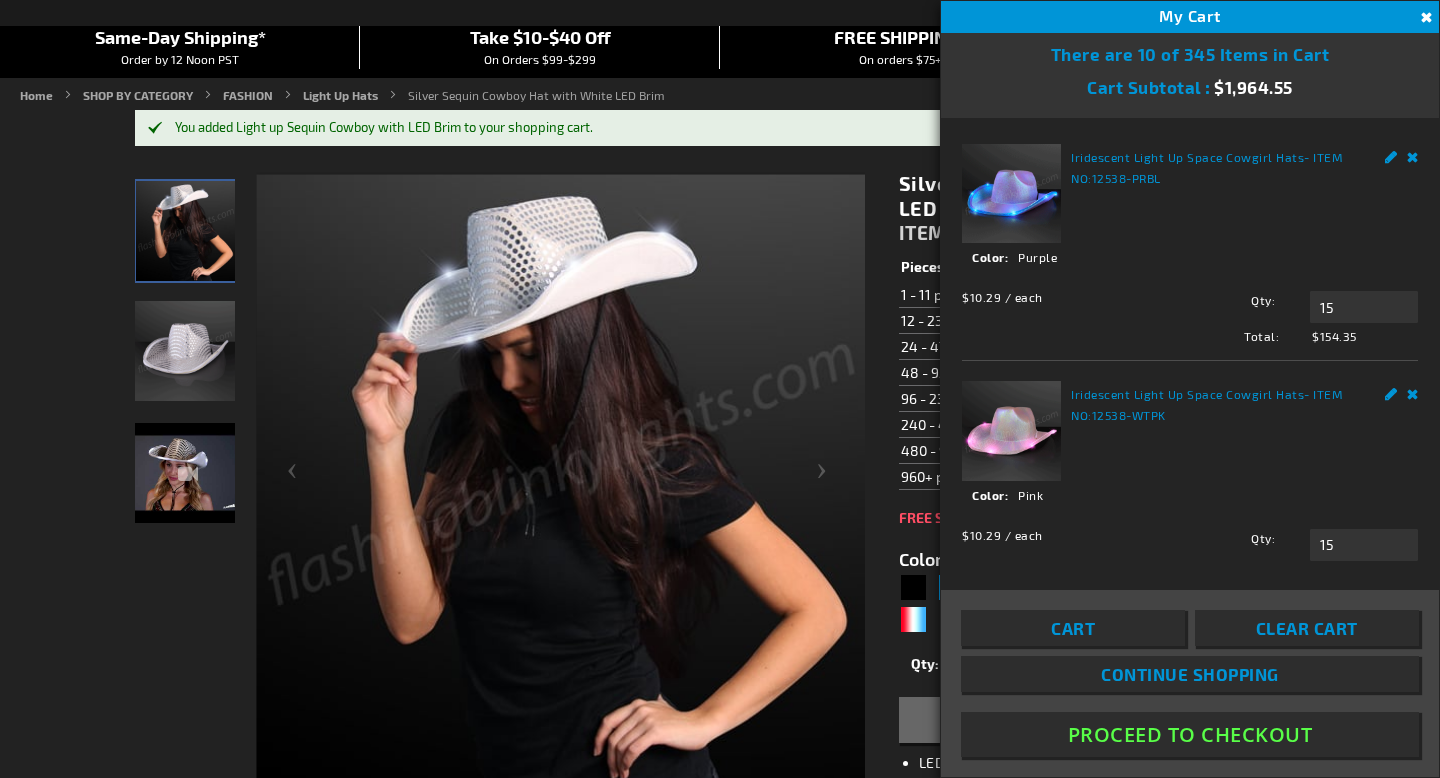 click on "Close" at bounding box center (1424, 18) 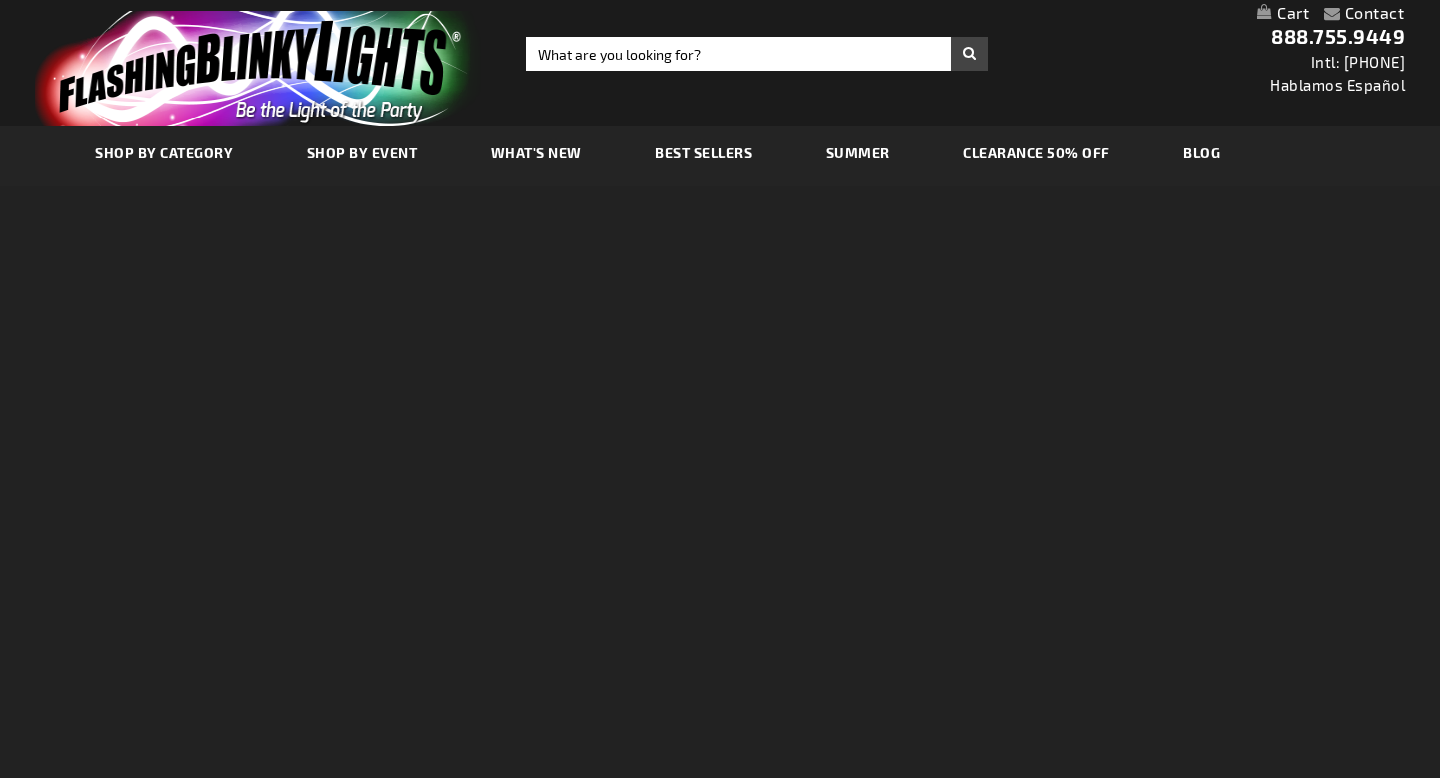 scroll, scrollTop: 1302, scrollLeft: 0, axis: vertical 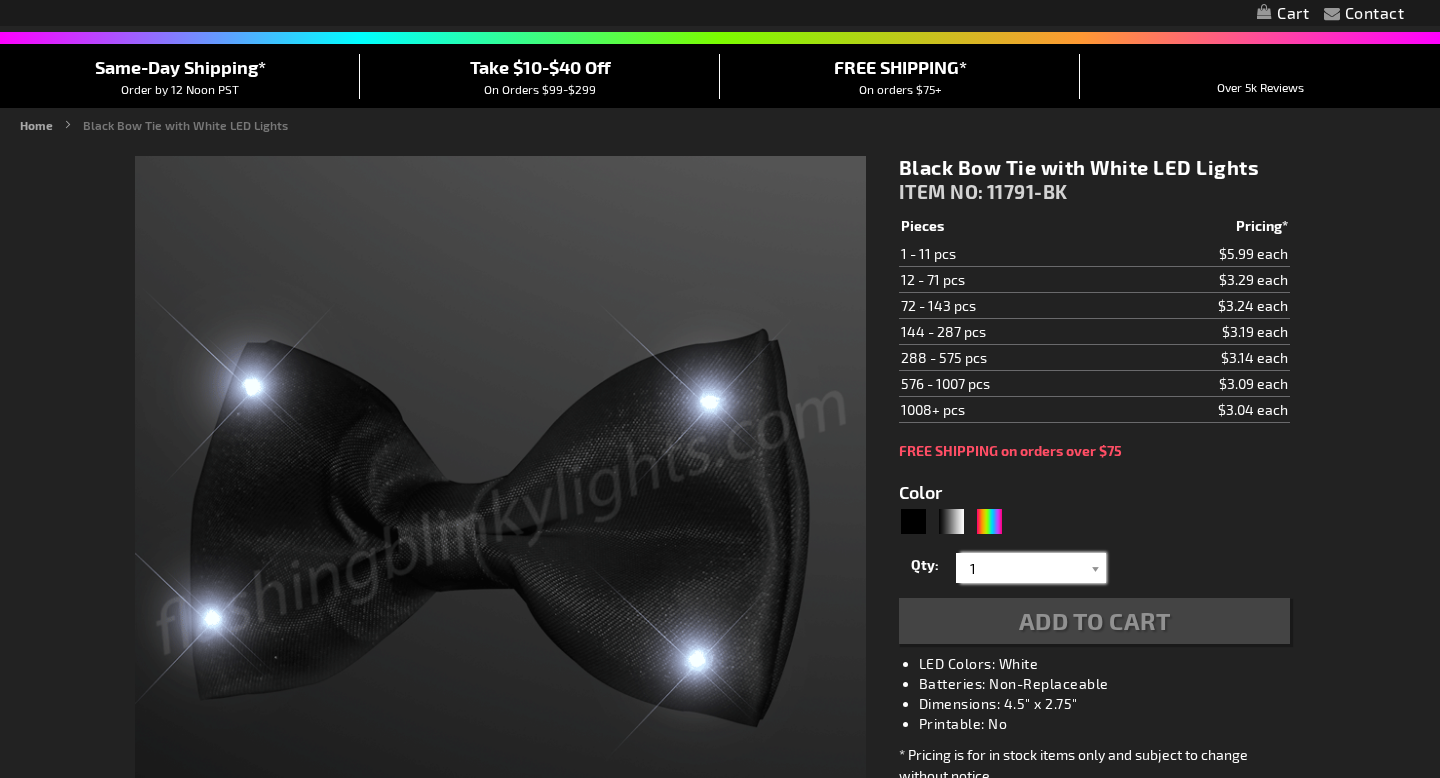 click on "1" at bounding box center (1033, 568) 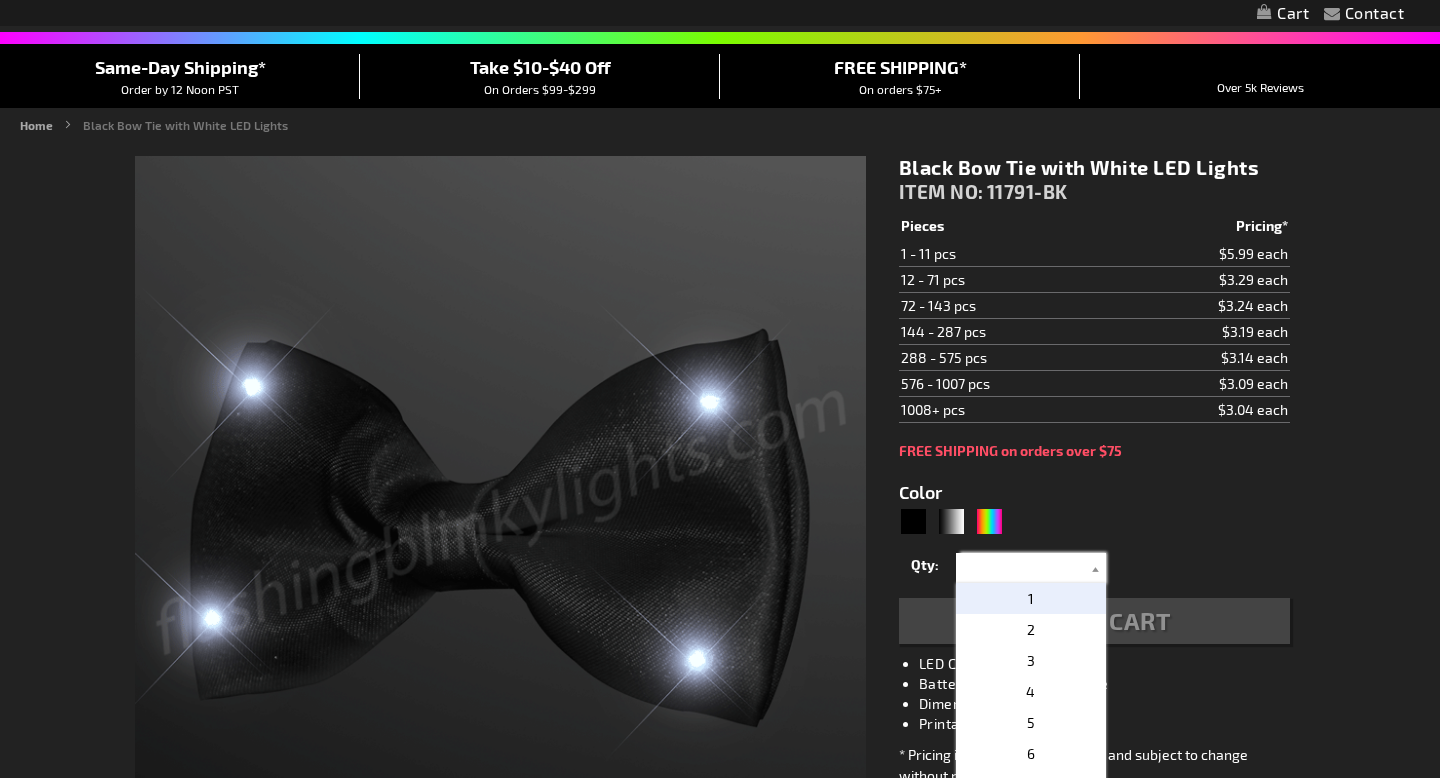 type on "1" 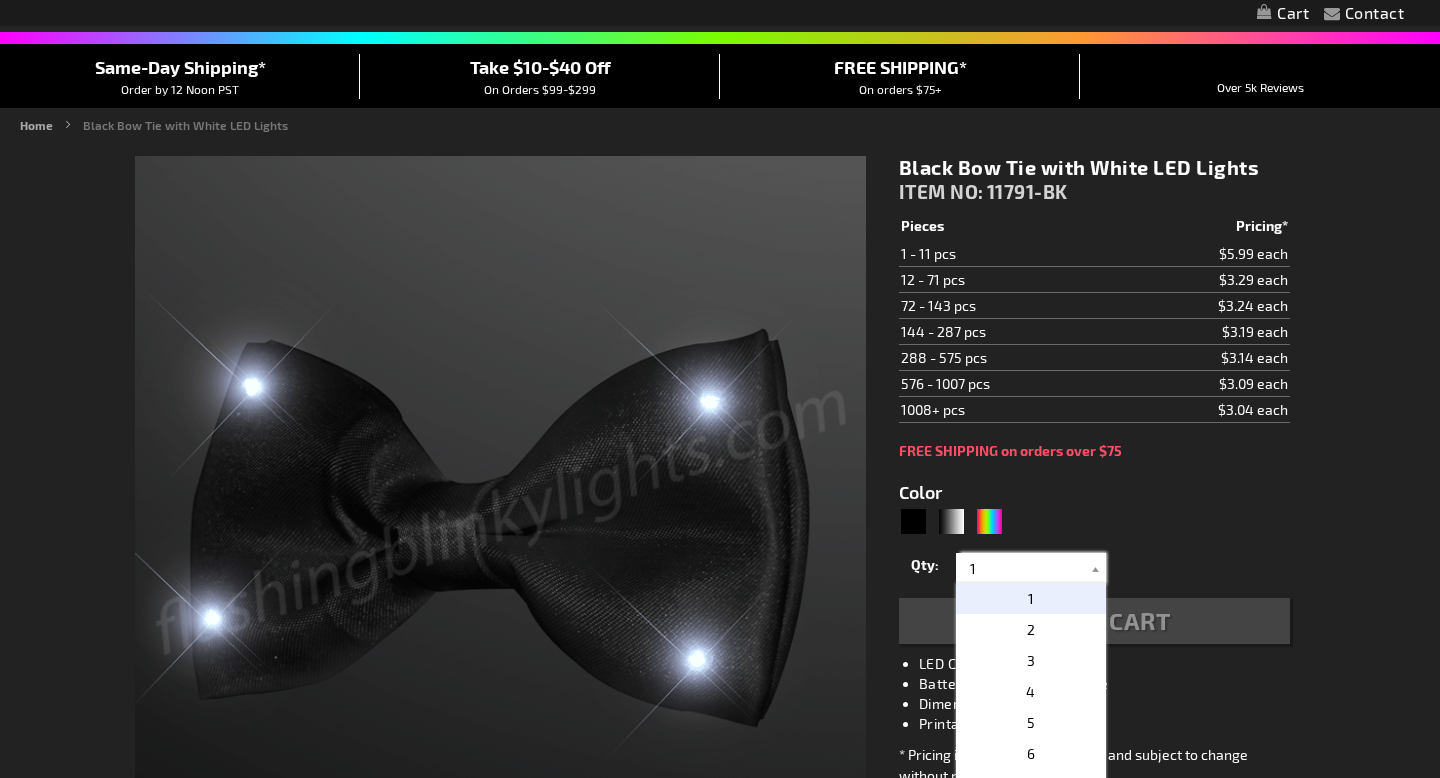scroll, scrollTop: 0, scrollLeft: 0, axis: both 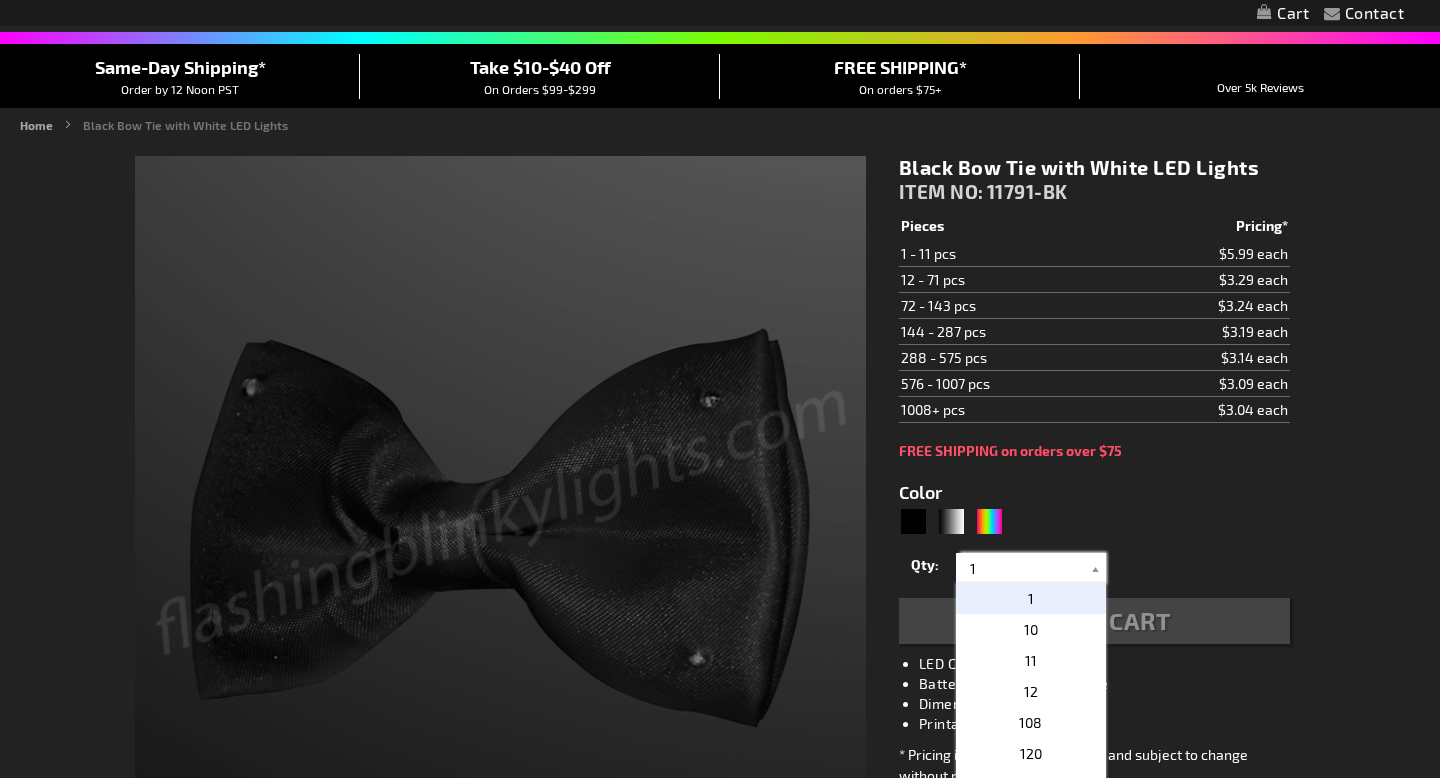 type on "5631" 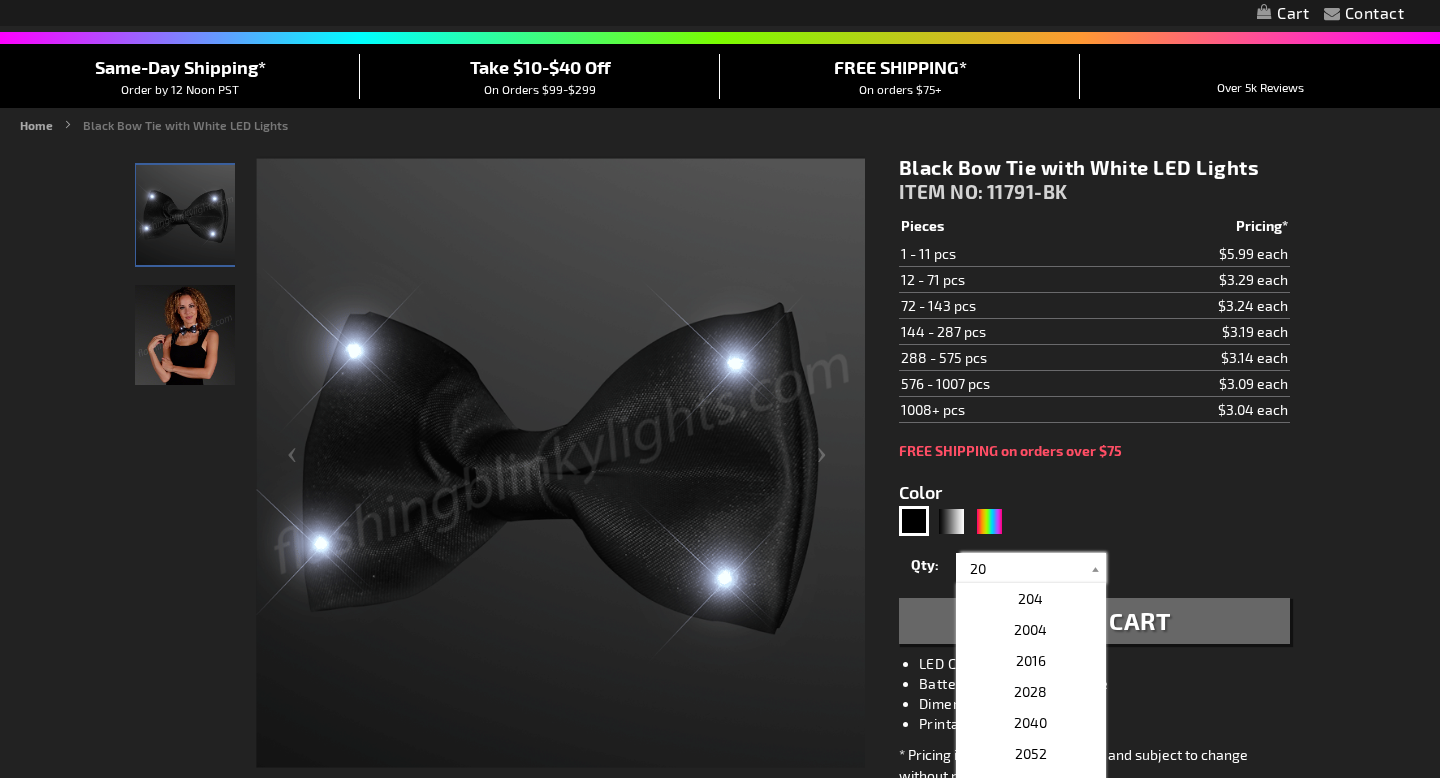 type on "20" 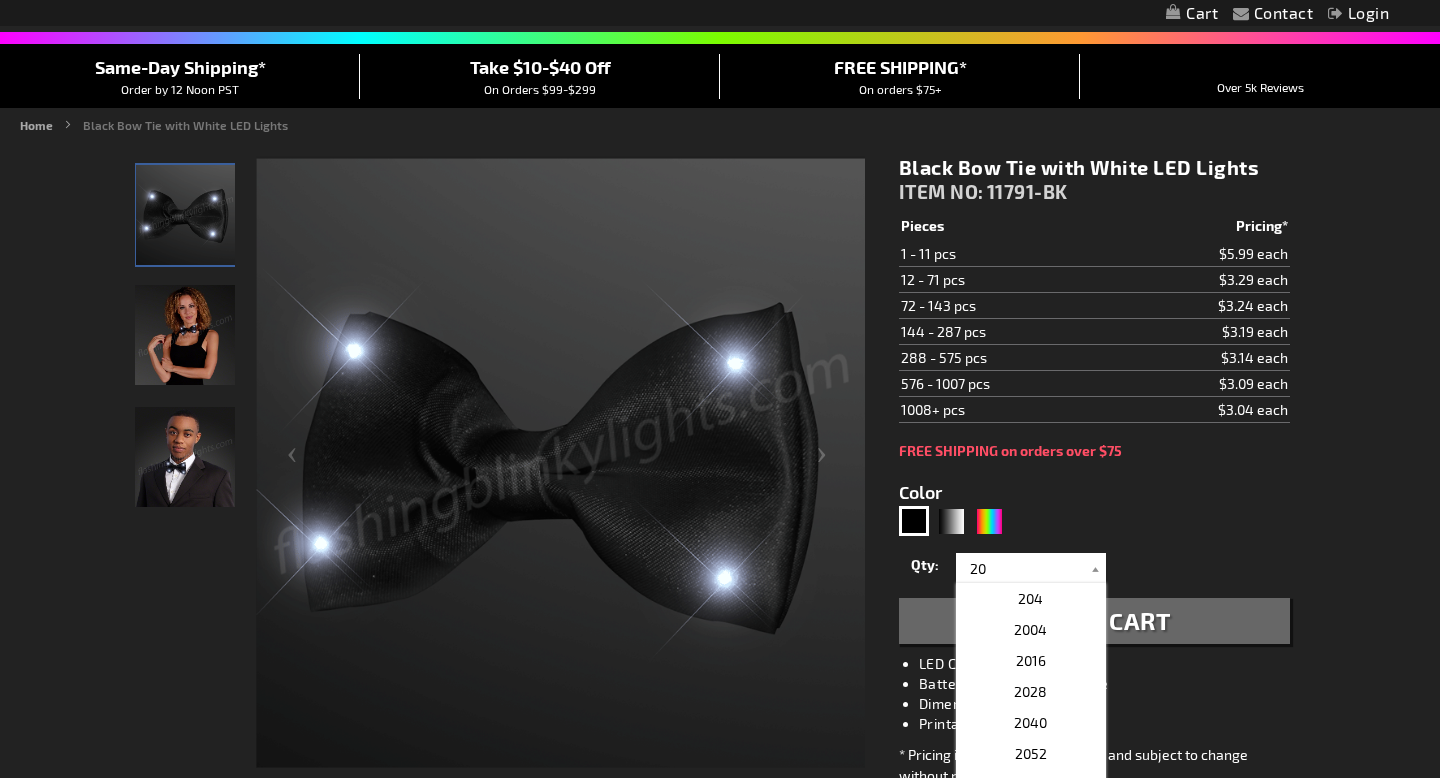 click on "Qty
1
2
3
4
5
6
7
8
9
10
11
12
24
36
48
60
72
84
96
108 120 132 144 156 168" at bounding box center (1094, 568) 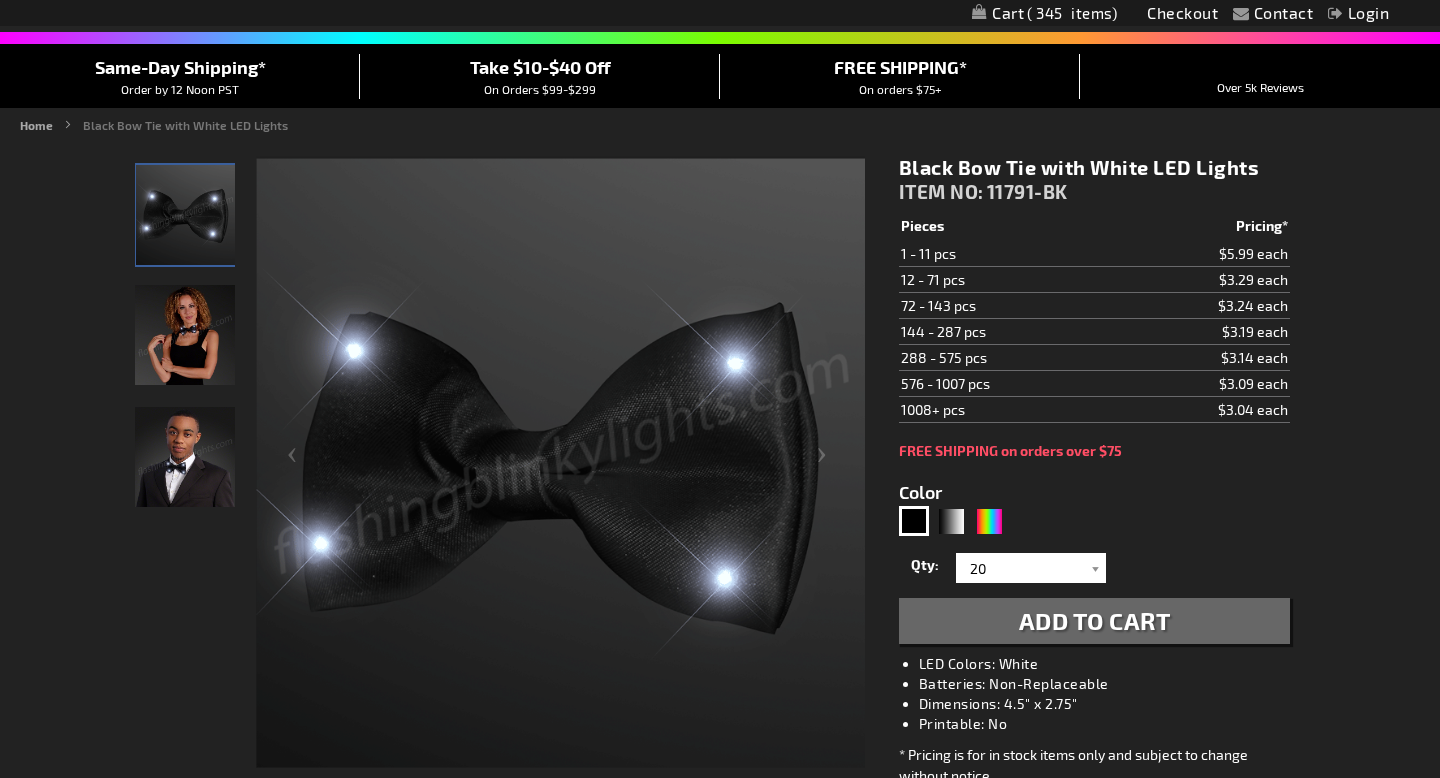 click on "Add to Cart" at bounding box center [1095, 620] 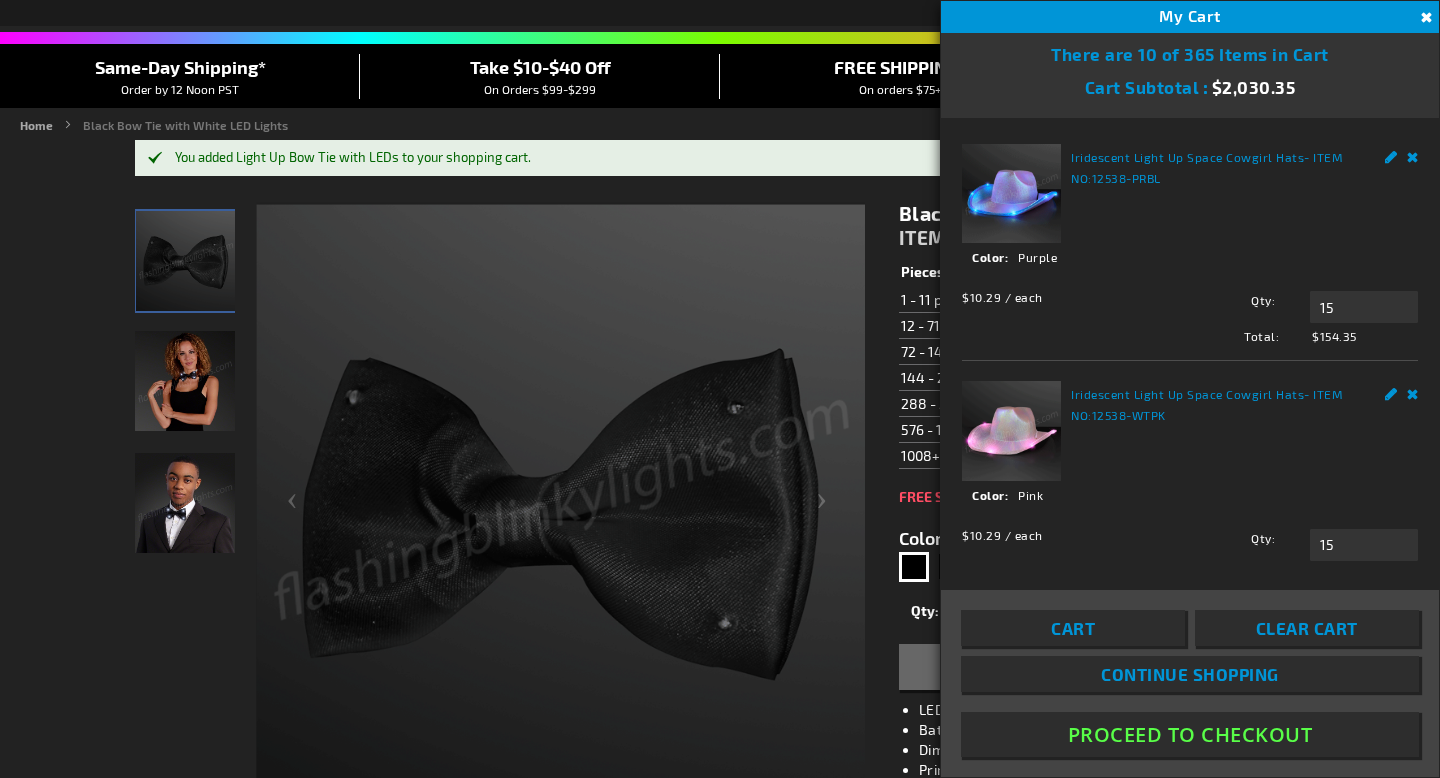 click on "Close" at bounding box center [1424, 18] 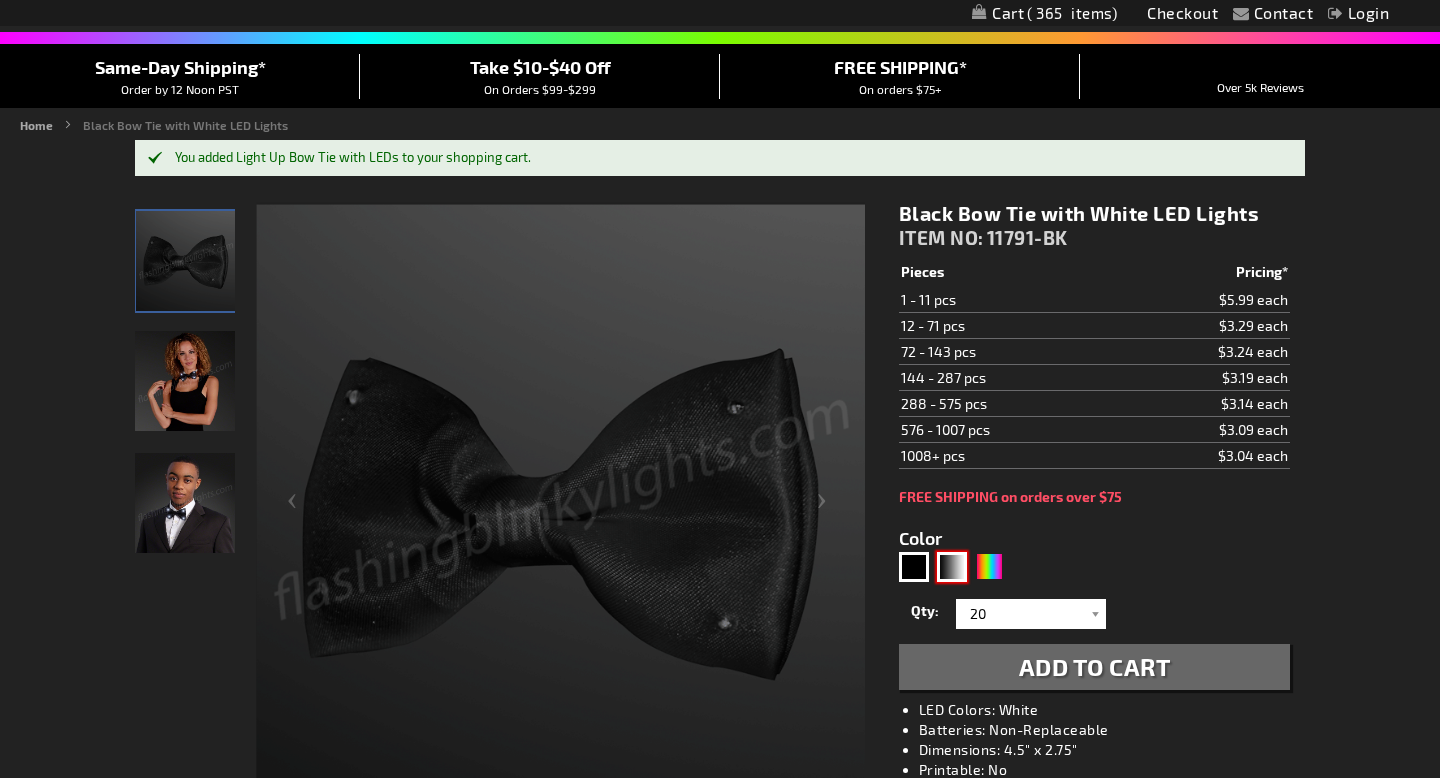 click at bounding box center [952, 567] 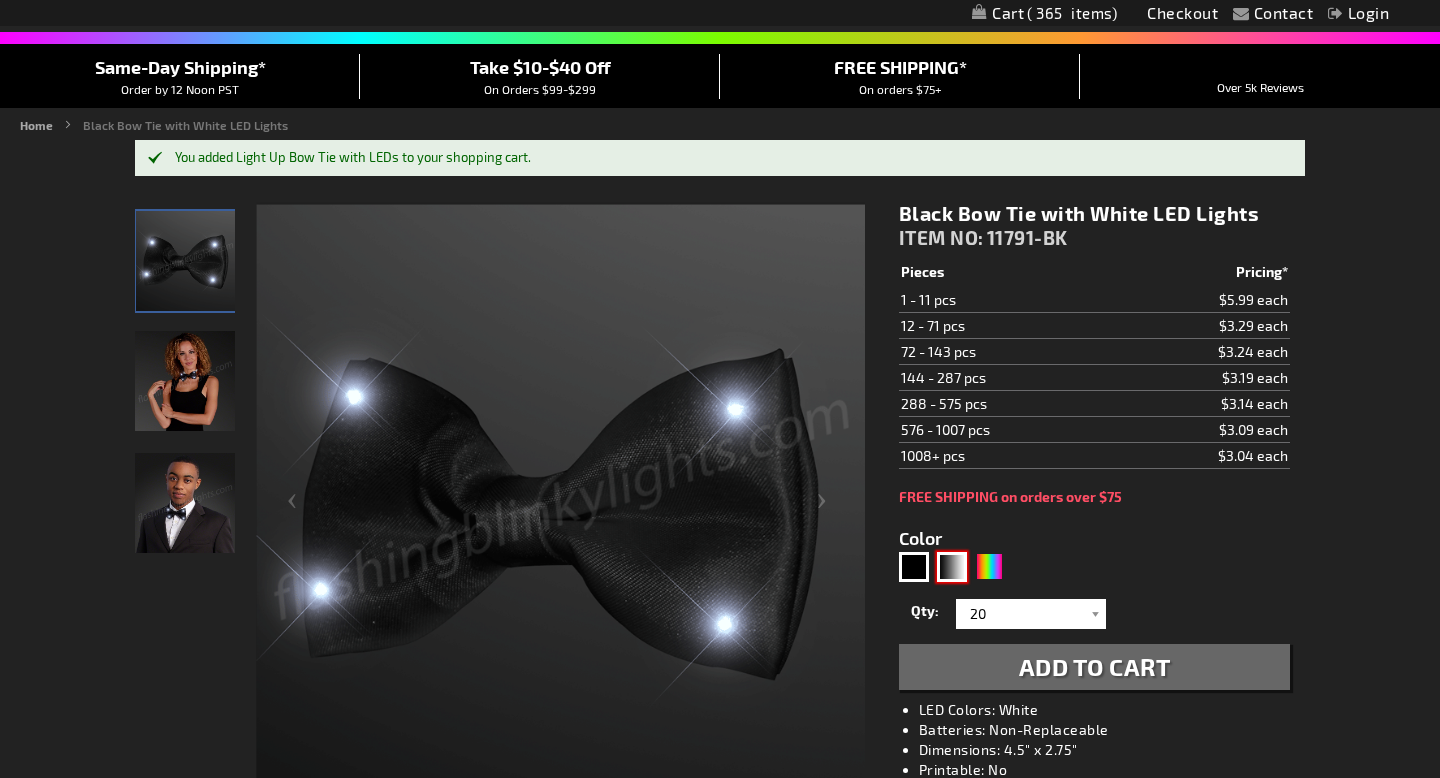 type on "5674" 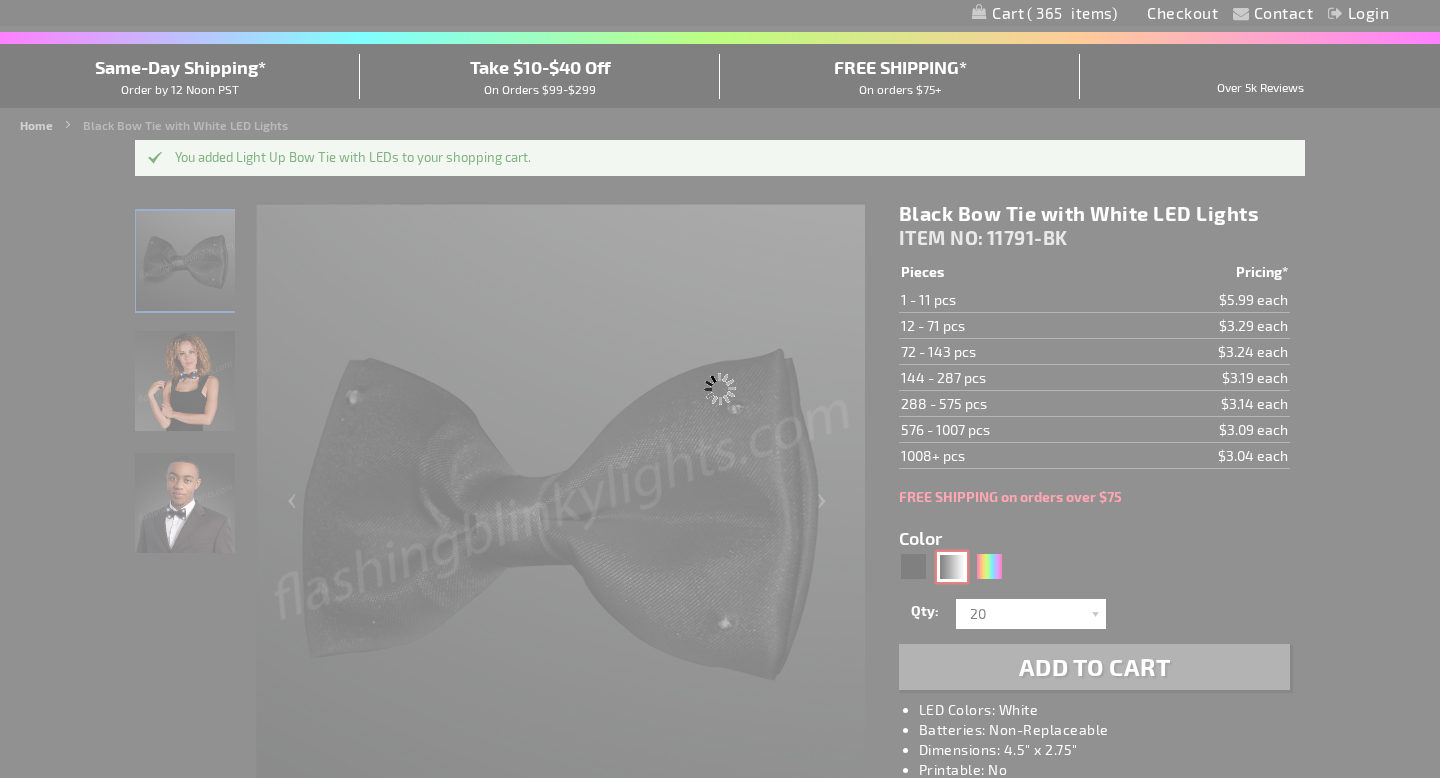type on "11791-CHK" 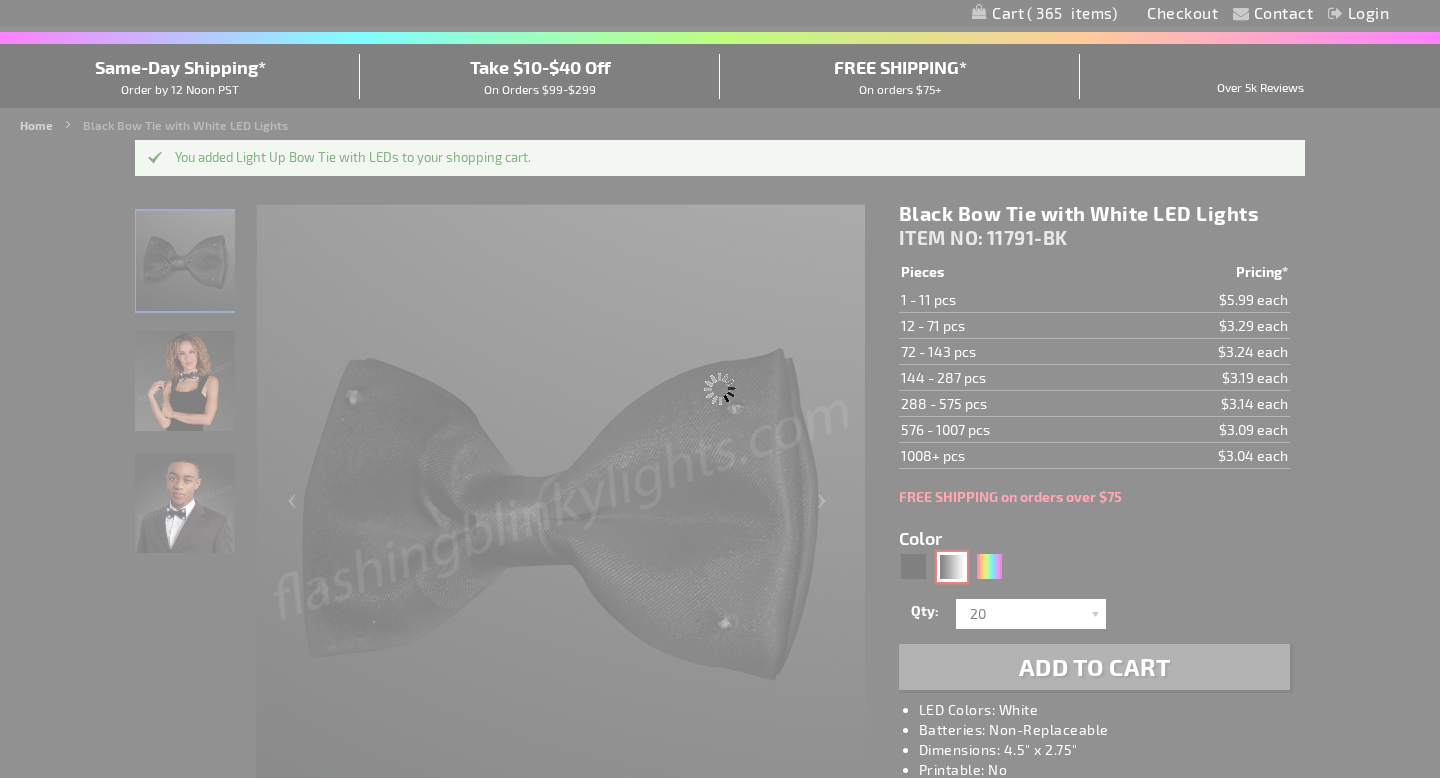 type on "Customize - LED Black &amp; White Checkered &#039;80s Bow Tie - ITEM NO: 11791-CHK" 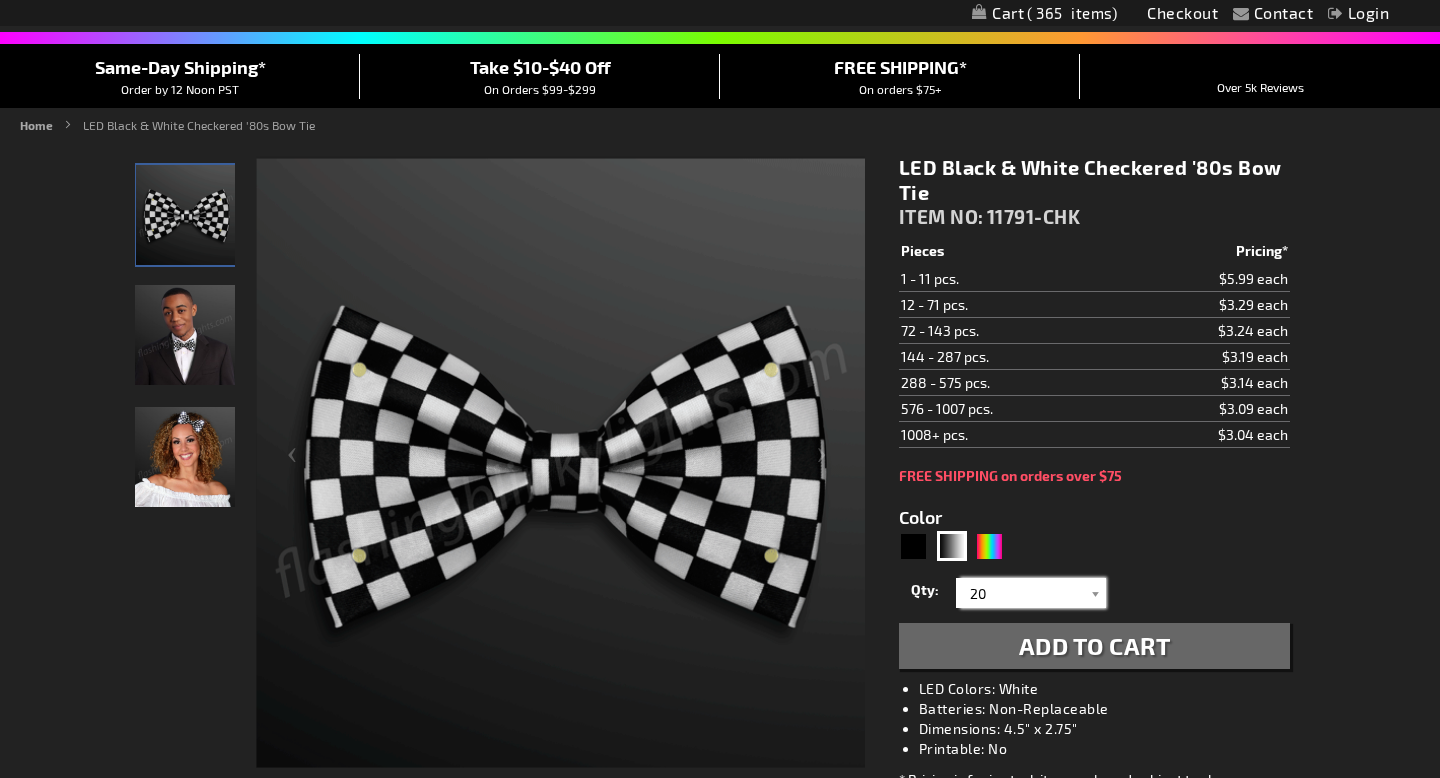 click on "20" at bounding box center (1033, 593) 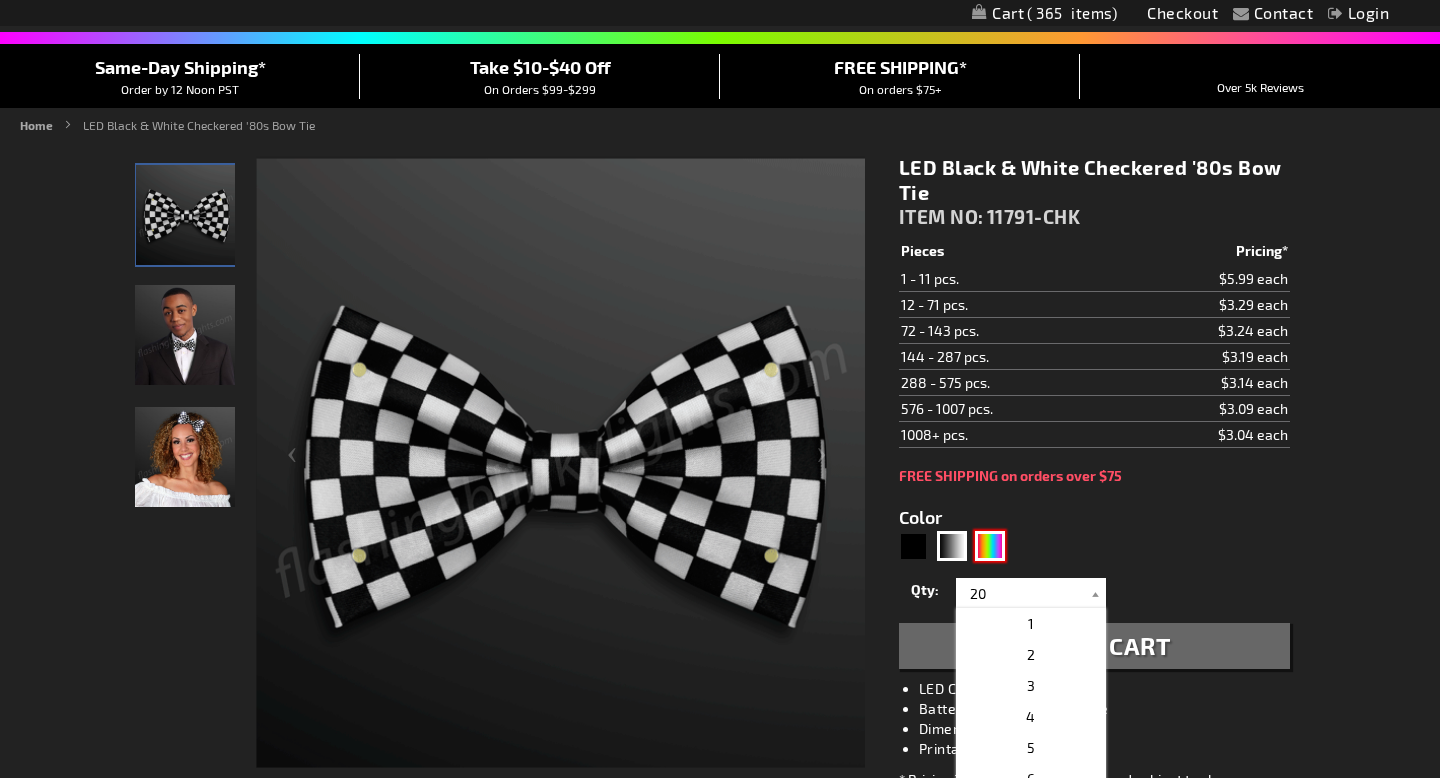 click at bounding box center [990, 546] 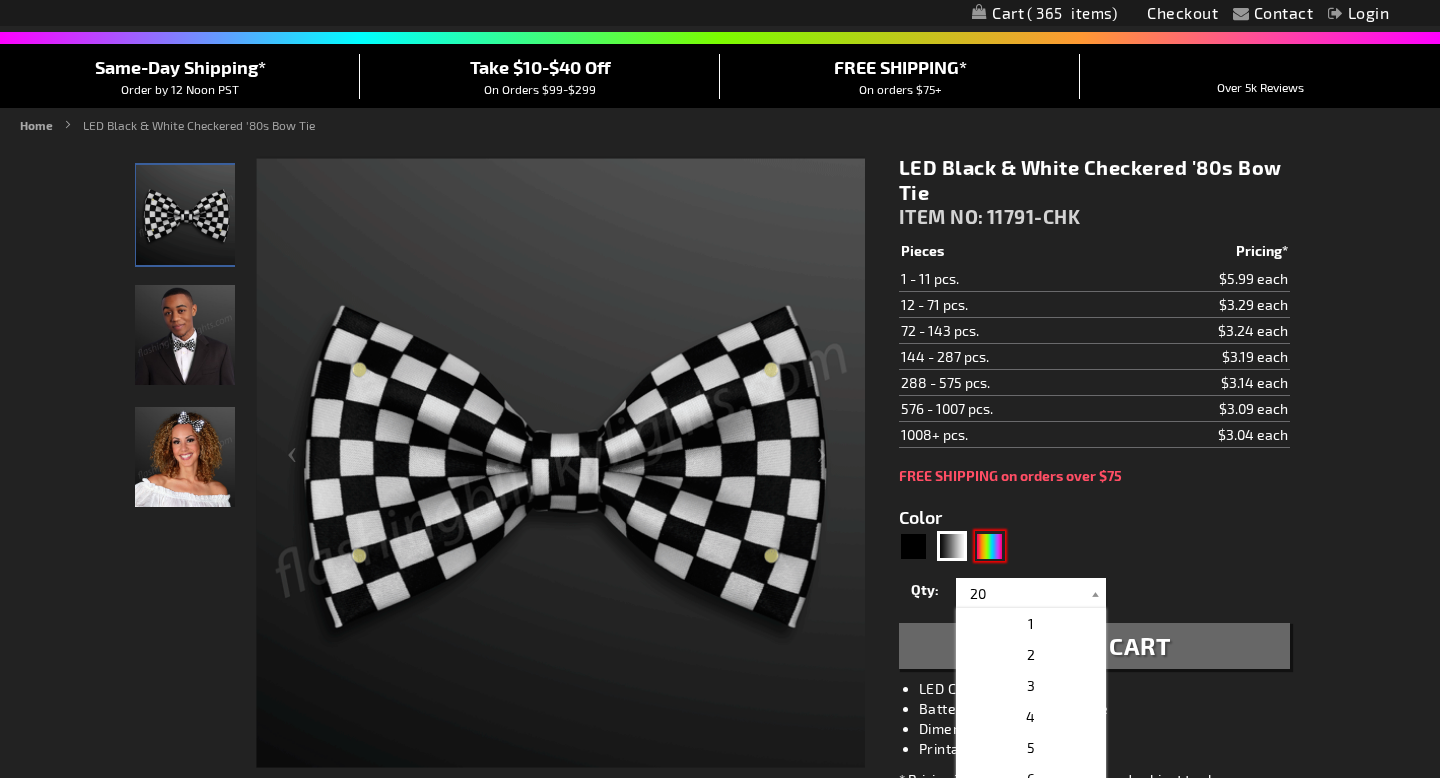 type on "5659" 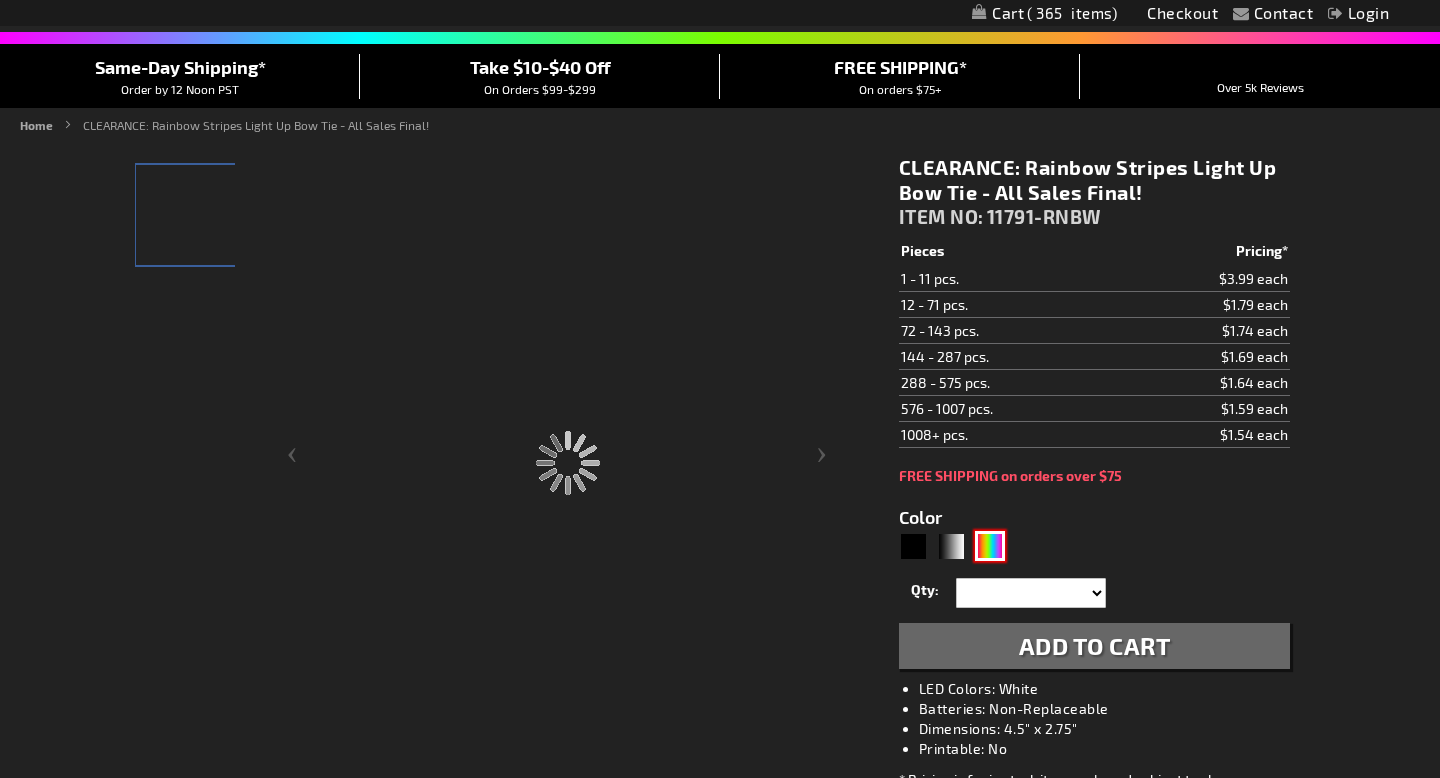 type on "11791-RNBW" 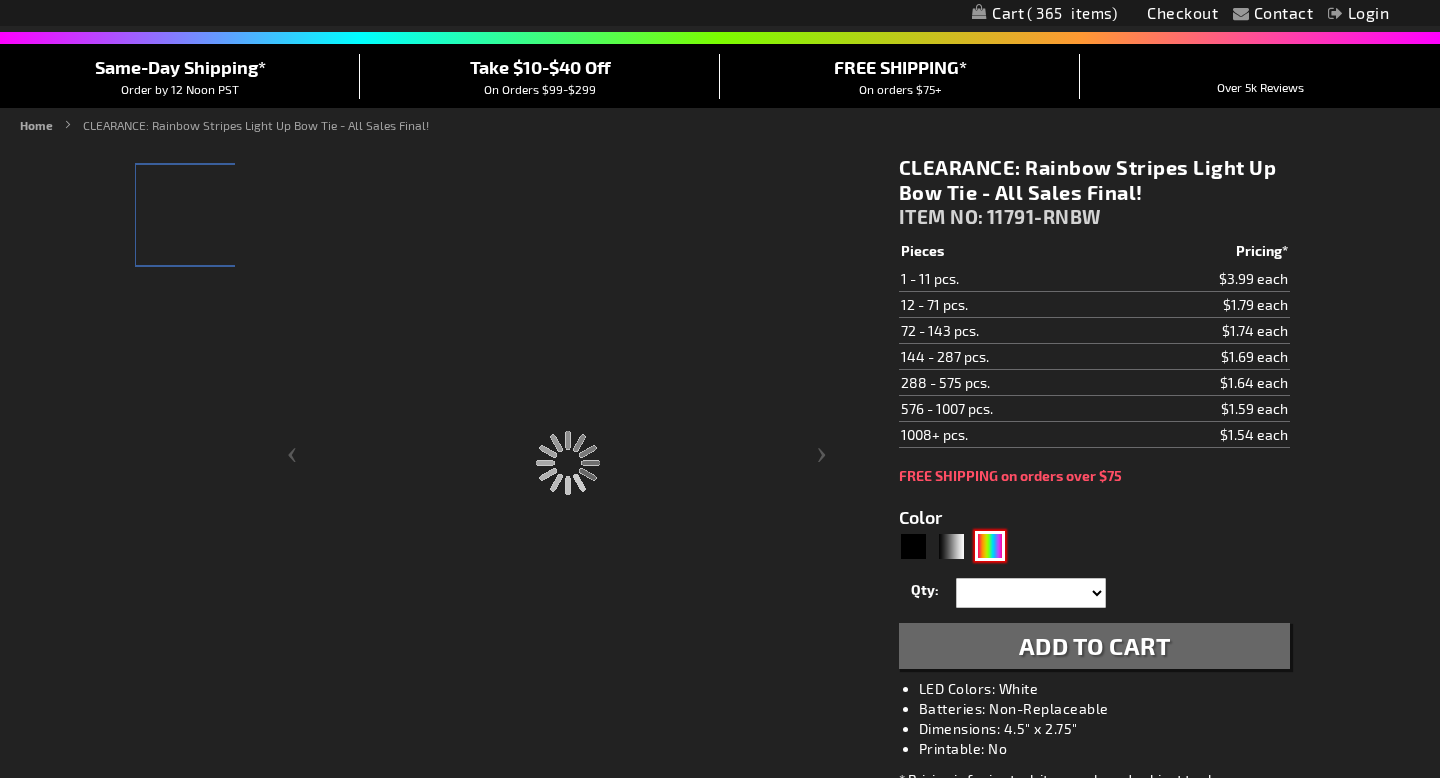 type on "Customize - CLEARANCE: Rainbow Stripes Light Up Bow Tie - All Sales Final! - ITEM NO: 11791-RNBW" 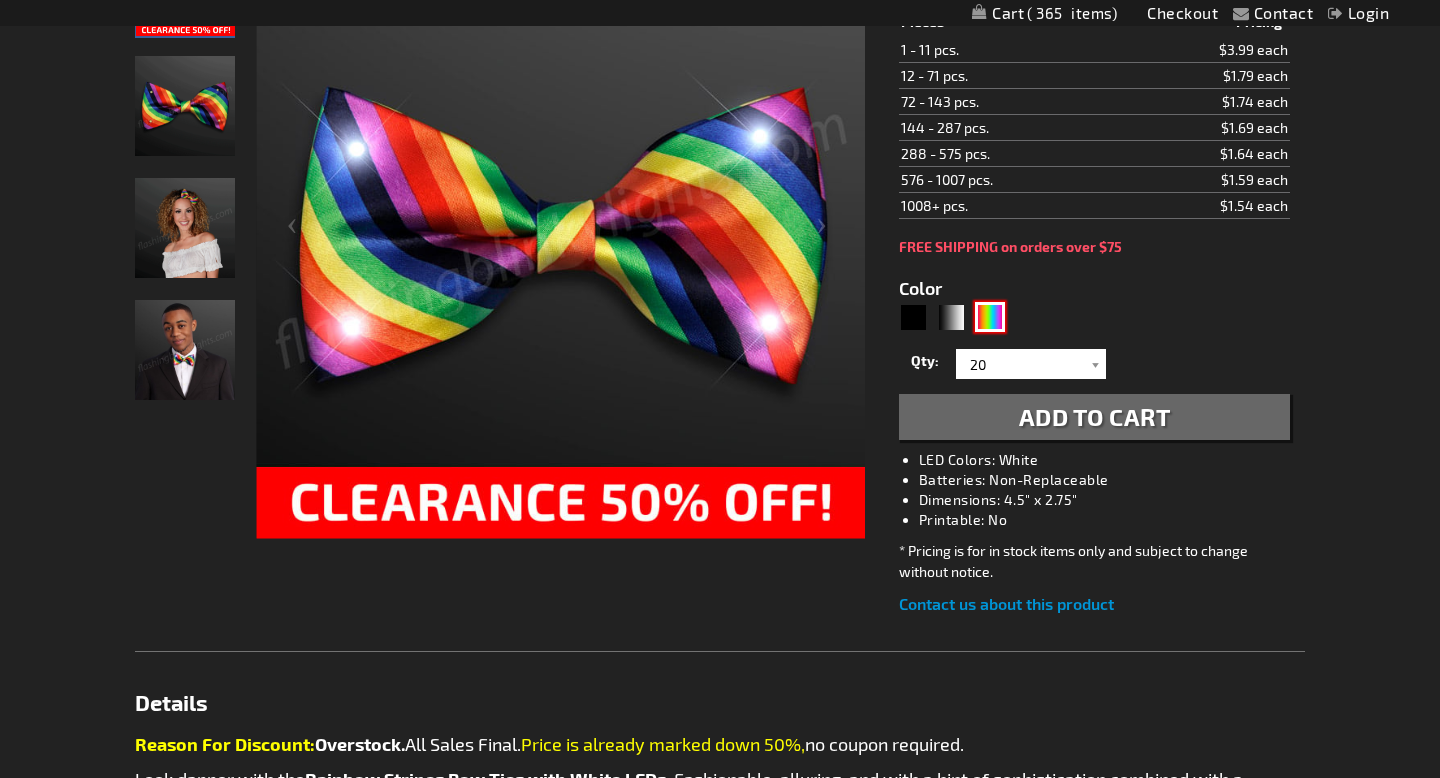 scroll, scrollTop: 368, scrollLeft: 0, axis: vertical 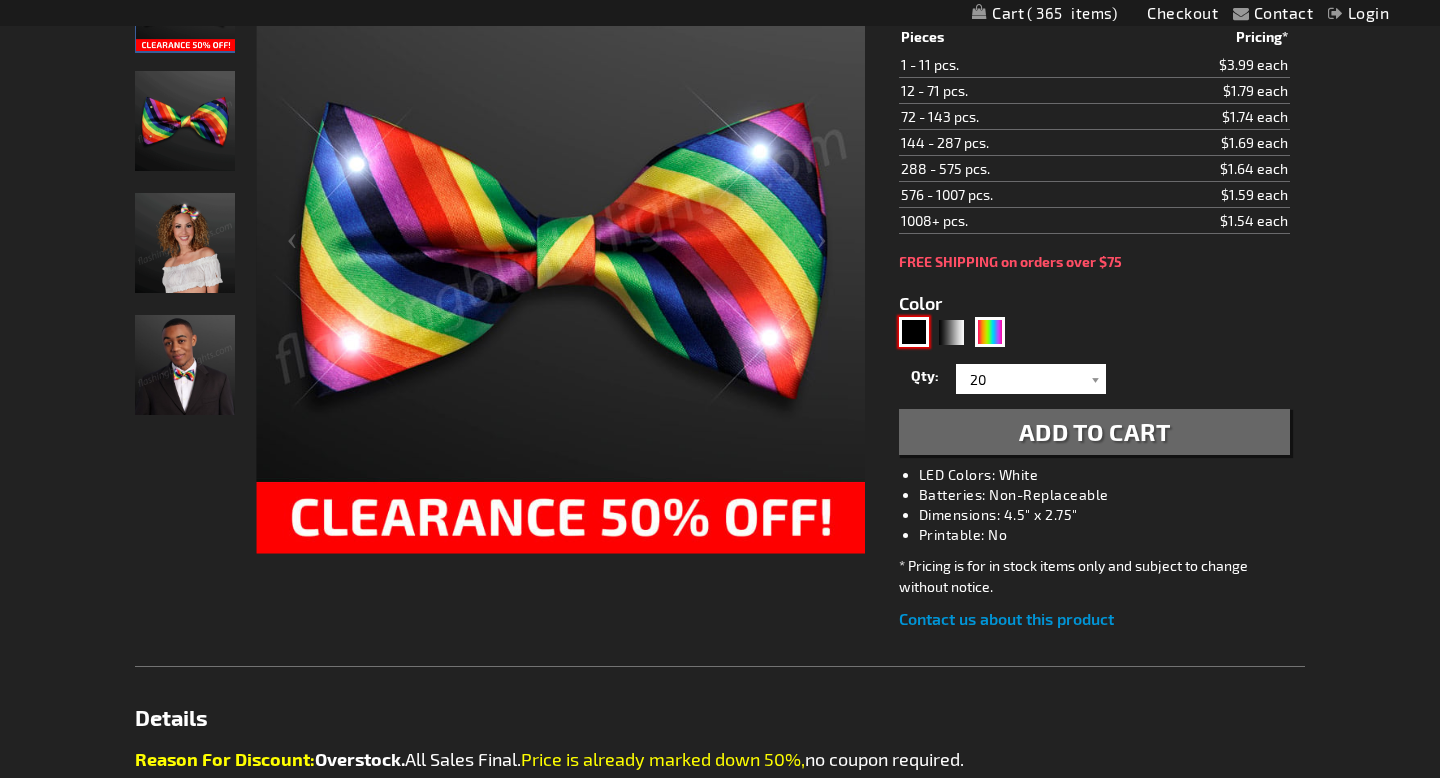 click at bounding box center [914, 332] 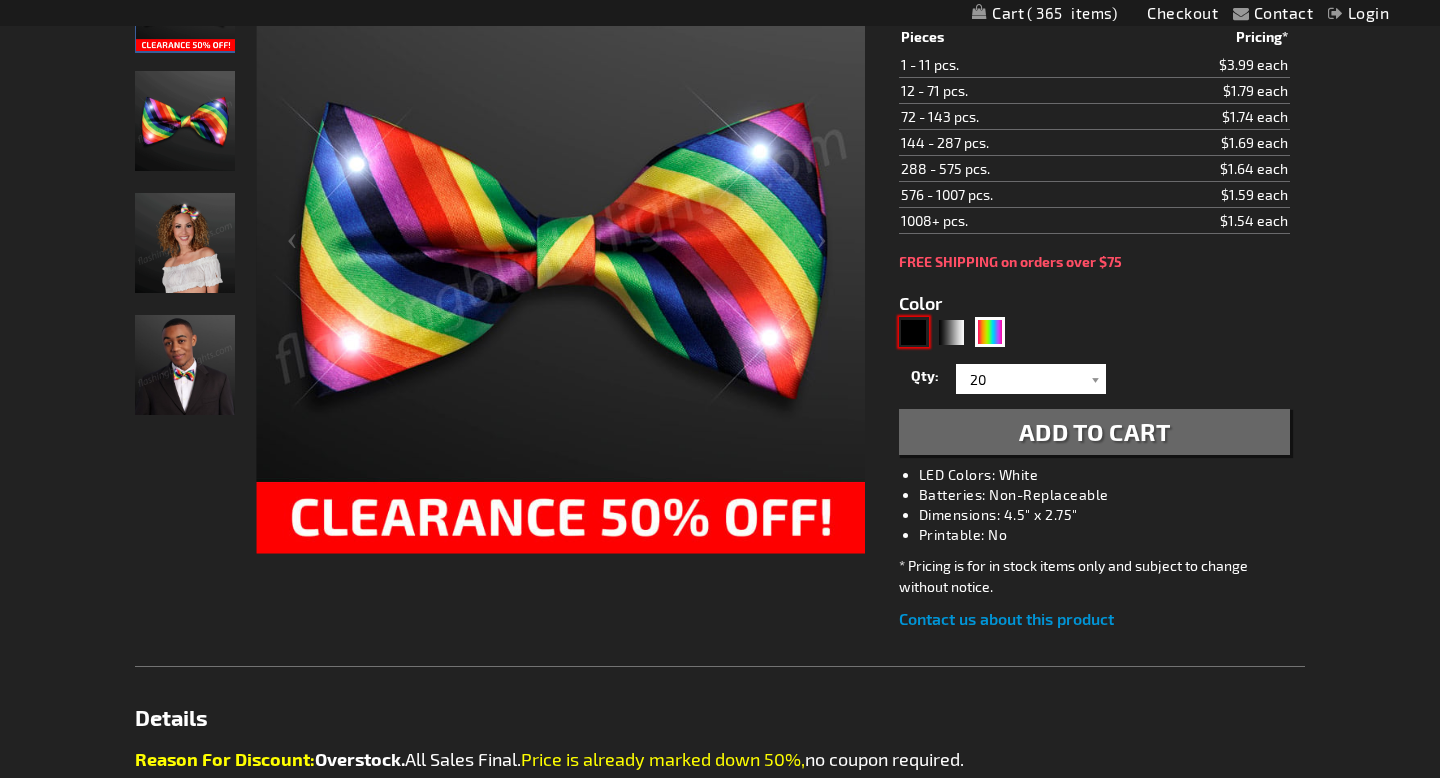 type on "5631" 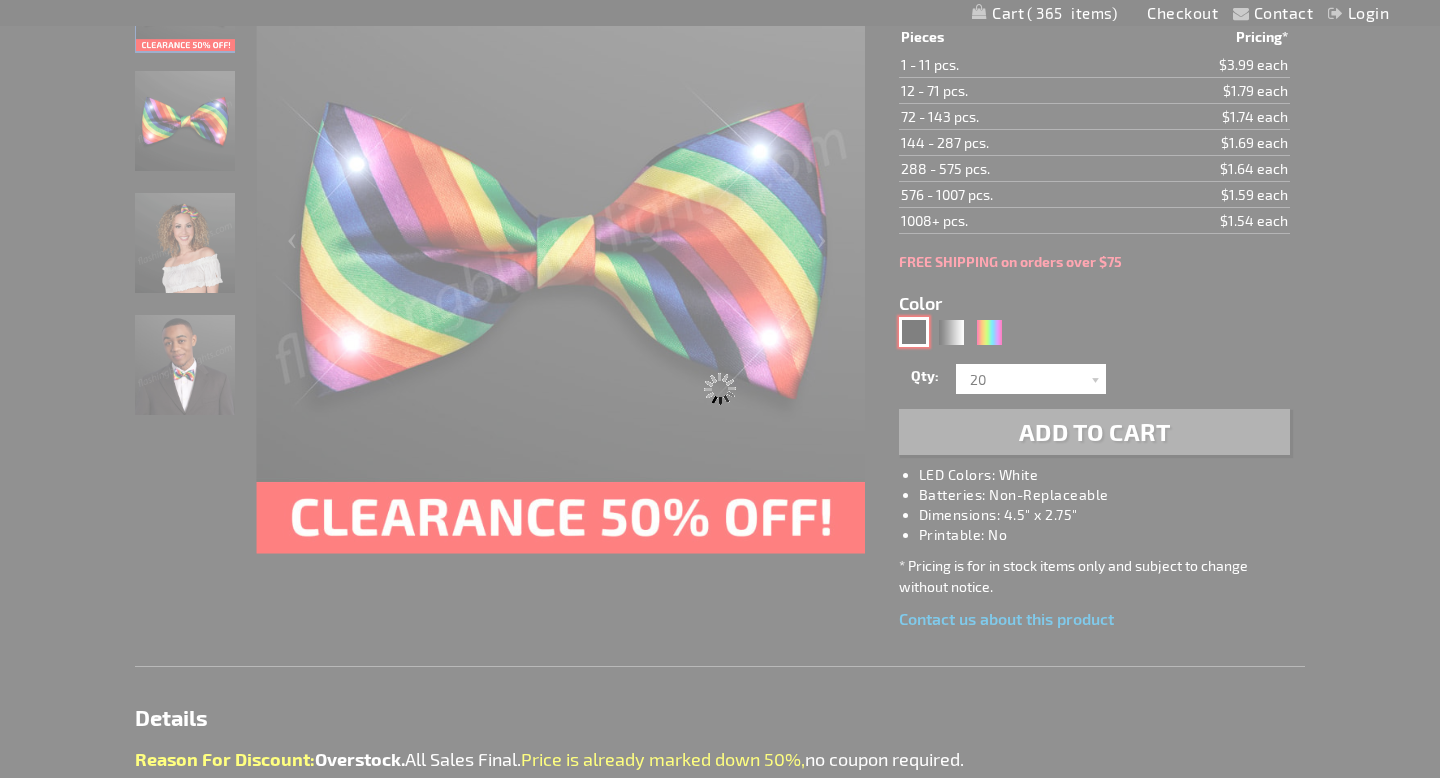 type on "11791-BK" 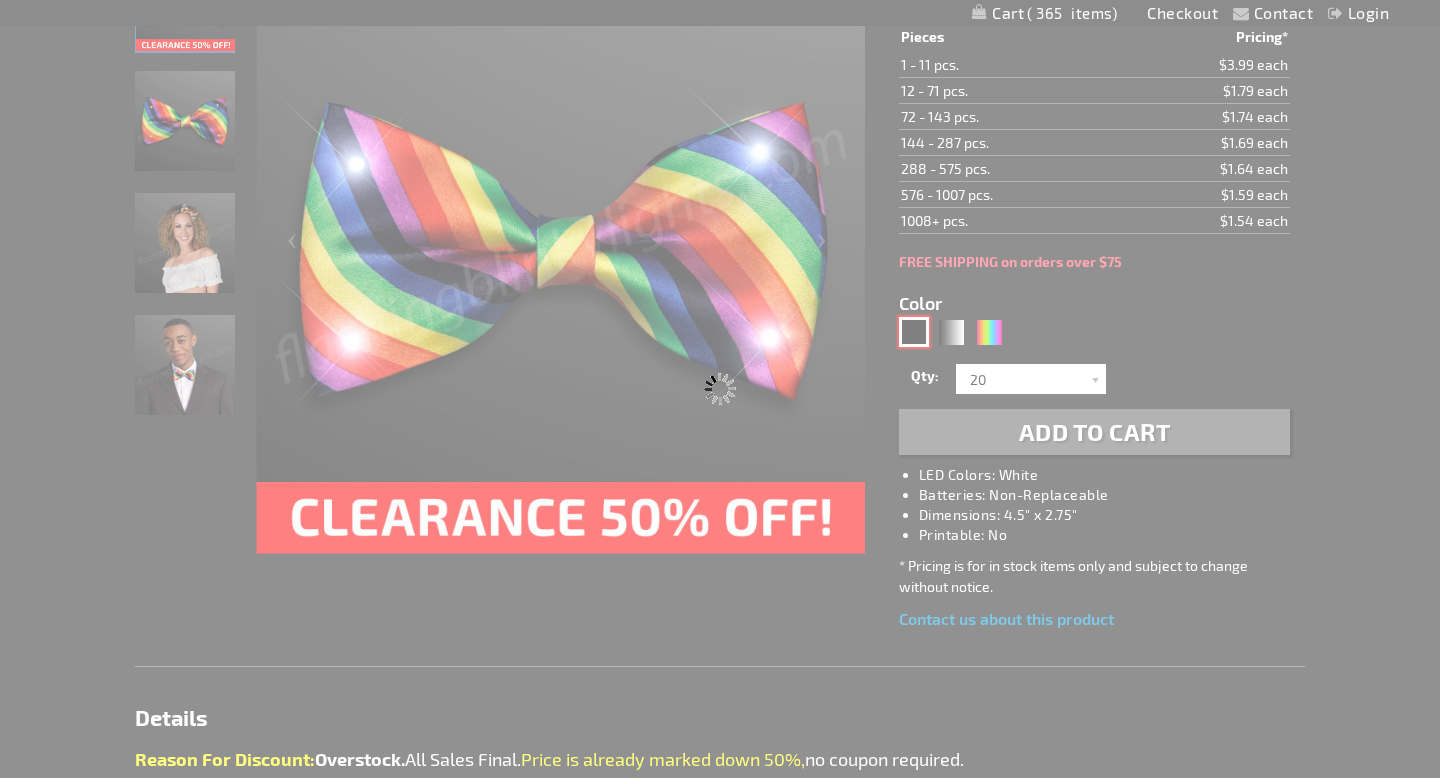 type on "Customize - Black Bow Tie with White LED Lights - ITEM NO: 11791-BK" 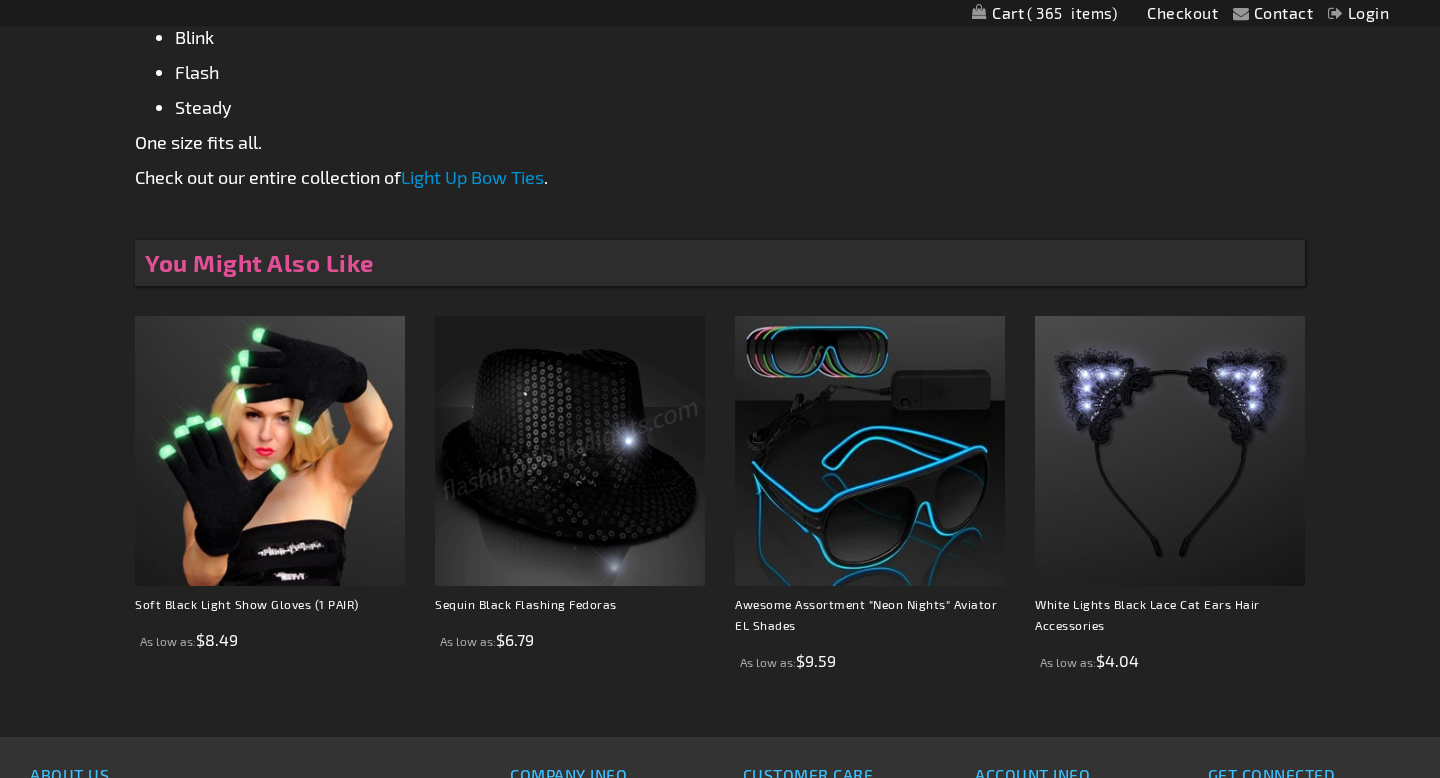 scroll, scrollTop: 1336, scrollLeft: 0, axis: vertical 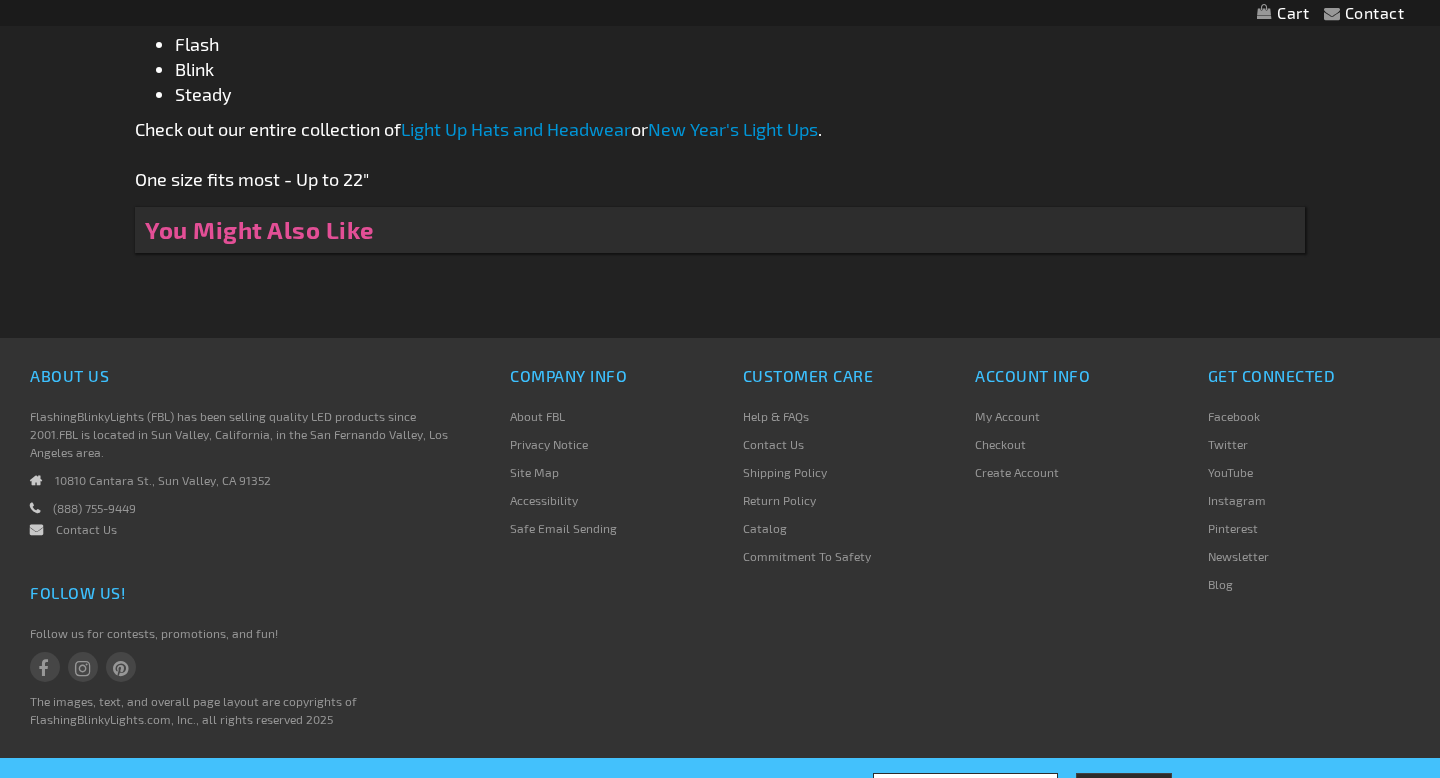 click on "Light Up Hats and Headwear" at bounding box center (516, 129) 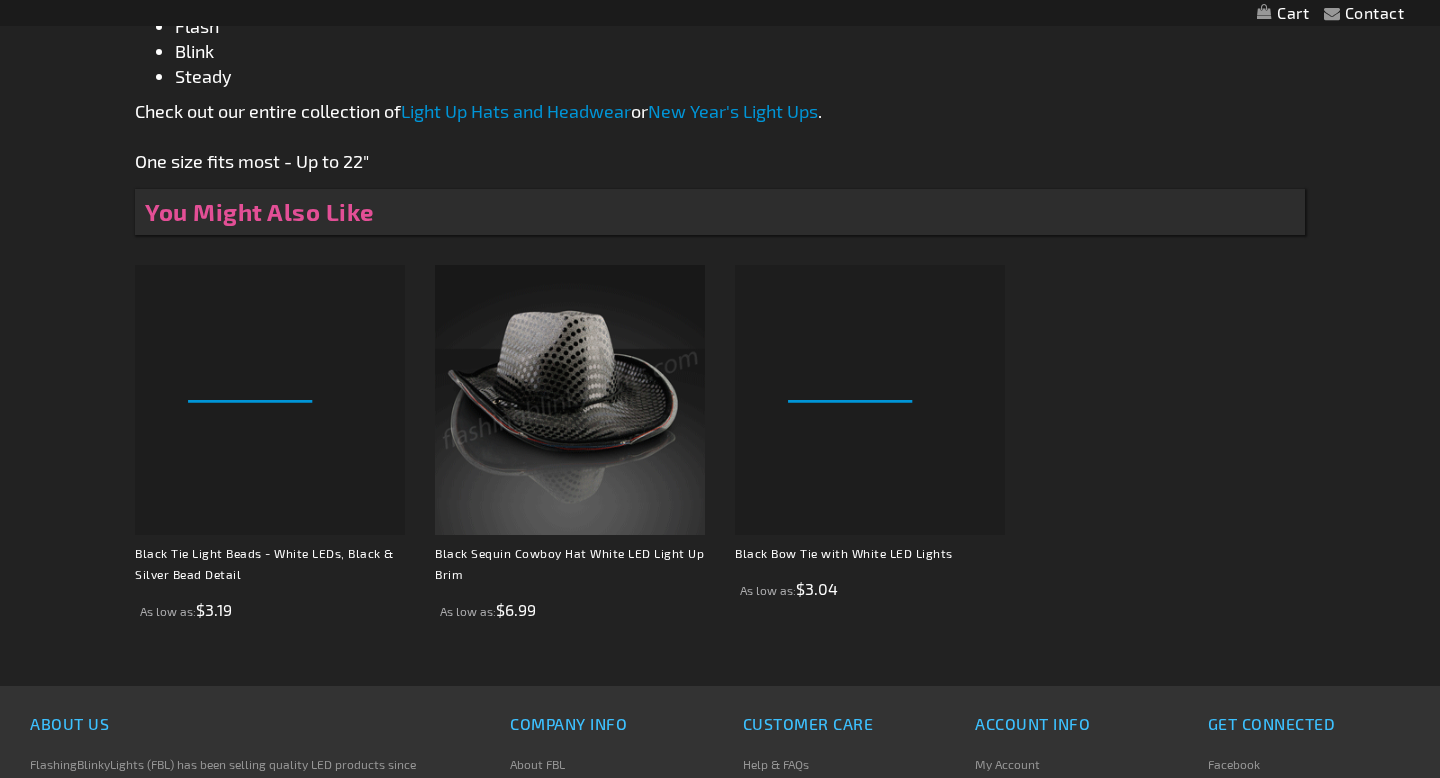 scroll, scrollTop: 1284, scrollLeft: 0, axis: vertical 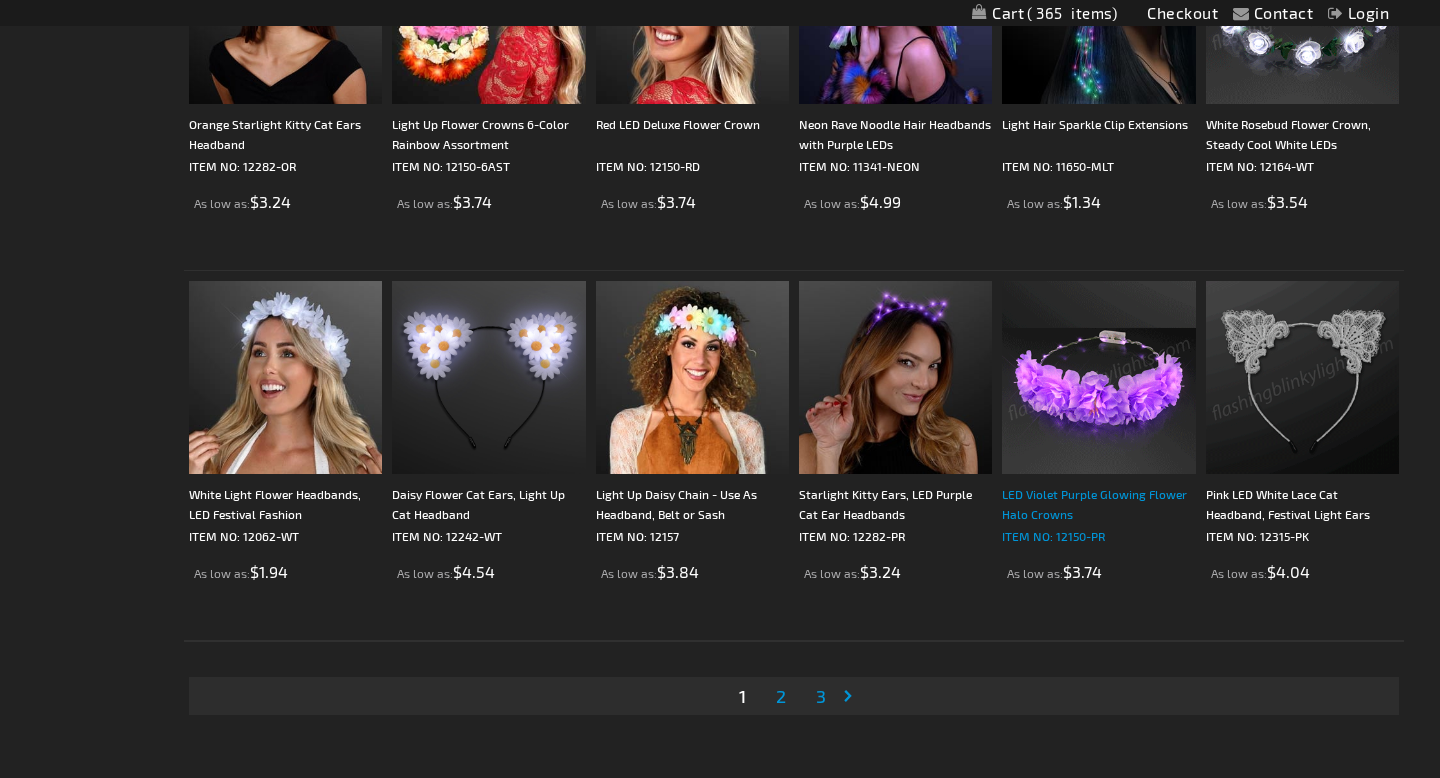 click on "LED Violet Purple Glowing Flower Halo Crowns" at bounding box center [1098, 504] 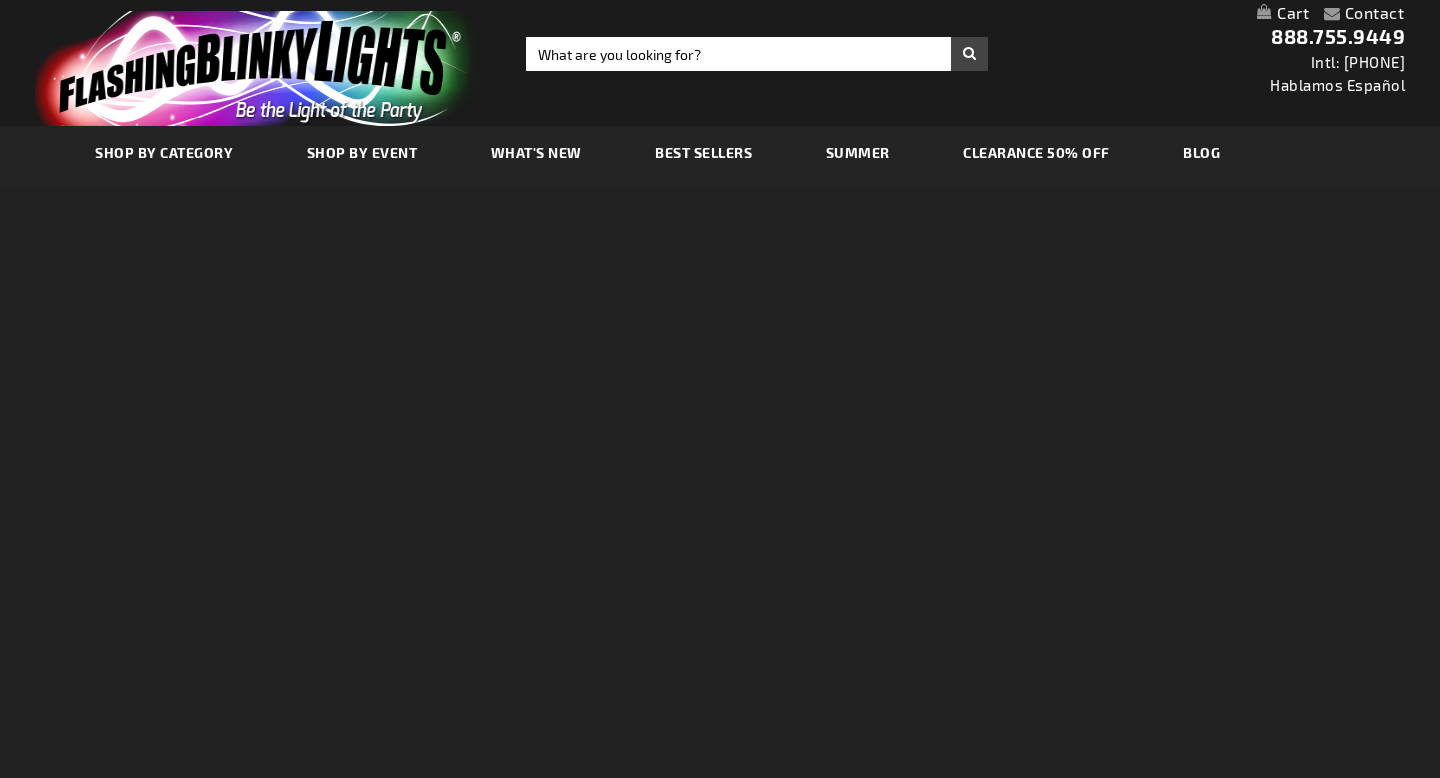 scroll, scrollTop: 0, scrollLeft: 0, axis: both 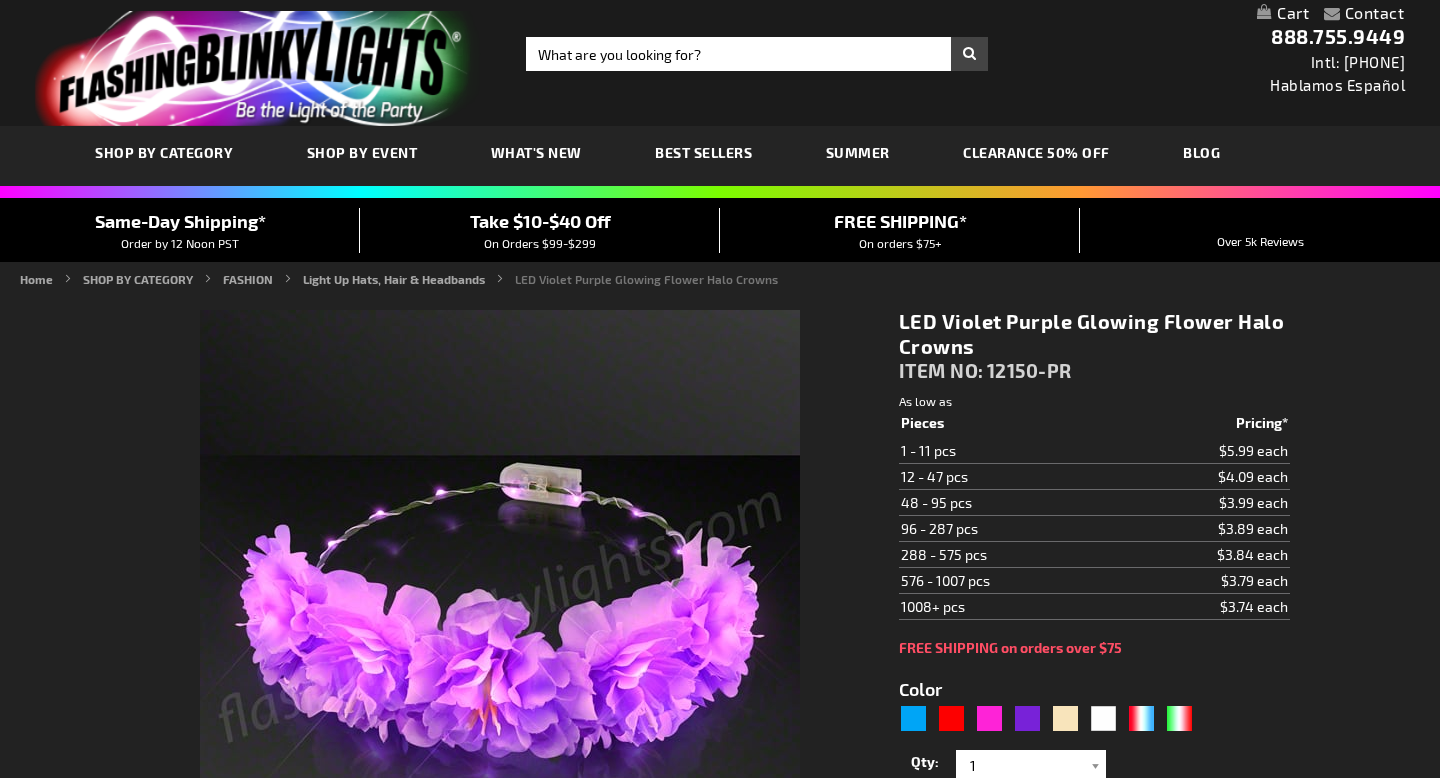 type on "5640" 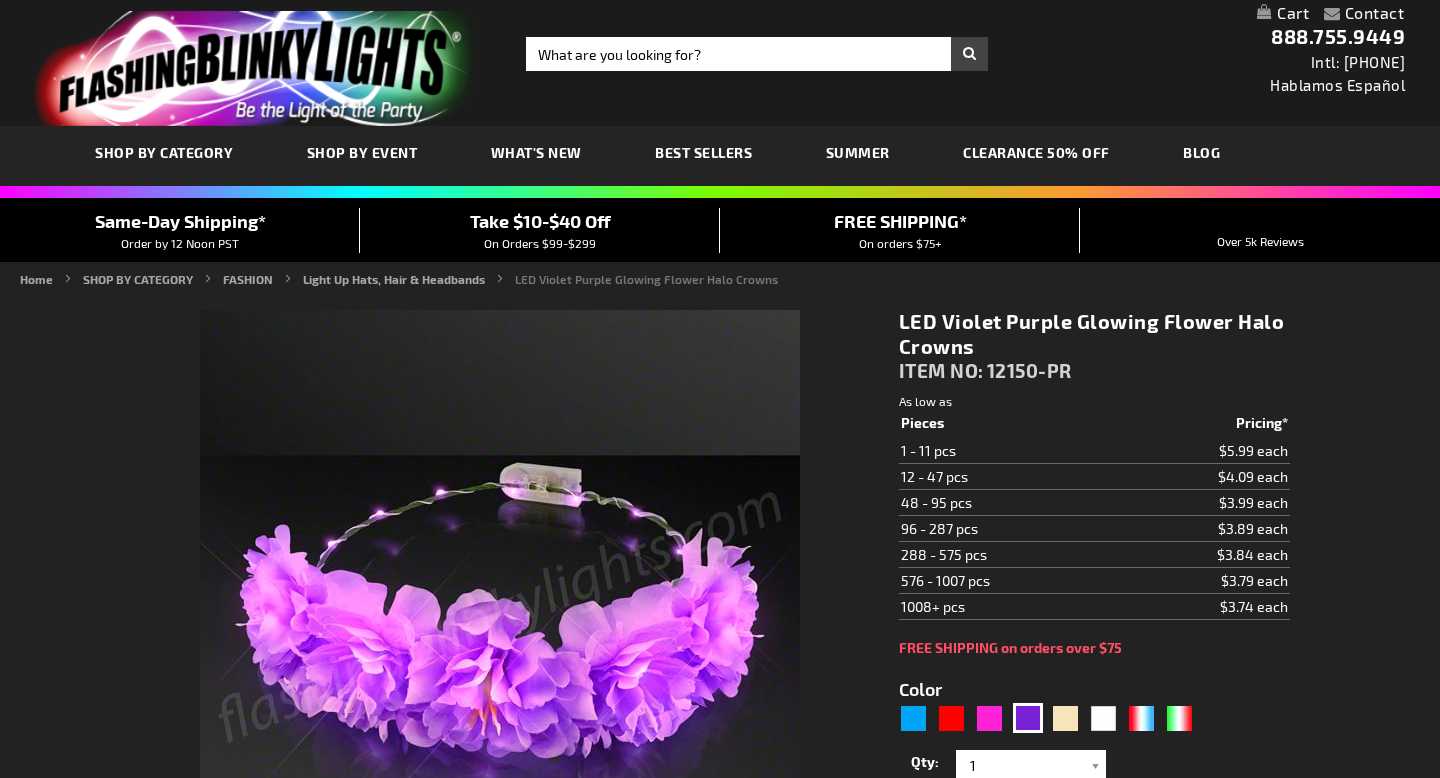 scroll, scrollTop: 109, scrollLeft: 0, axis: vertical 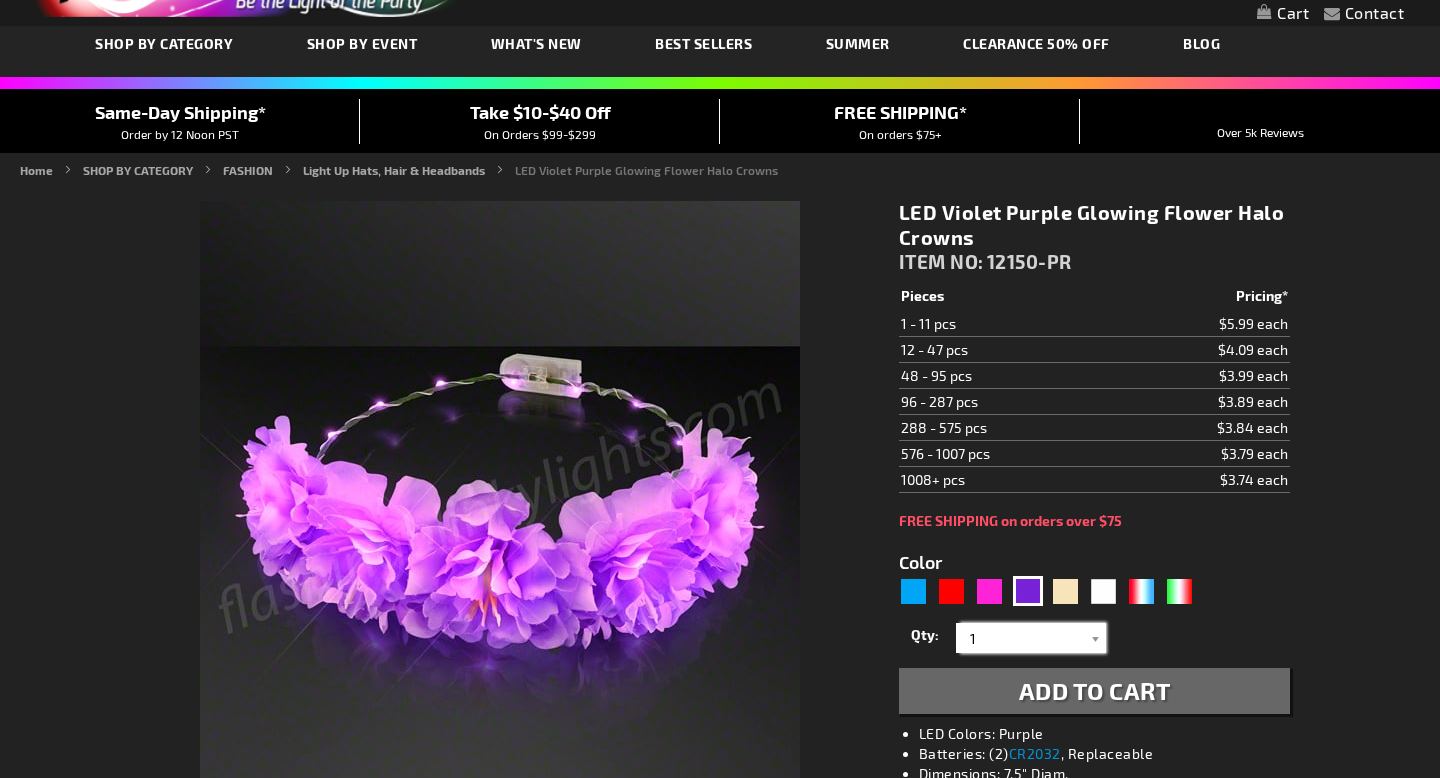 click on "1" at bounding box center (1033, 638) 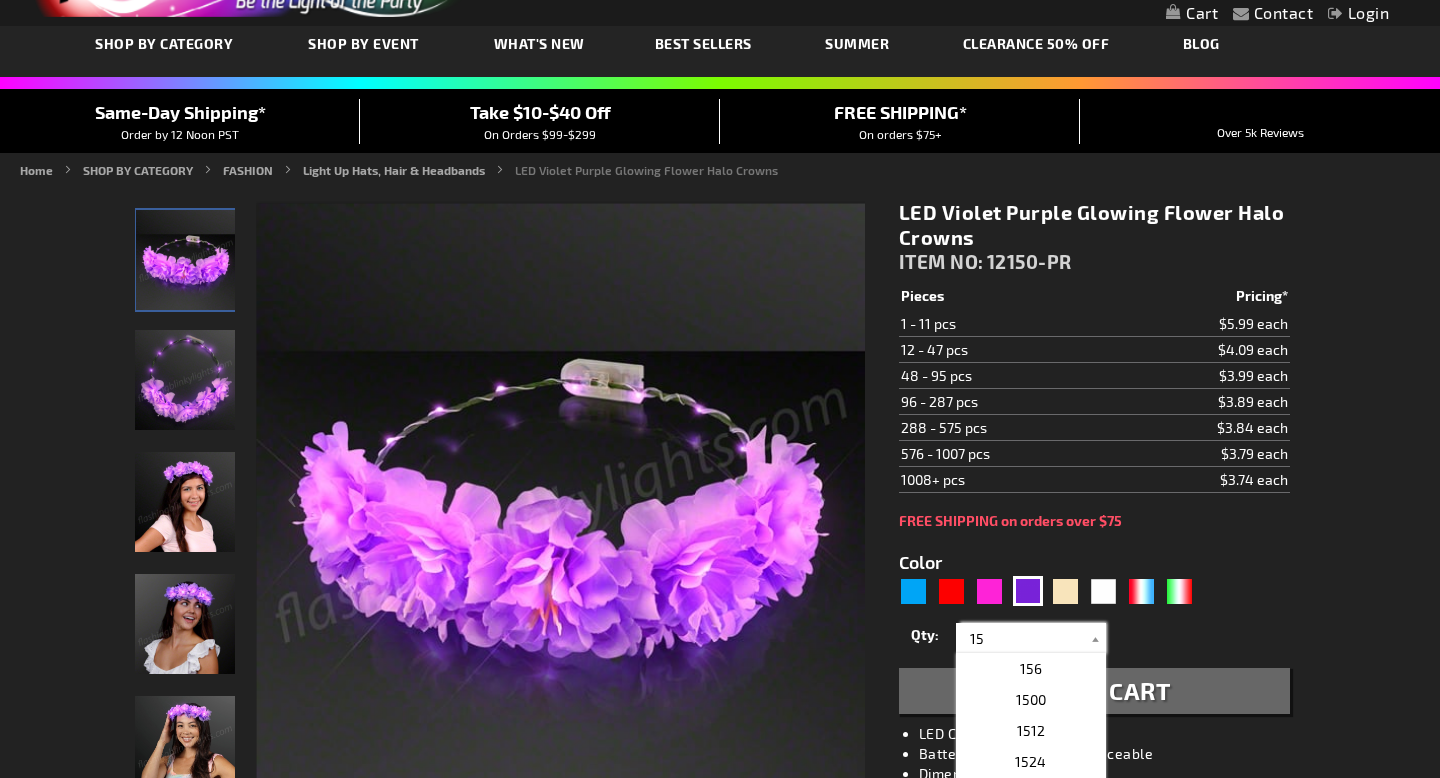 type on "15" 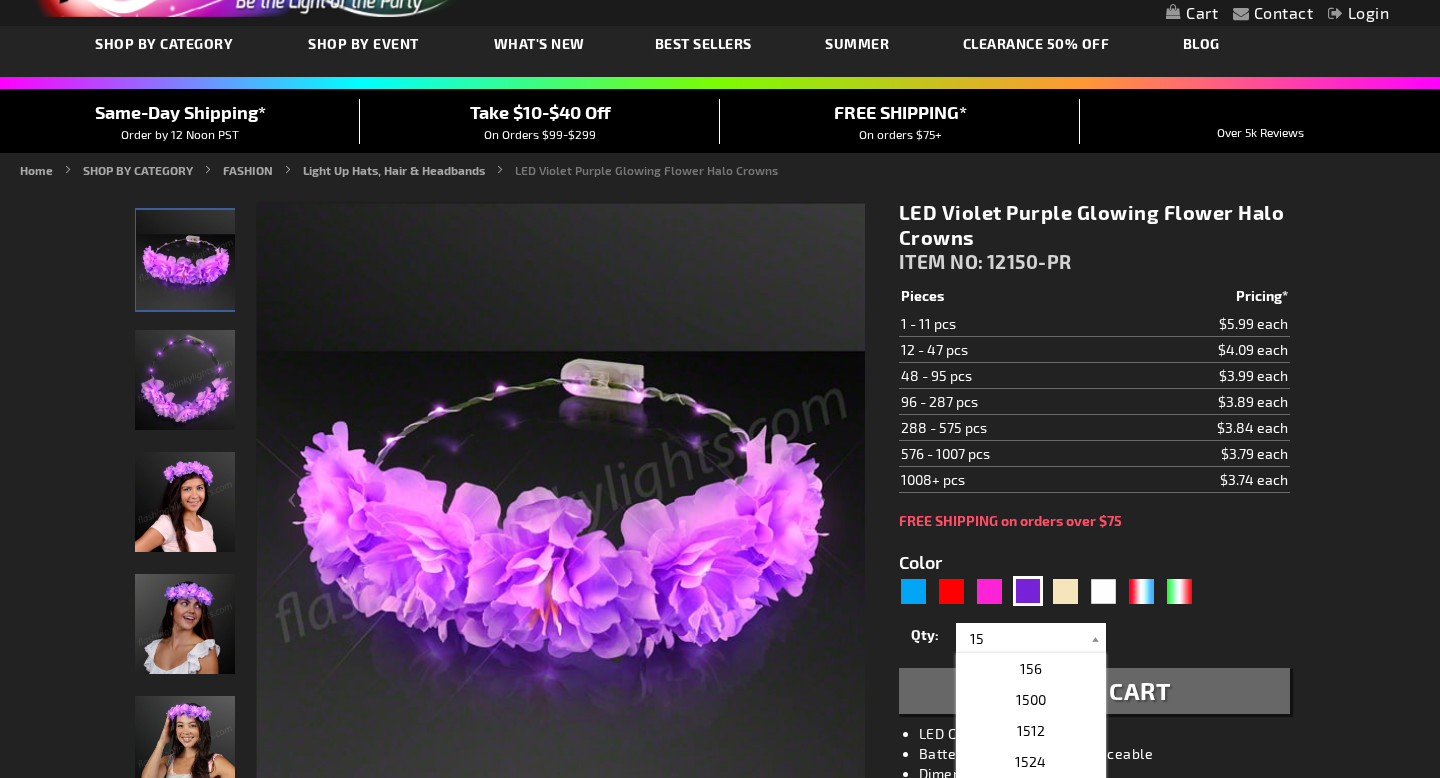 click on "Qty
1
2
3
4
5
6
7
8
9
10
11
12
24
36
48
60
72
84
96
108 120 132 144 156 168" at bounding box center [1094, 638] 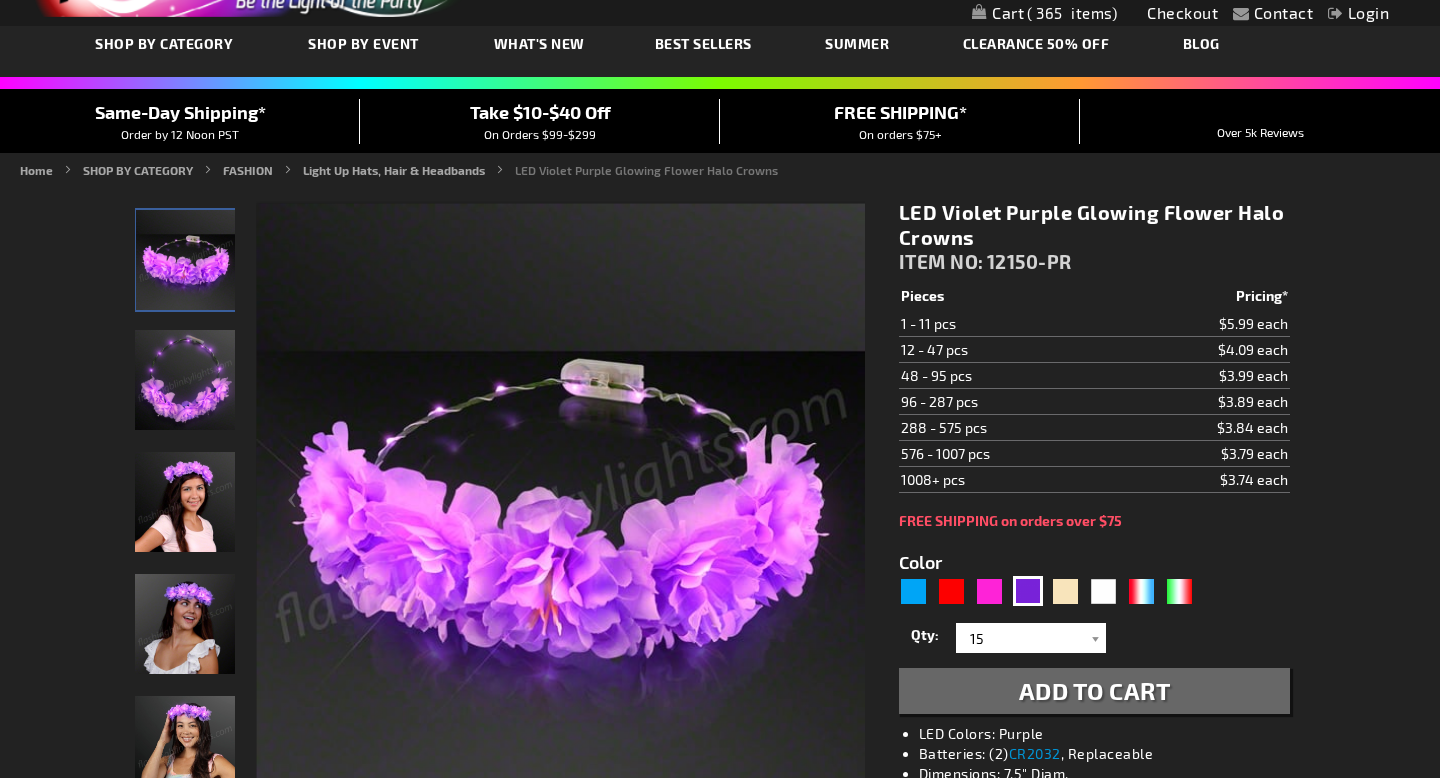 click on "Add to Cart" at bounding box center (1095, 690) 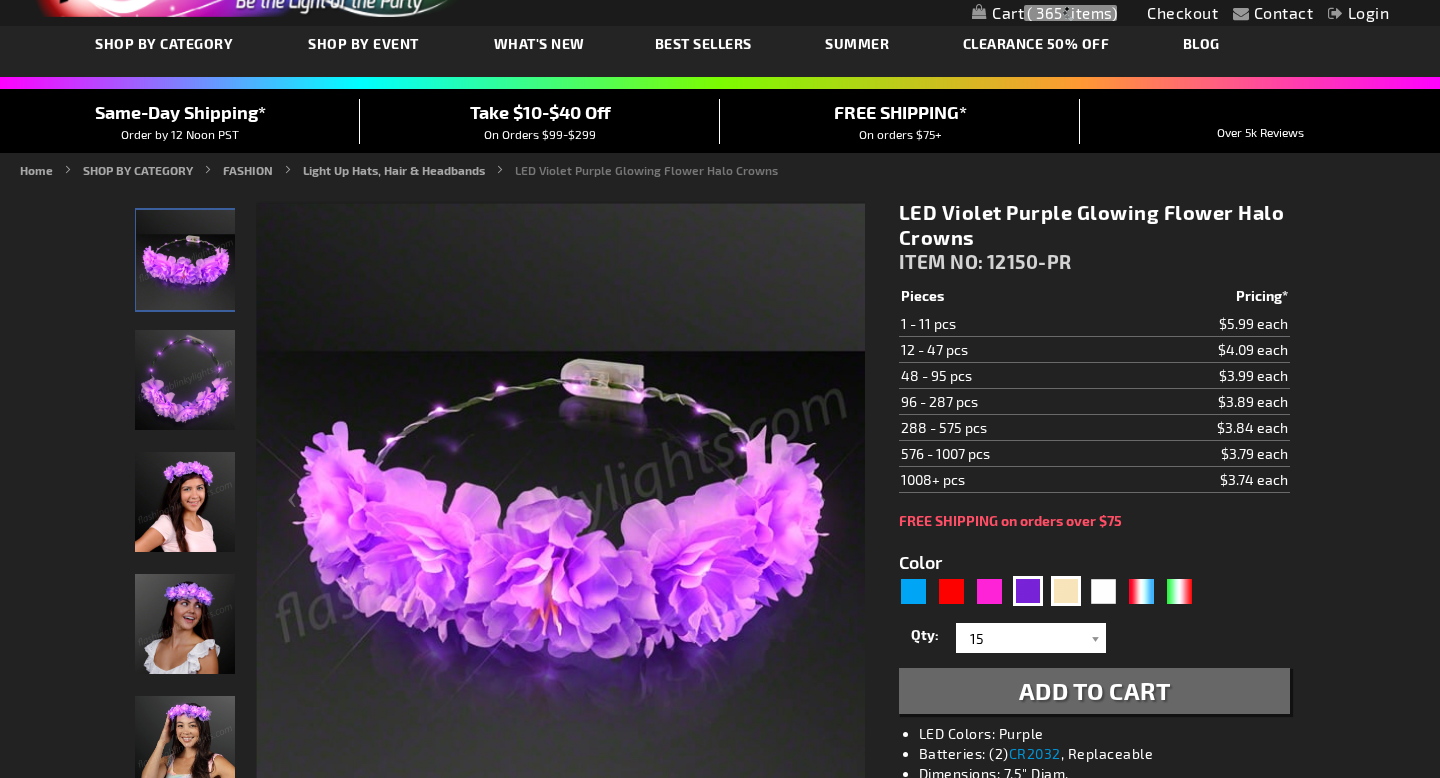 click on "Color
5640 1" at bounding box center (1094, 621) 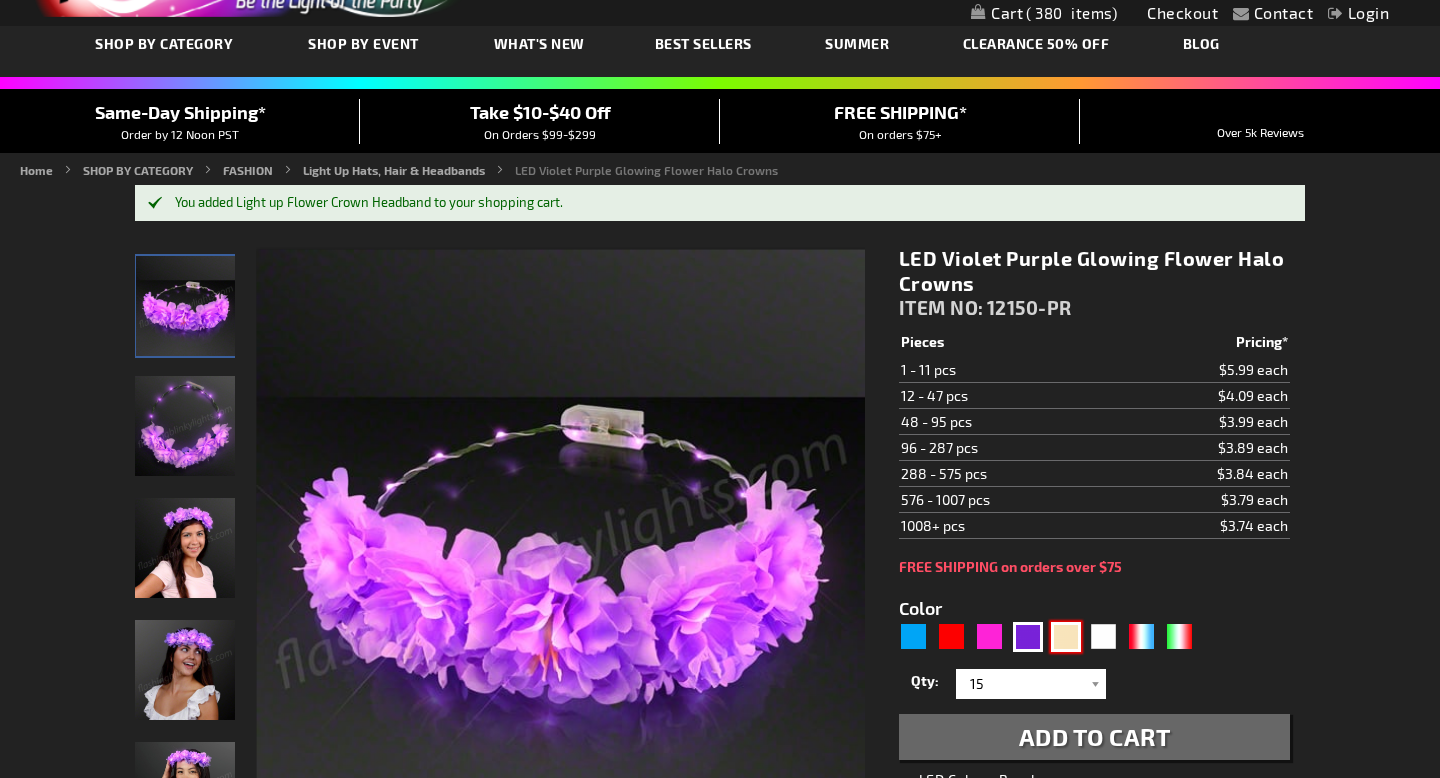 click at bounding box center (1066, 637) 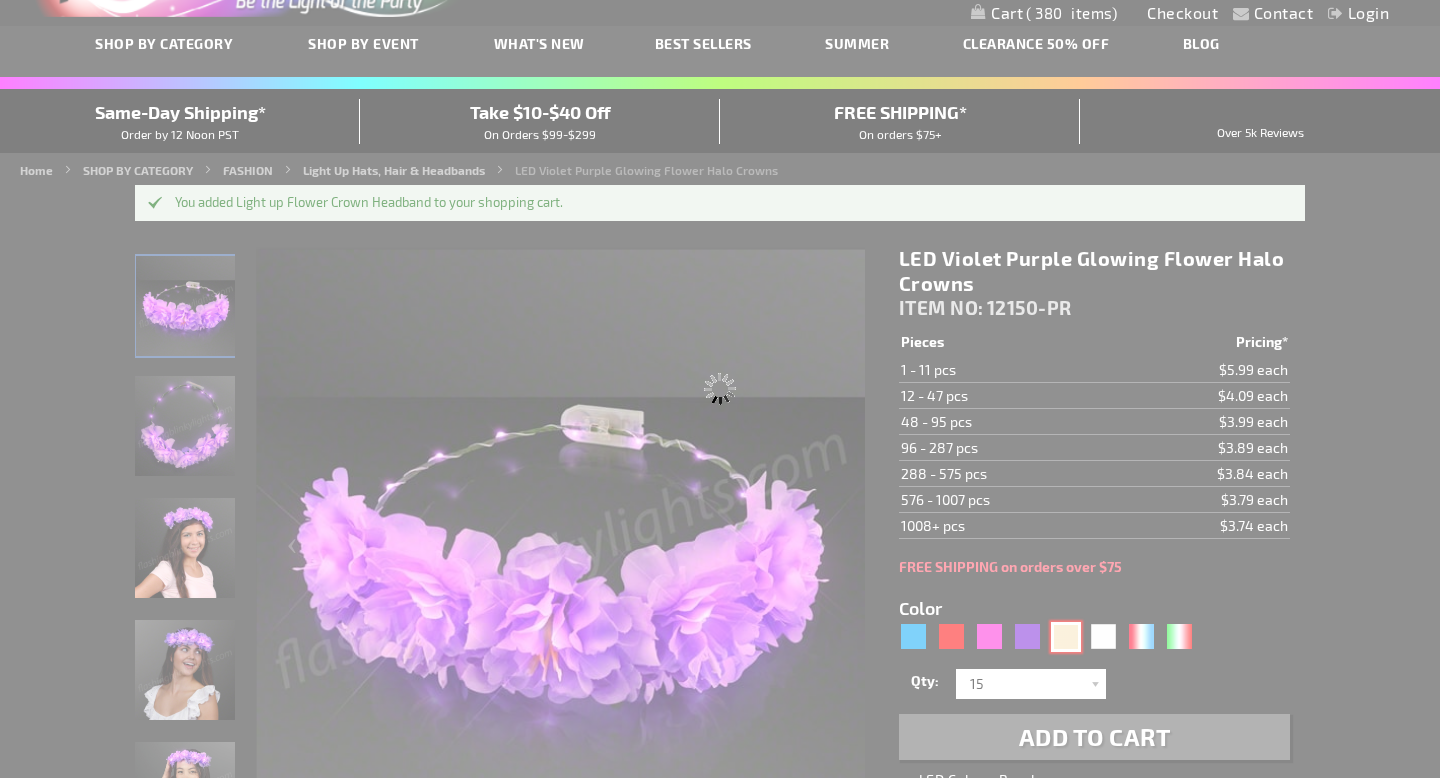 type on "12150-WMWT" 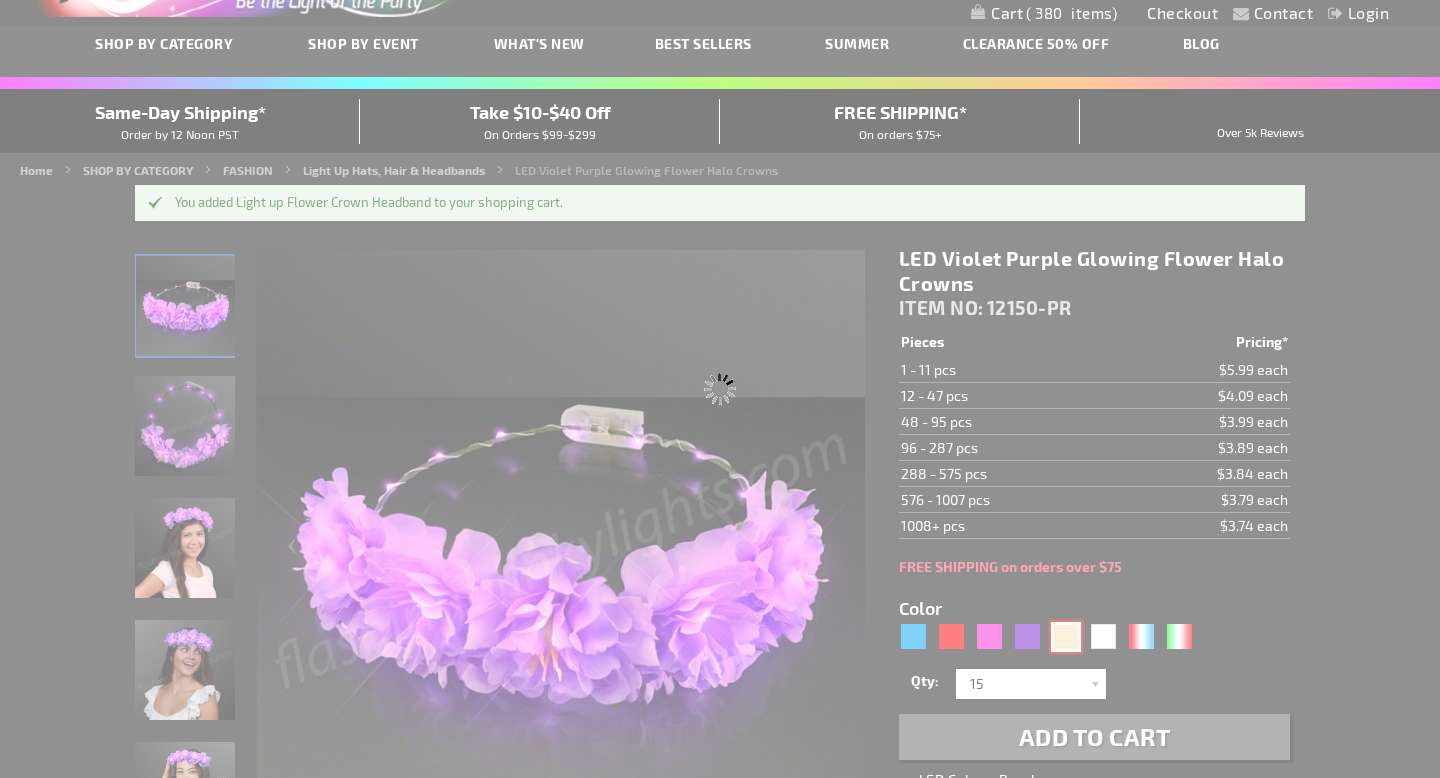 type on "Customize - Warm White Lights Magical Flower Halo Headband - ITEM NO: 12150-WMWT" 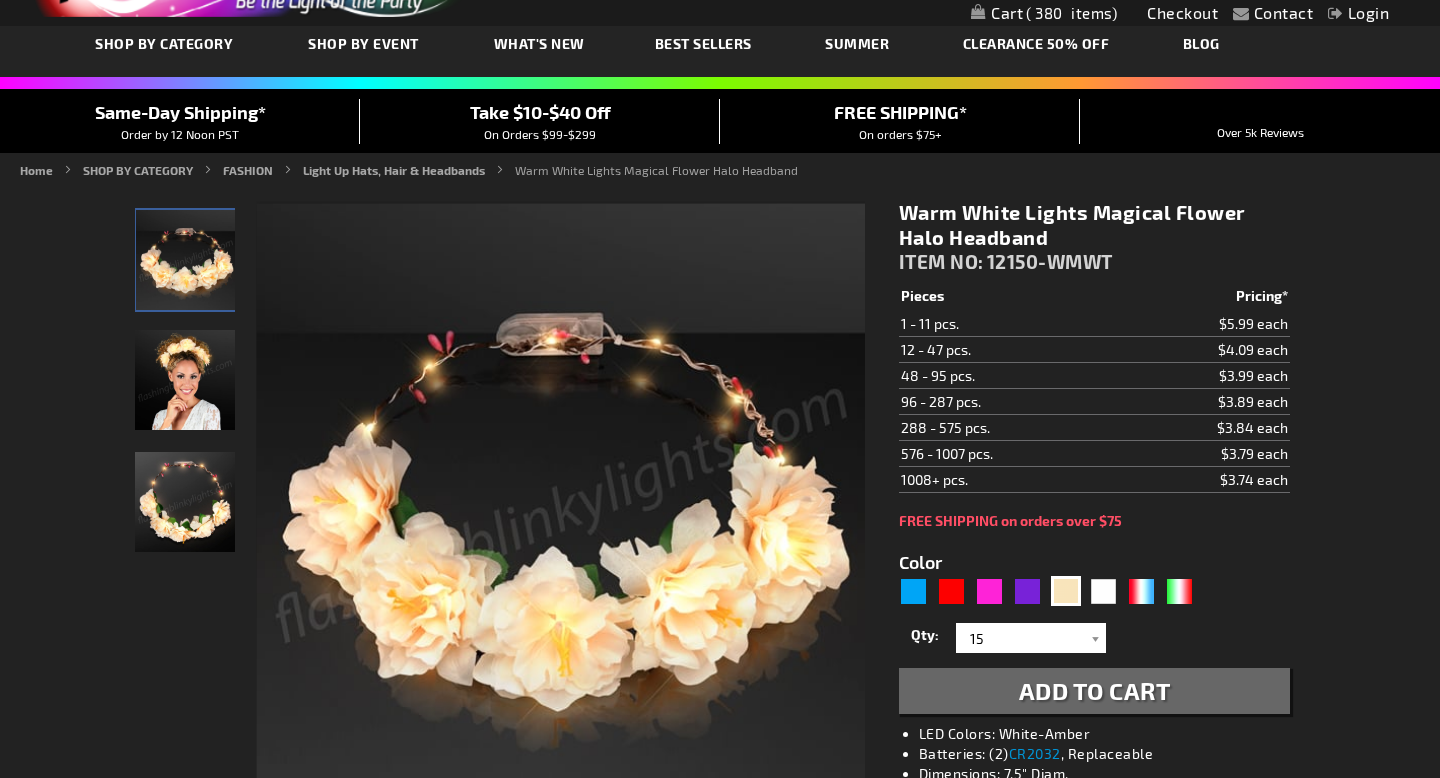 click on "Add to Cart" at bounding box center [1095, 690] 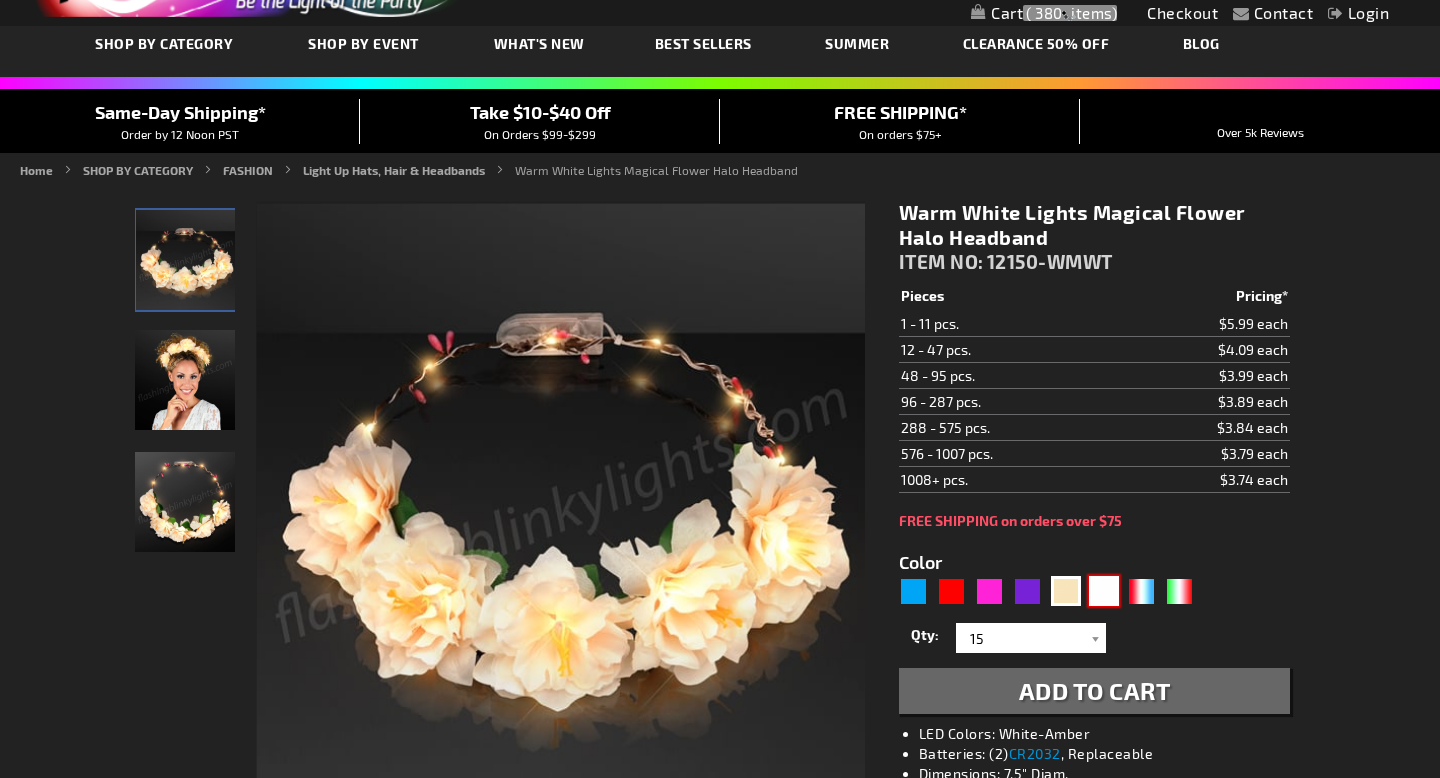 click on "Color
5670" at bounding box center (1094, 621) 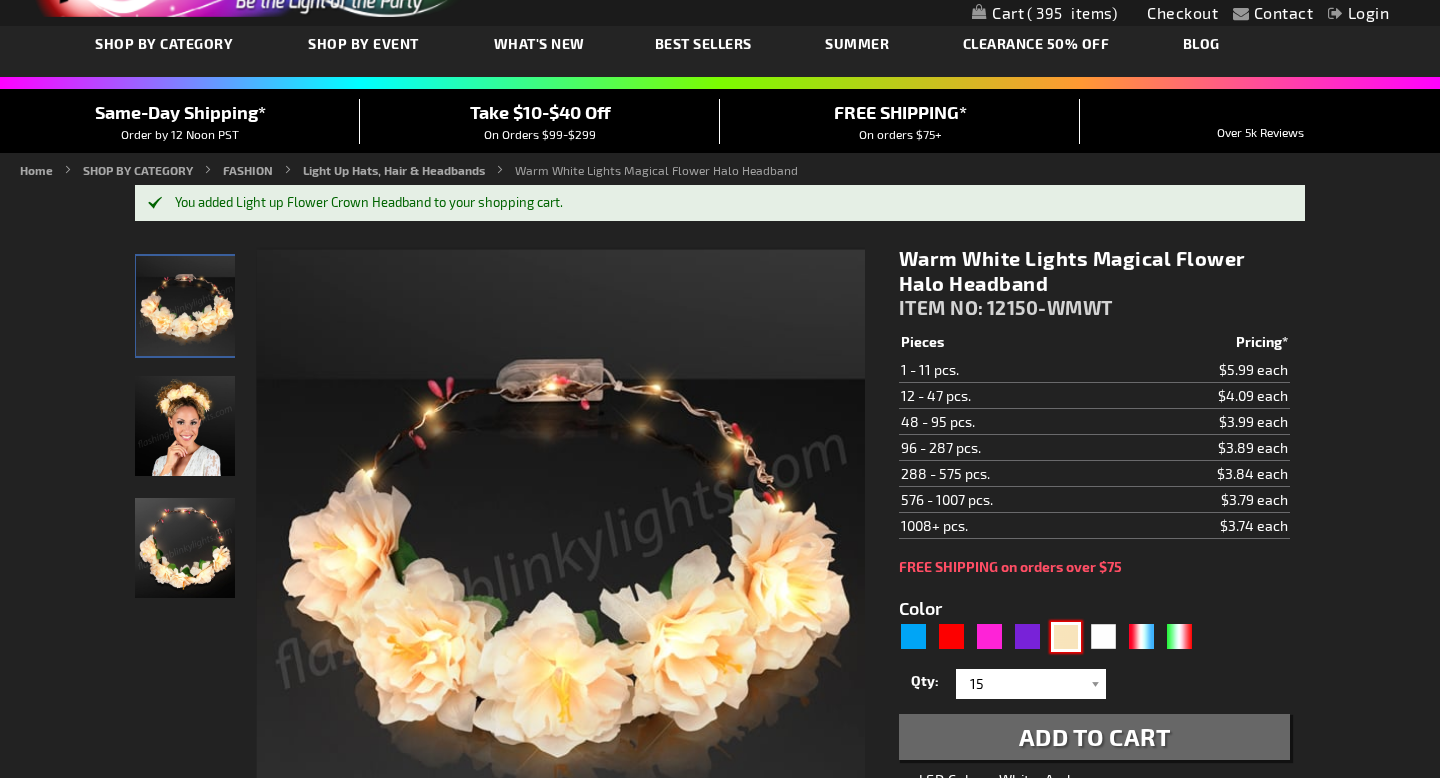 click at bounding box center (1066, 637) 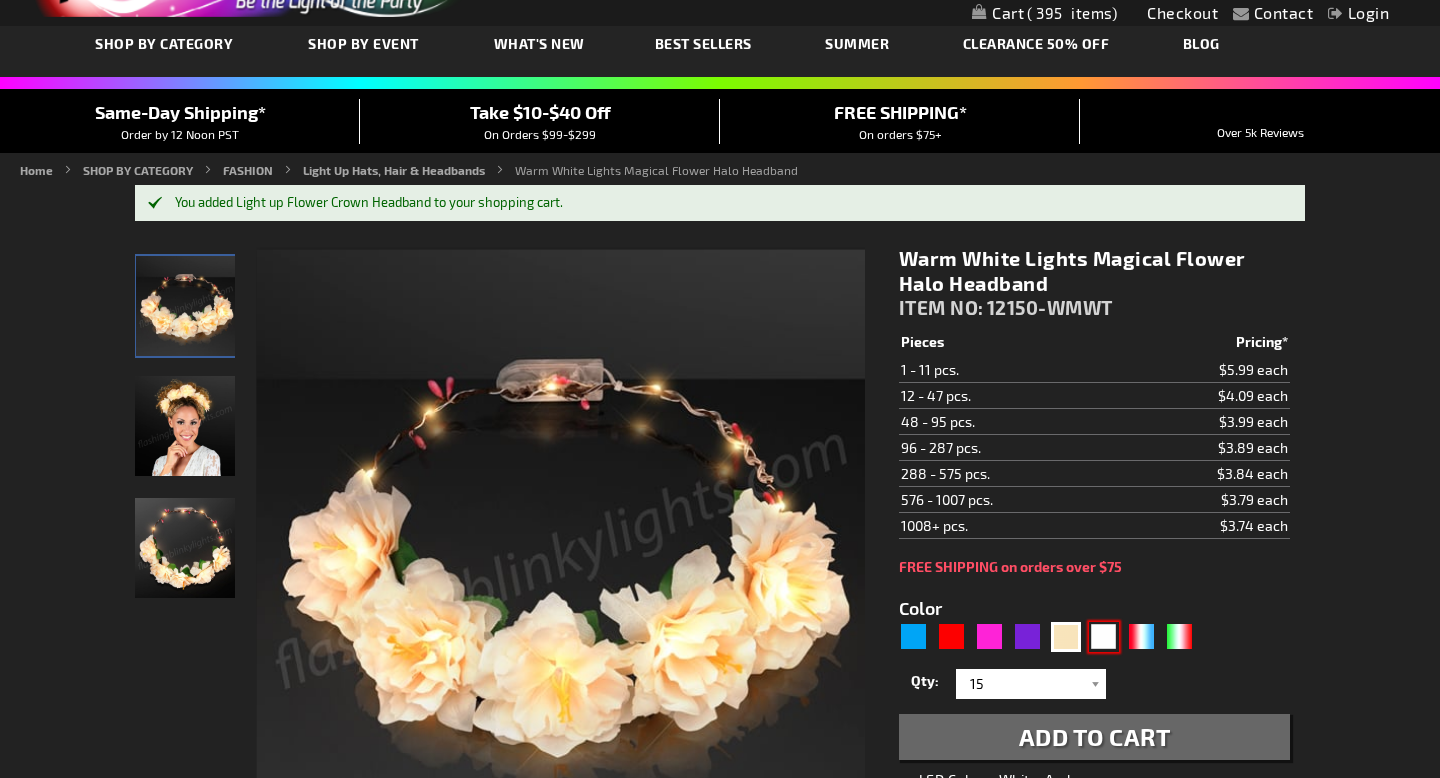 click on "Color
5670" at bounding box center (1094, 667) 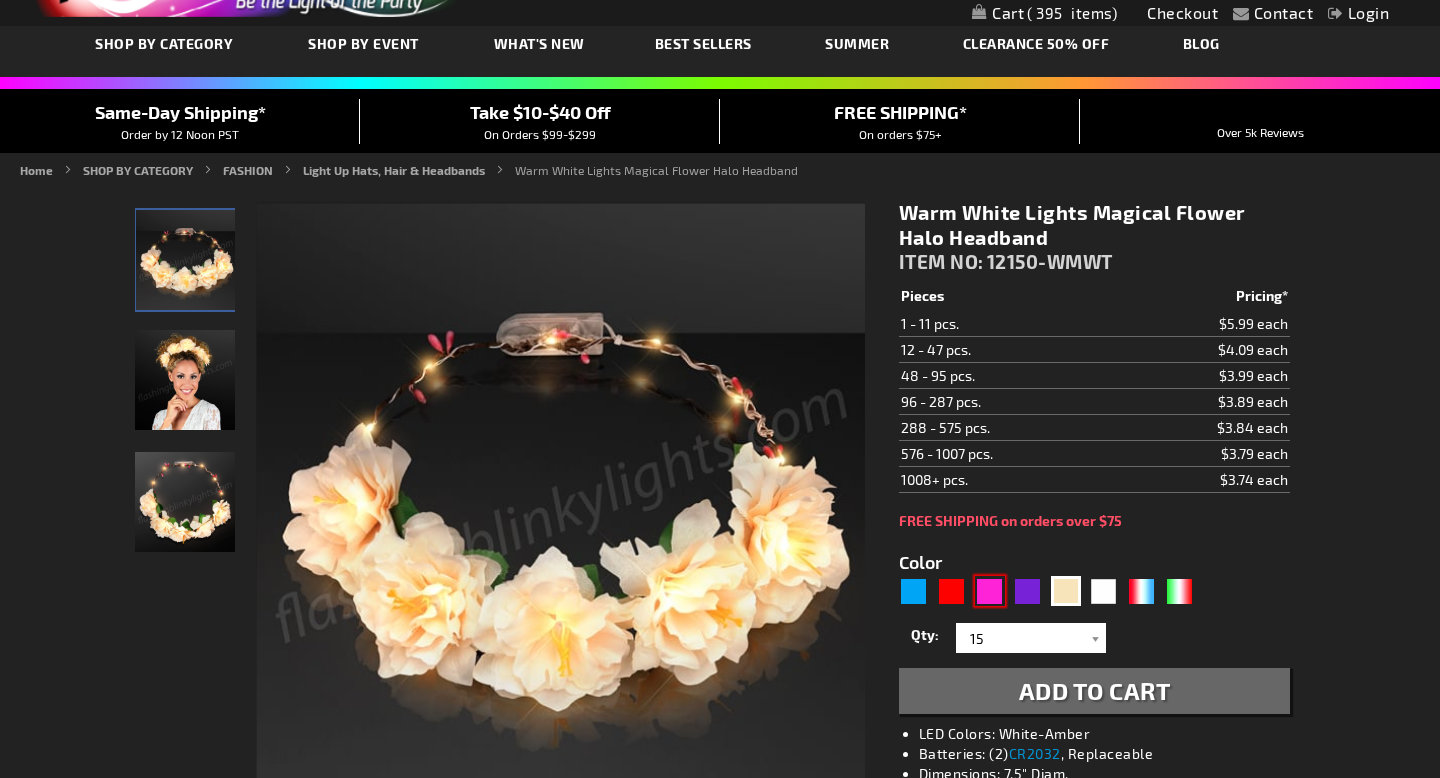 click at bounding box center (990, 591) 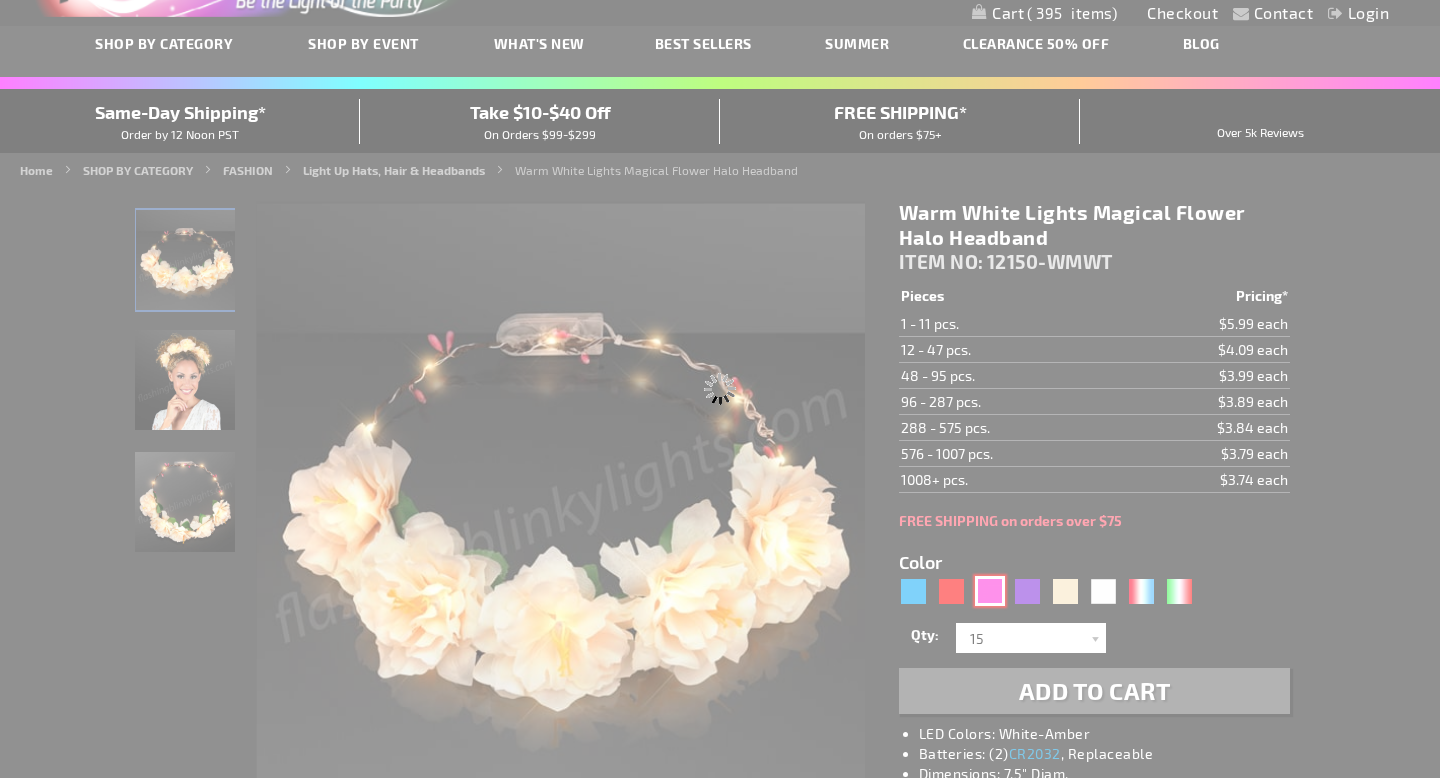 type on "12150-PK" 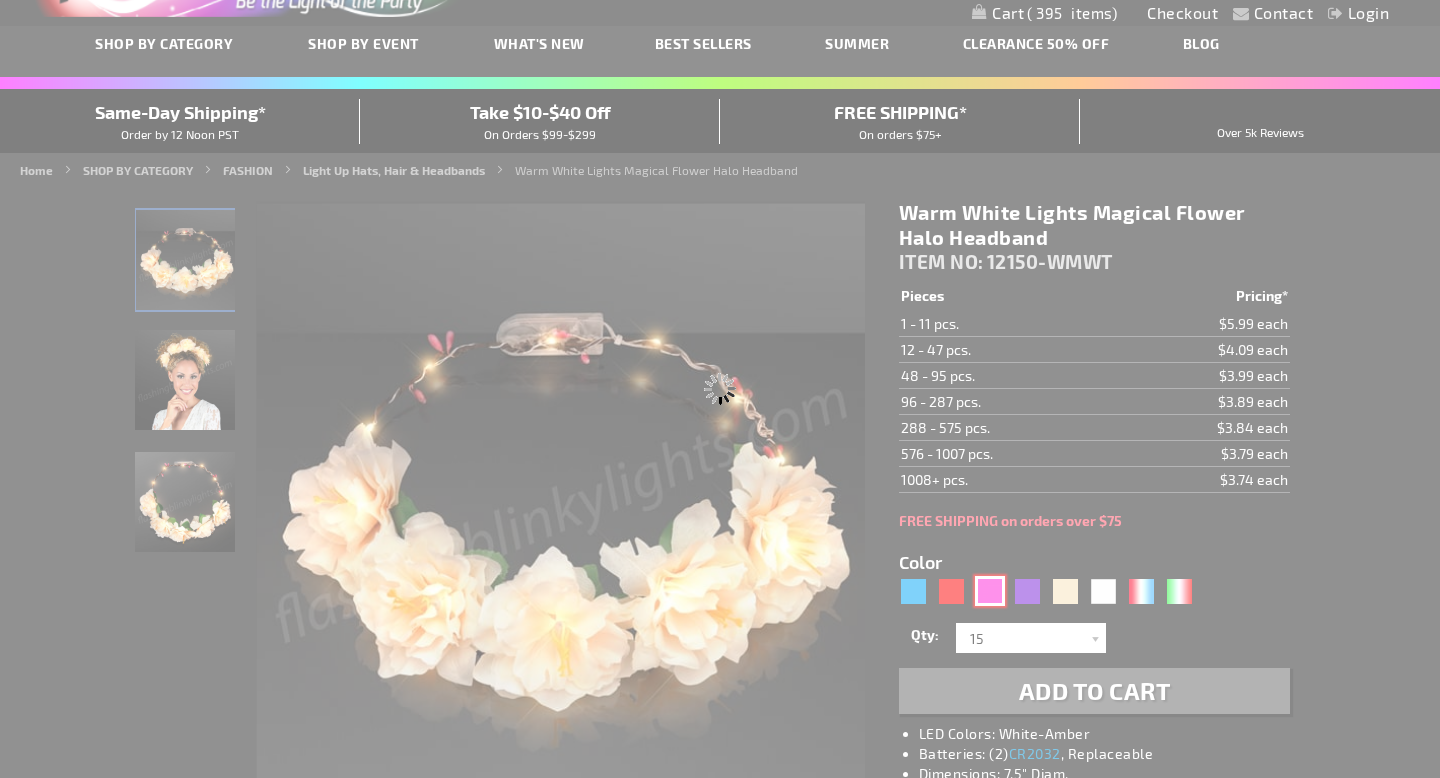 type on "Customize - Pretty Pink LED Festival Flower Crowns - ITEM NO: 12150-PK" 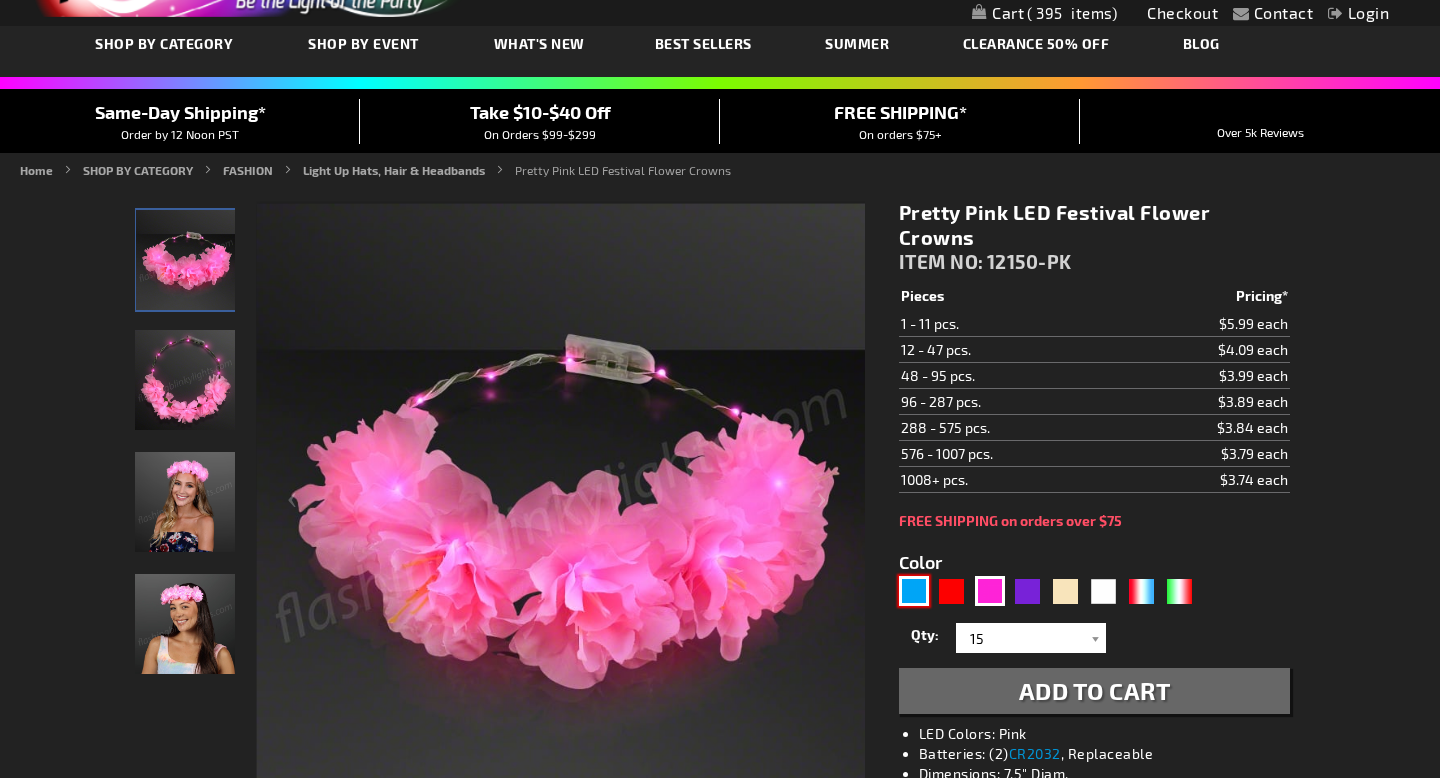 click at bounding box center (914, 591) 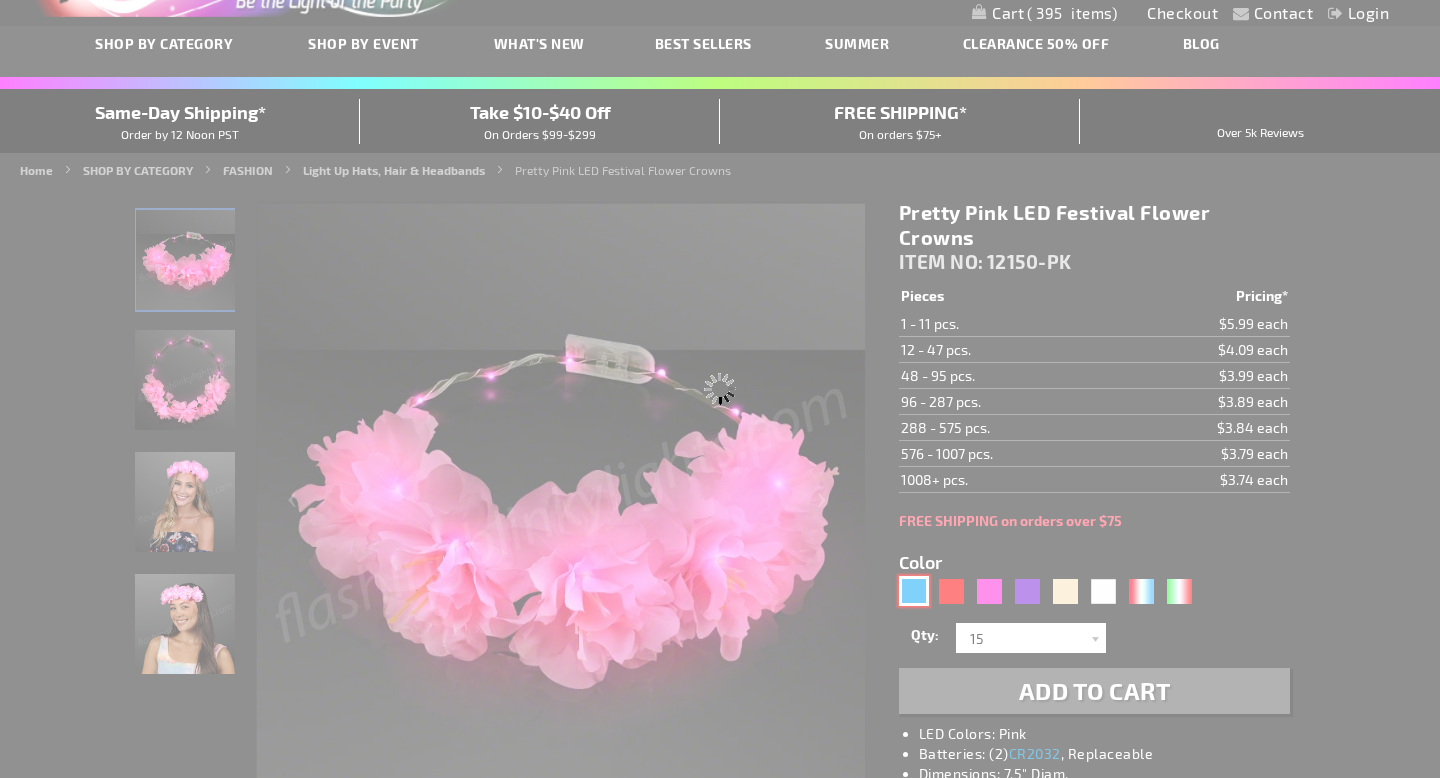 type on "12150-BL" 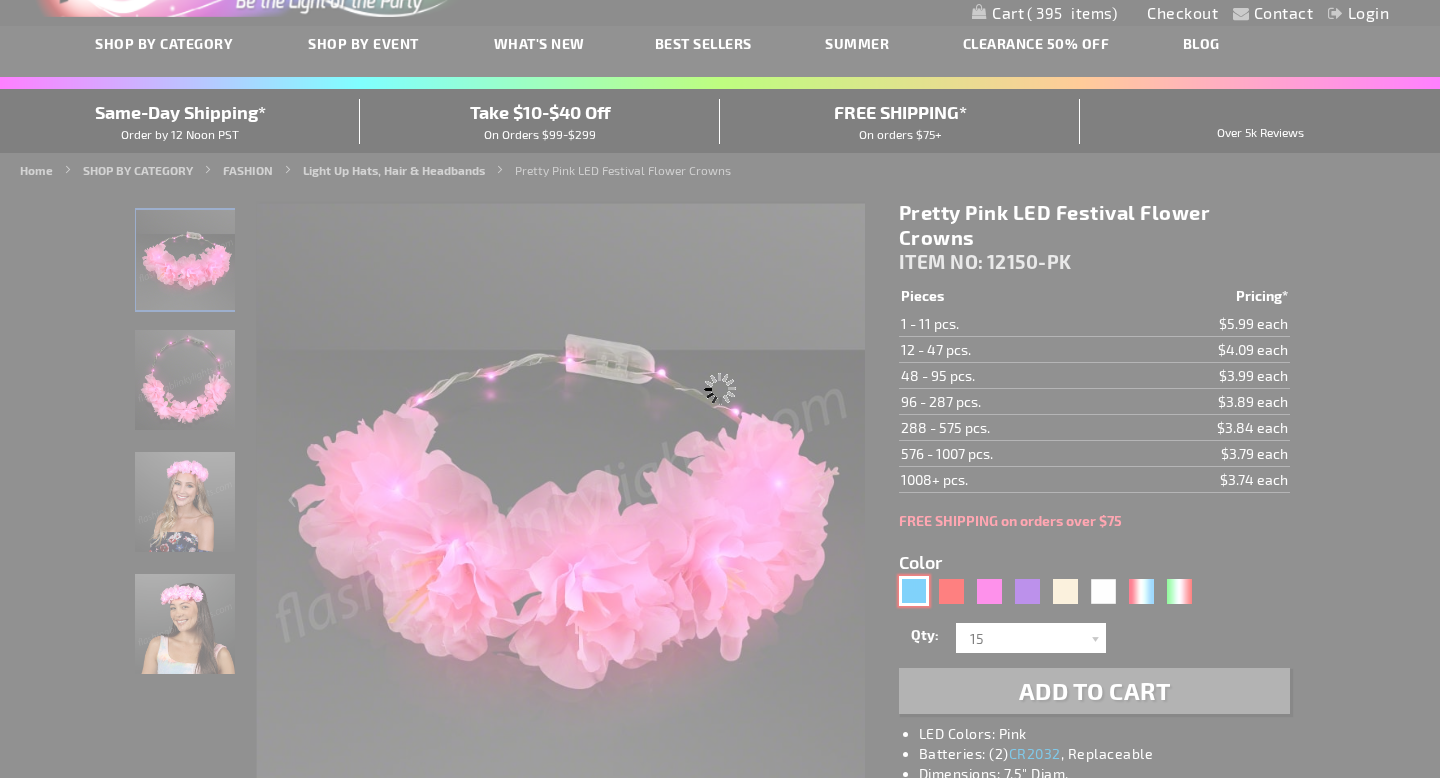 type on "Customize - CLEARANCE: Blue LED Deluxe Flower Crown - All Sales Final! - ITEM NO: 12150-BL" 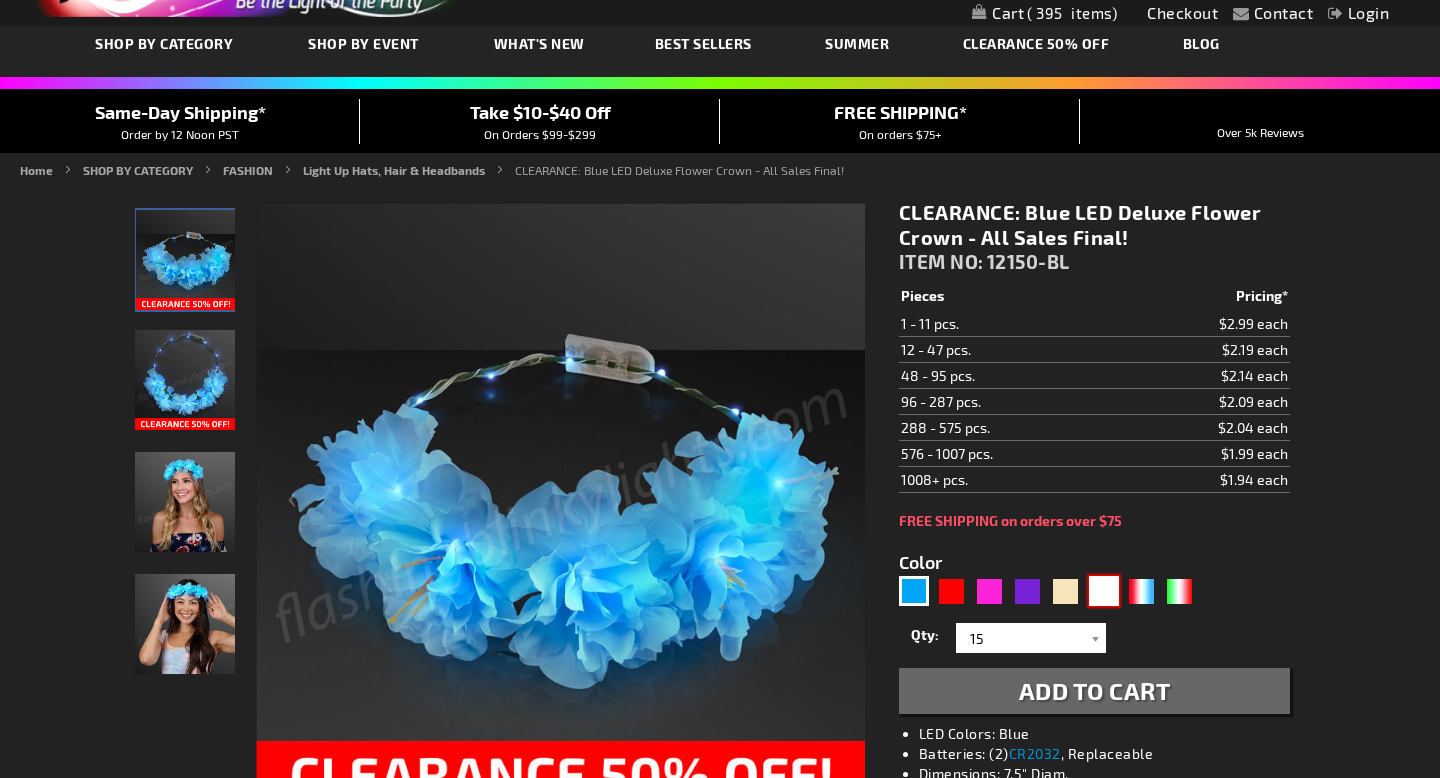 click at bounding box center (1104, 591) 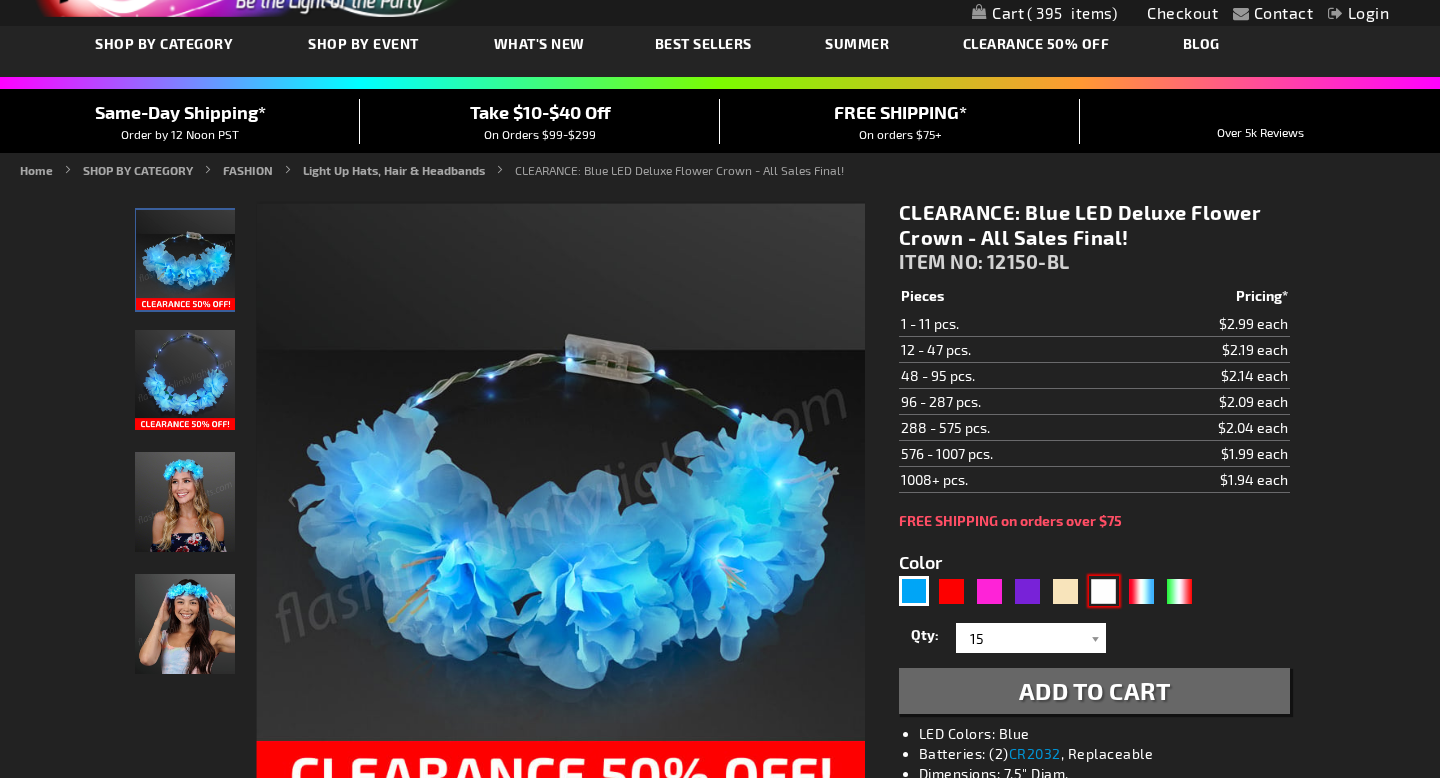 type on "5646" 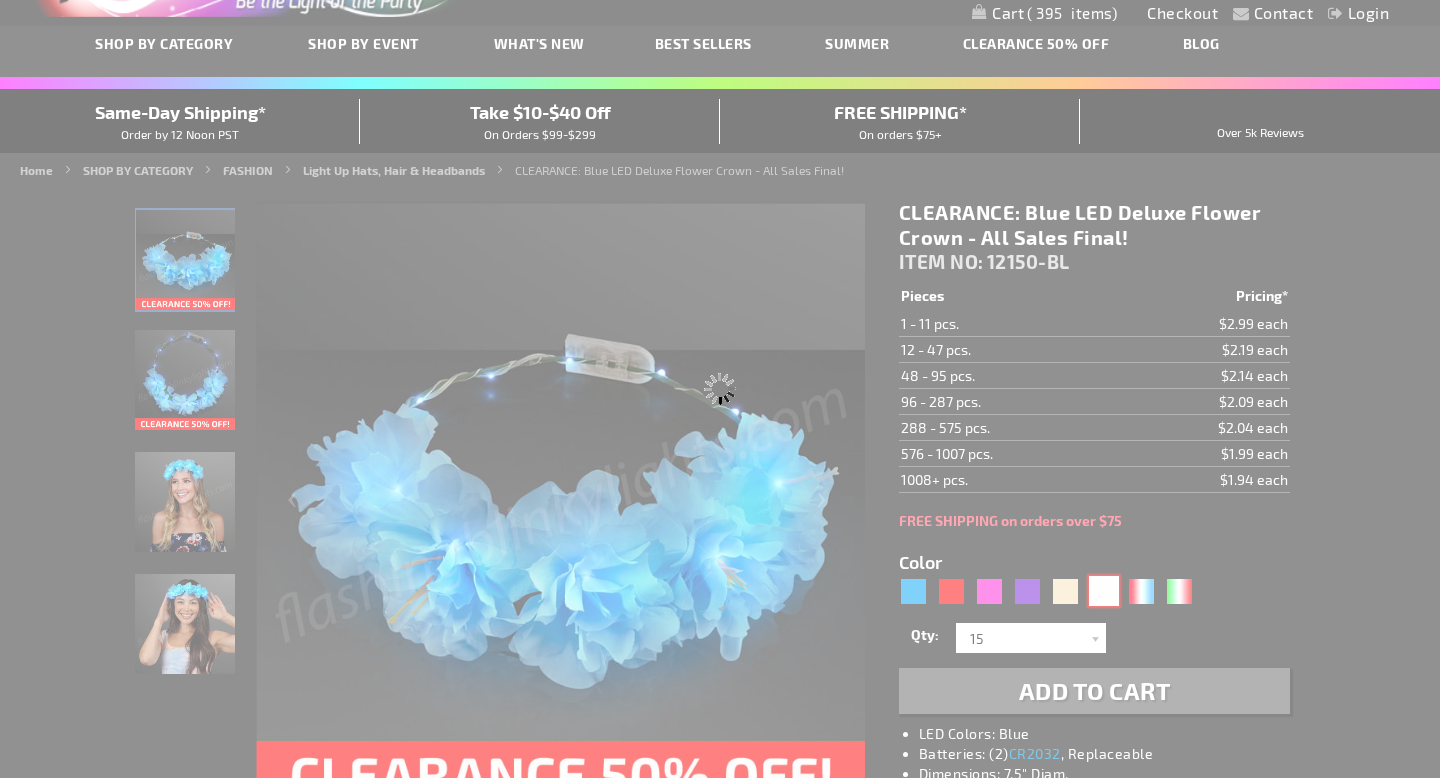 type on "12150-COOL" 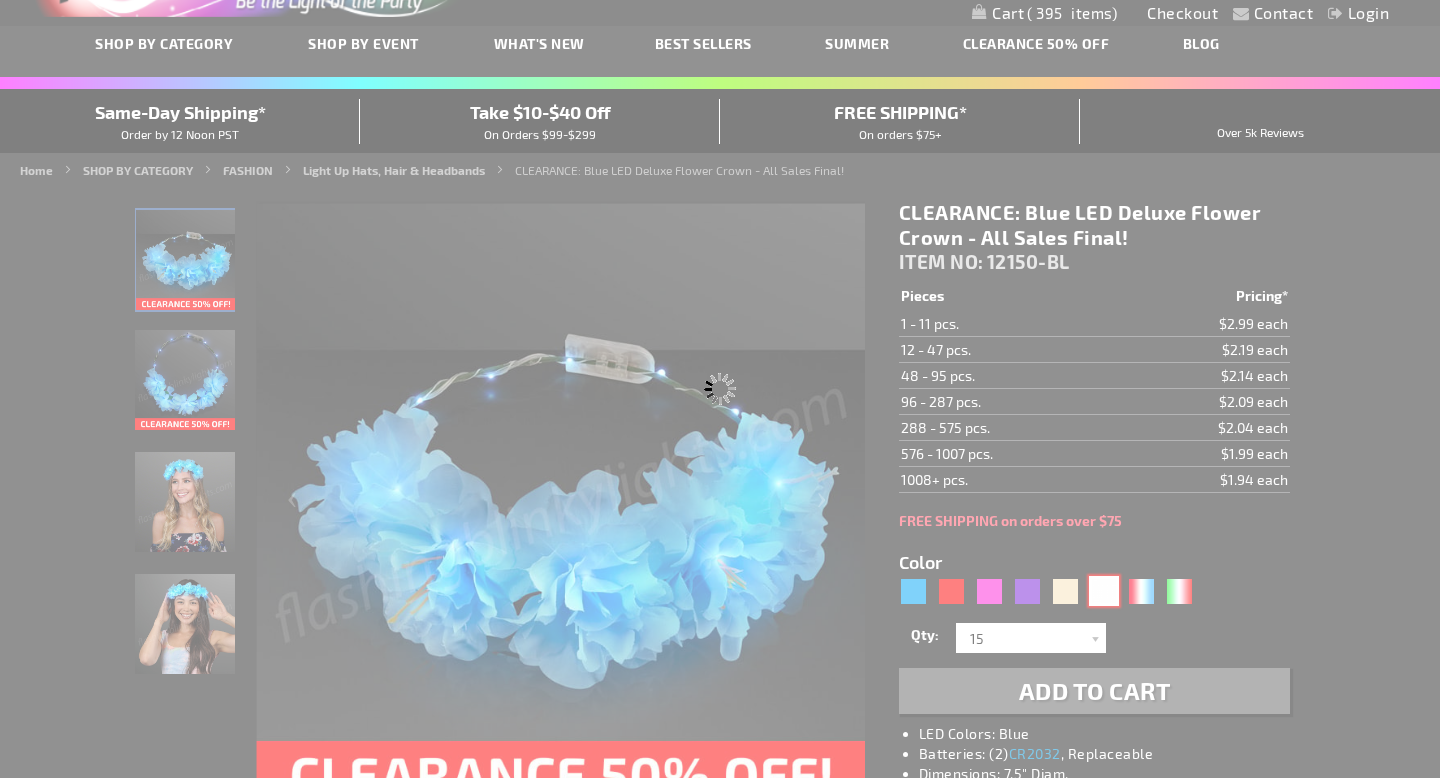 type on "Customize - Light Up Cool White Flower Crown Headband - ITEM NO: 12150-COOL" 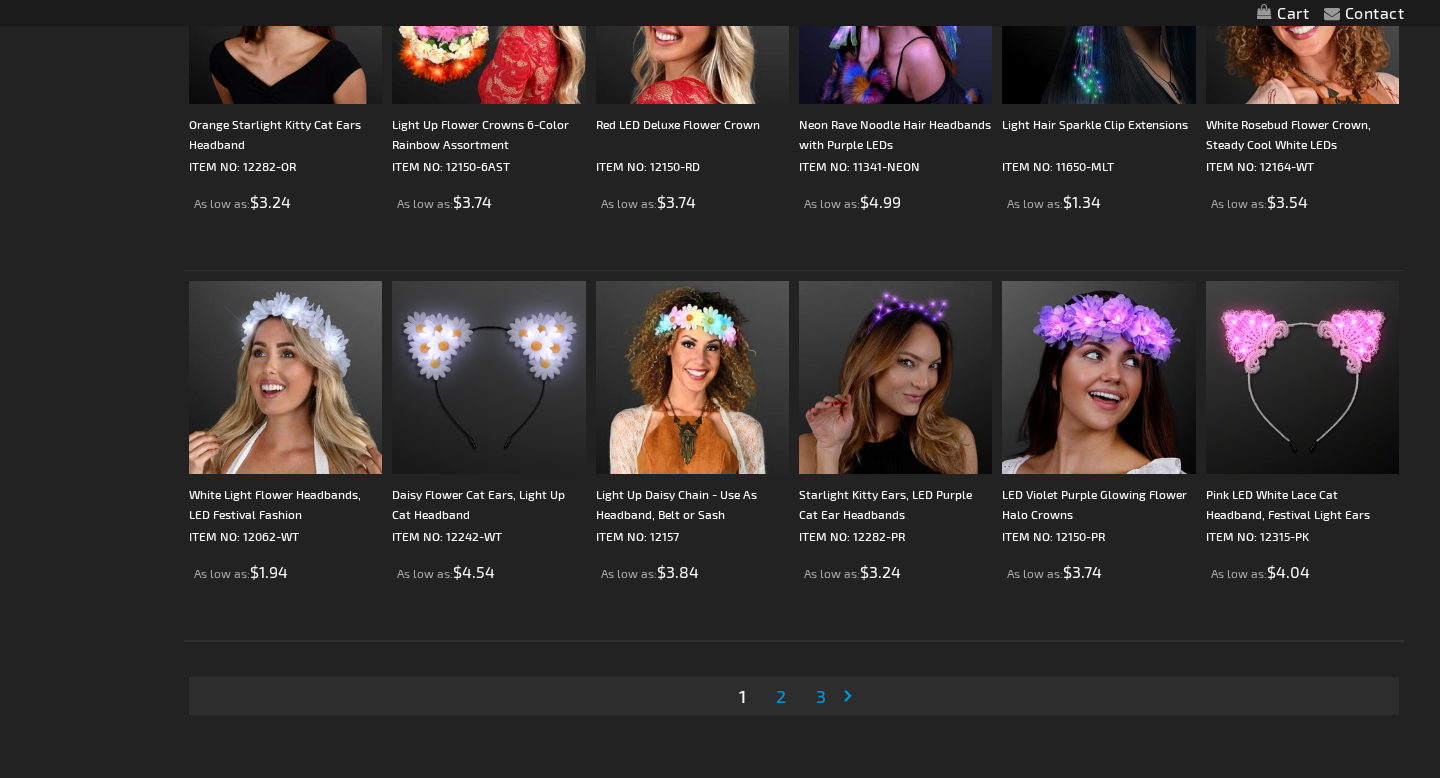 scroll, scrollTop: 3476, scrollLeft: 0, axis: vertical 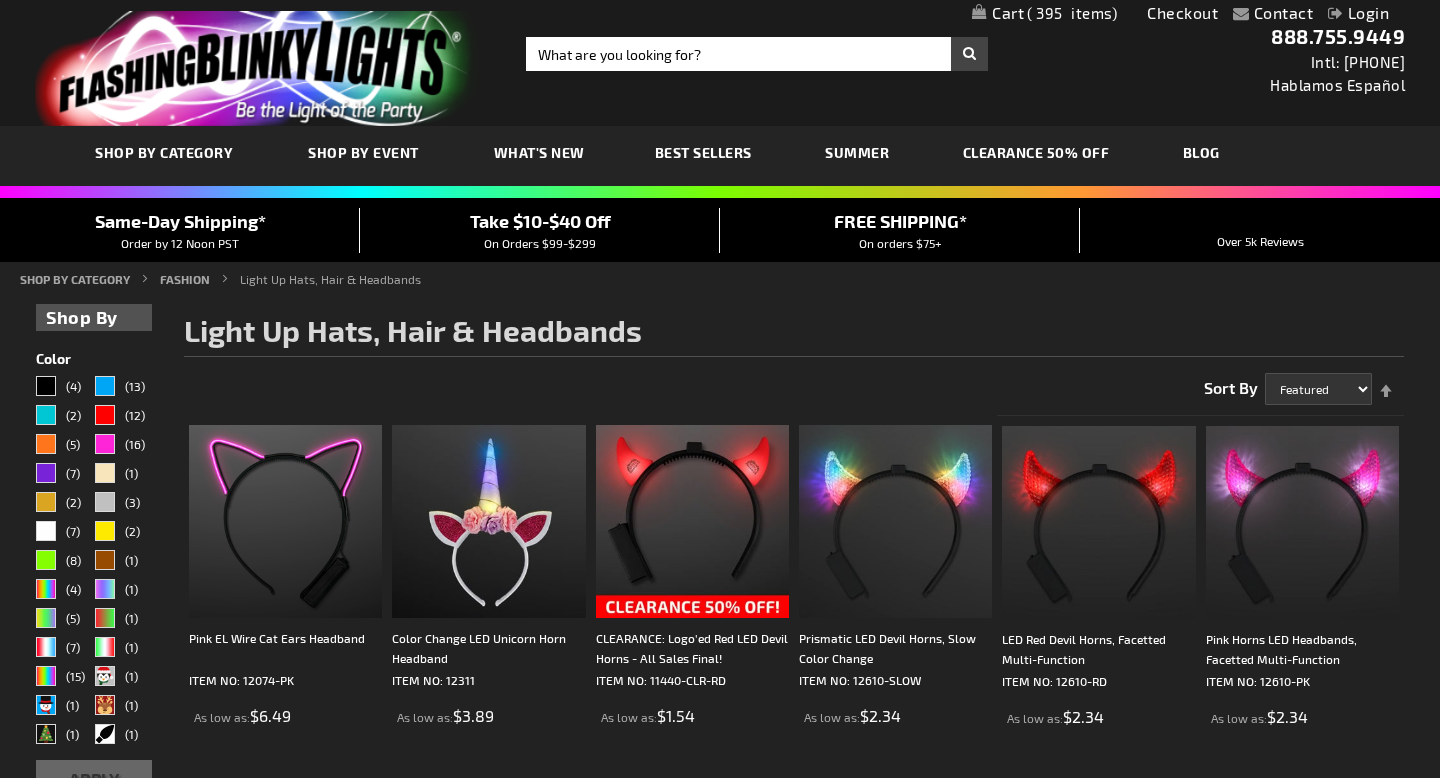 click on "My Cart
395
395
items" at bounding box center [1044, 13] 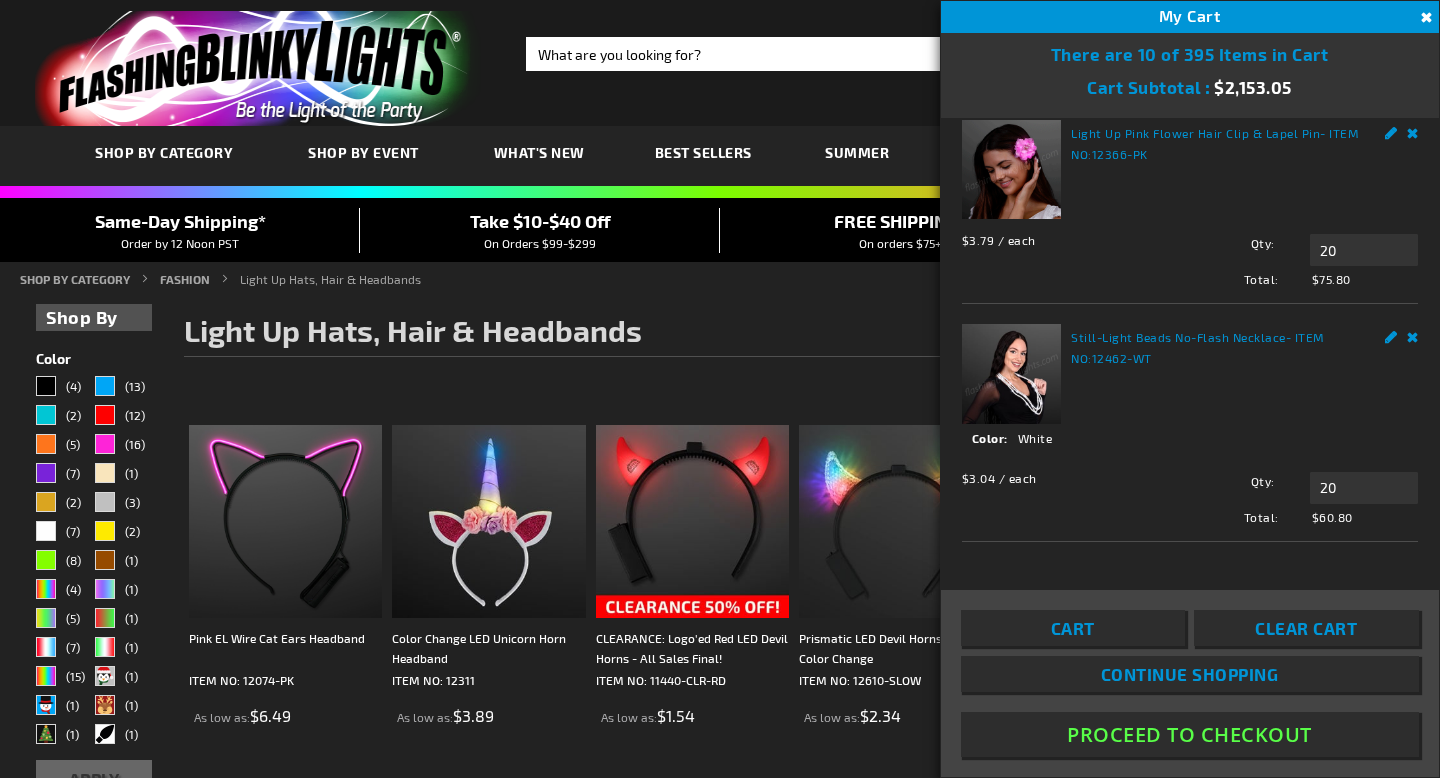 scroll, scrollTop: 1923, scrollLeft: 0, axis: vertical 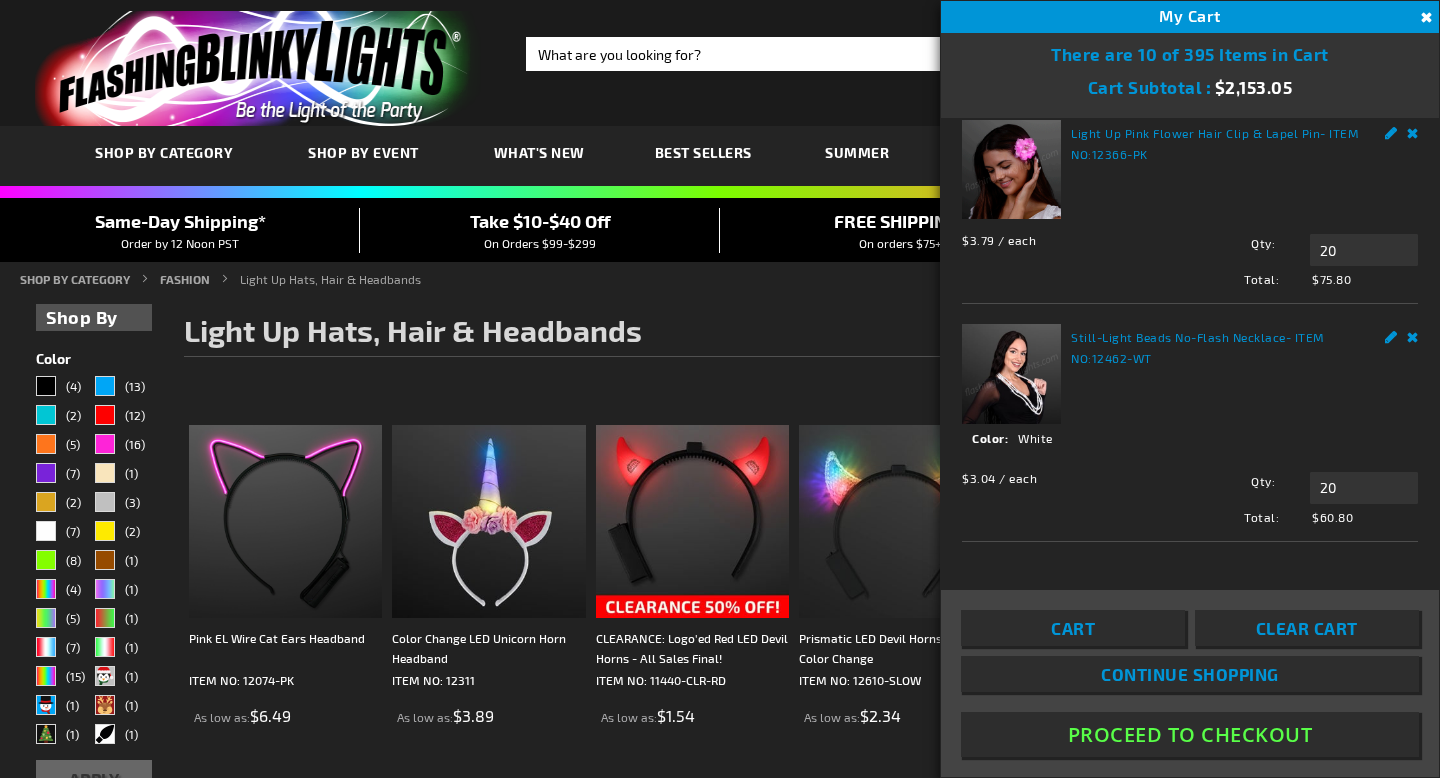 click on "Cart" at bounding box center [1073, 628] 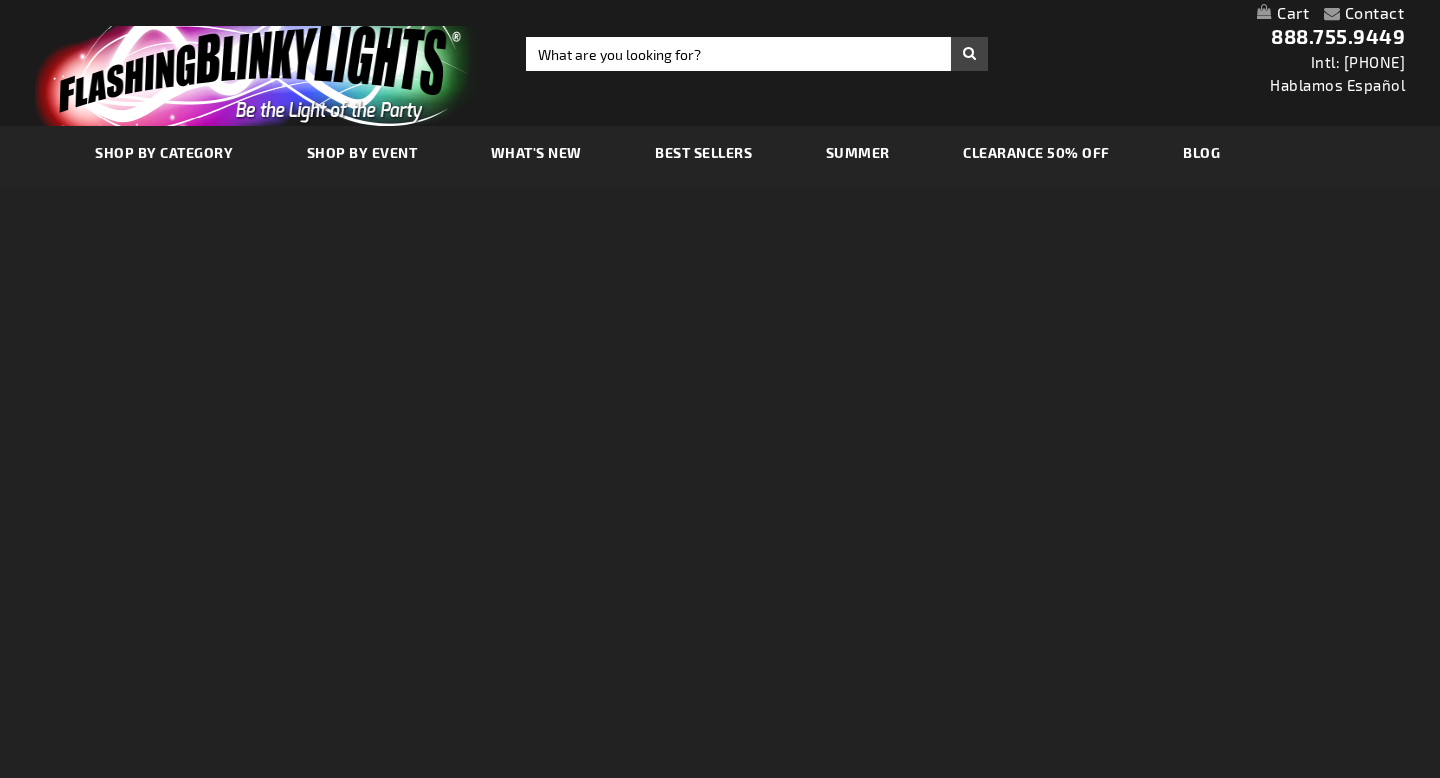 scroll, scrollTop: 0, scrollLeft: 0, axis: both 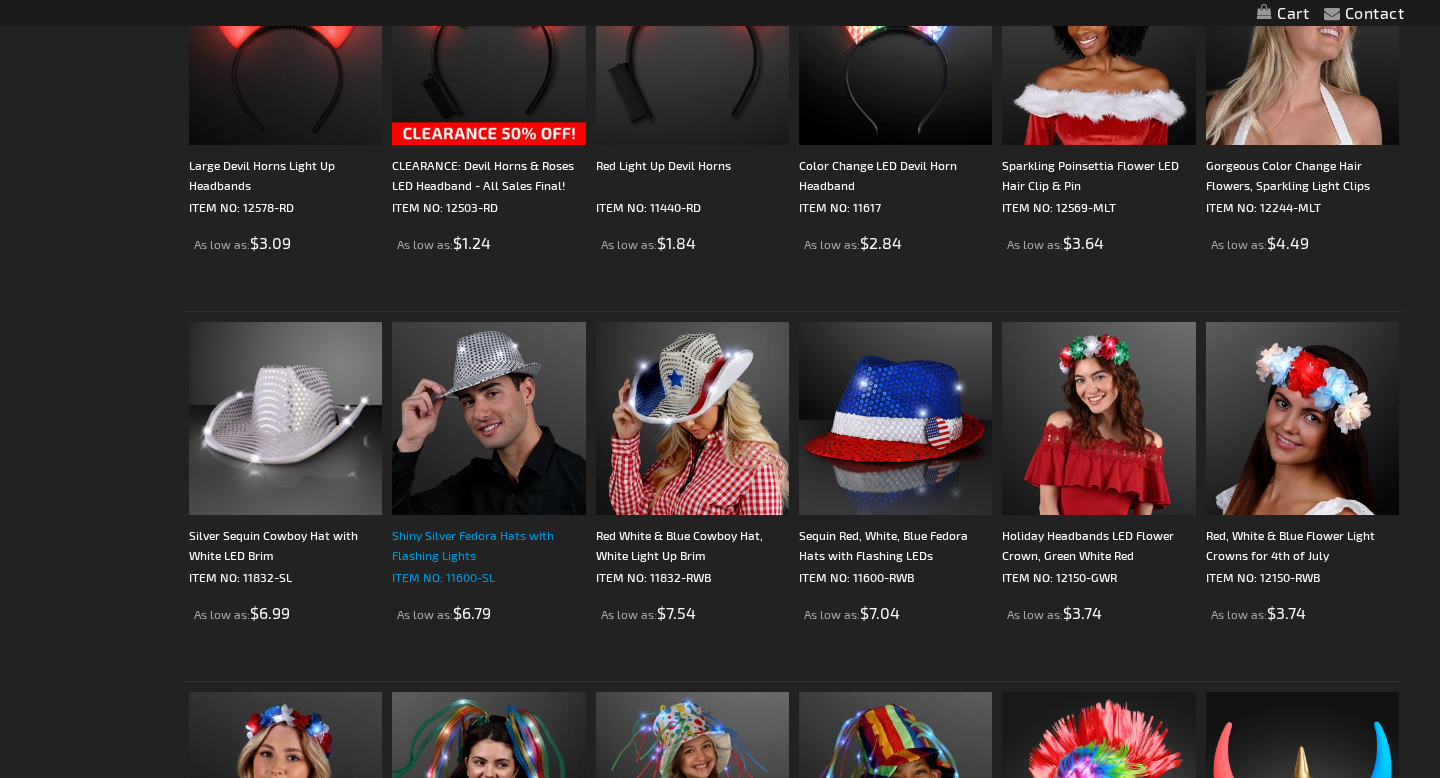 click on "Shiny Silver Fedora Hats with Flashing Lights" at bounding box center (488, 545) 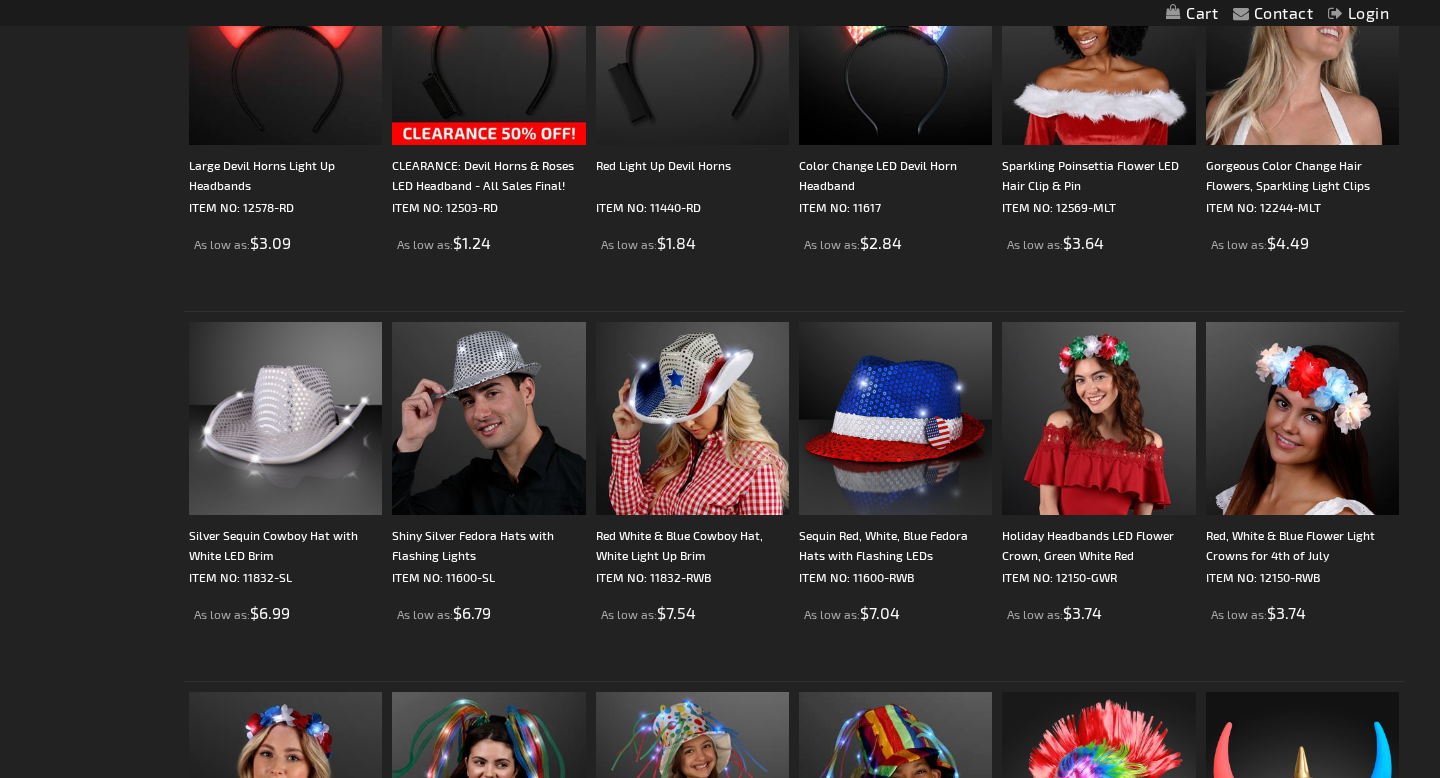 scroll, scrollTop: 890, scrollLeft: 0, axis: vertical 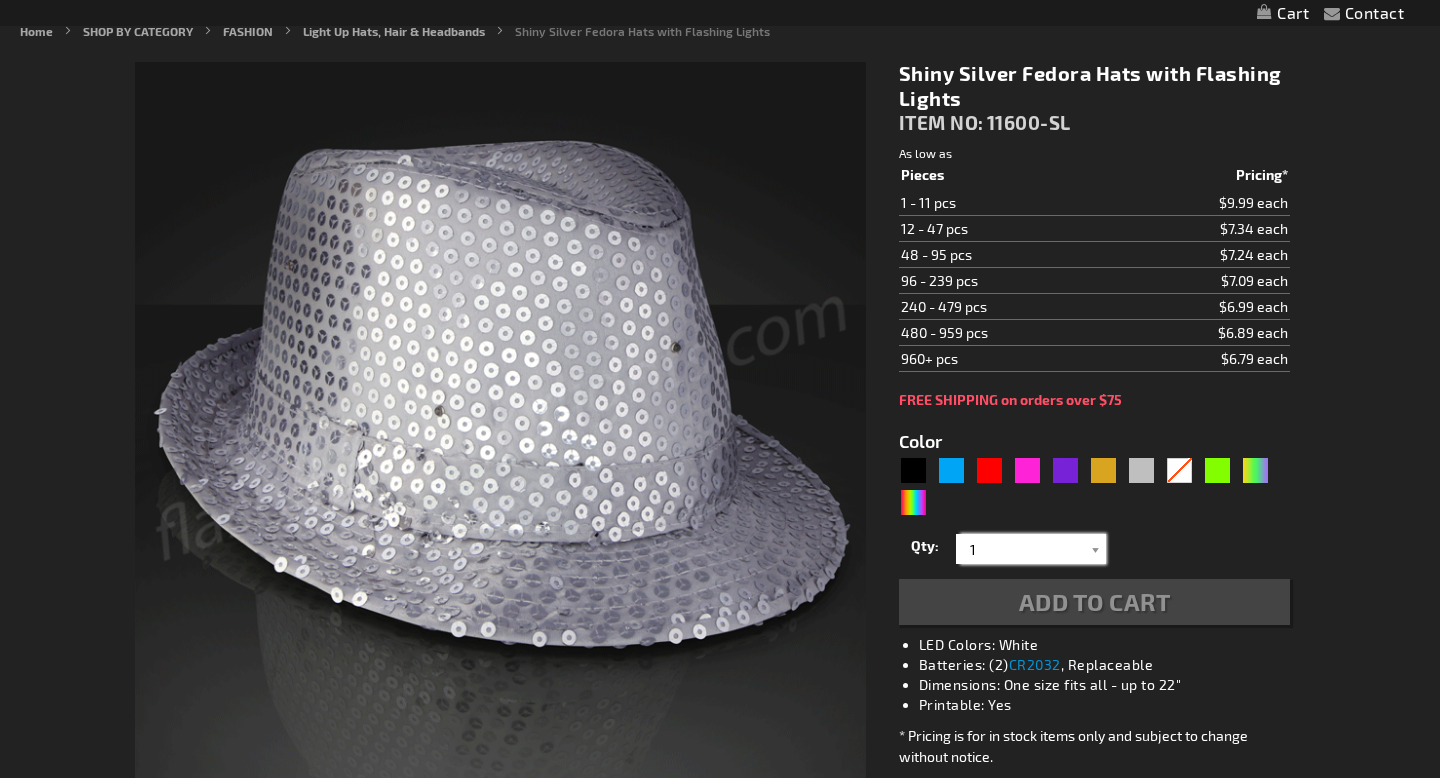 click on "1" at bounding box center (1033, 549) 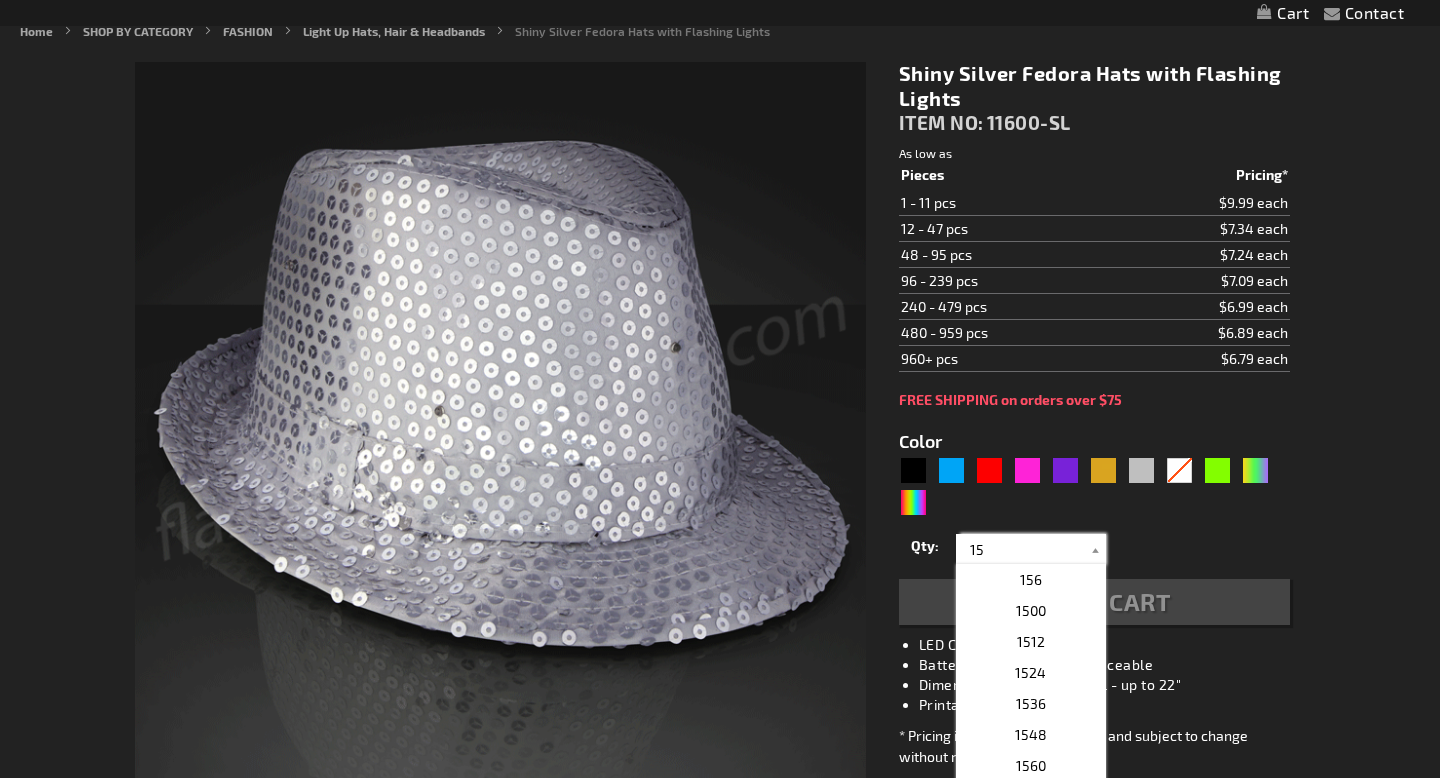 scroll, scrollTop: 0, scrollLeft: 0, axis: both 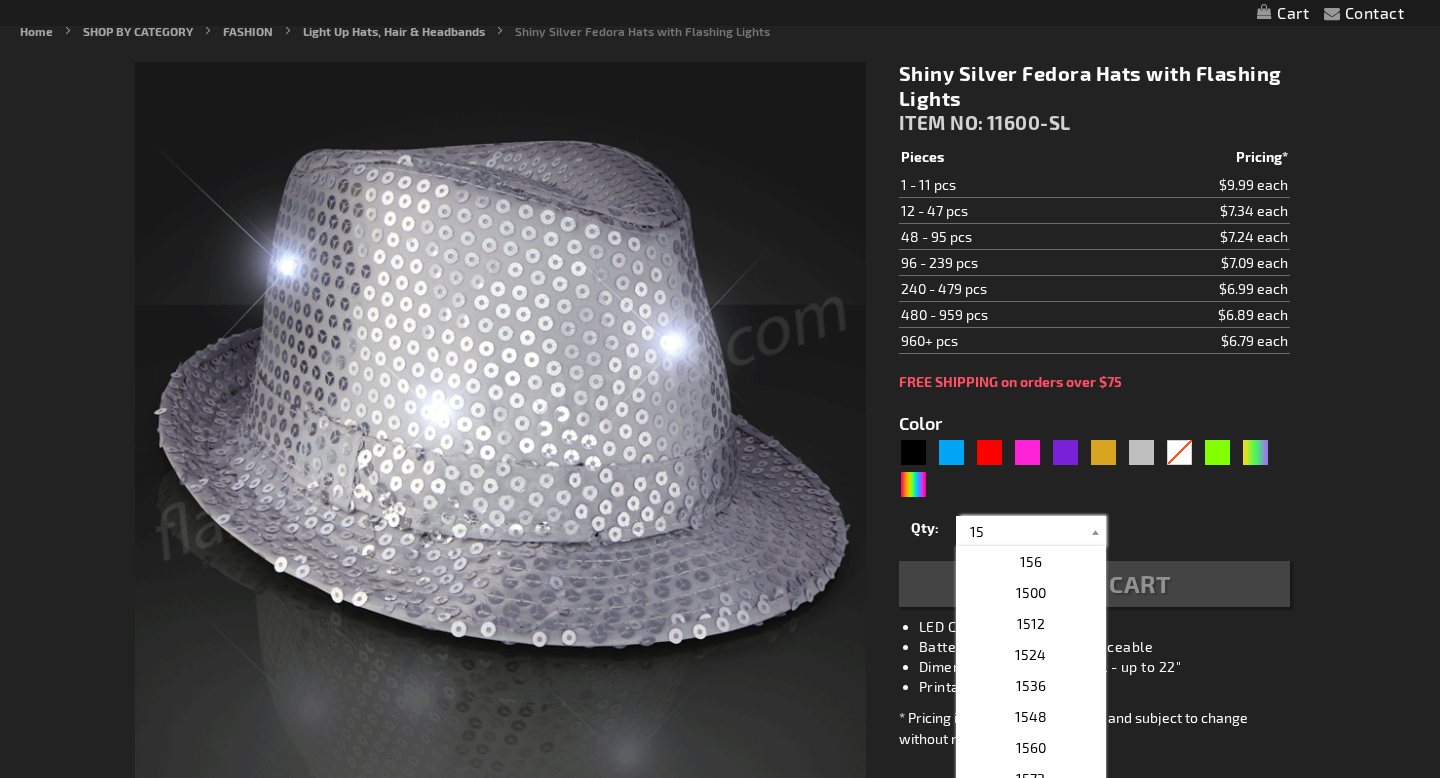 type on "15" 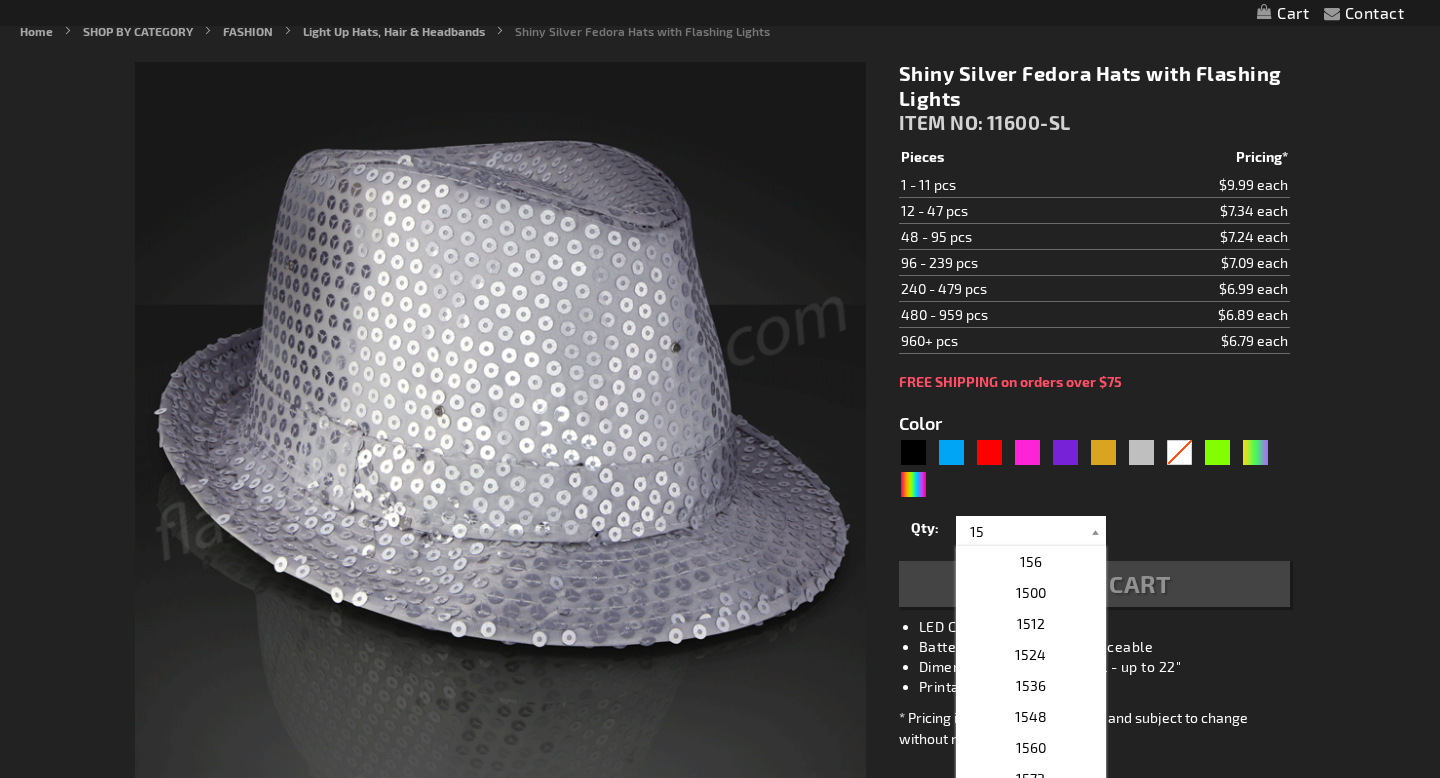 click on "Qty
1
2
3
4
5
6
7
8
9
10
11
12
24
36
48
60
72
84
96
108 120 132 144 156 168" at bounding box center (1094, 531) 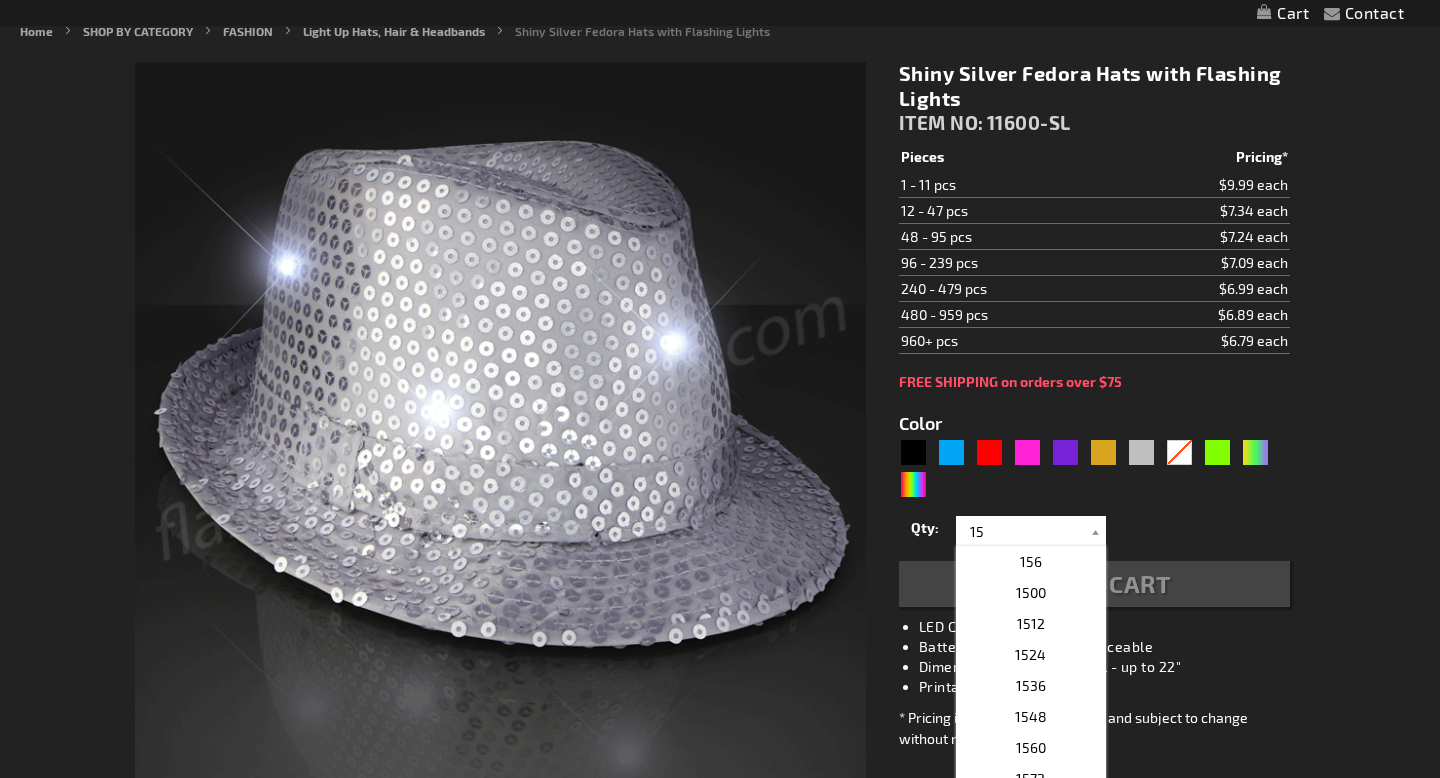 type on "5644" 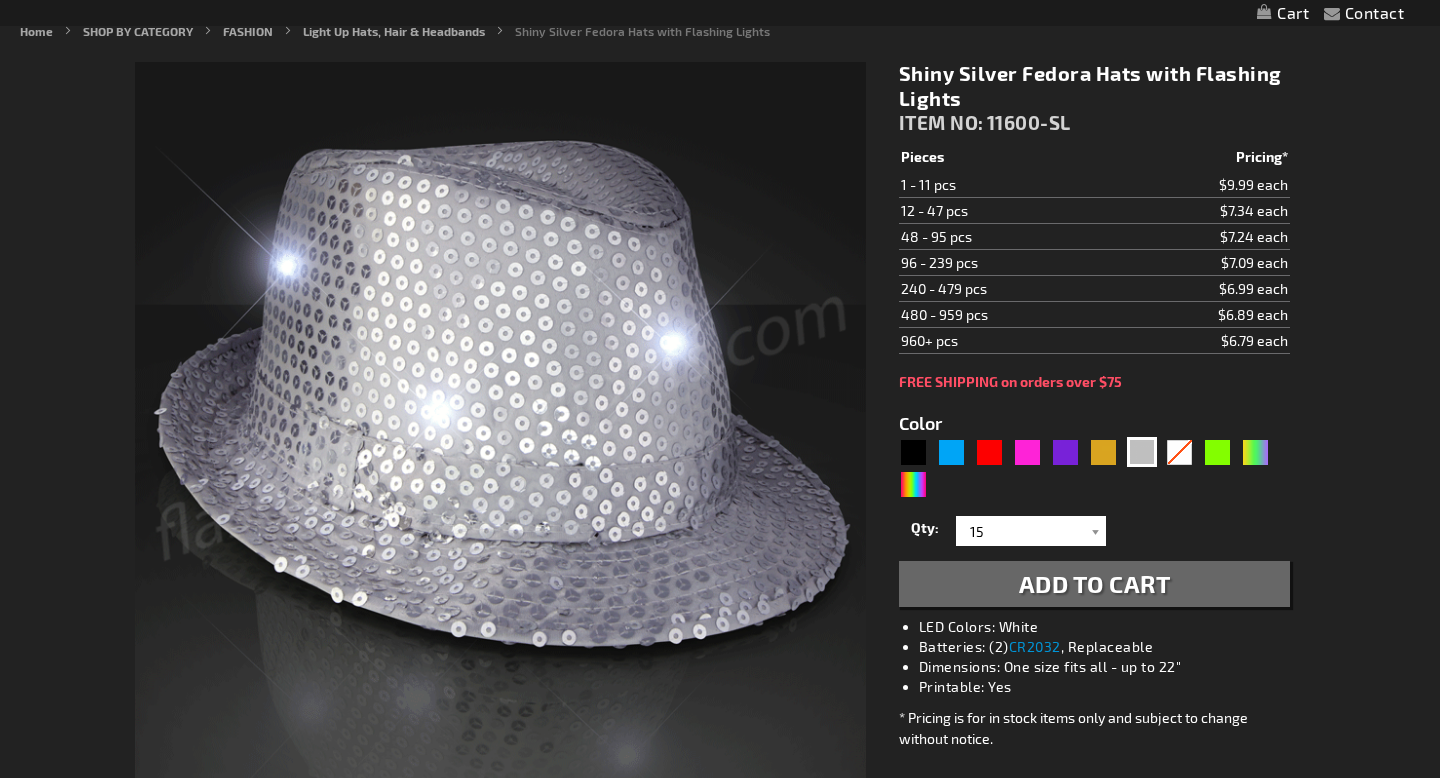 click on "Add to Cart" at bounding box center (1095, 583) 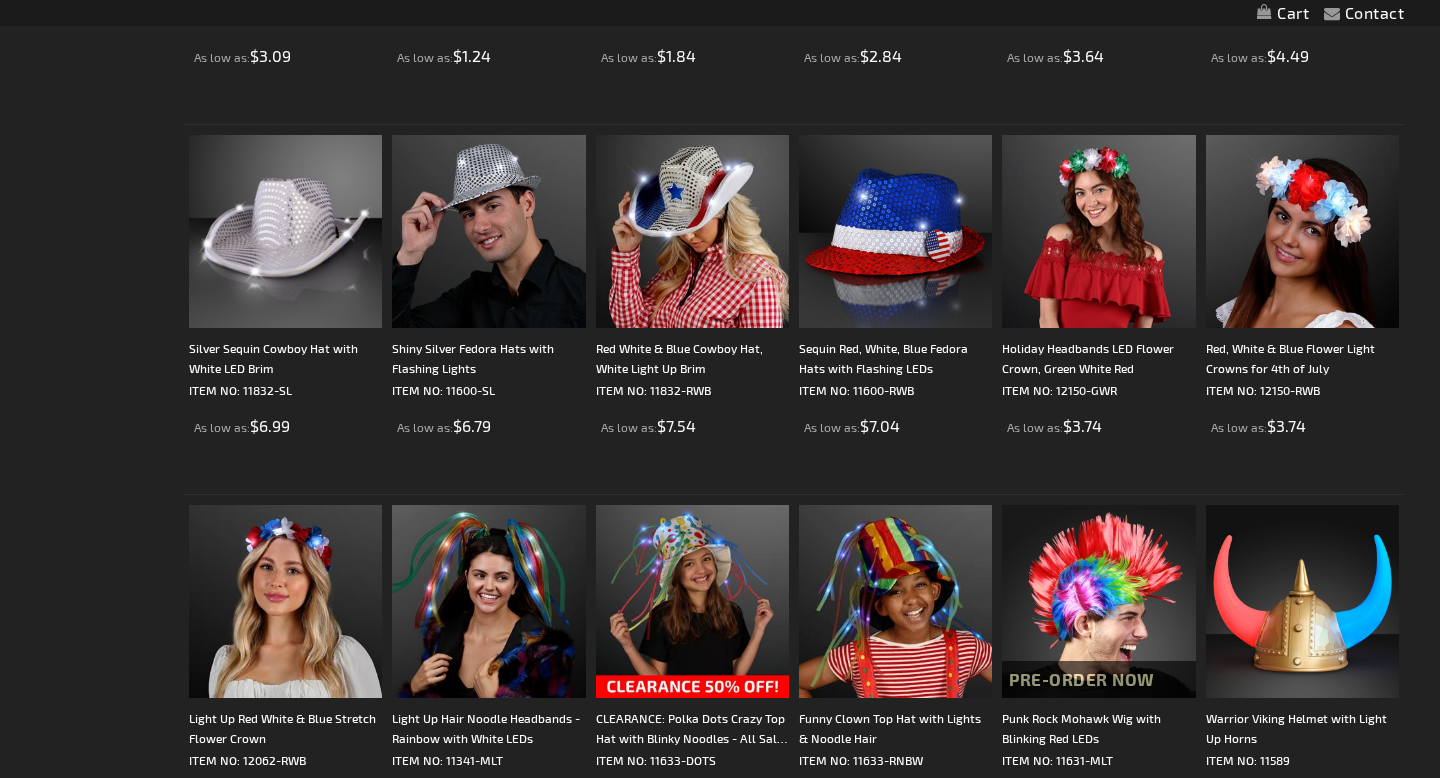 scroll, scrollTop: 1032, scrollLeft: 0, axis: vertical 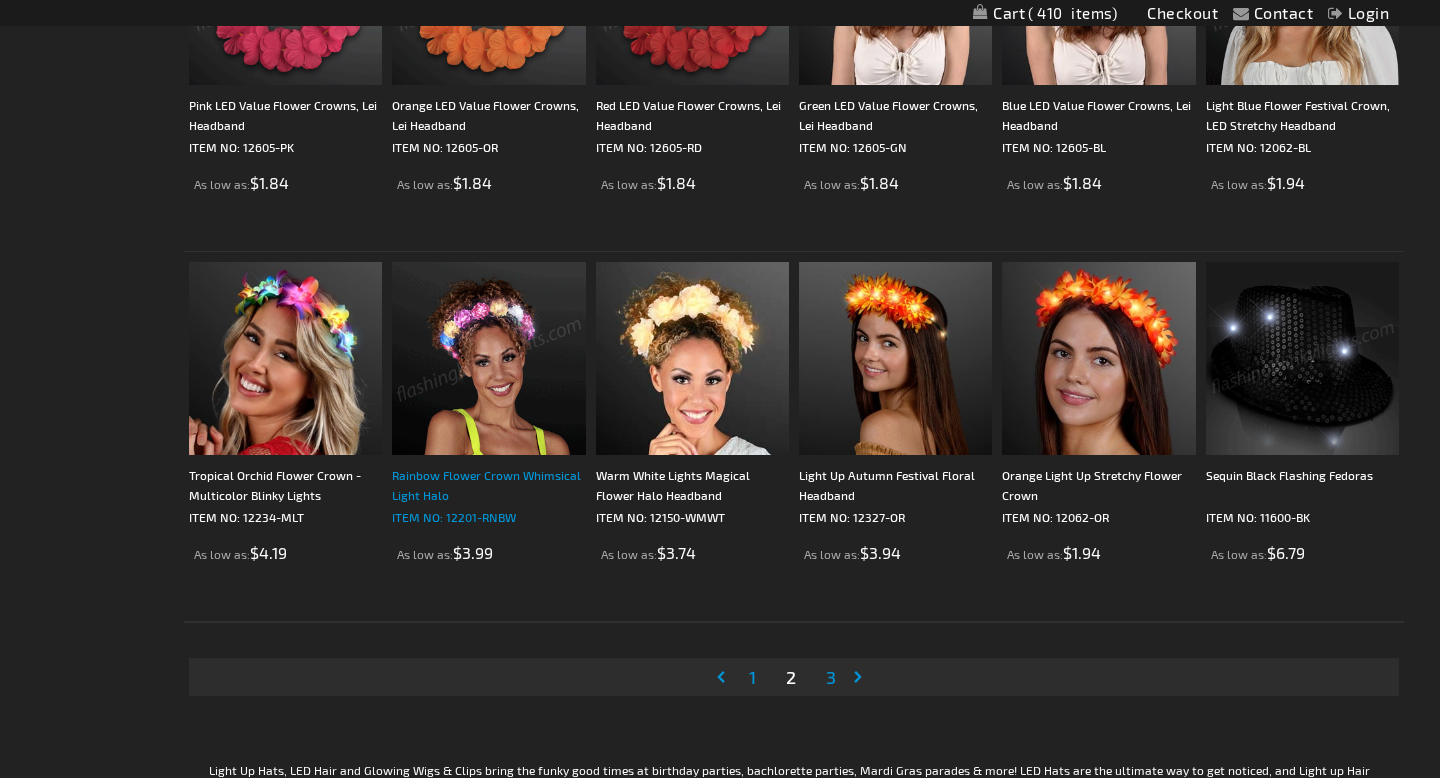 click on "Rainbow Flower Crown Whimsical Light Halo" at bounding box center (488, 485) 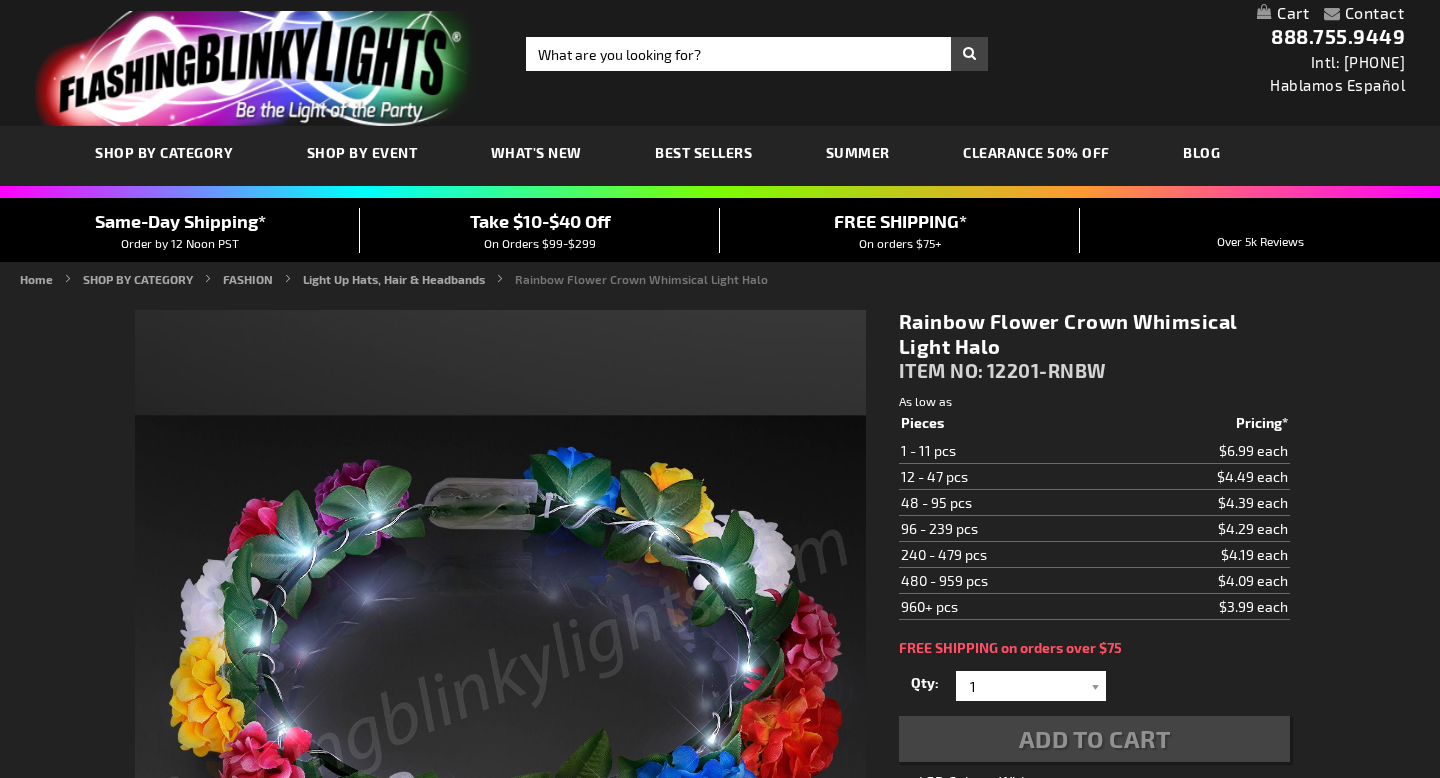 scroll, scrollTop: 141, scrollLeft: 0, axis: vertical 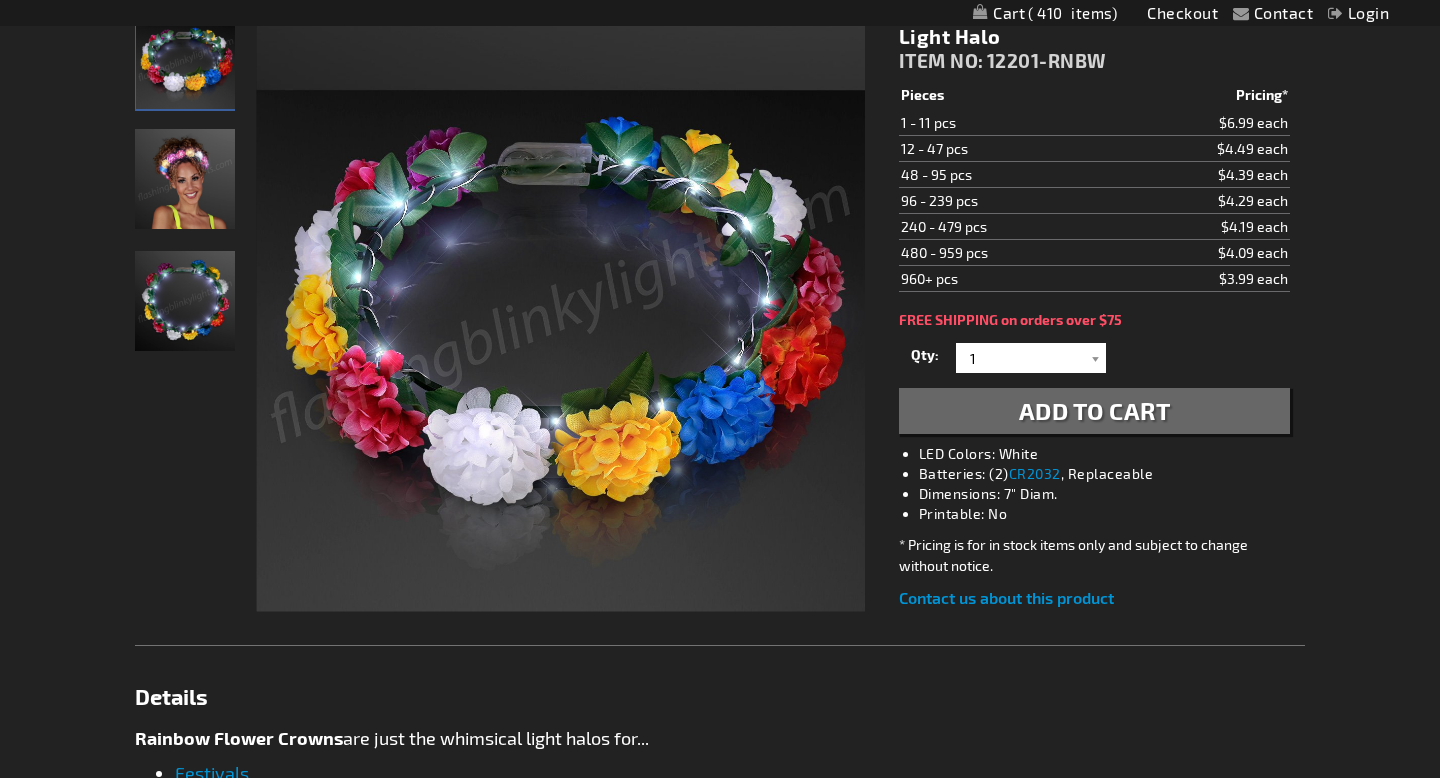 click at bounding box center (185, 179) 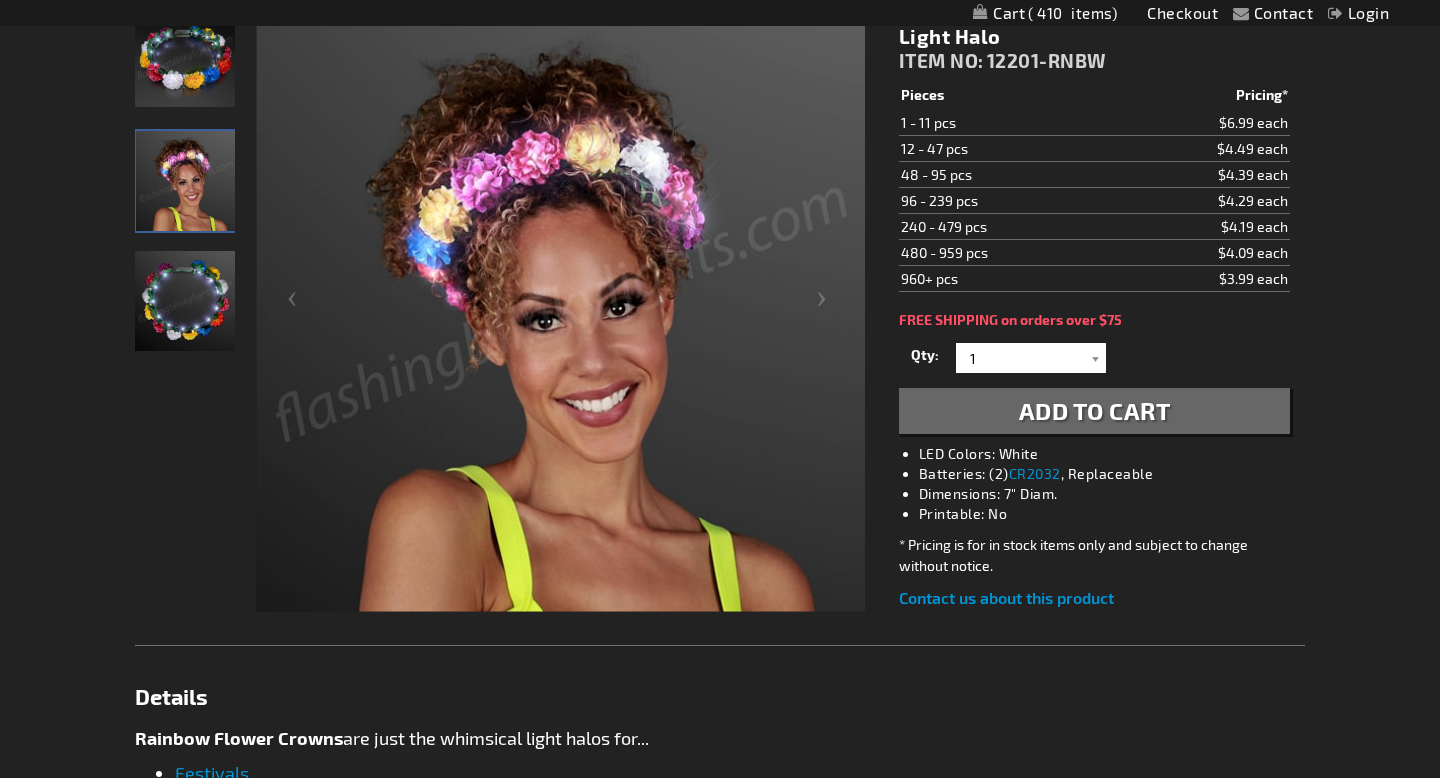 click at bounding box center [185, 301] 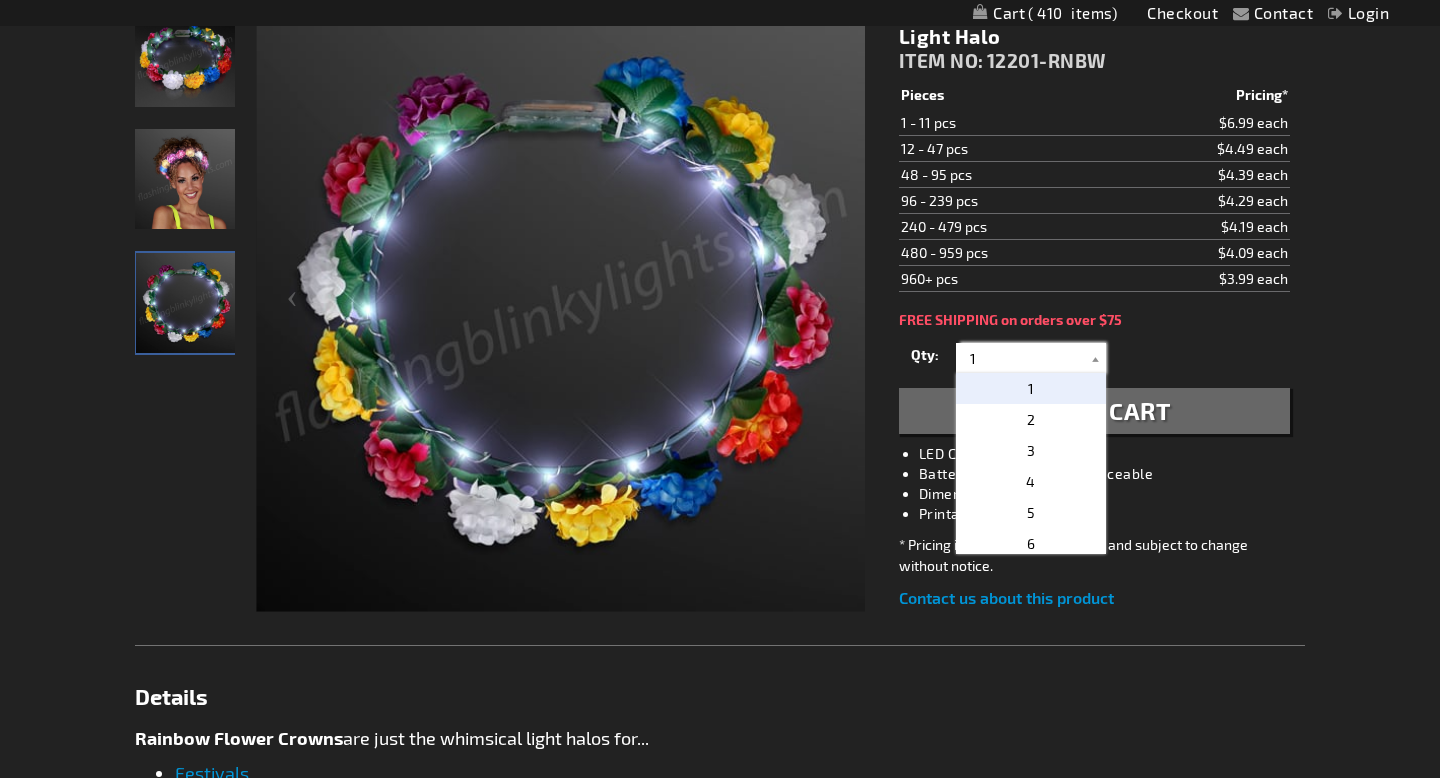 click on "1" at bounding box center (1033, 358) 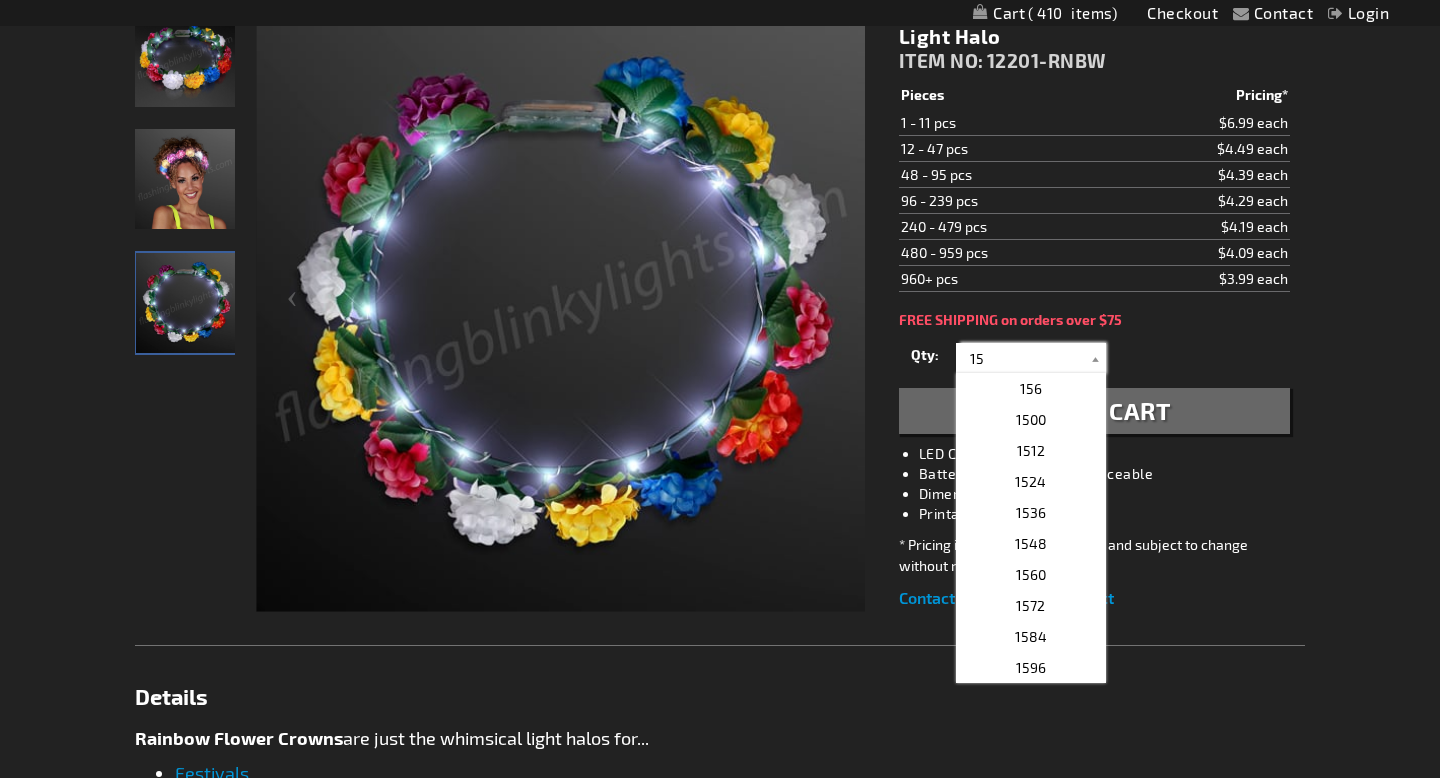 type on "15" 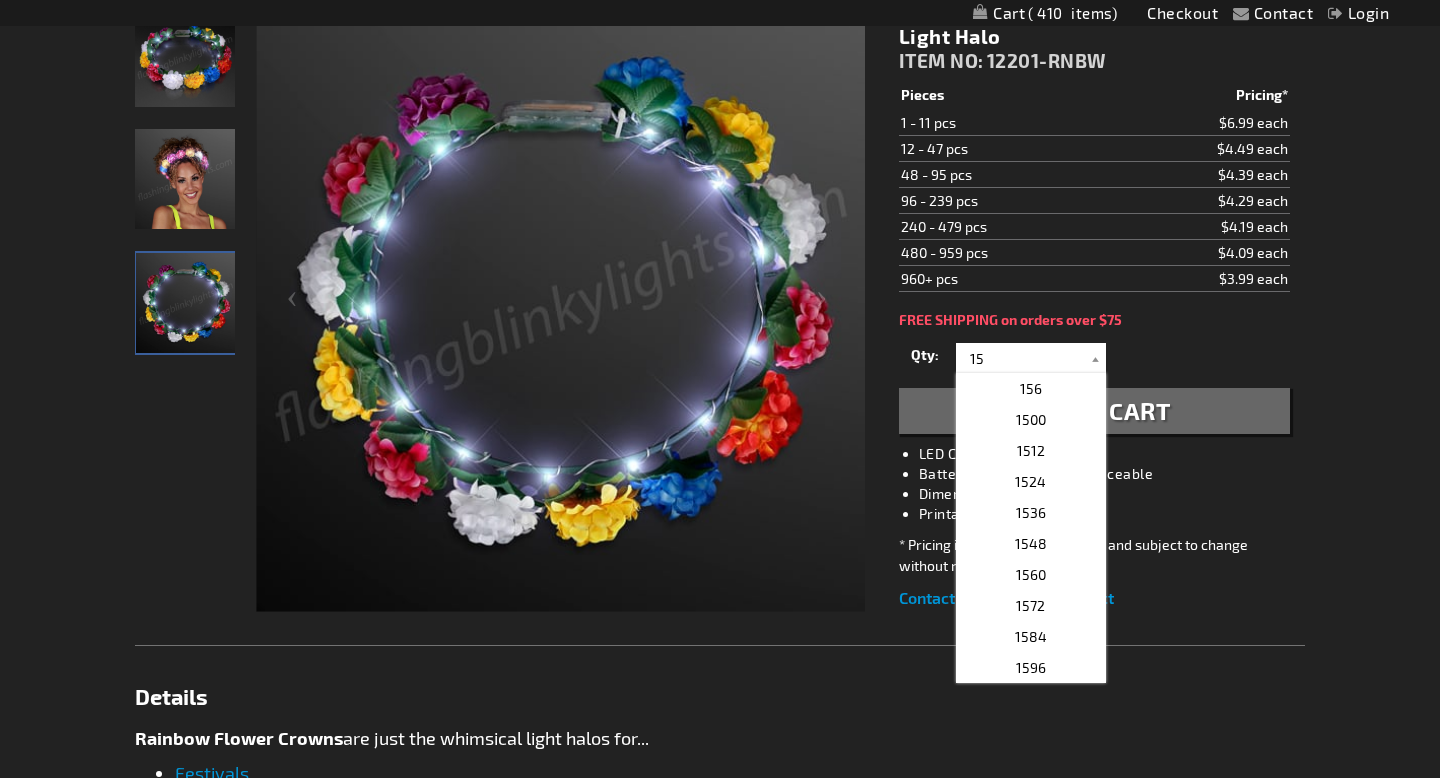 click on "Qty
1
2
3
4
5
6
7
8
9
10
11
12
24
36
48
60
72
84
96
108 120 132 144 156 168" at bounding box center (1094, 358) 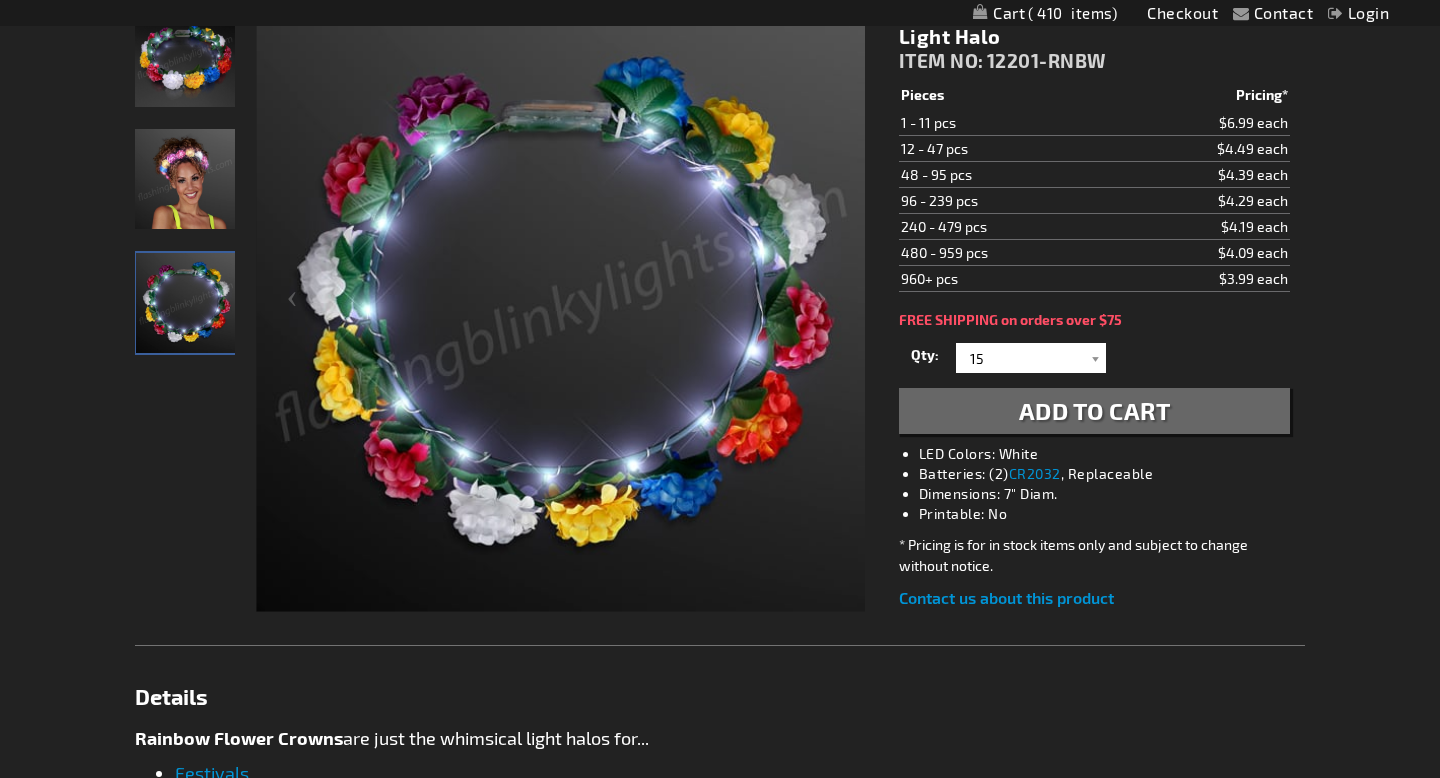 click on "Add to Cart" at bounding box center (1095, 410) 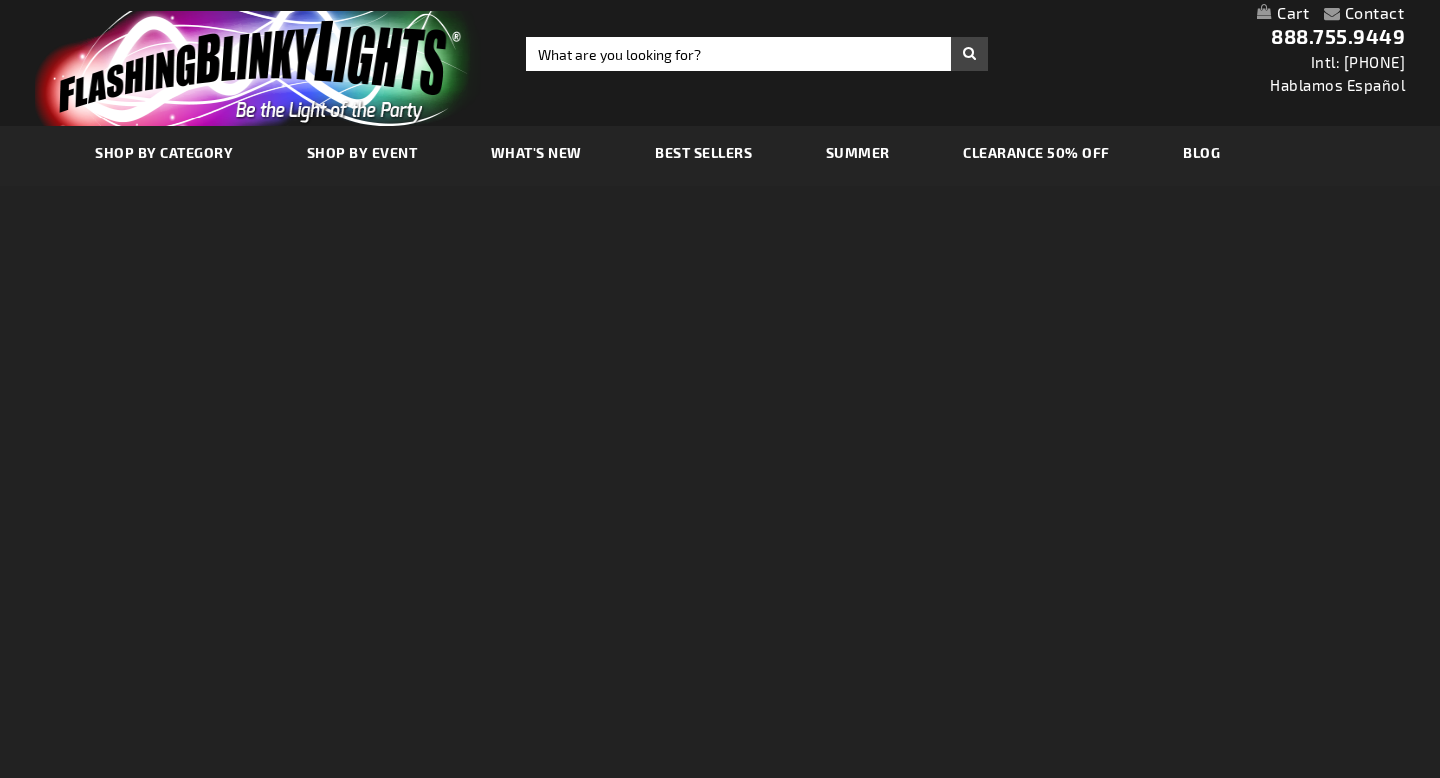 scroll, scrollTop: 3494, scrollLeft: 0, axis: vertical 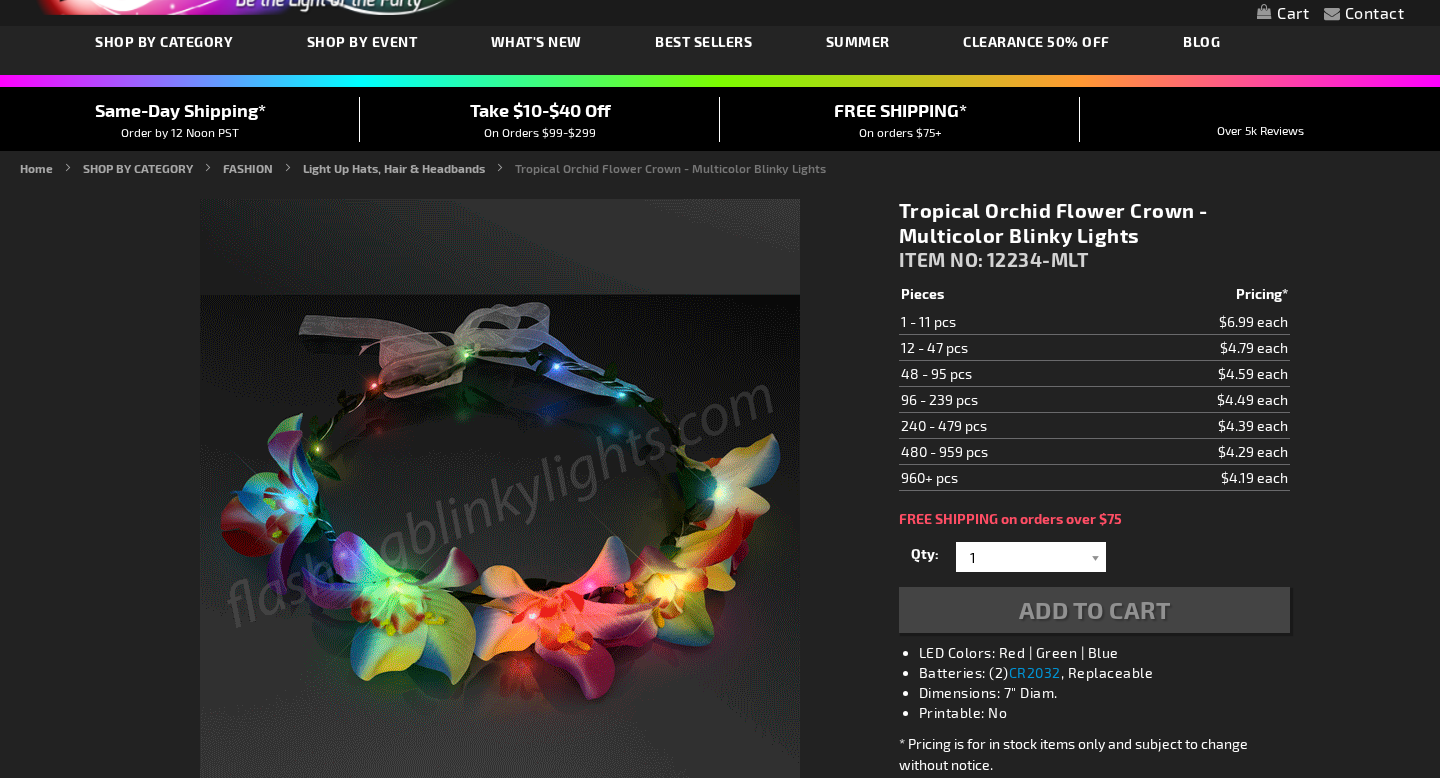 click on "Qty
1
2
3
4
5
6
7
8
9
10
11
12
24
36
48
60
72
84
96
108 120 132 144 156 168" at bounding box center (1094, 557) 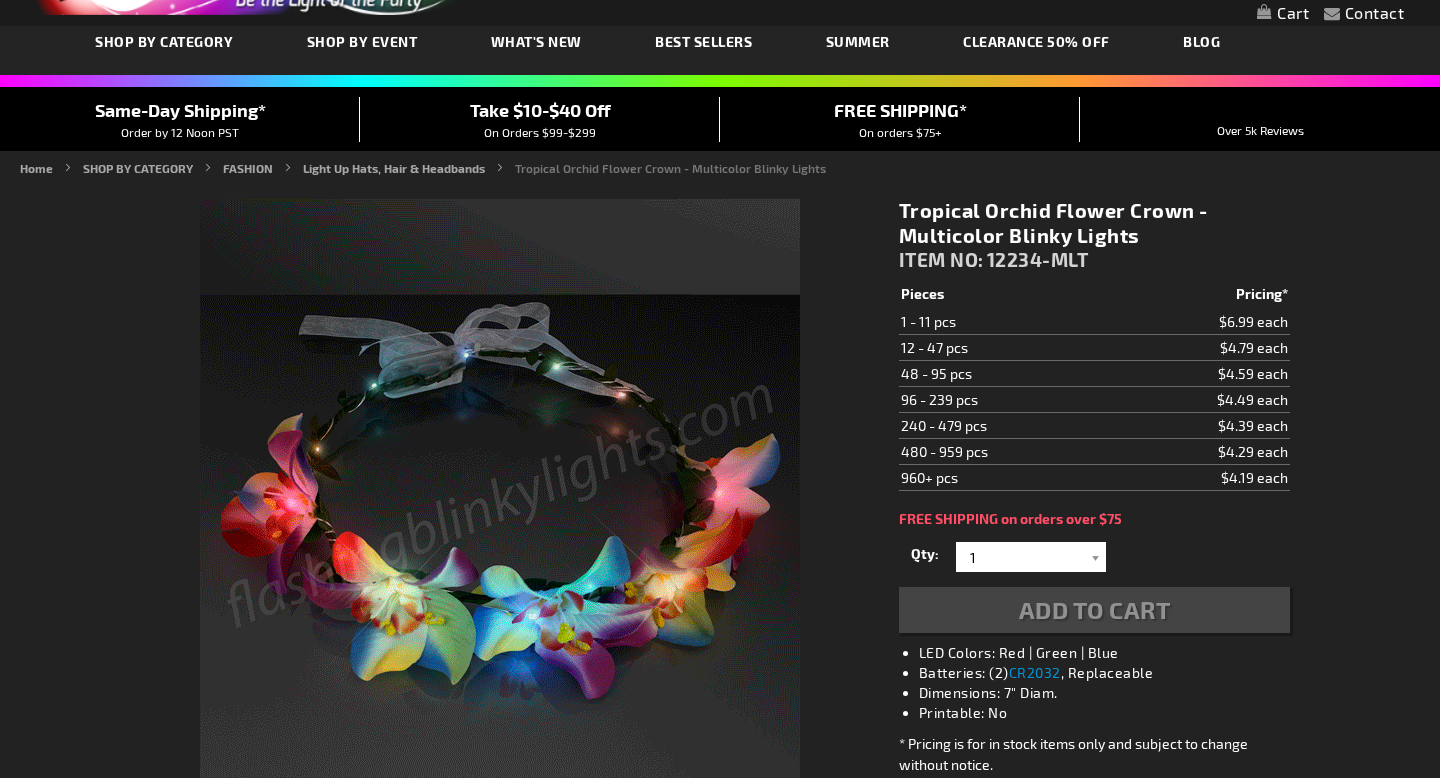 scroll, scrollTop: 119, scrollLeft: 0, axis: vertical 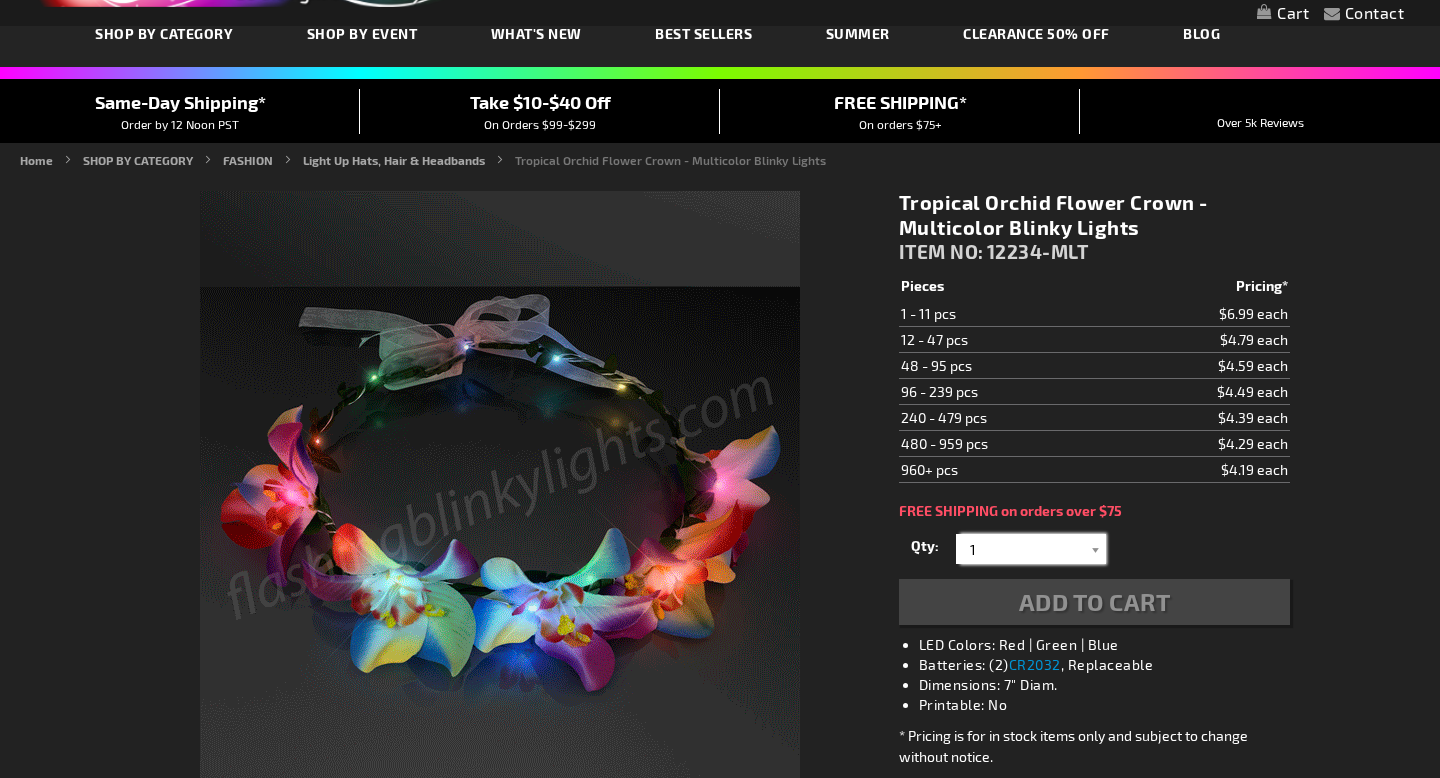 click on "1" at bounding box center (1033, 549) 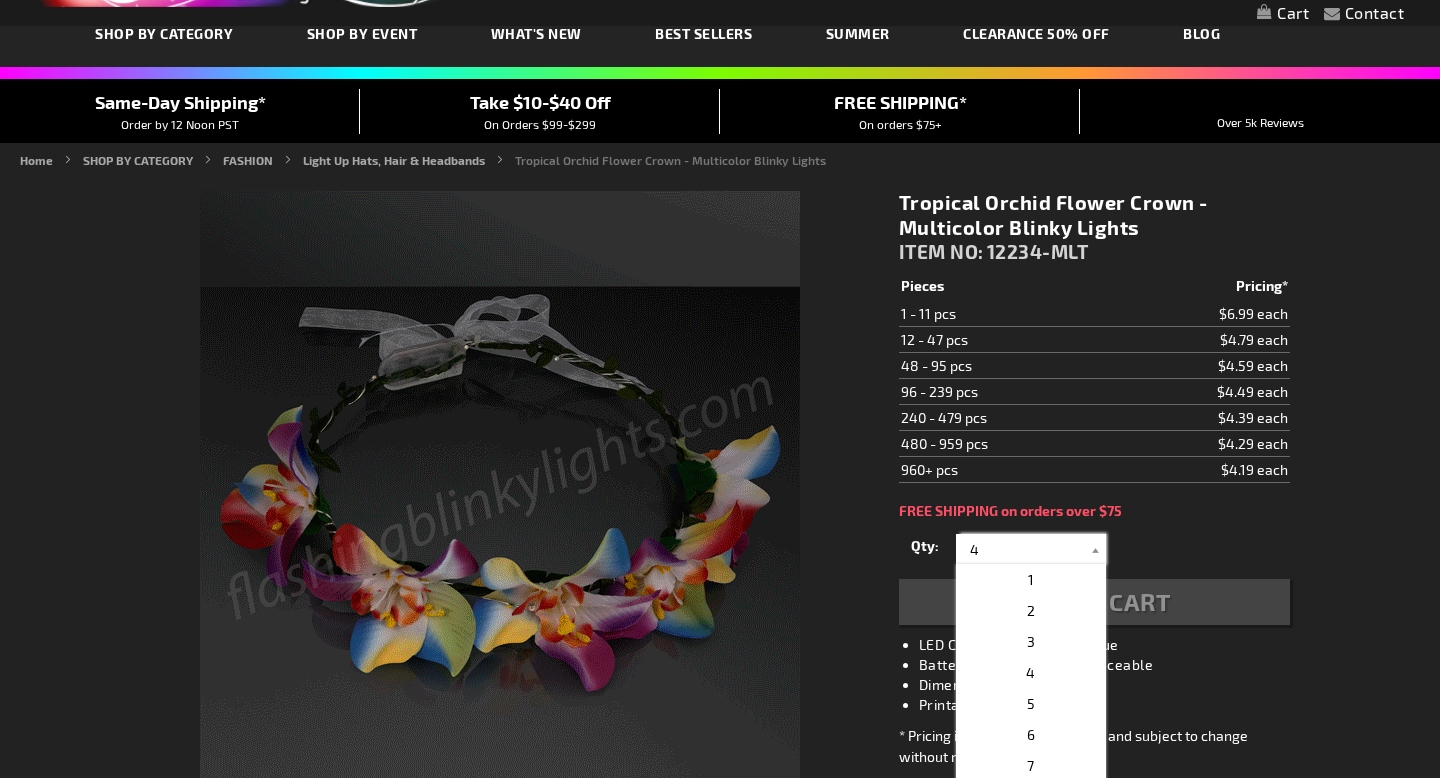 type on "40" 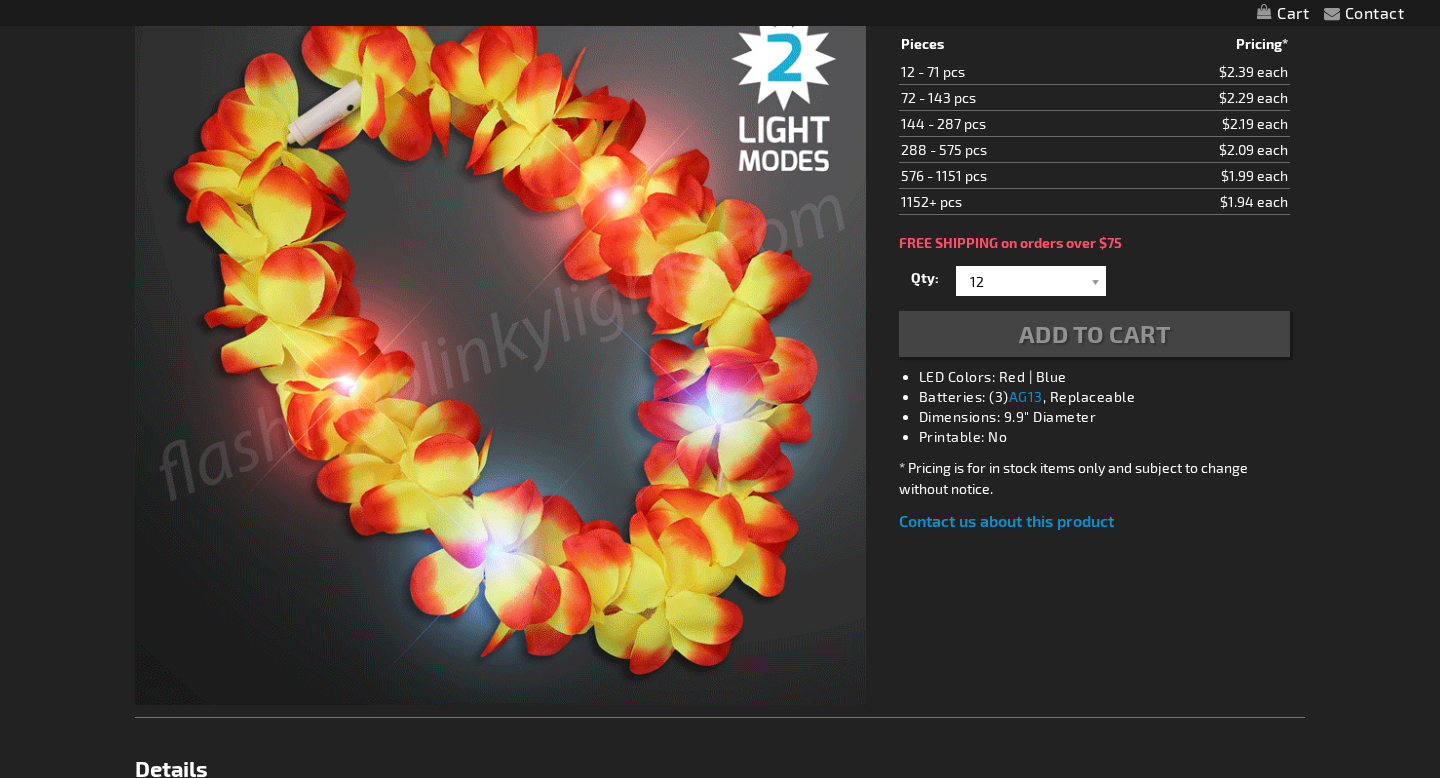 scroll, scrollTop: 291, scrollLeft: 0, axis: vertical 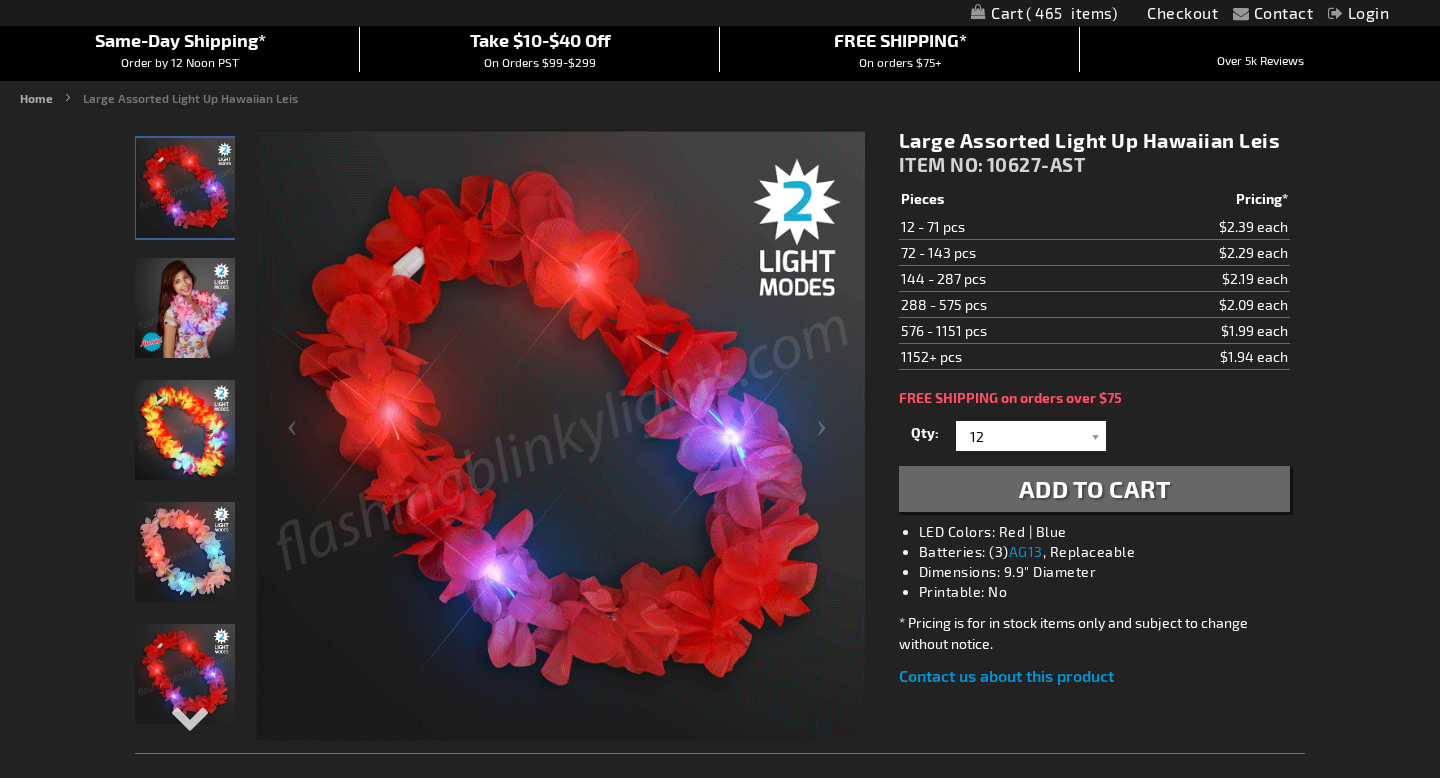 click at bounding box center [185, 308] 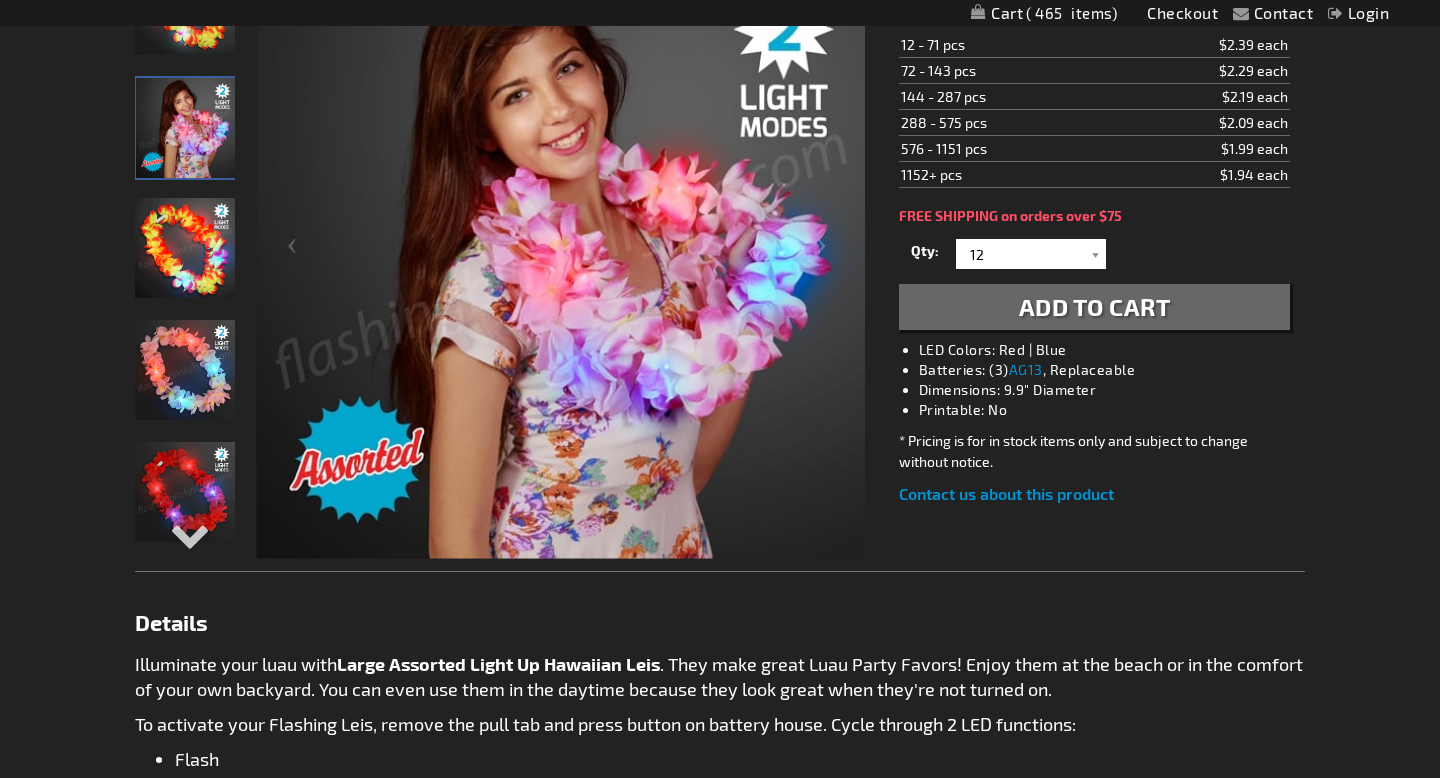scroll, scrollTop: 372, scrollLeft: 0, axis: vertical 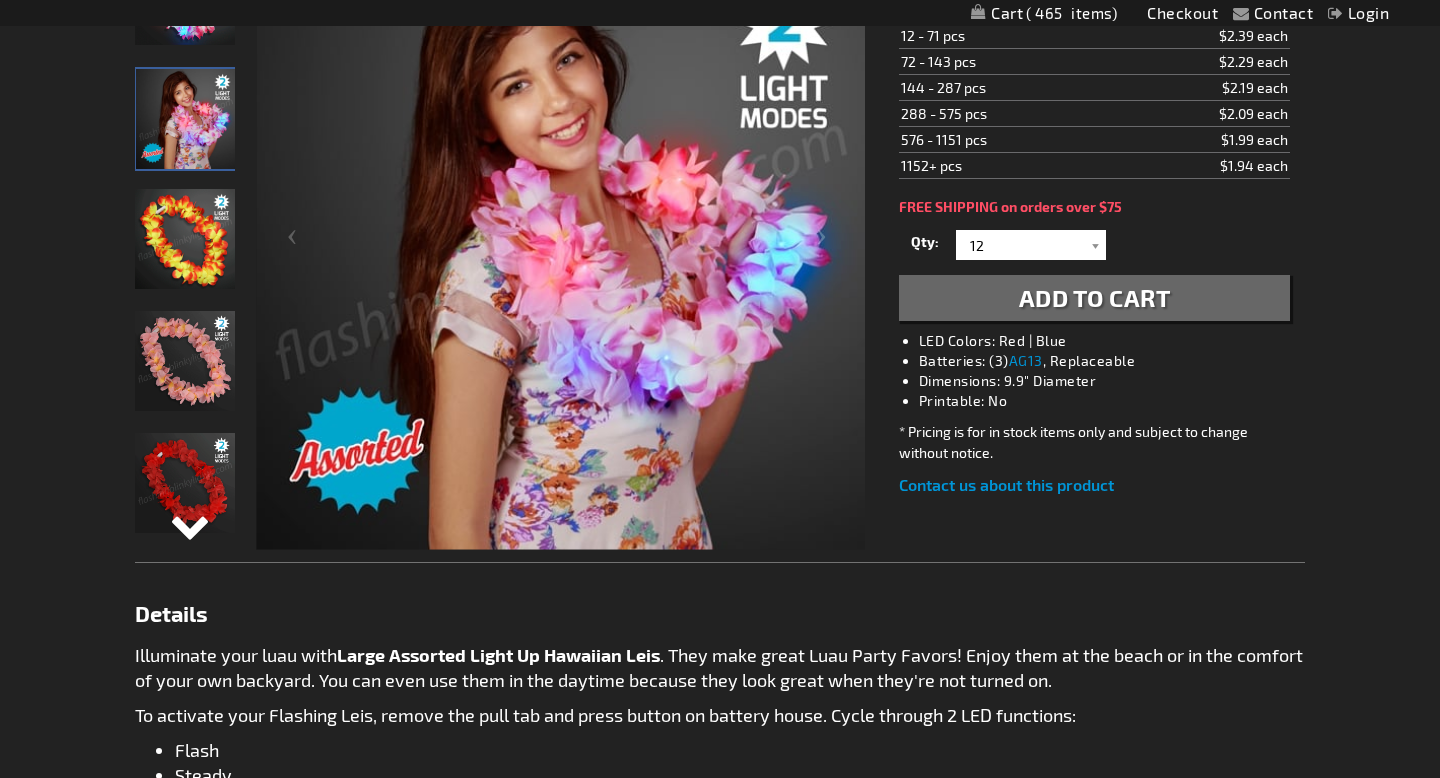 click at bounding box center [185, 542] 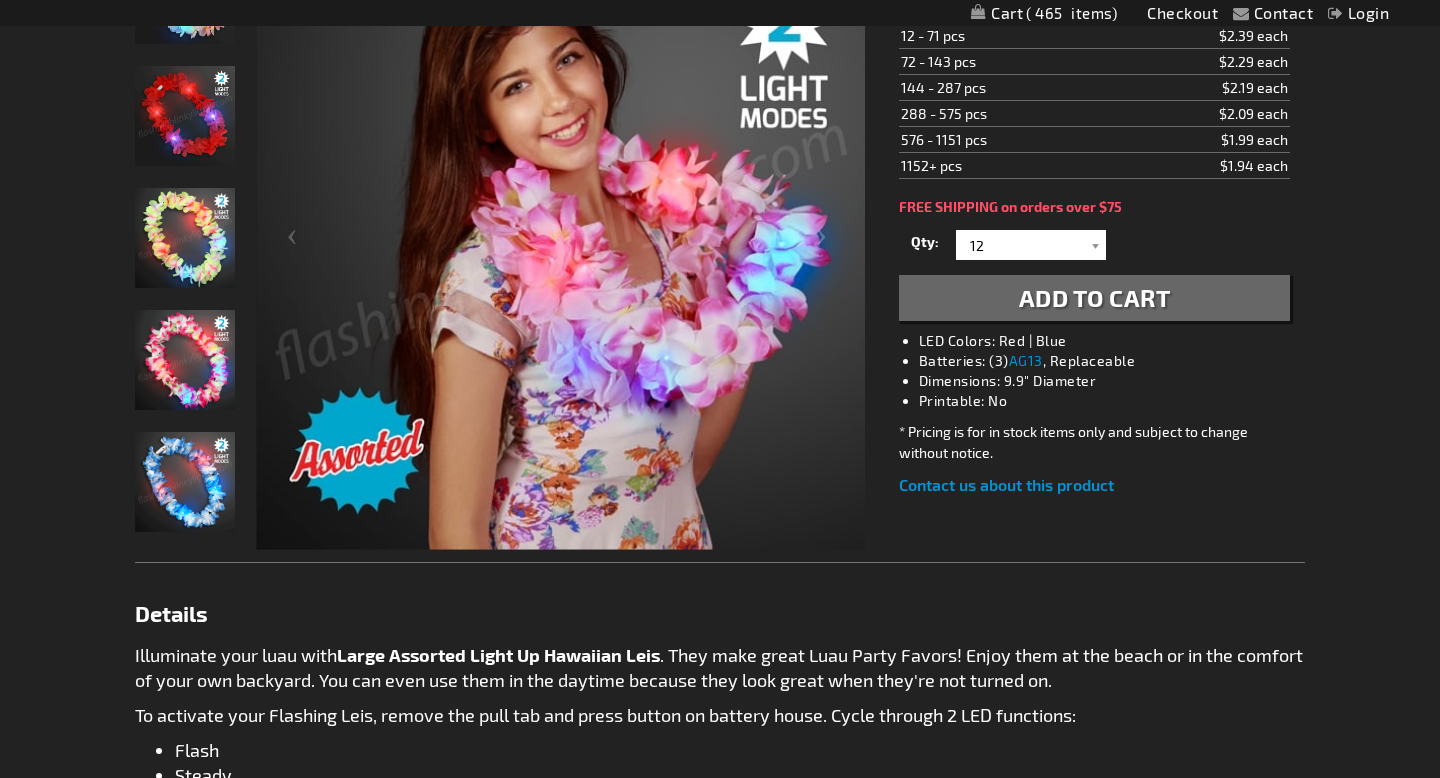 scroll, scrollTop: 210, scrollLeft: 0, axis: vertical 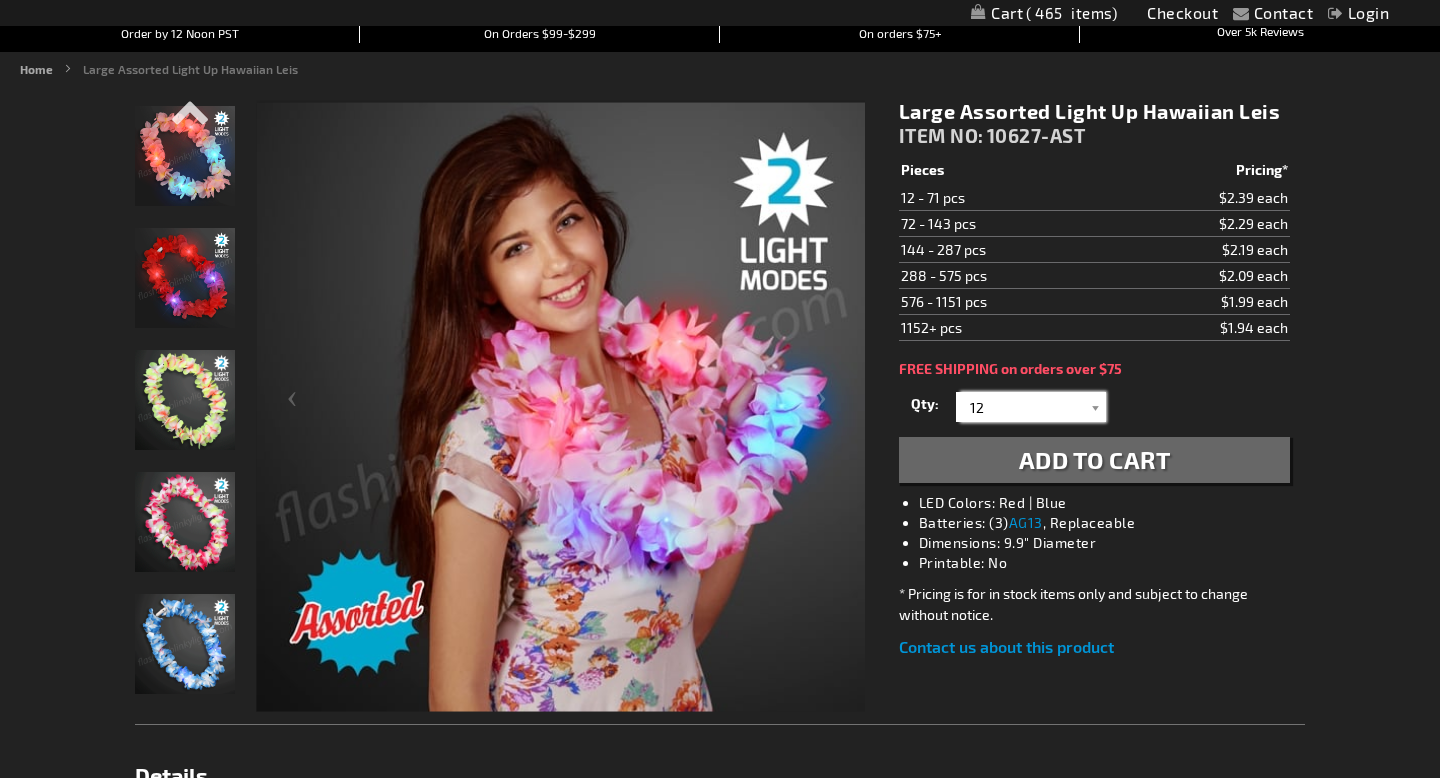 click on "12" at bounding box center [1033, 407] 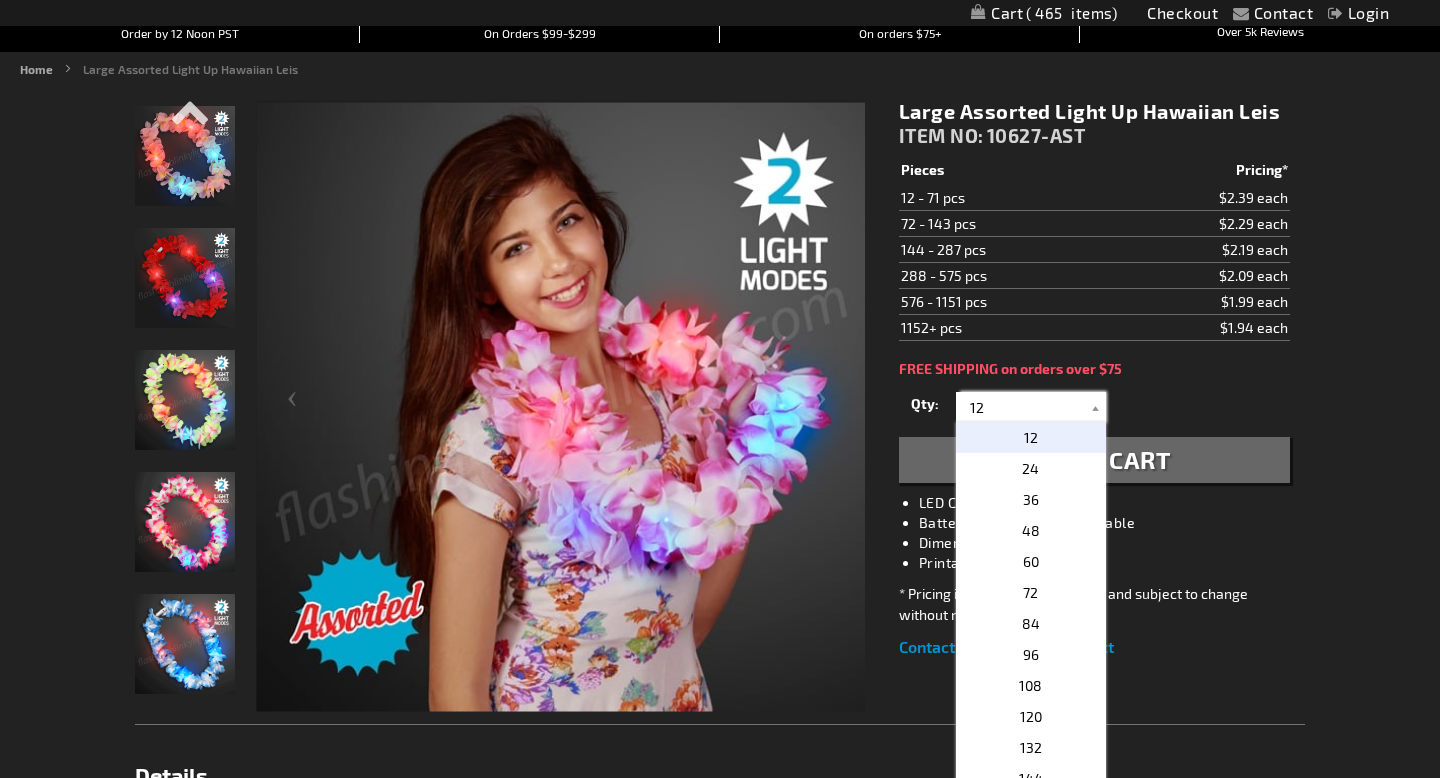 type on "1" 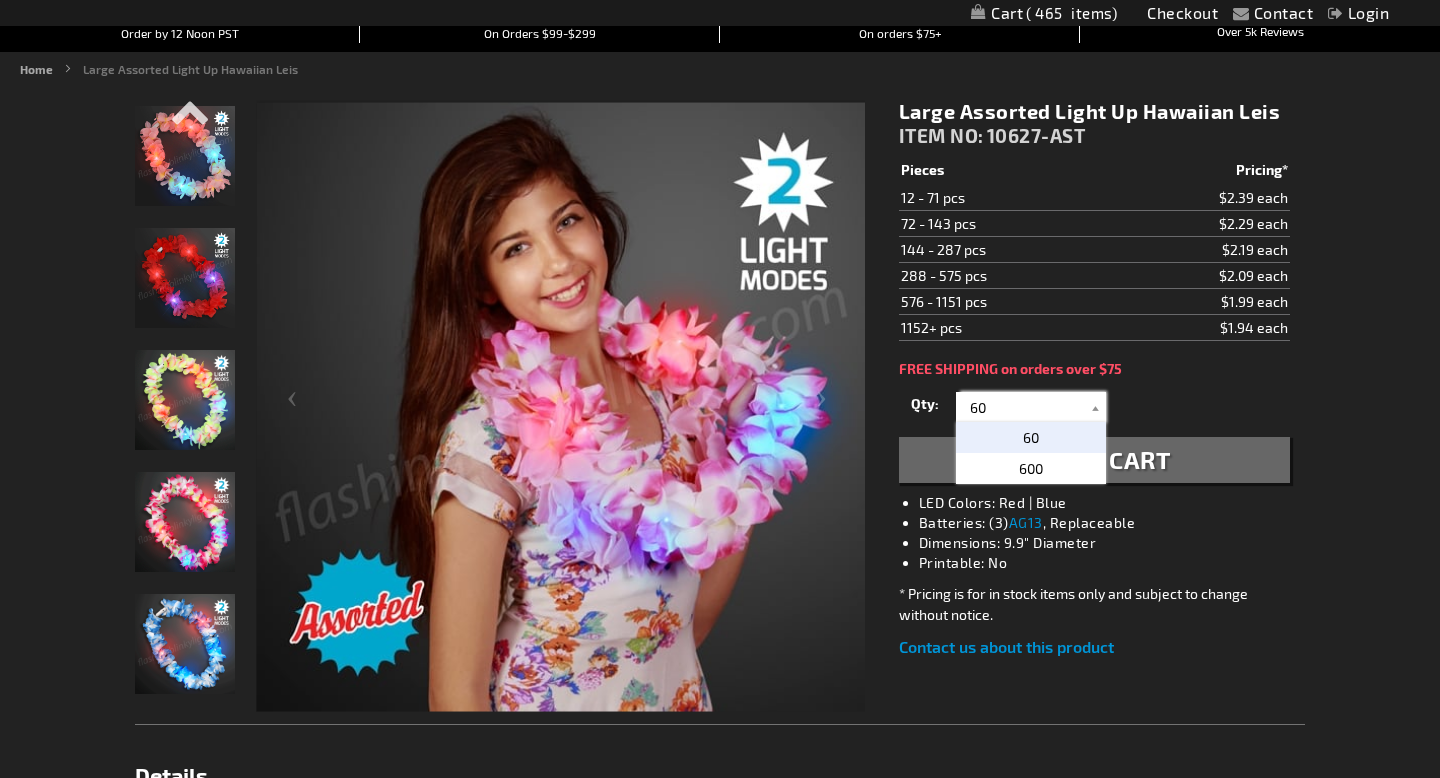 type on "60" 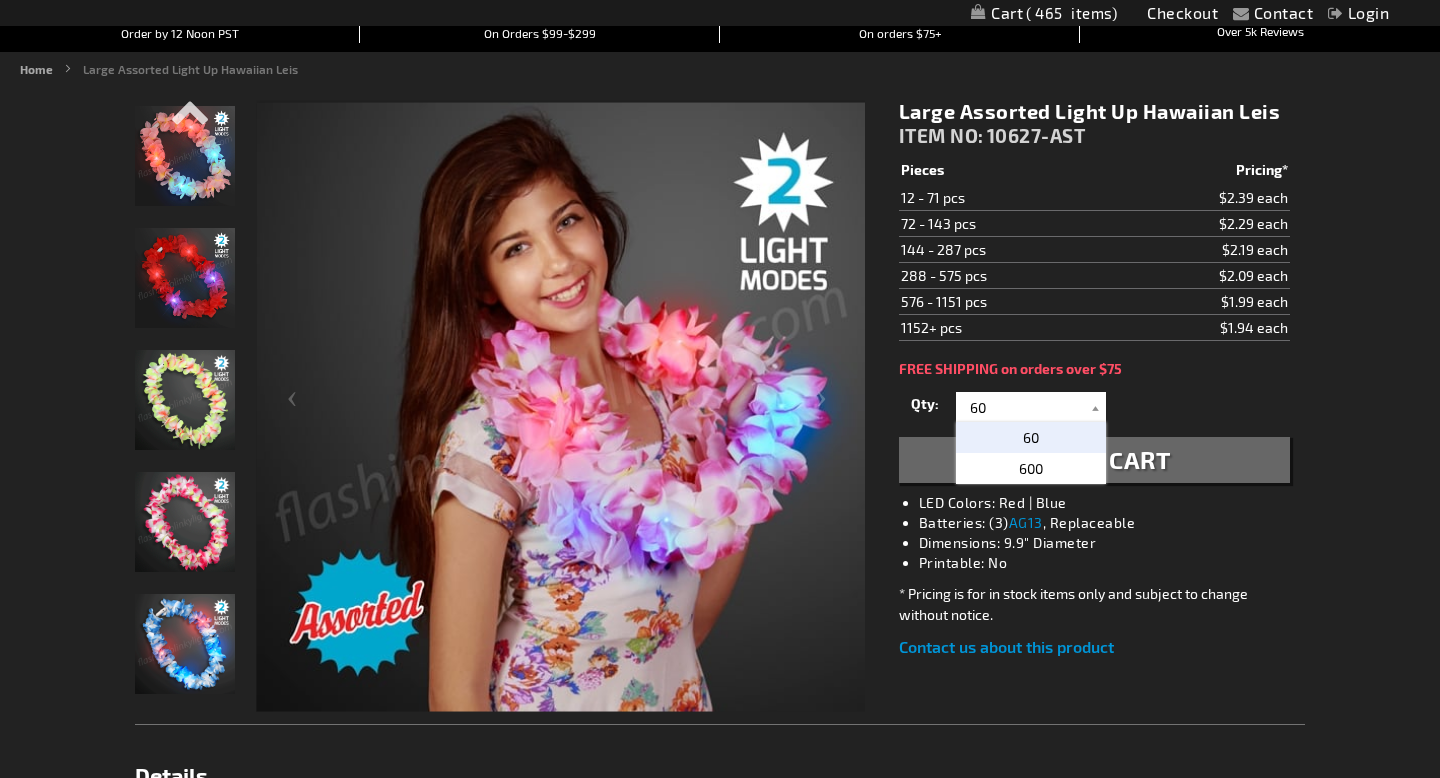 click on "Qty
12
24
36
48
60
72
84
96
108
120
132
144
156
168
180
192
204
216
228
240" at bounding box center (1094, 407) 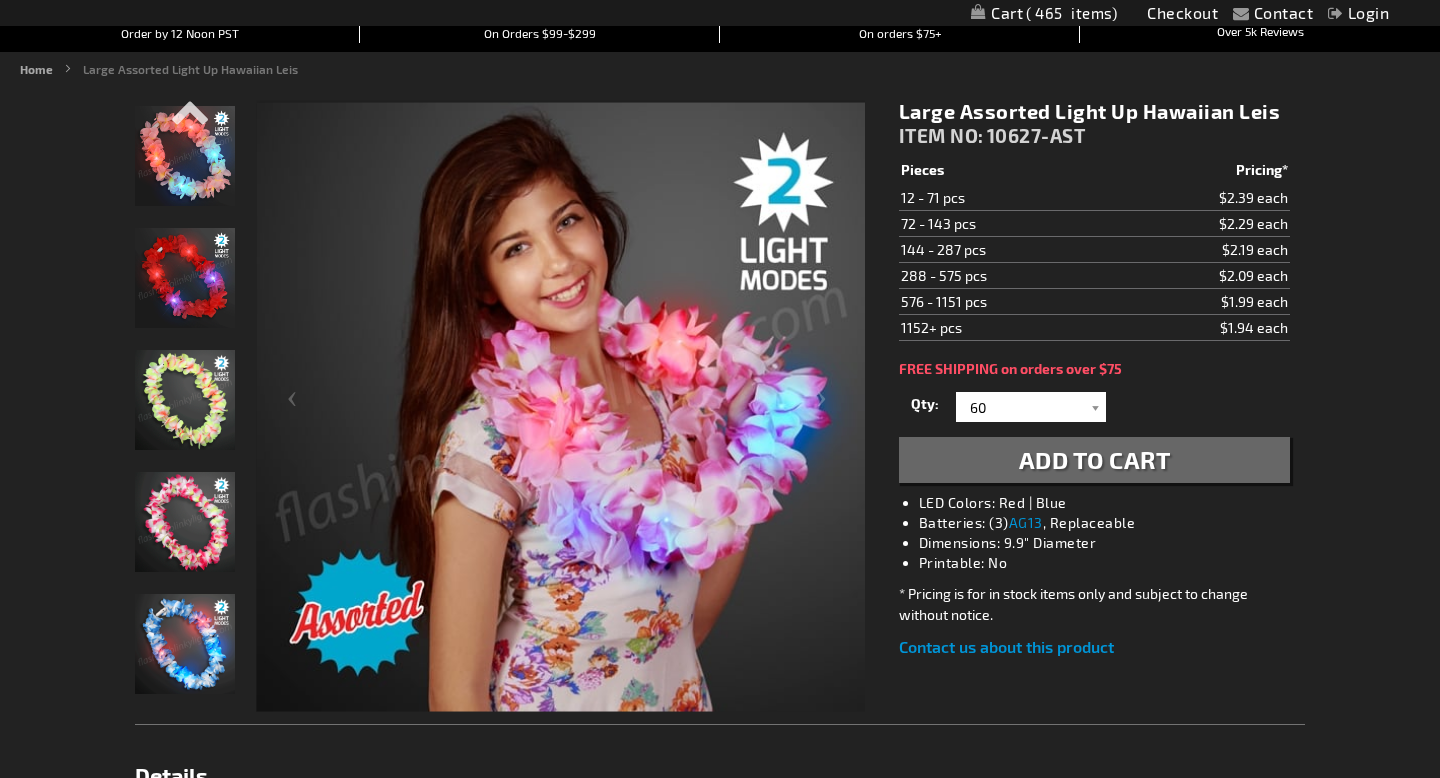 click on "Add to Cart" at bounding box center [1095, 459] 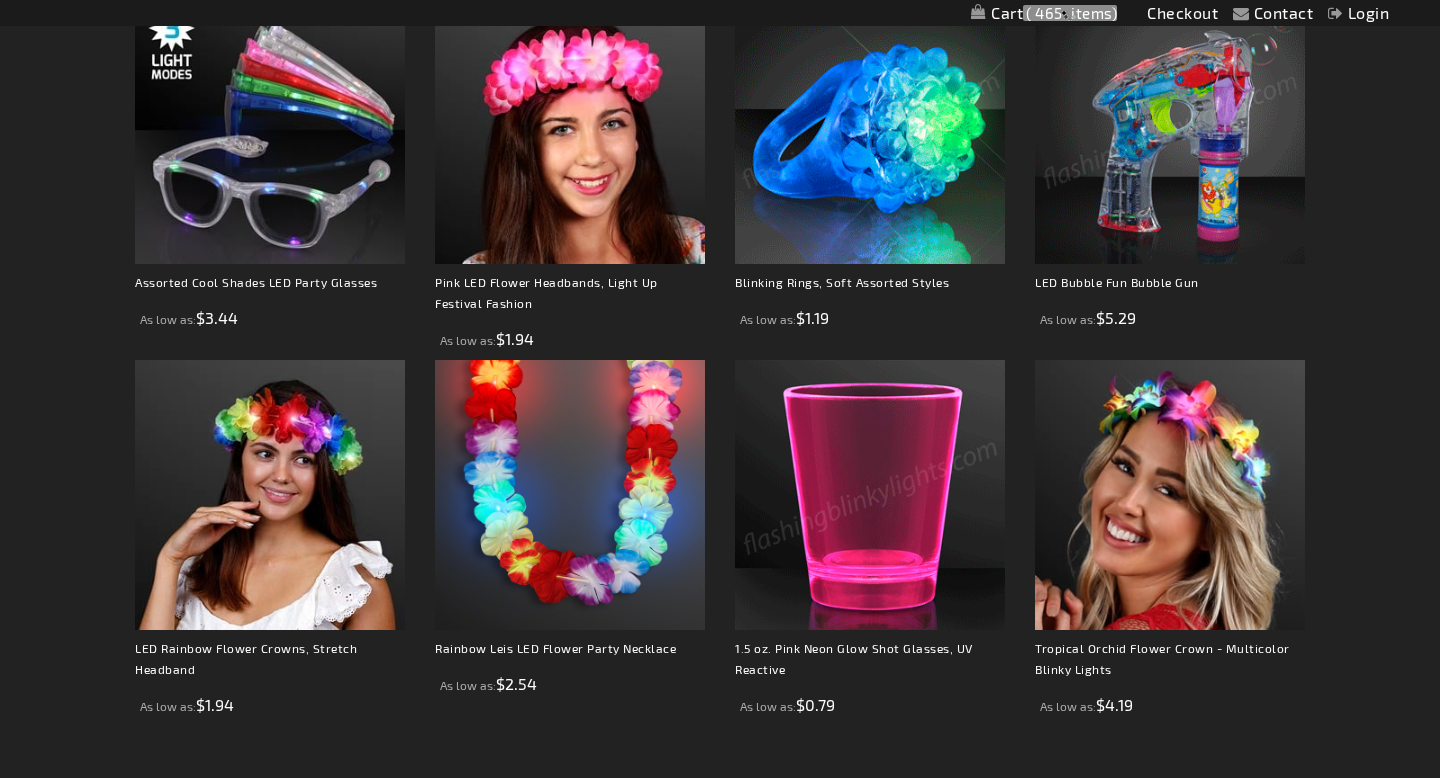 scroll, scrollTop: 1334, scrollLeft: 0, axis: vertical 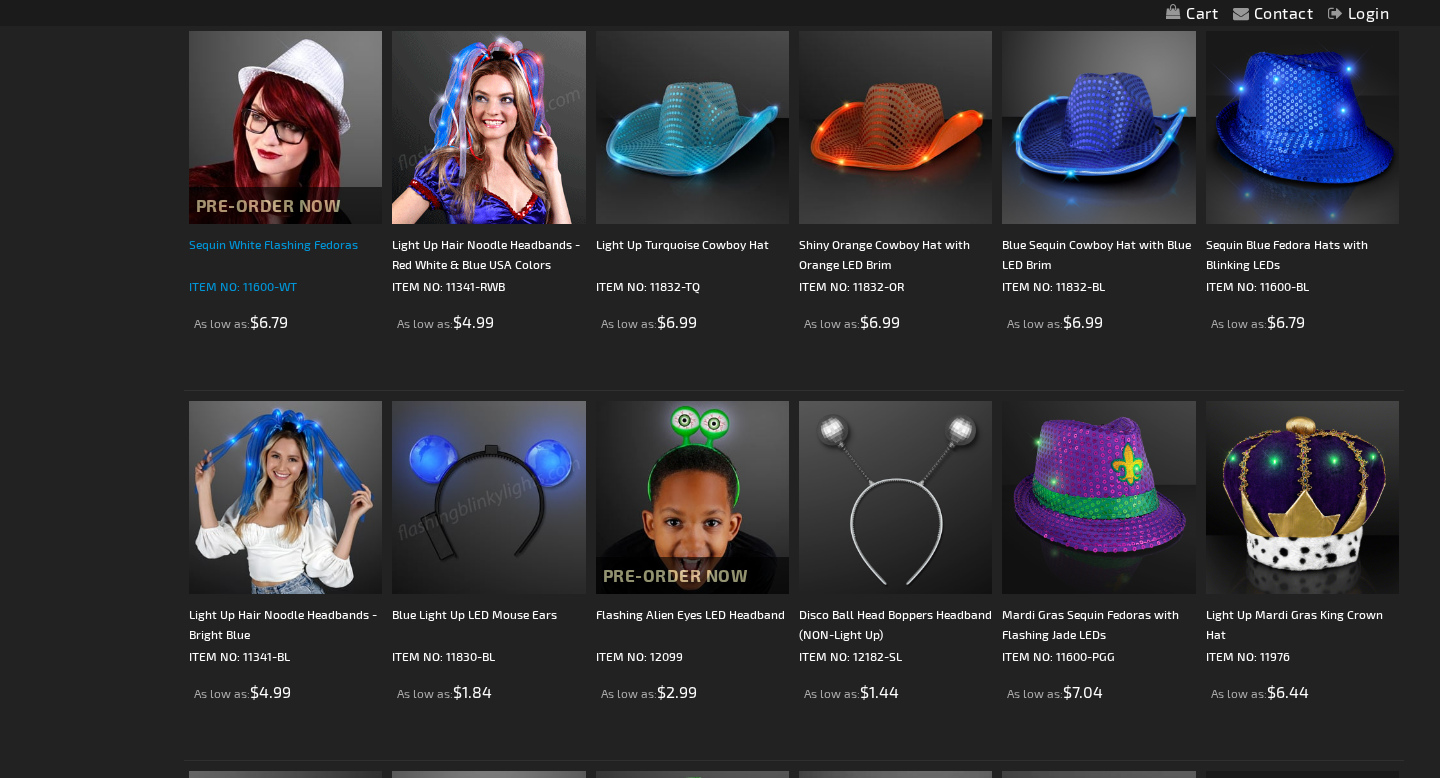 click on "Sequin White Flashing Fedoras" at bounding box center [285, 254] 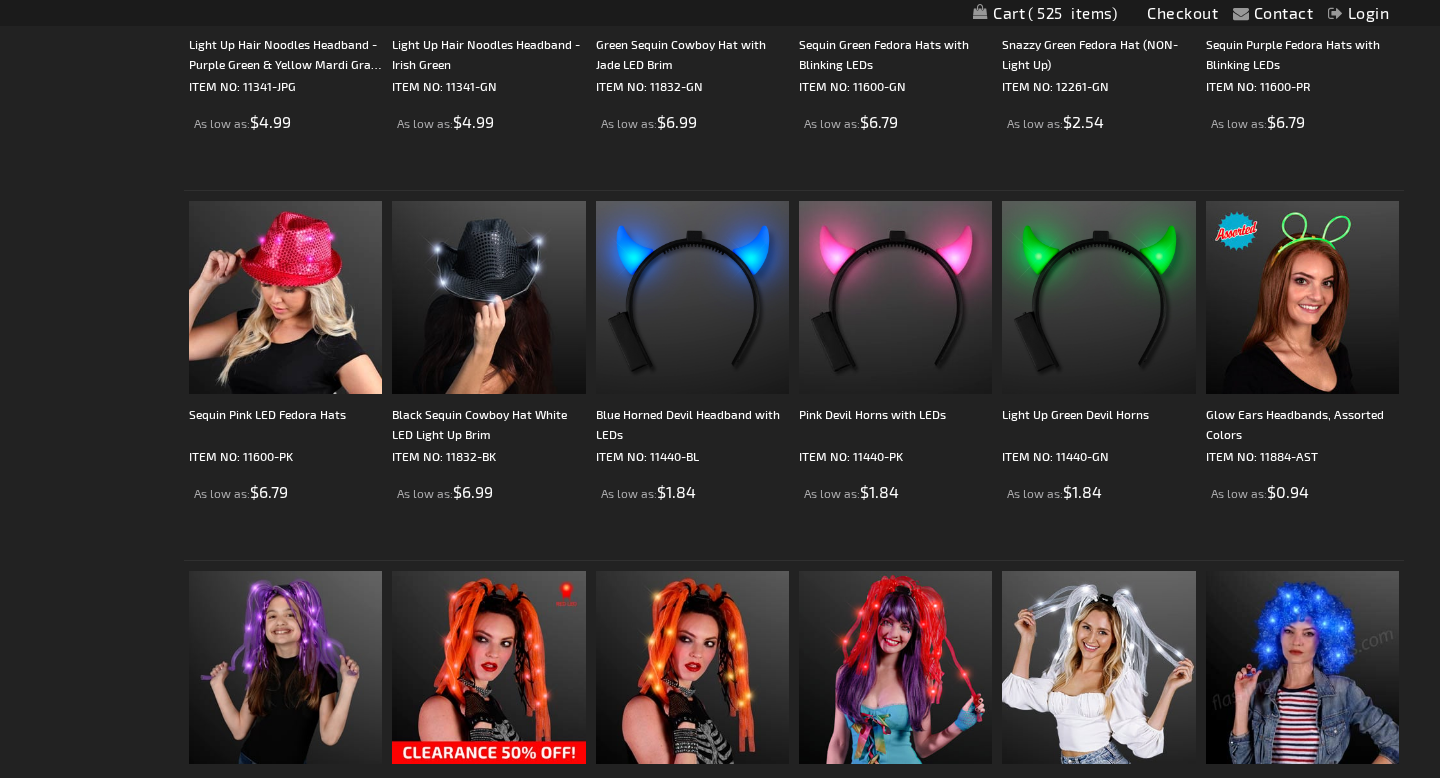 scroll, scrollTop: 2084, scrollLeft: 0, axis: vertical 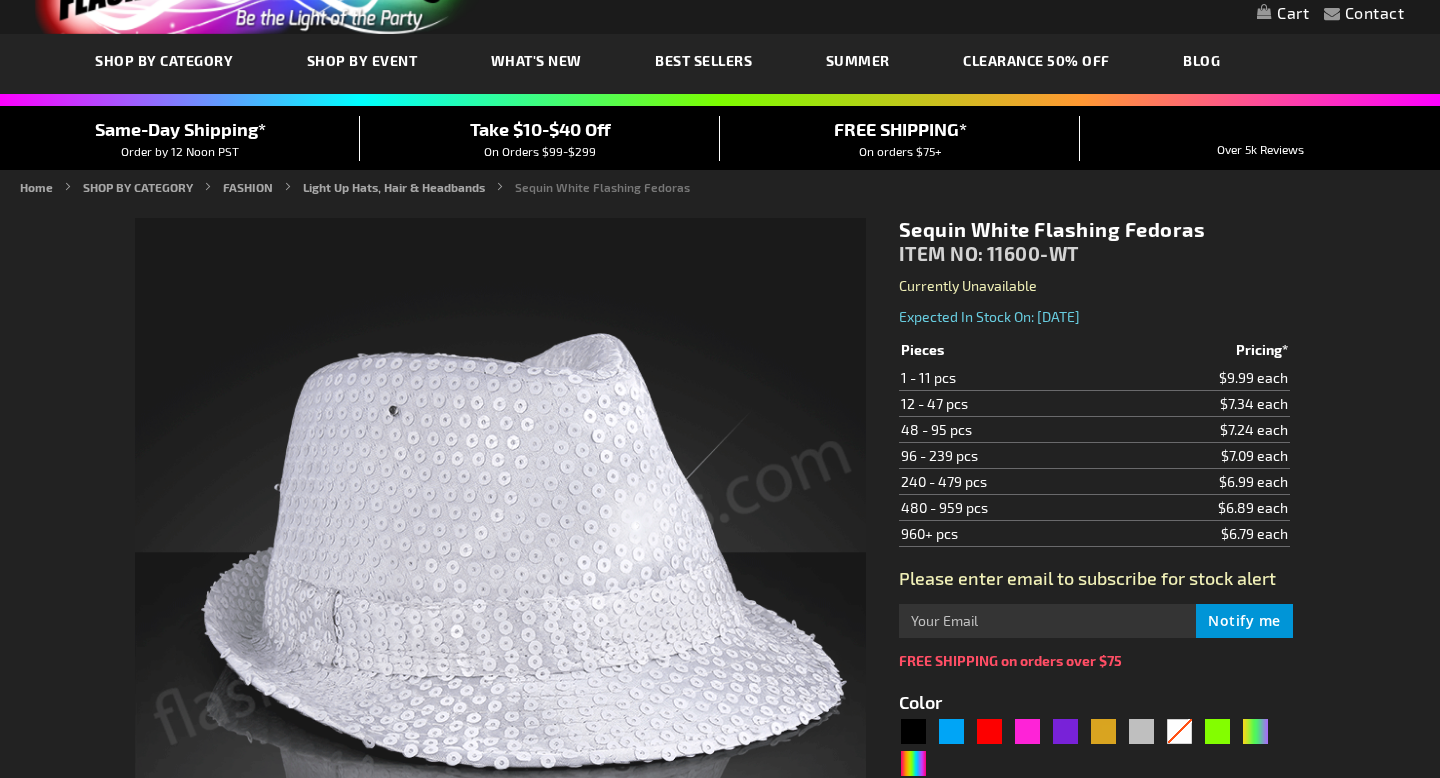 type on "5646" 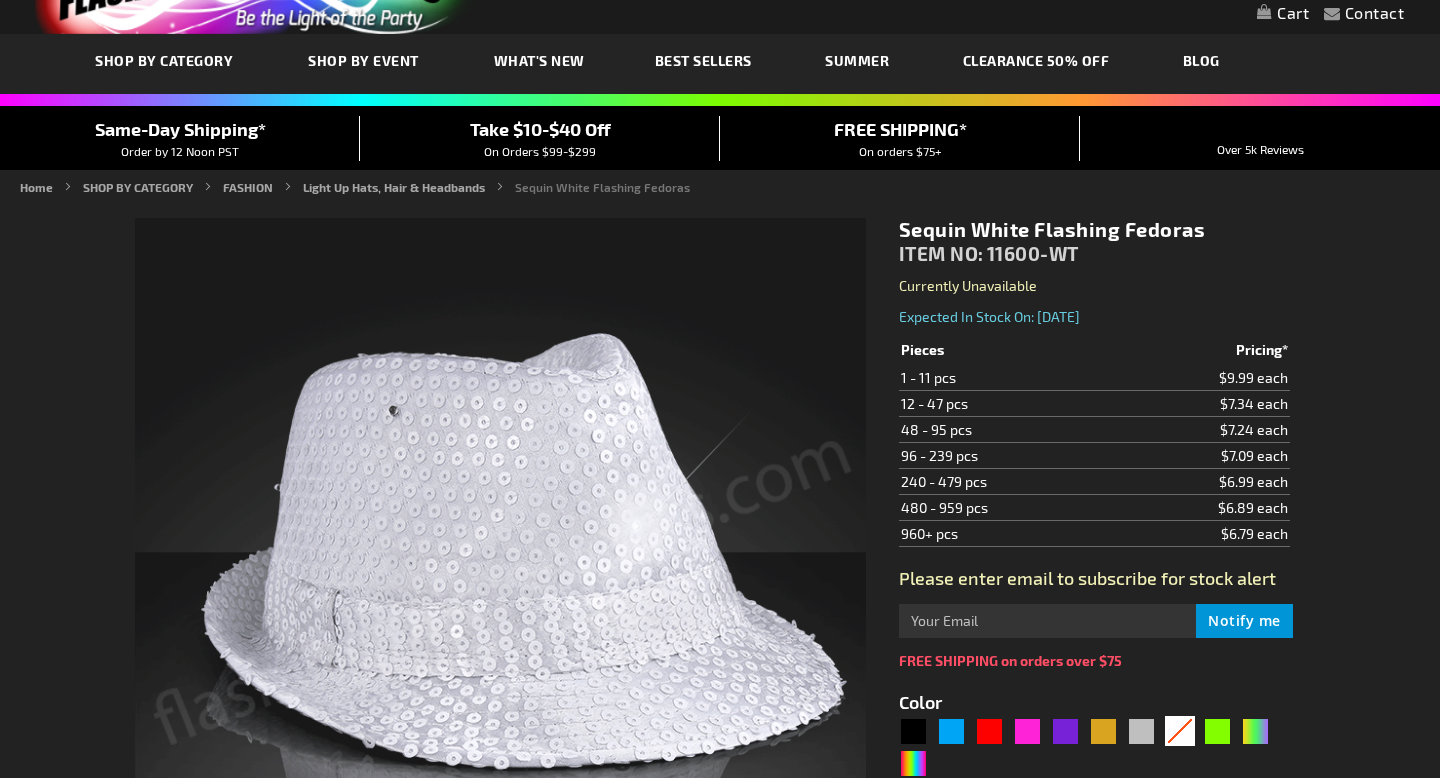 scroll, scrollTop: 0, scrollLeft: 0, axis: both 